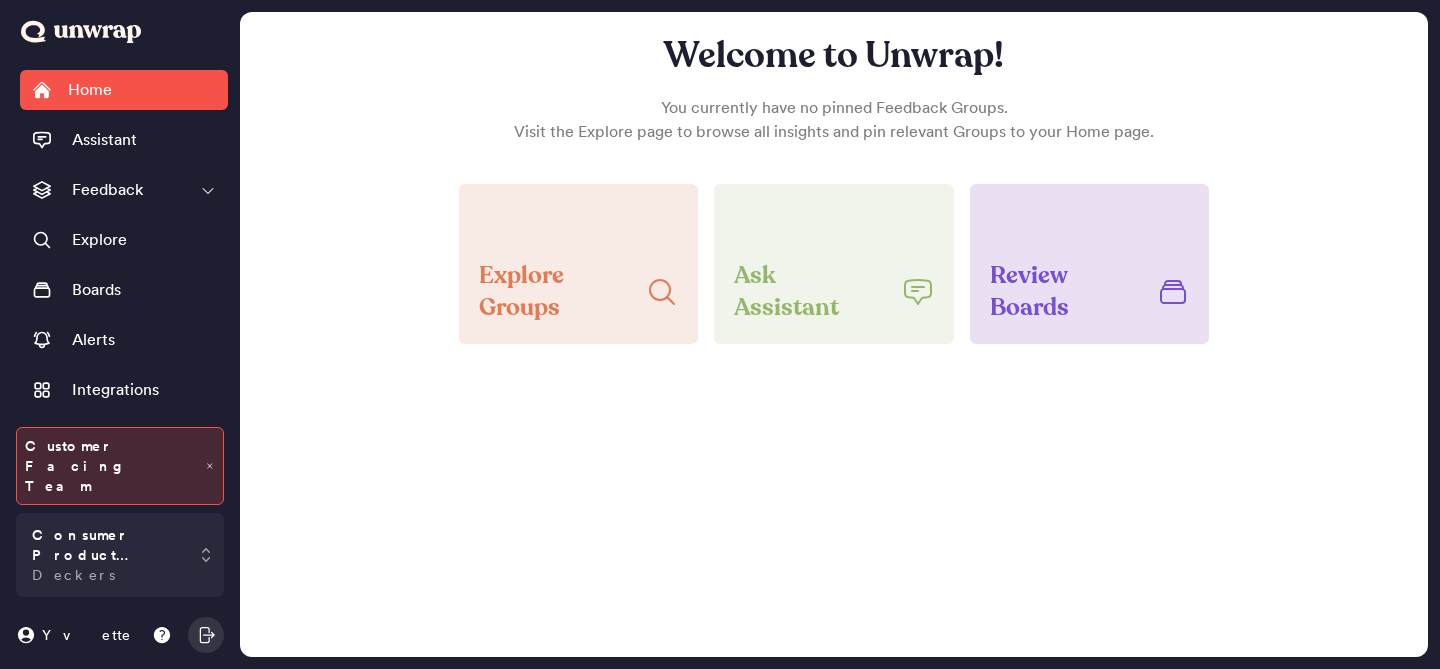 scroll, scrollTop: 0, scrollLeft: 0, axis: both 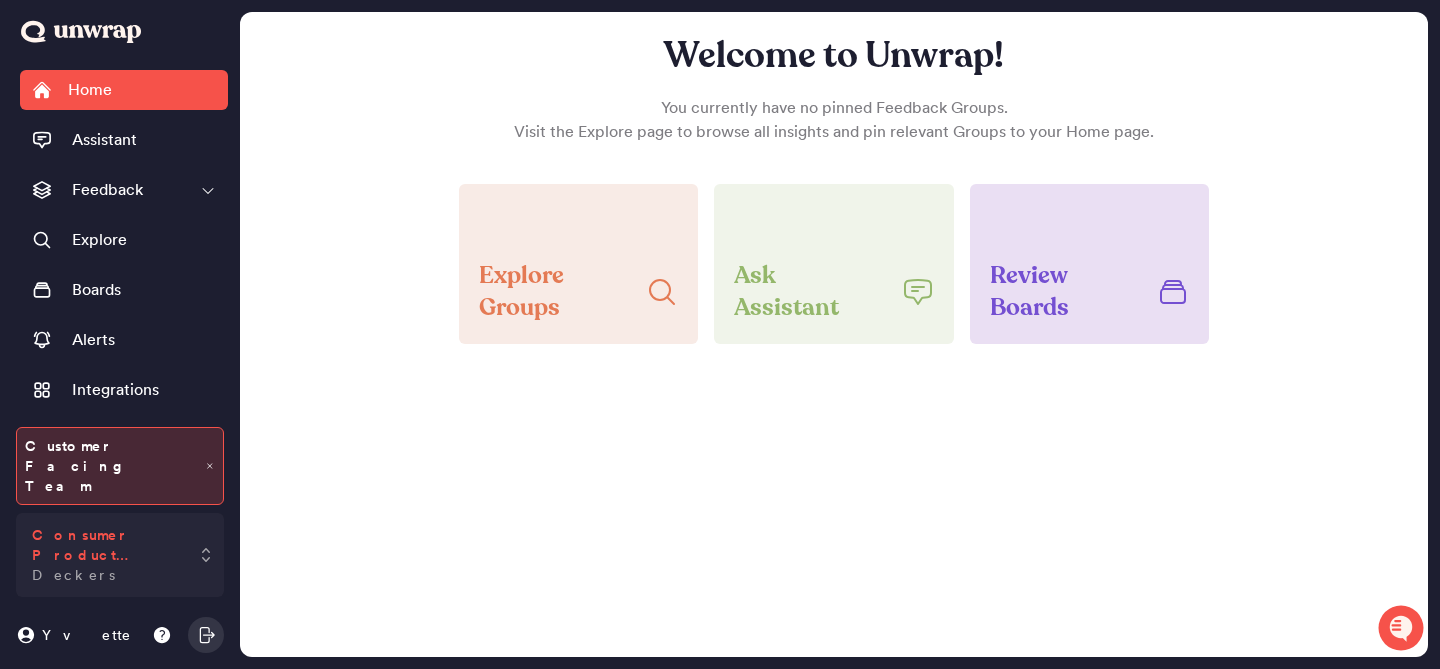 click on "Consumer Product Feedback Deckers" at bounding box center (106, 555) 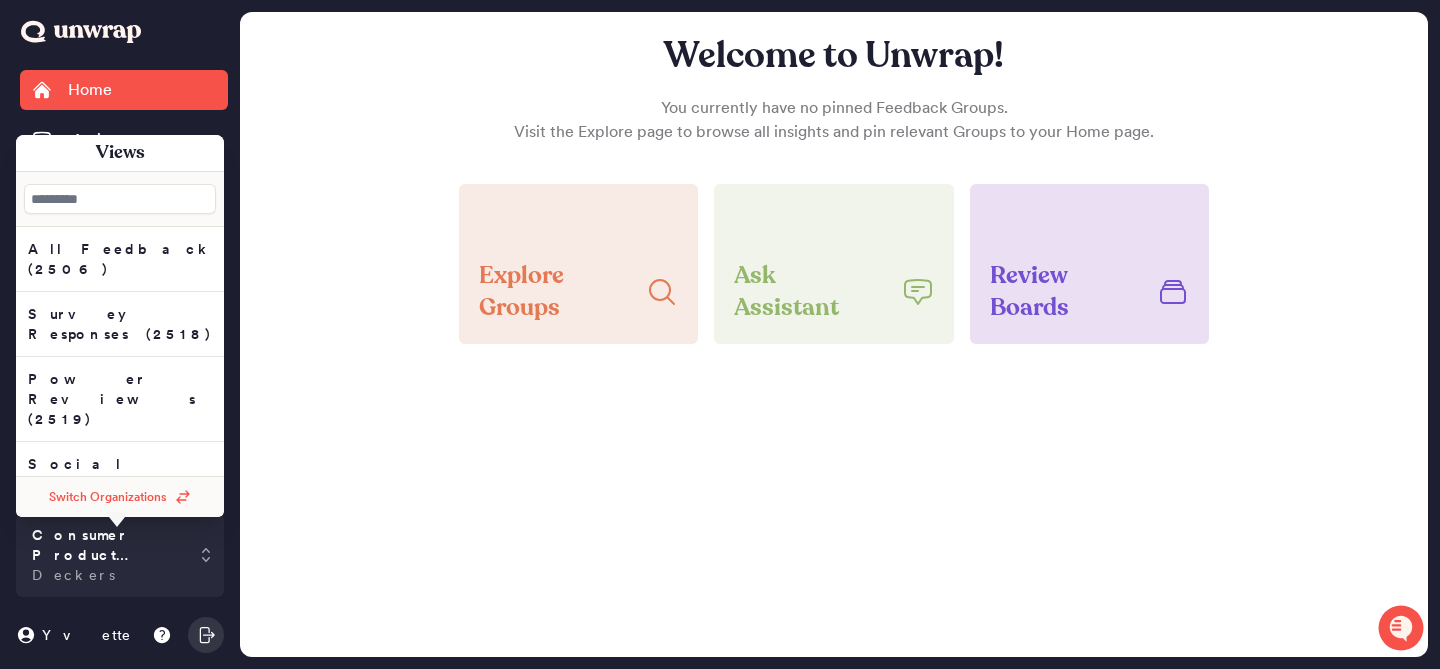 click on "Switch Organizations" at bounding box center (120, 497) 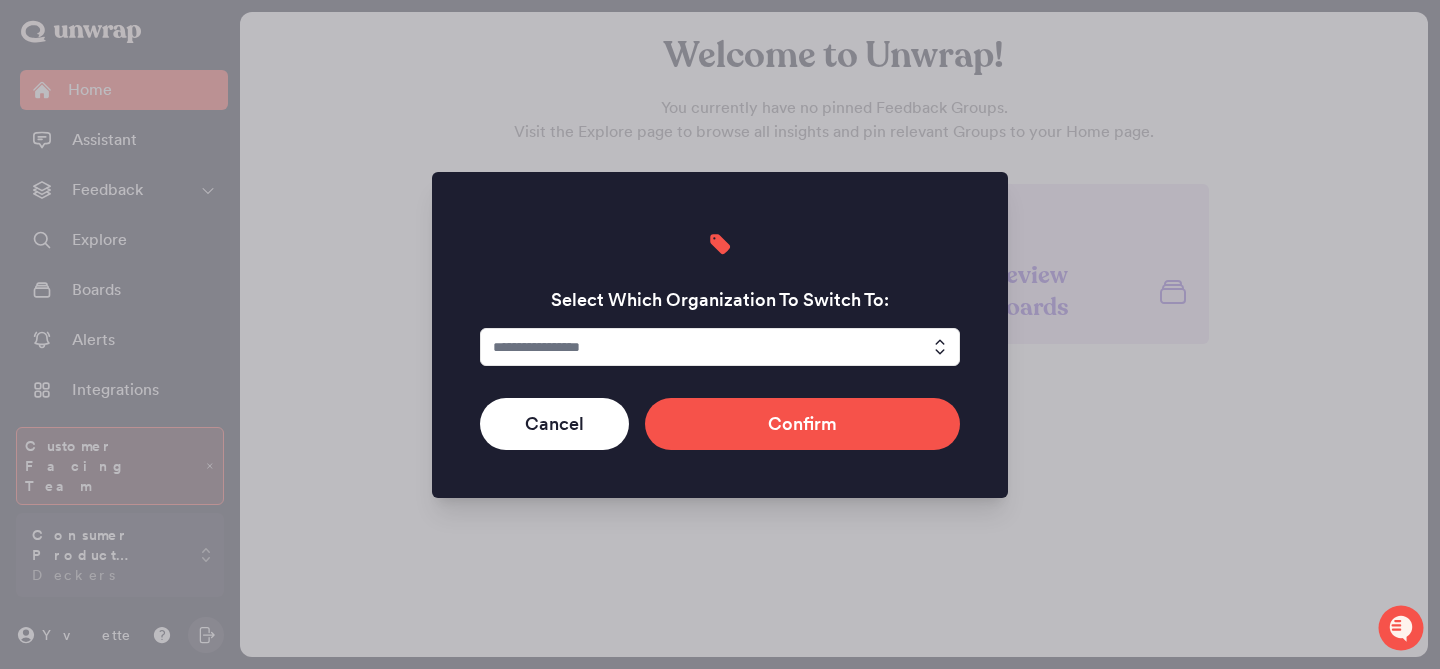 click at bounding box center [720, 347] 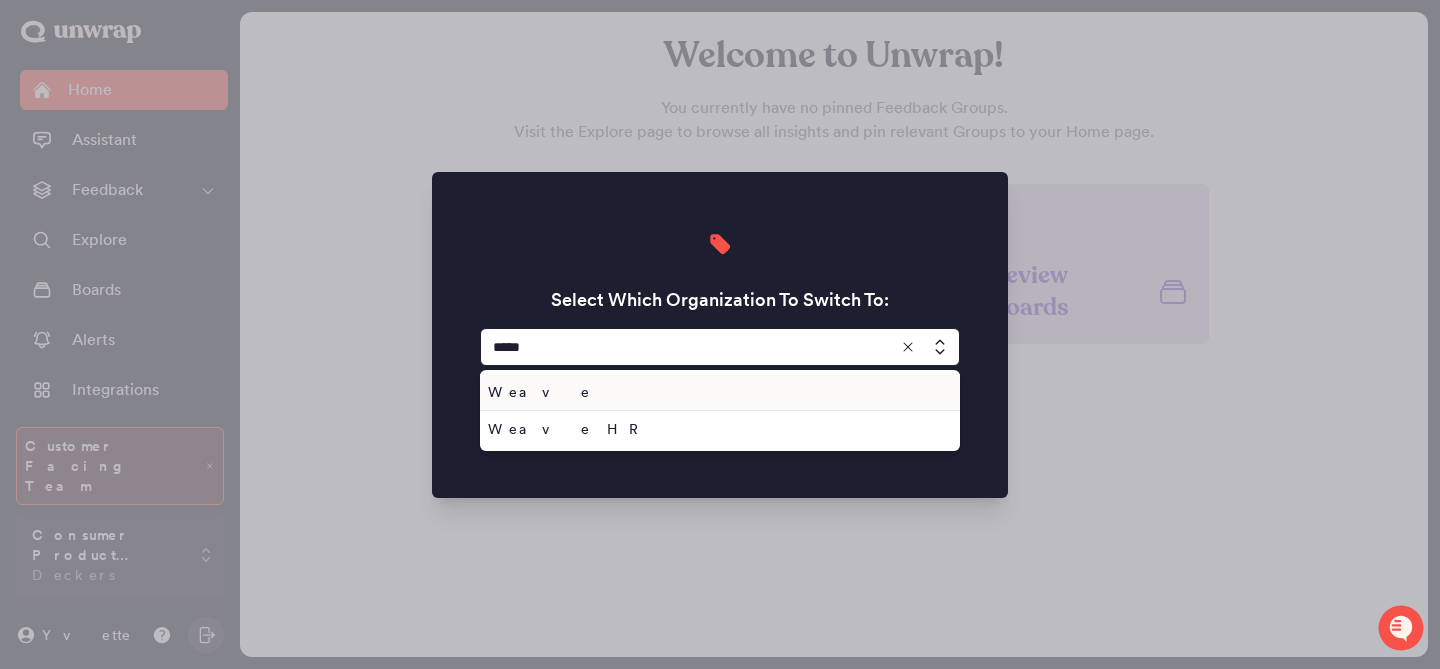 type on "*****" 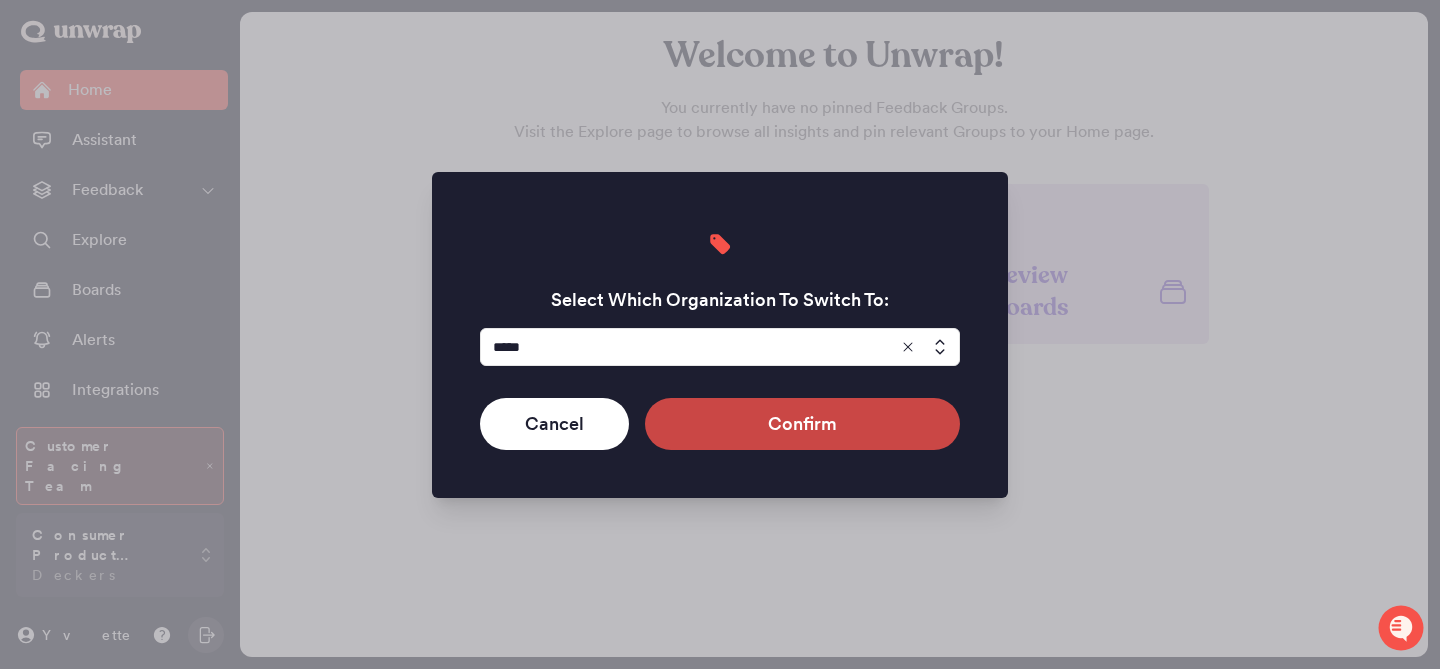 click on "Confirm" at bounding box center [802, 424] 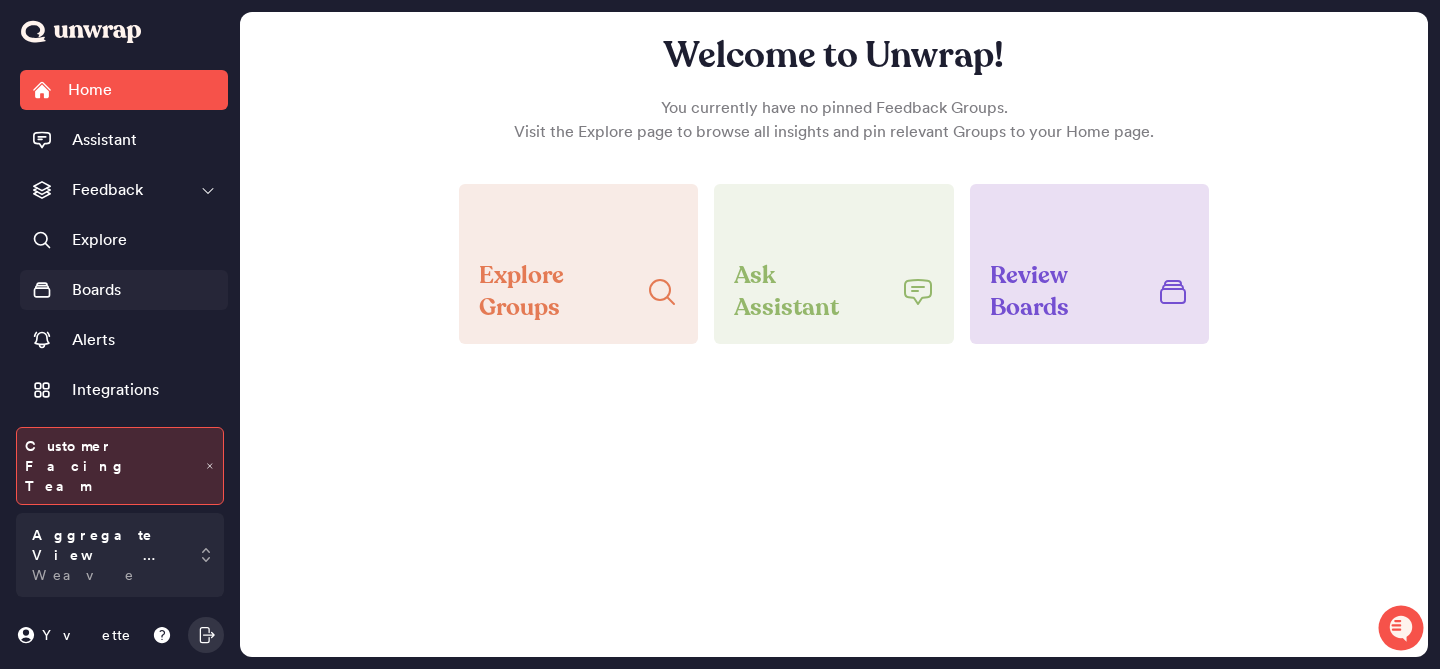 click on "Boards" at bounding box center [124, 290] 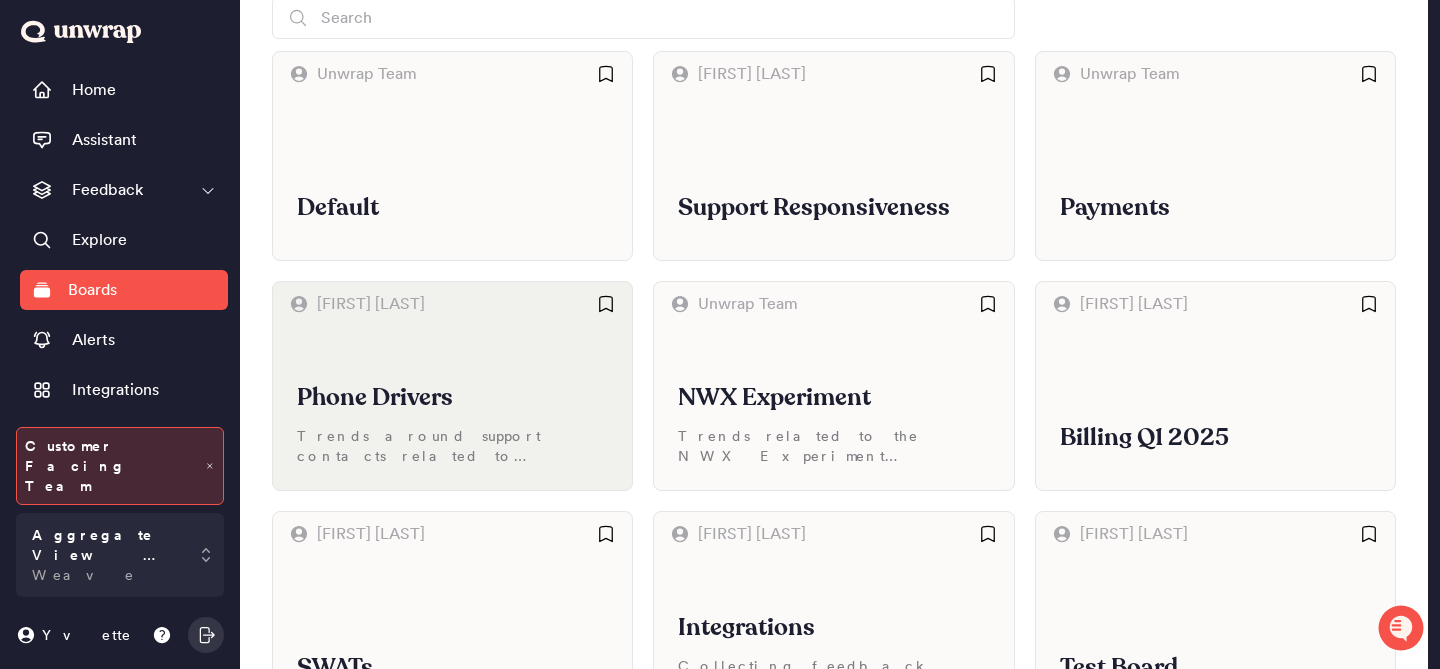 scroll, scrollTop: 0, scrollLeft: 0, axis: both 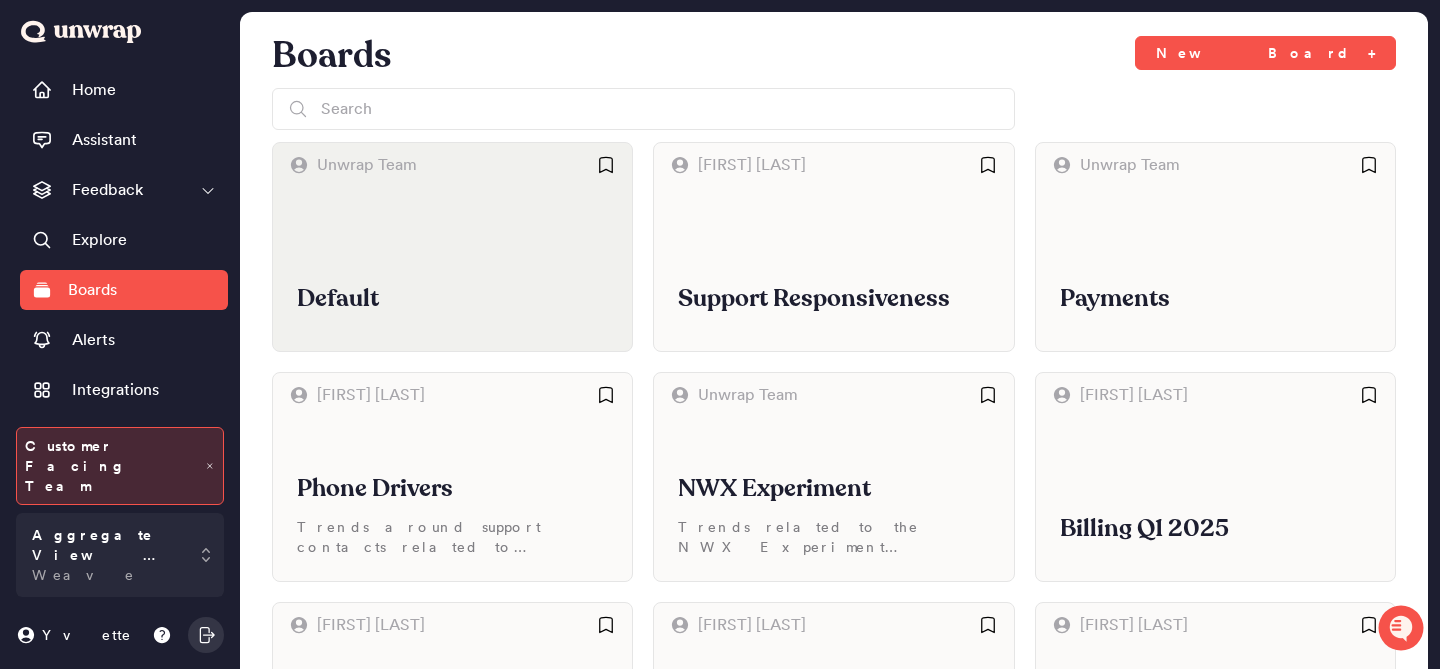 click on "Default" at bounding box center [452, 269] 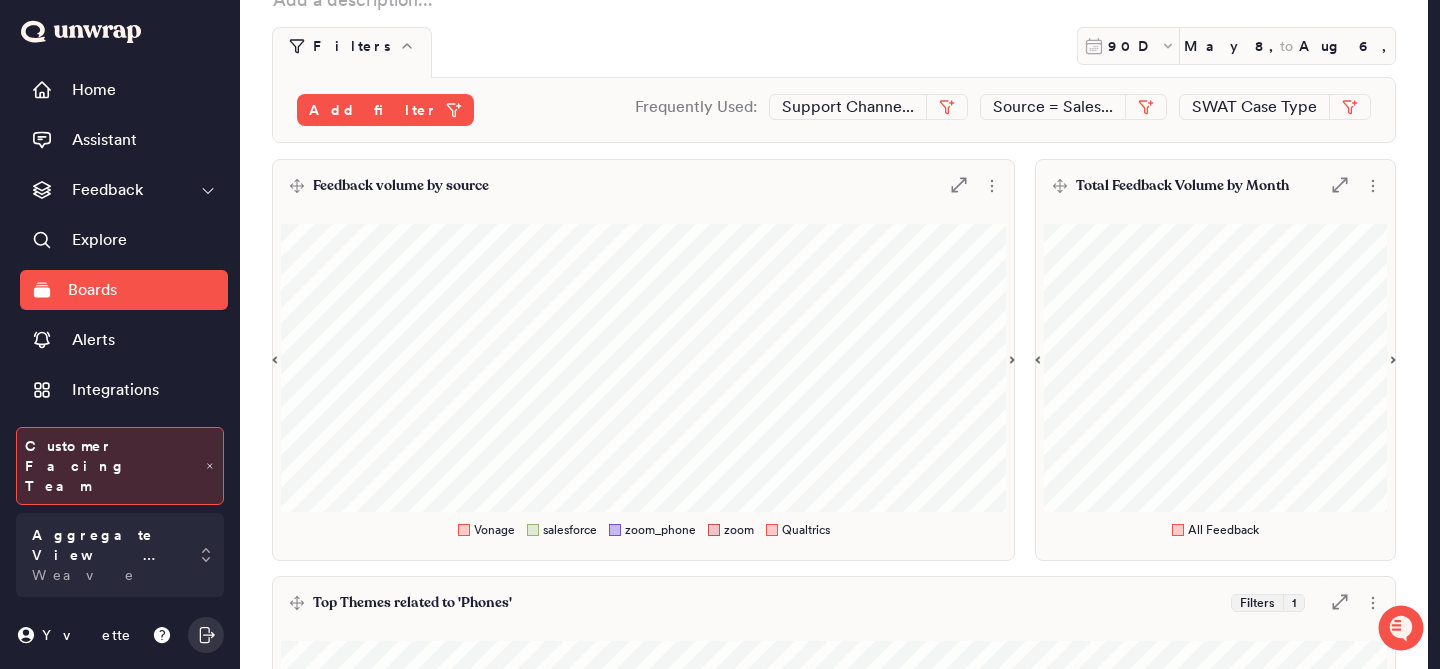 scroll, scrollTop: 449, scrollLeft: 0, axis: vertical 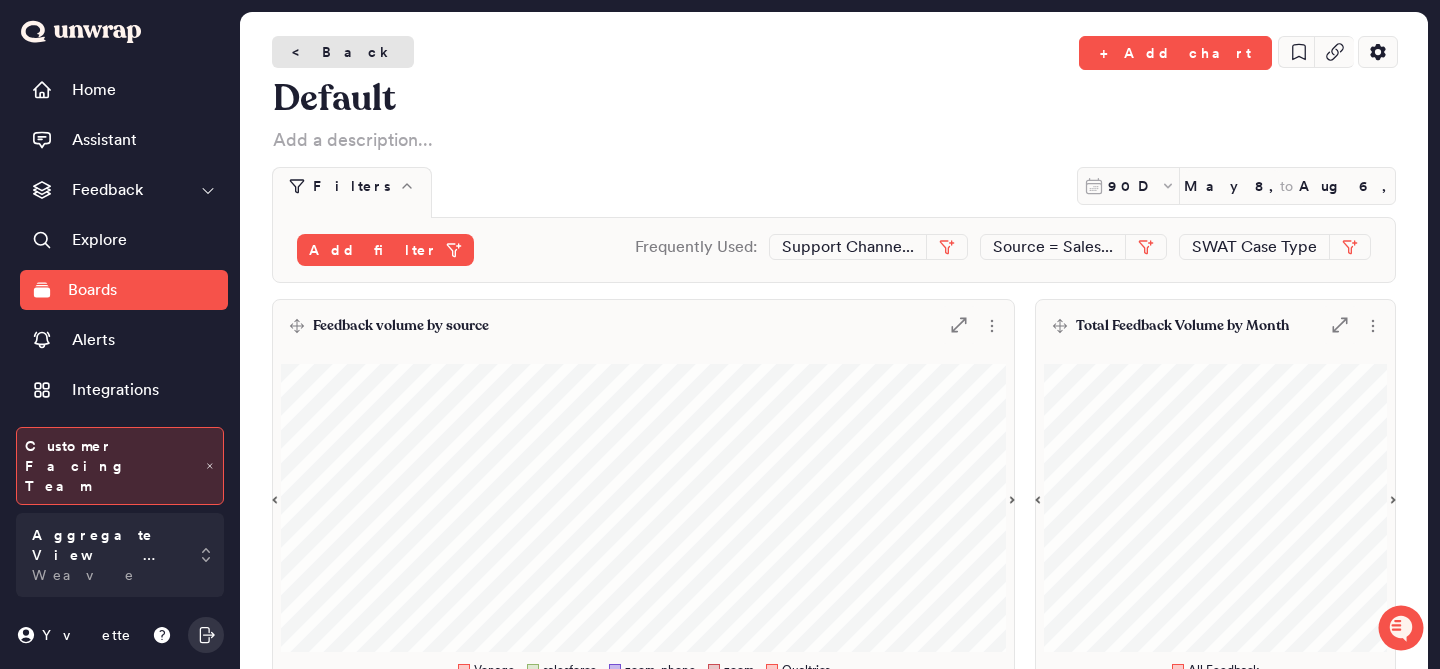 click on "< Back" at bounding box center [343, 52] 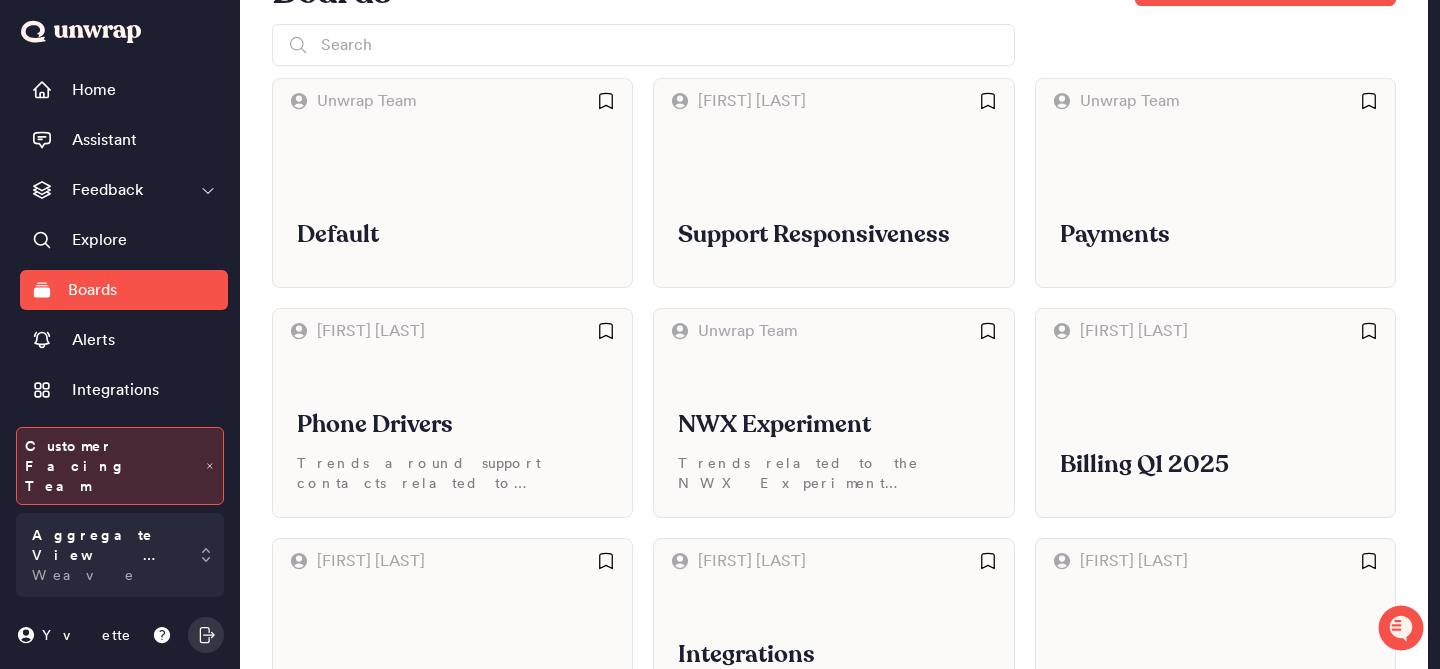 scroll, scrollTop: 164, scrollLeft: 0, axis: vertical 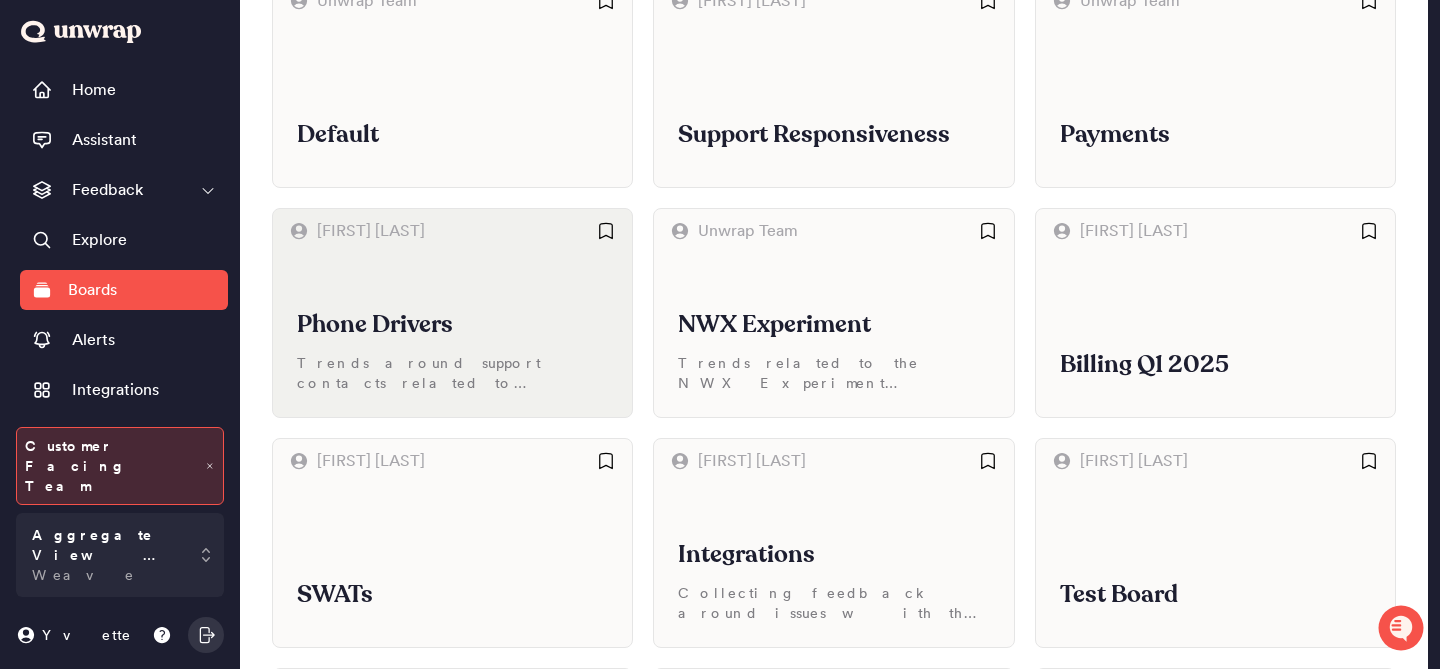 click on "Phone Drivers Trends around support contacts related to help/troubleshooting phone-related issues." at bounding box center (452, 335) 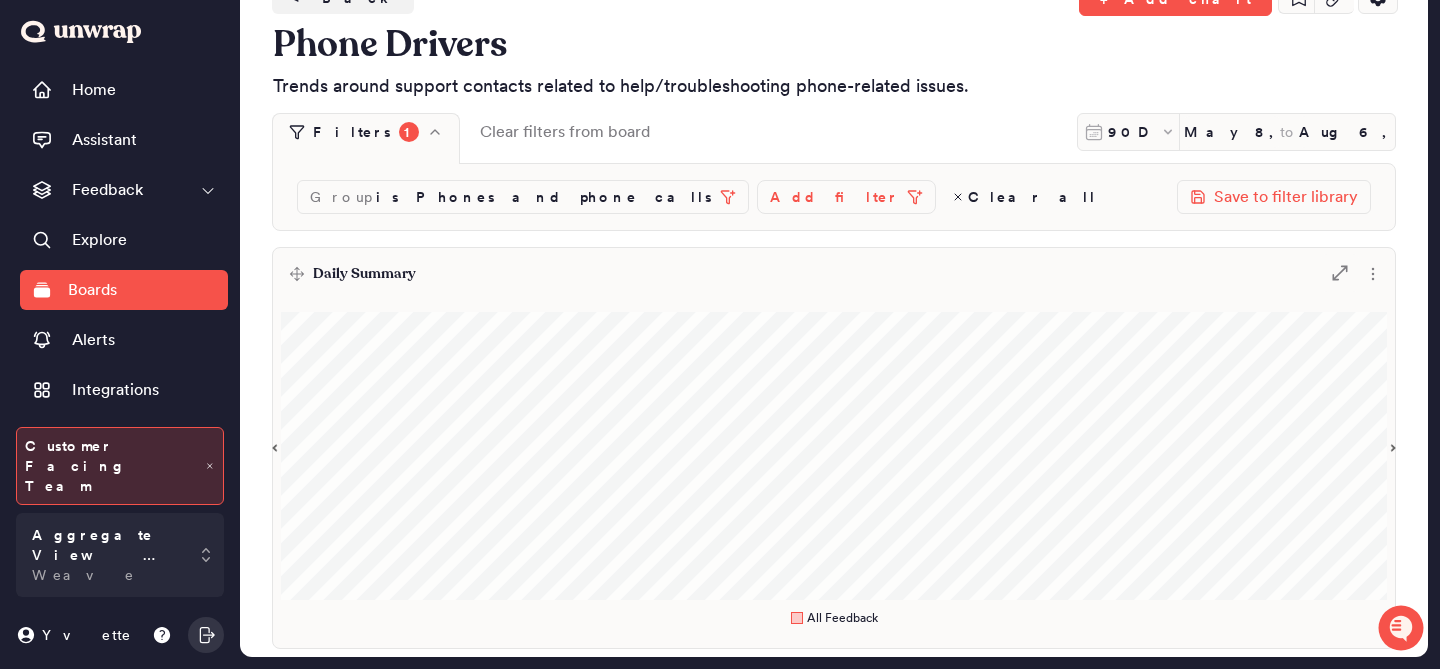 scroll, scrollTop: 0, scrollLeft: 0, axis: both 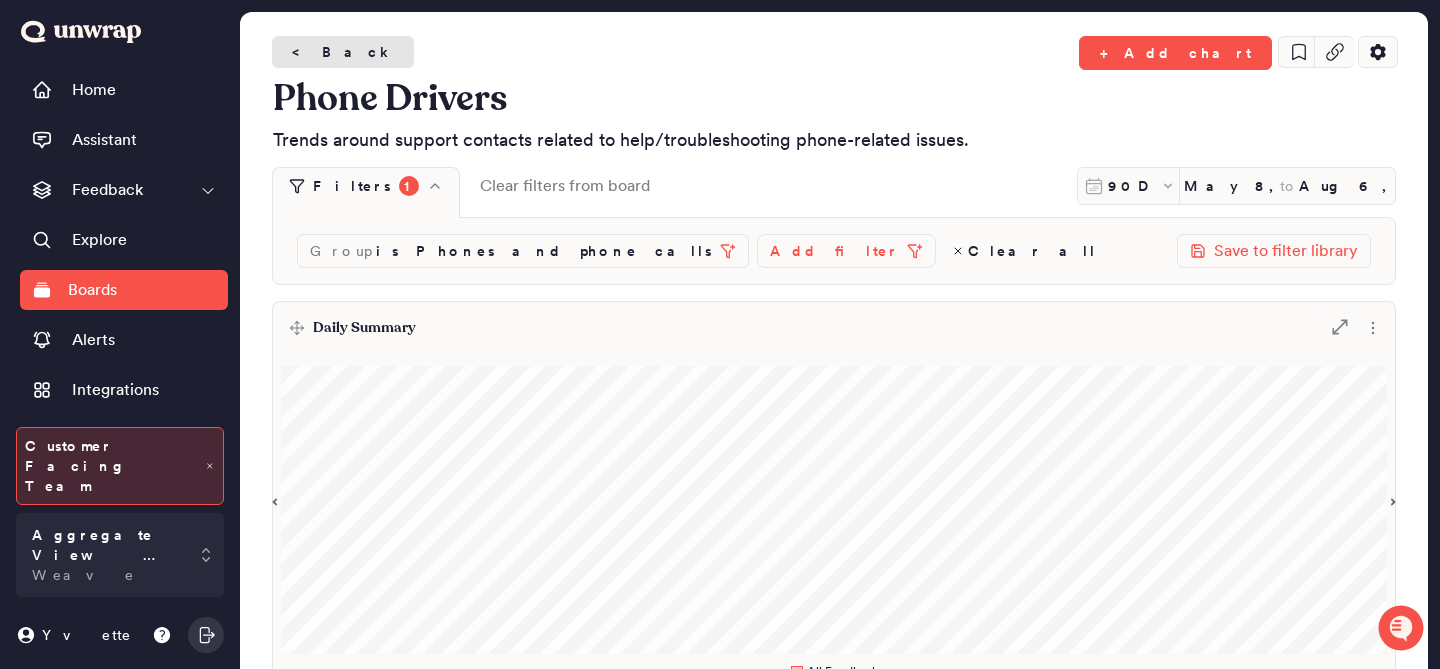 click on "< Back" at bounding box center (343, 52) 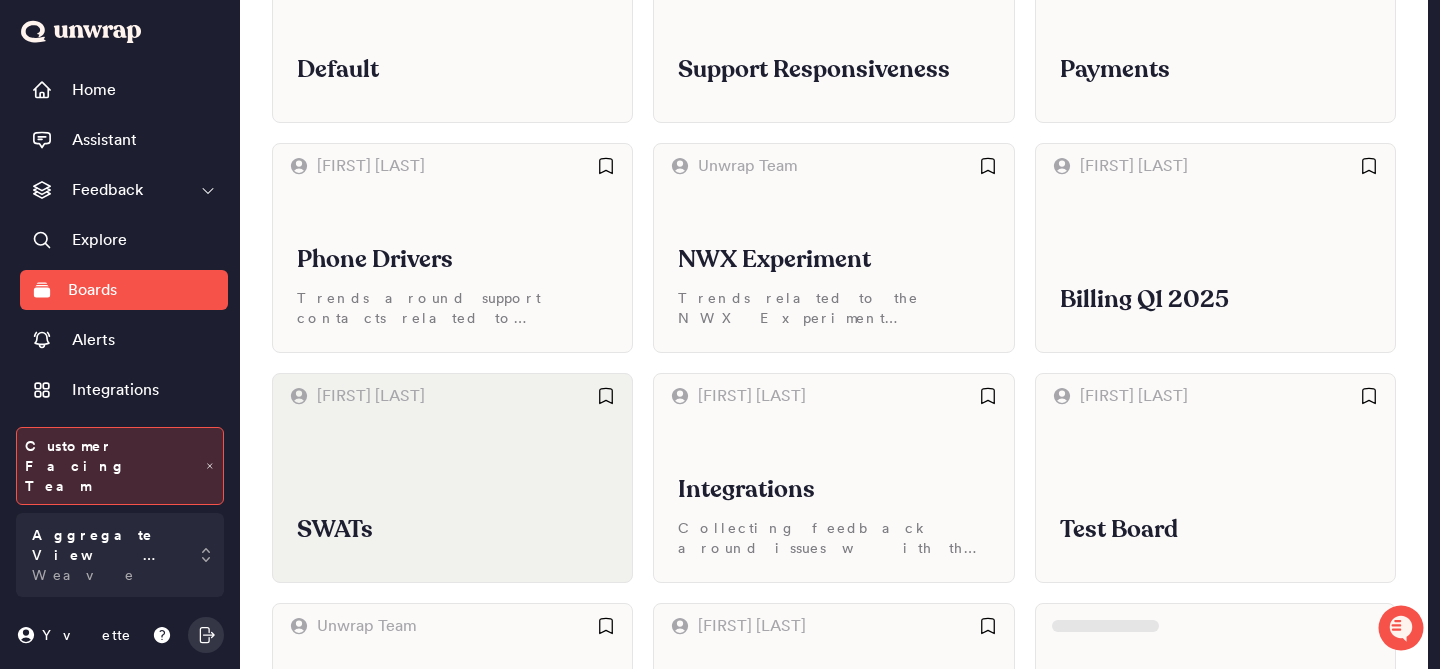 scroll, scrollTop: 230, scrollLeft: 0, axis: vertical 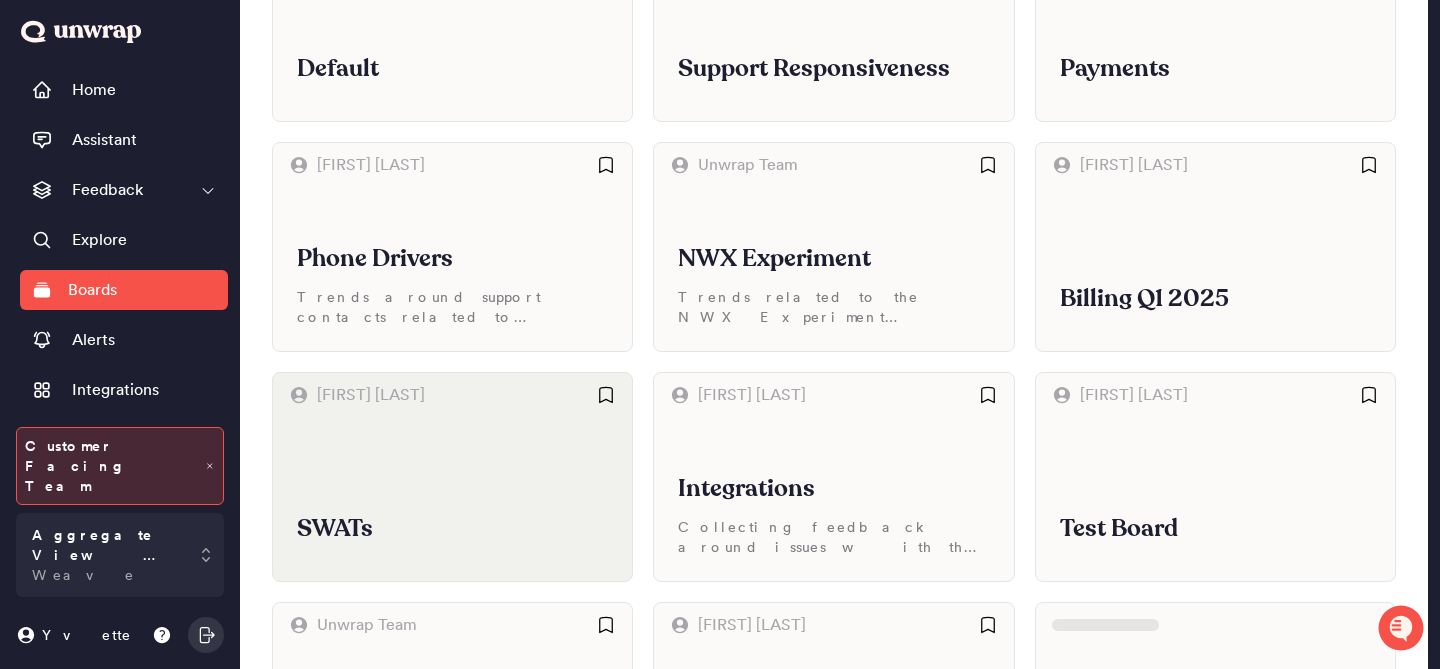 click on "SWATs" at bounding box center [452, 499] 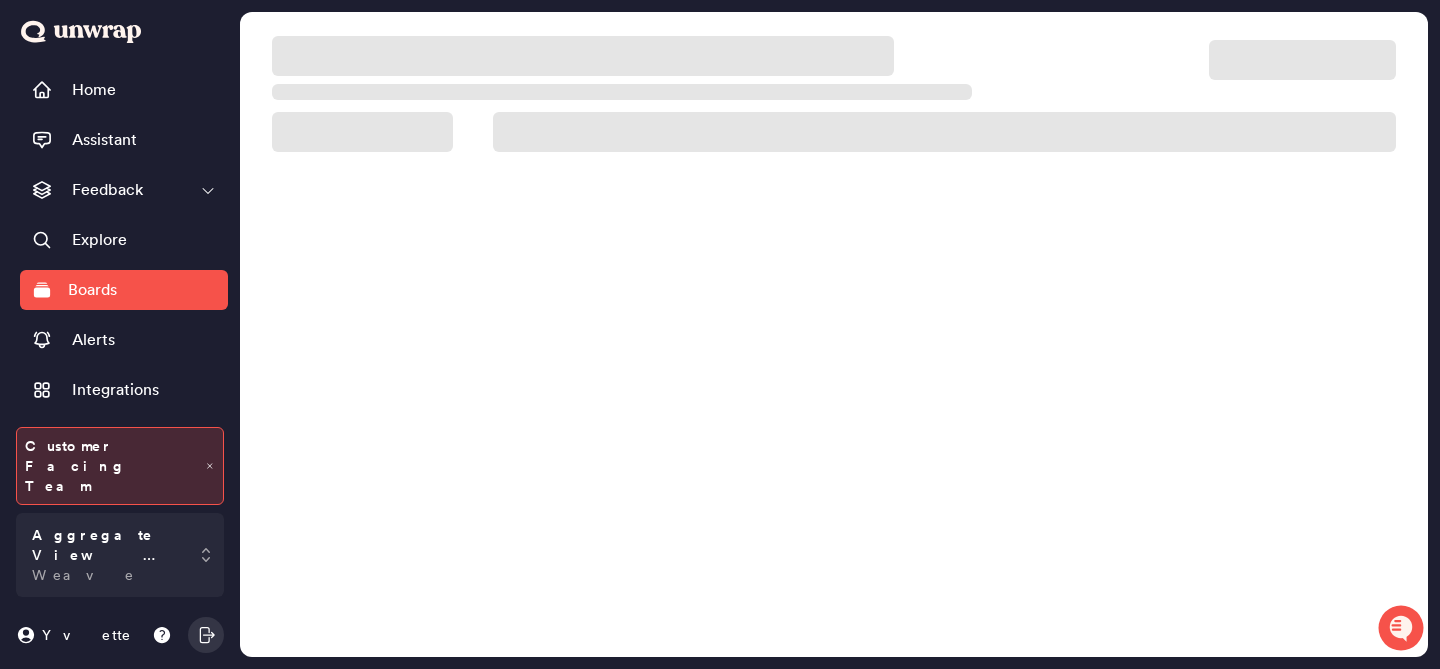 scroll, scrollTop: 0, scrollLeft: 0, axis: both 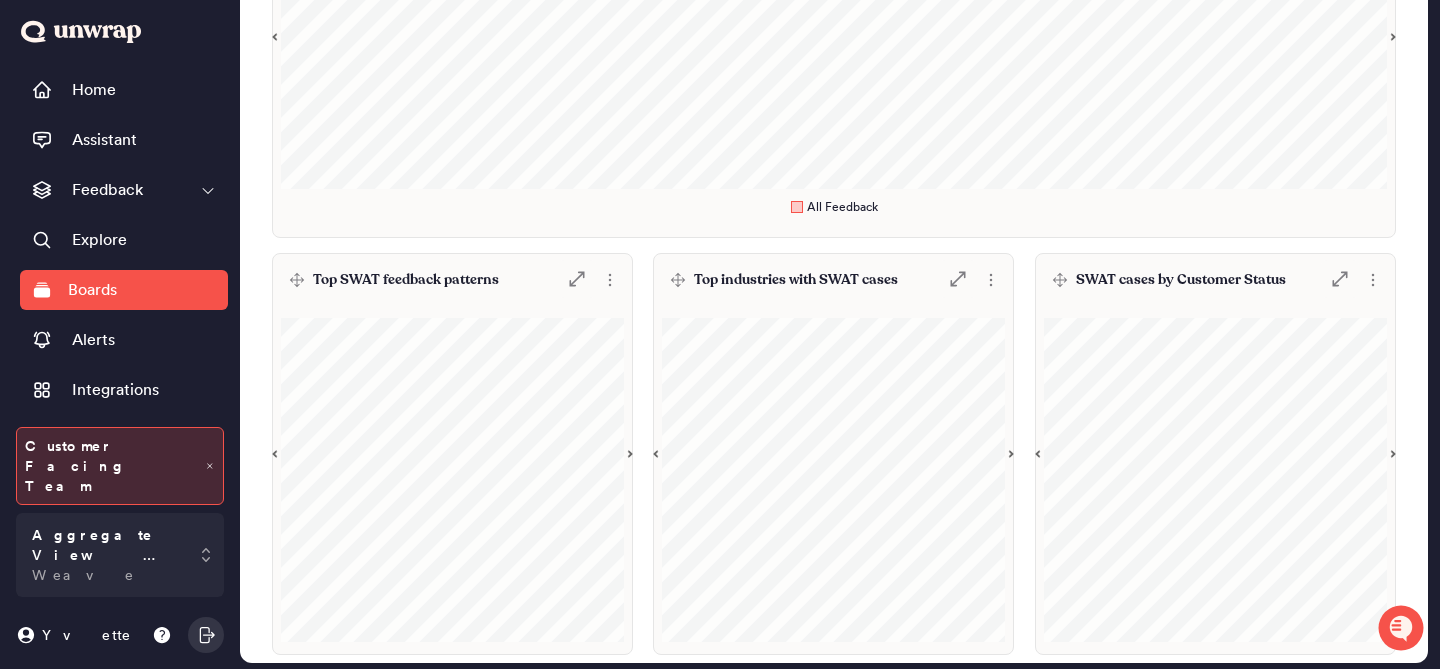 click on "Top SWAT feedback patterns" at bounding box center (406, 280) 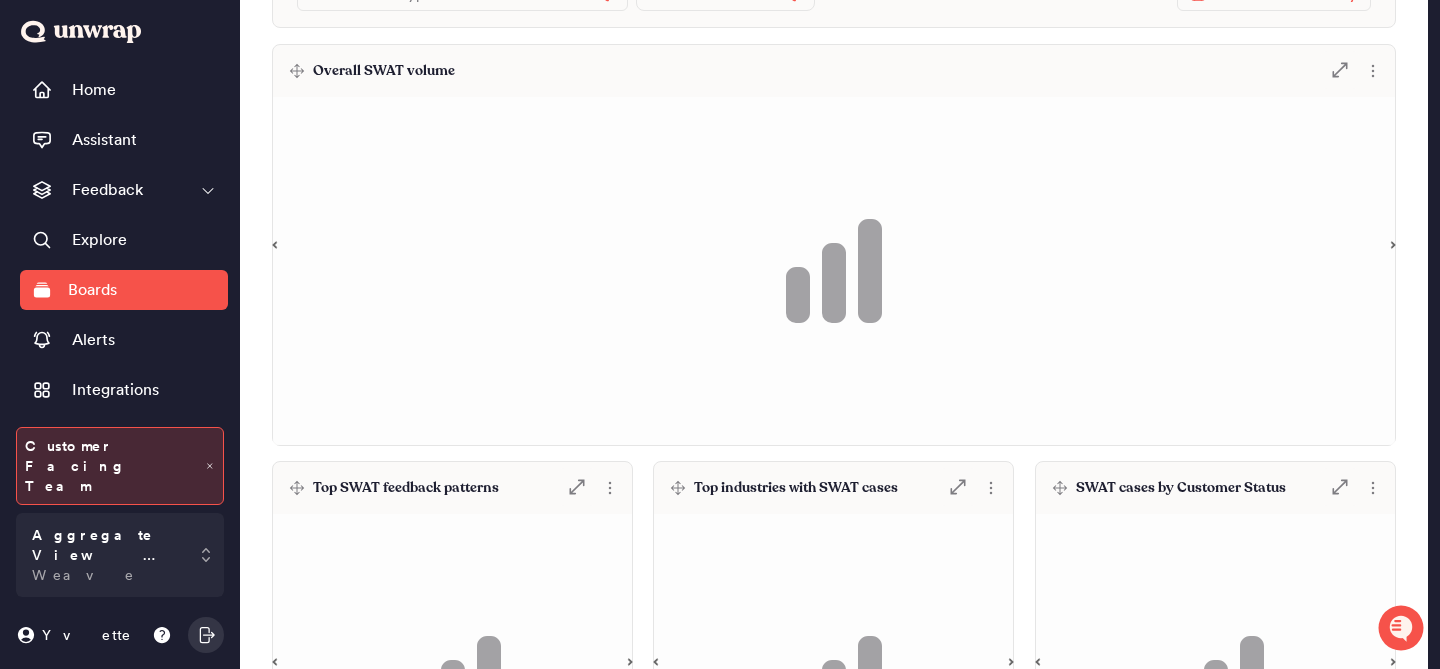 scroll, scrollTop: 465, scrollLeft: 0, axis: vertical 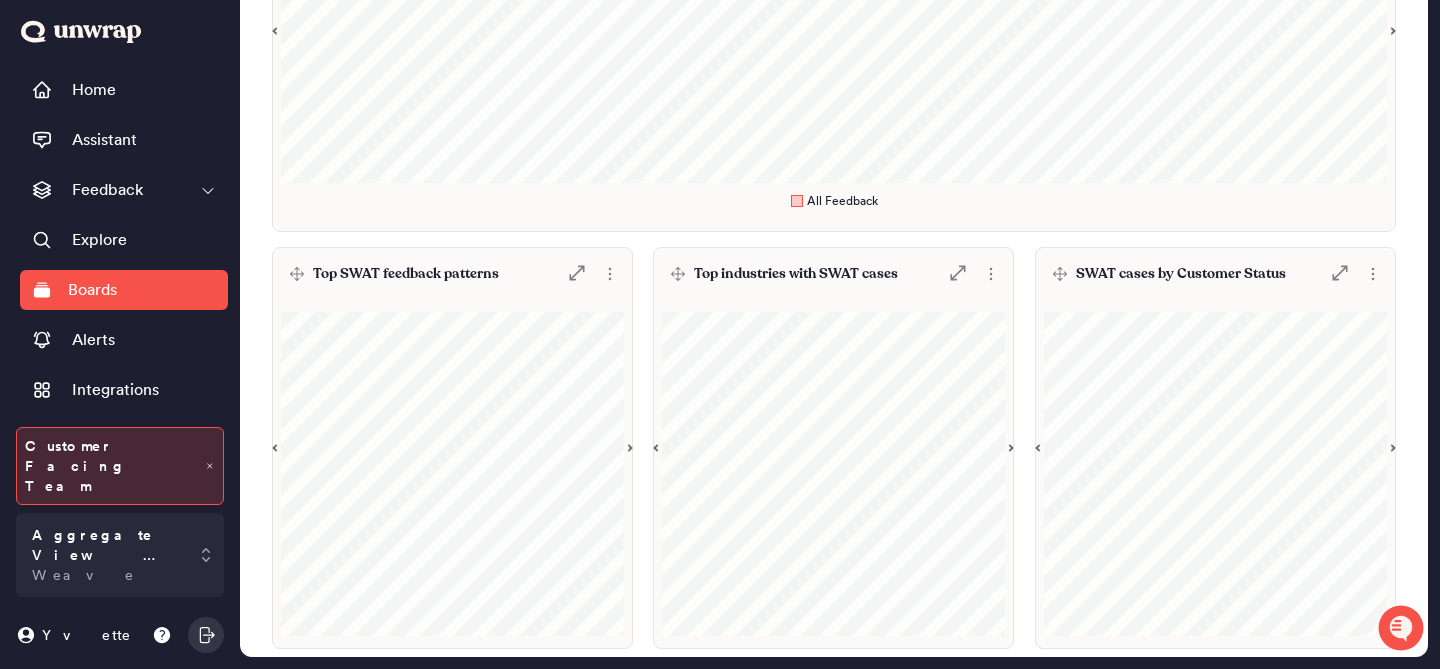 click on "Top industries with SWAT cases" at bounding box center (796, 274) 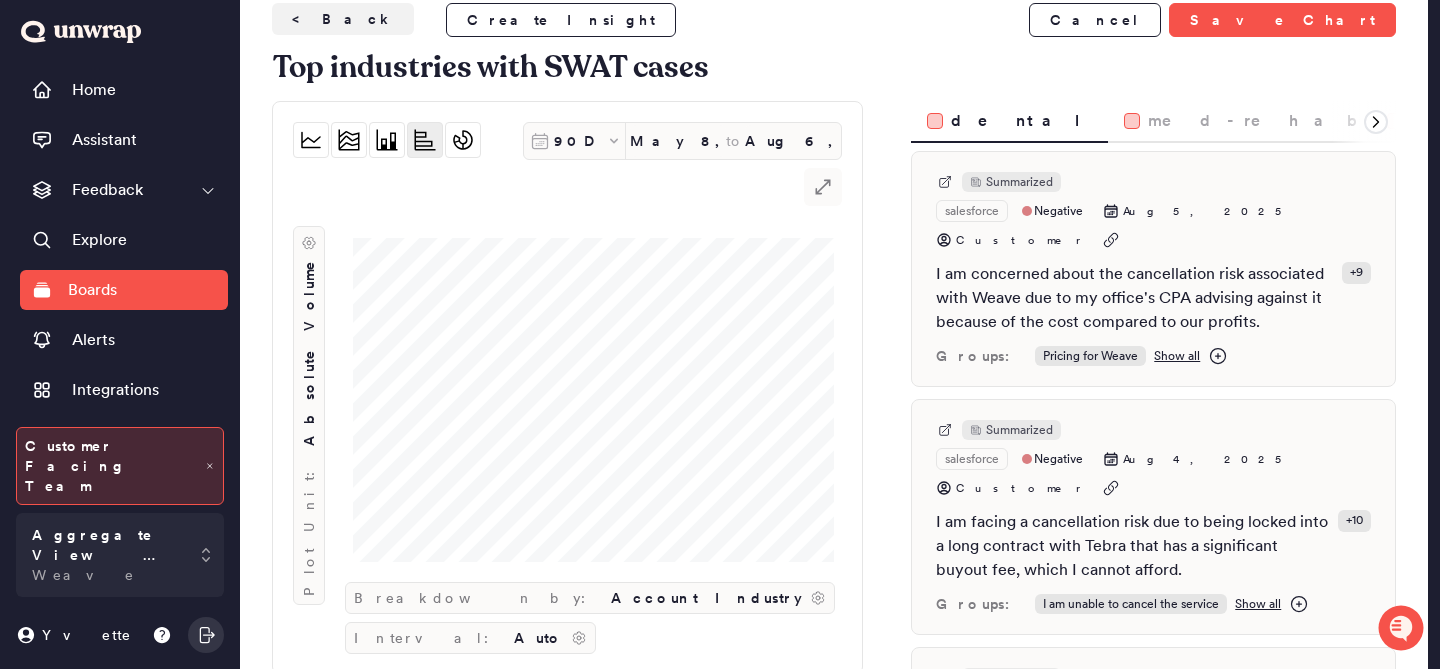 scroll, scrollTop: 0, scrollLeft: 0, axis: both 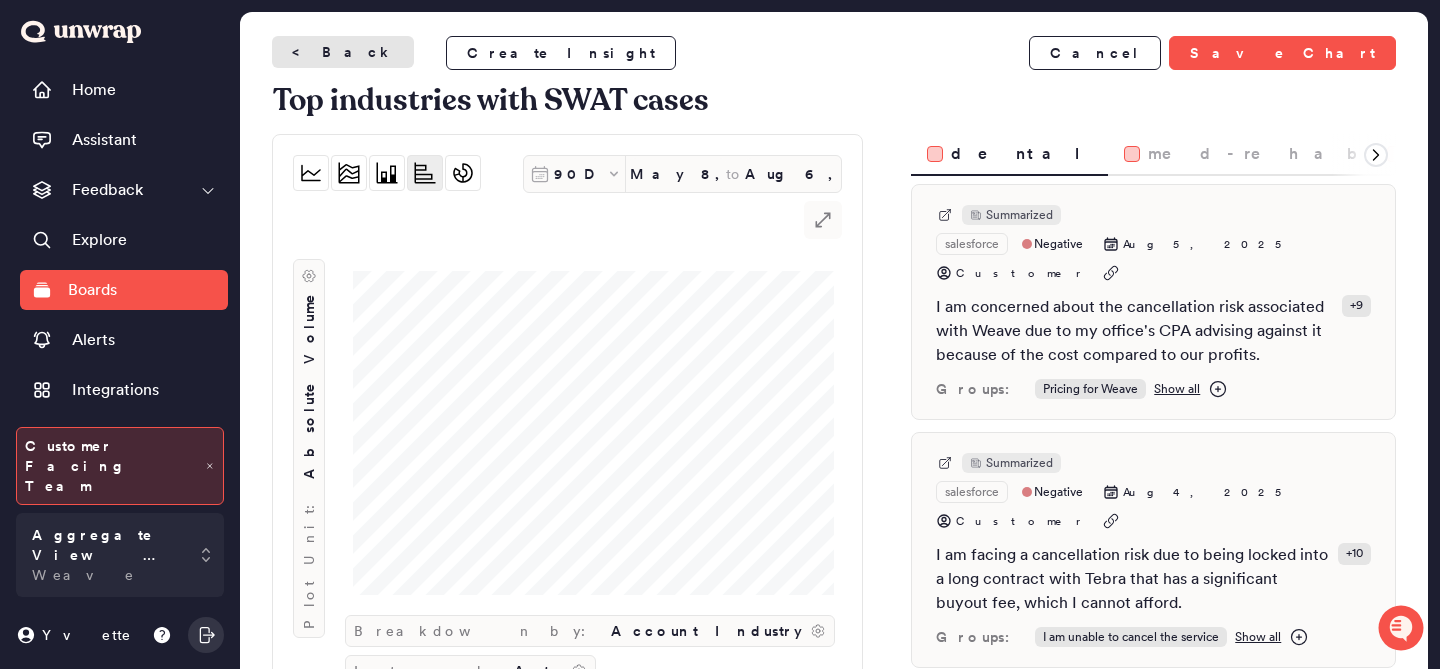 click on "< Back" at bounding box center [343, 52] 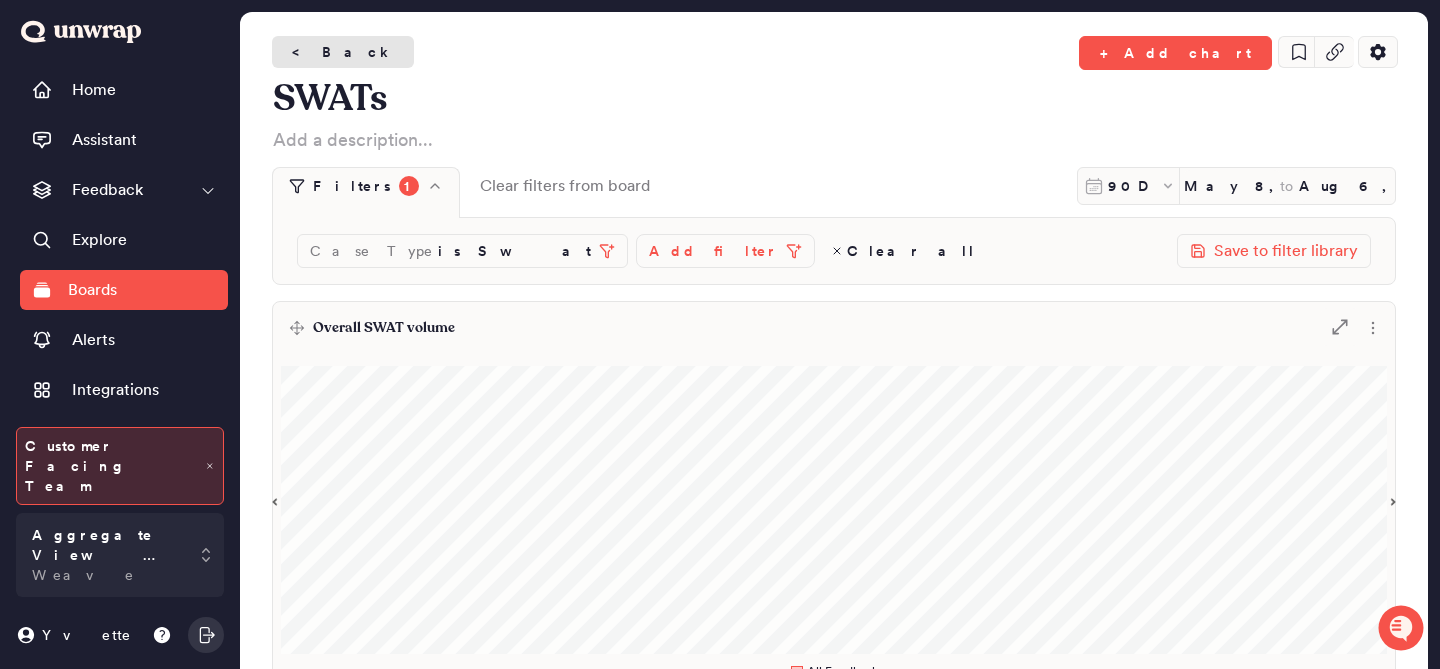 click on "< Back" at bounding box center [343, 52] 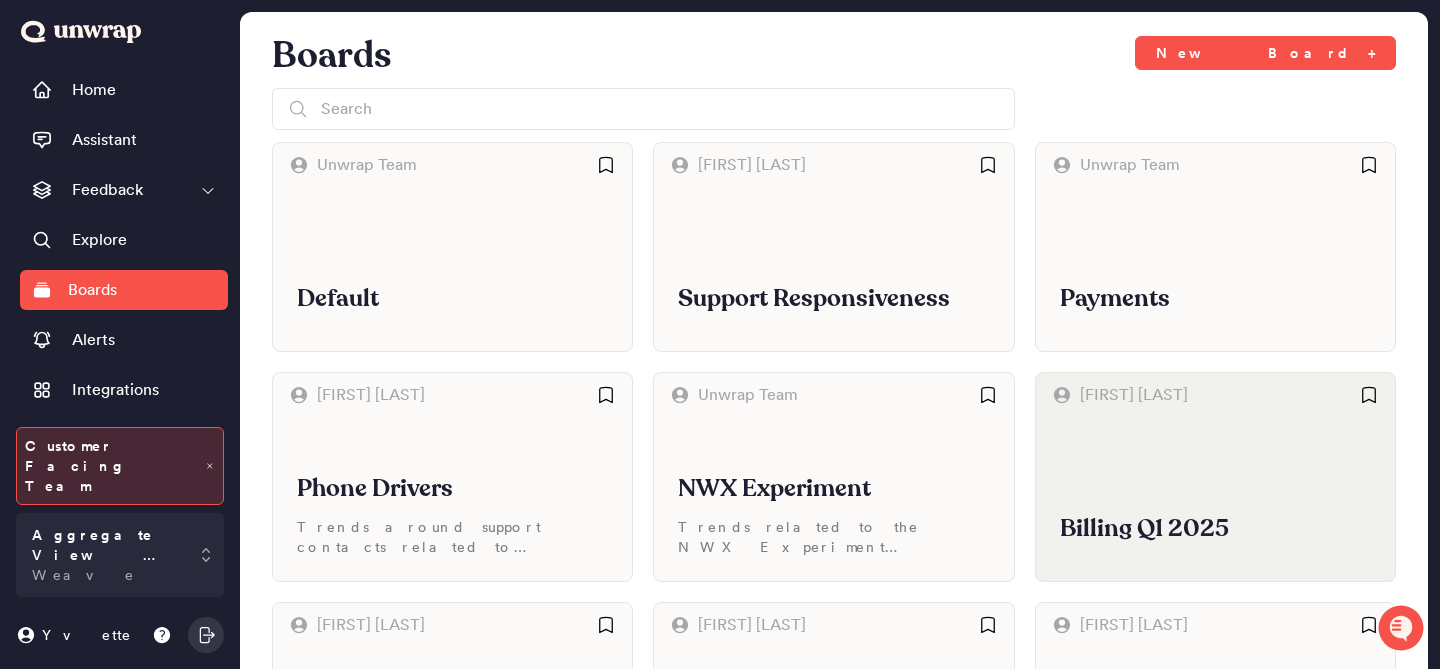 click on "Billing Q1 2025" at bounding box center (1215, 499) 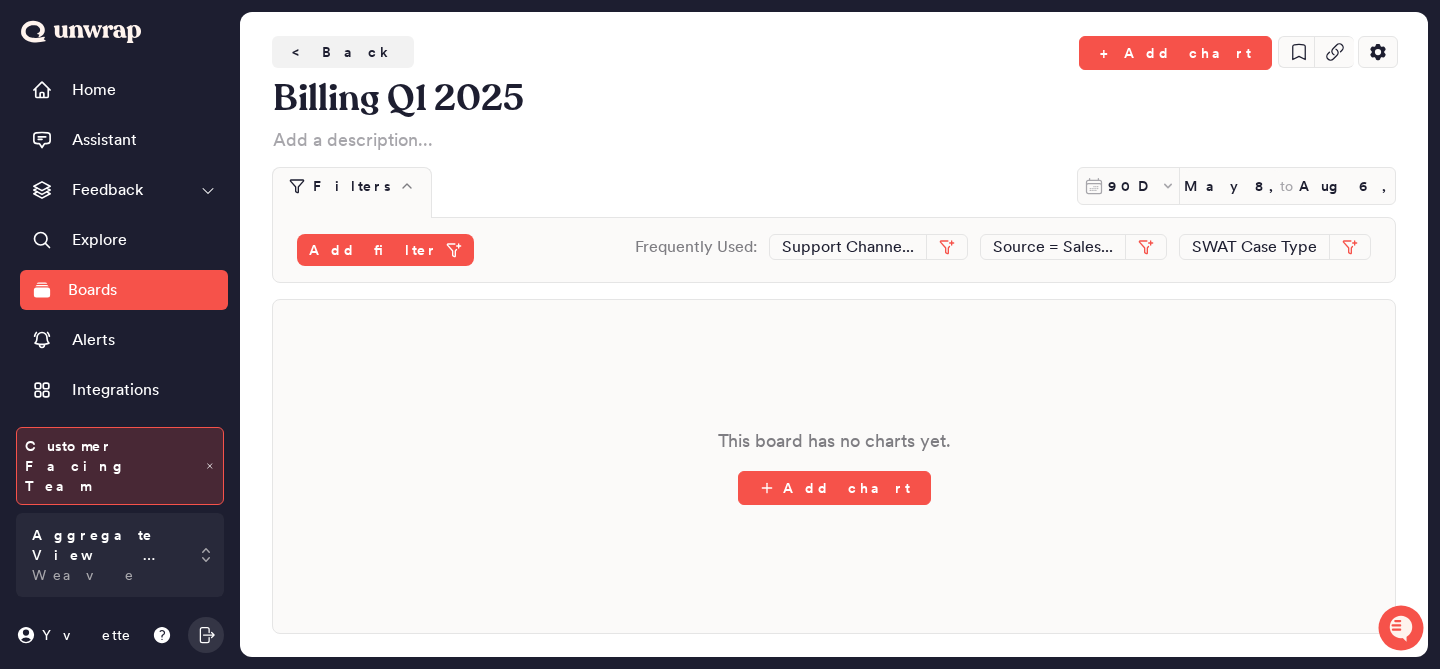 click on "< Back" at bounding box center (609, 53) 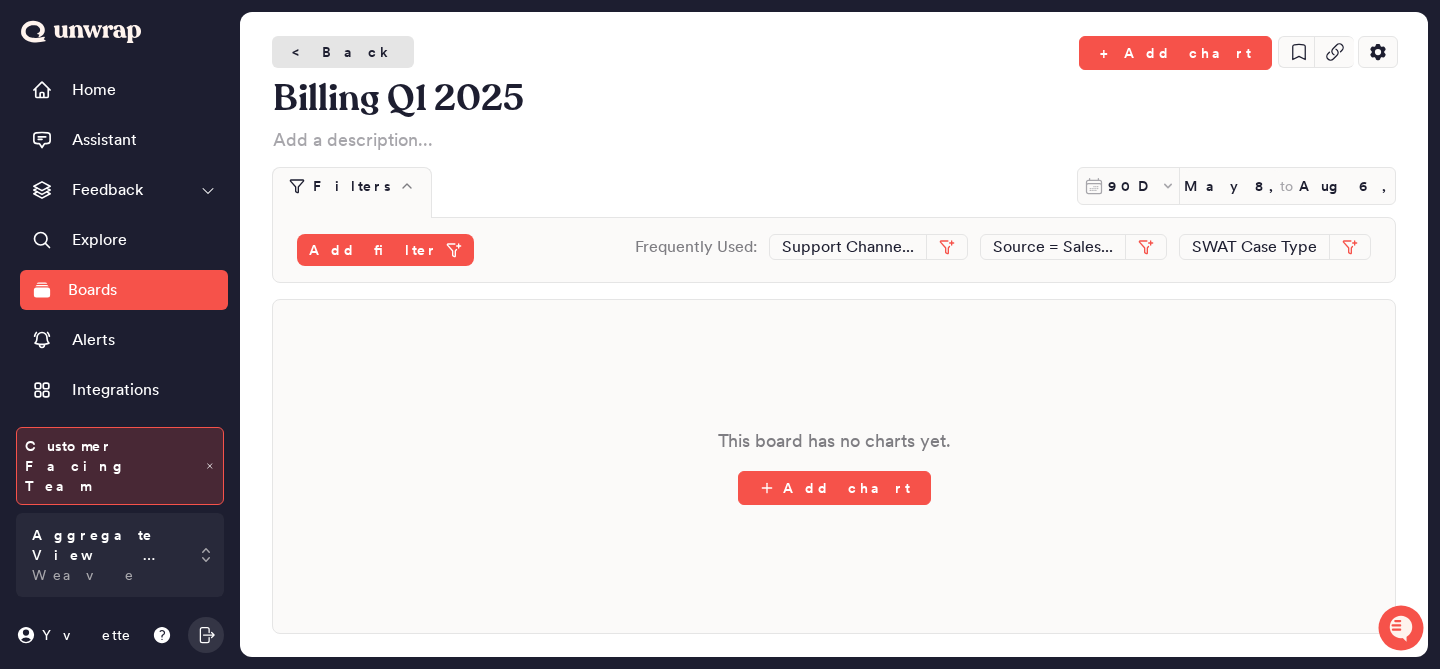 click on "< Back" at bounding box center [343, 52] 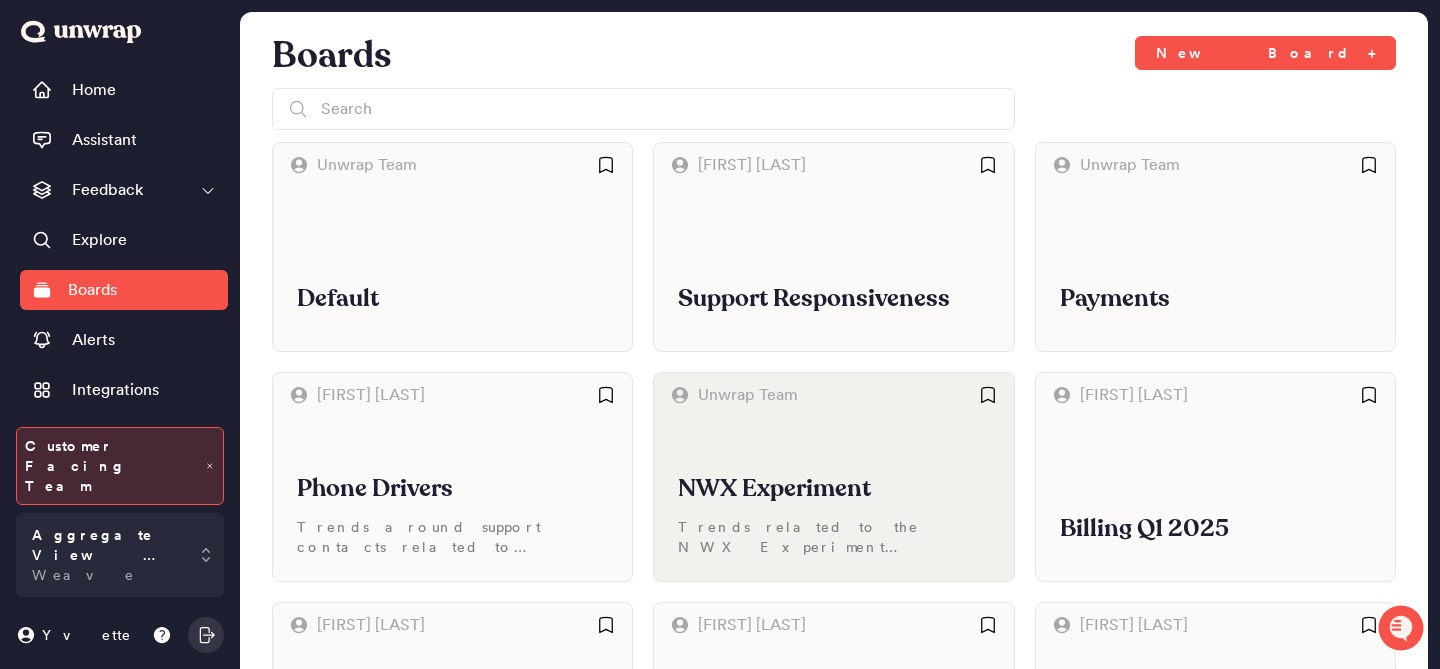 click on "Unwrap Team" at bounding box center (833, 395) 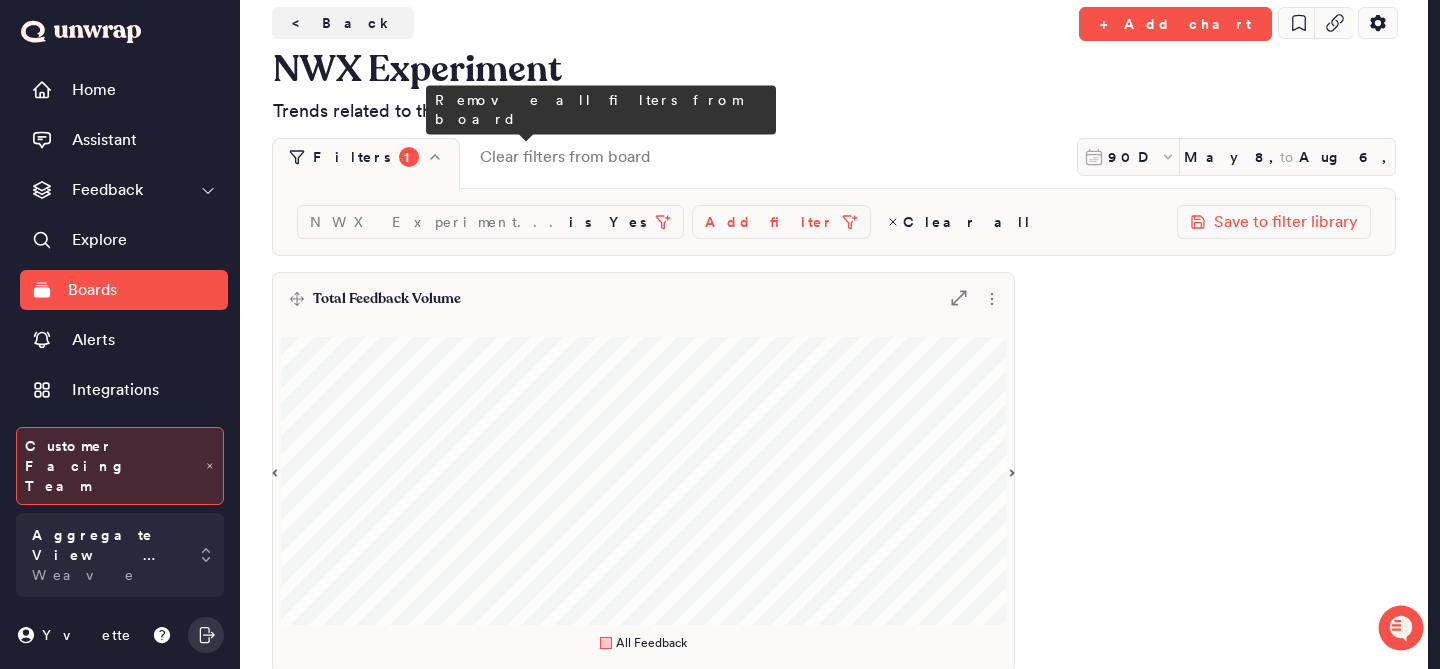 scroll, scrollTop: 0, scrollLeft: 0, axis: both 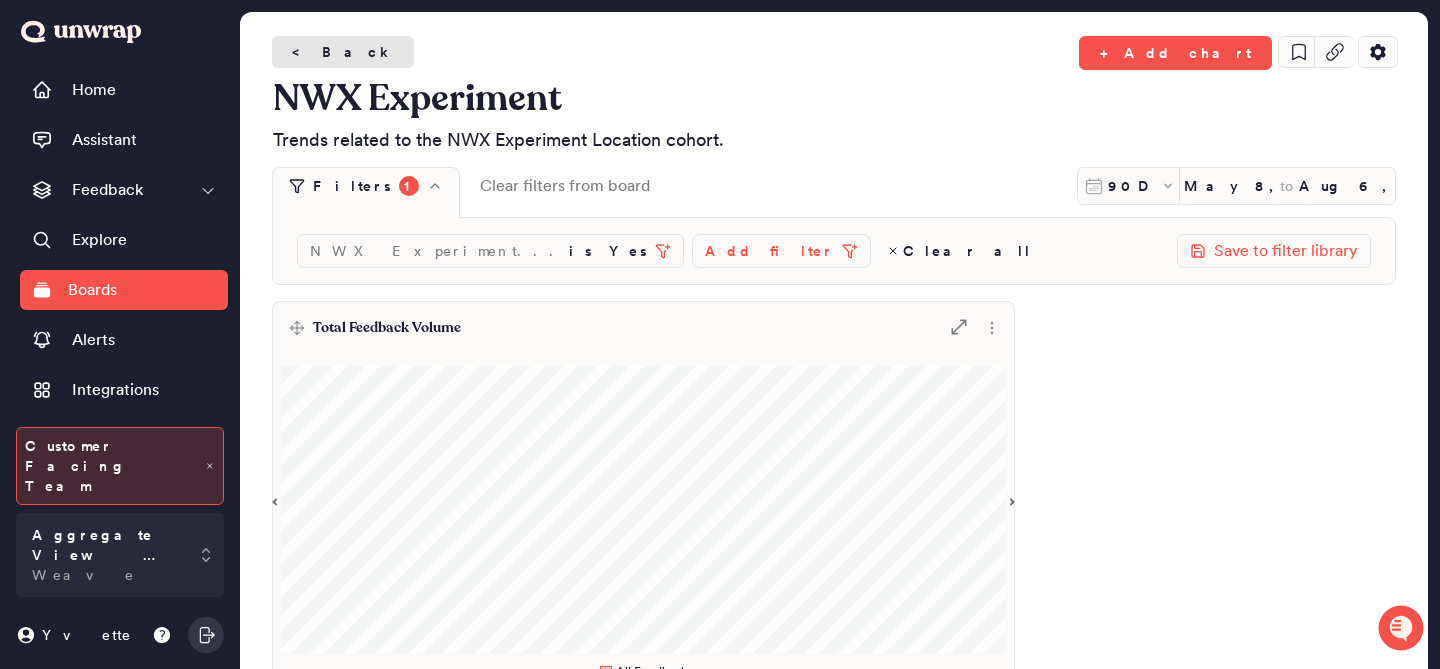 click on "< Back" at bounding box center (343, 52) 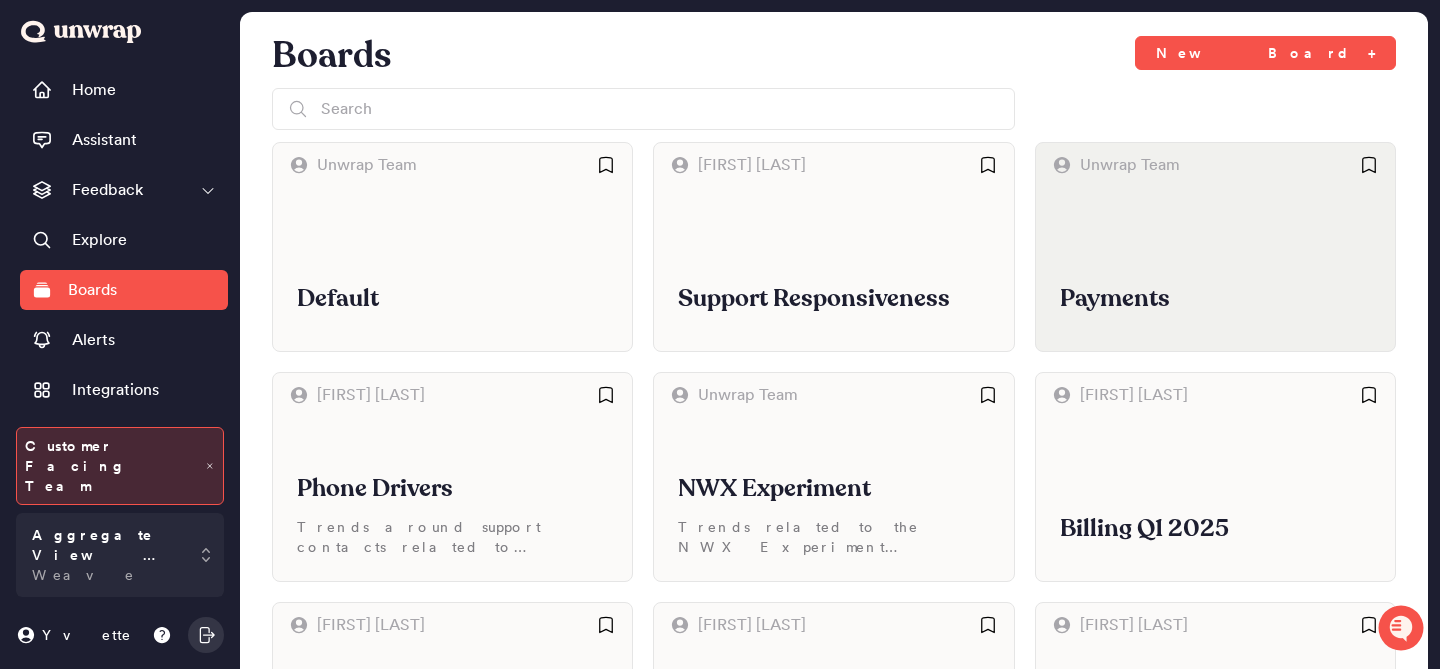 click on "Payments" at bounding box center (1215, 269) 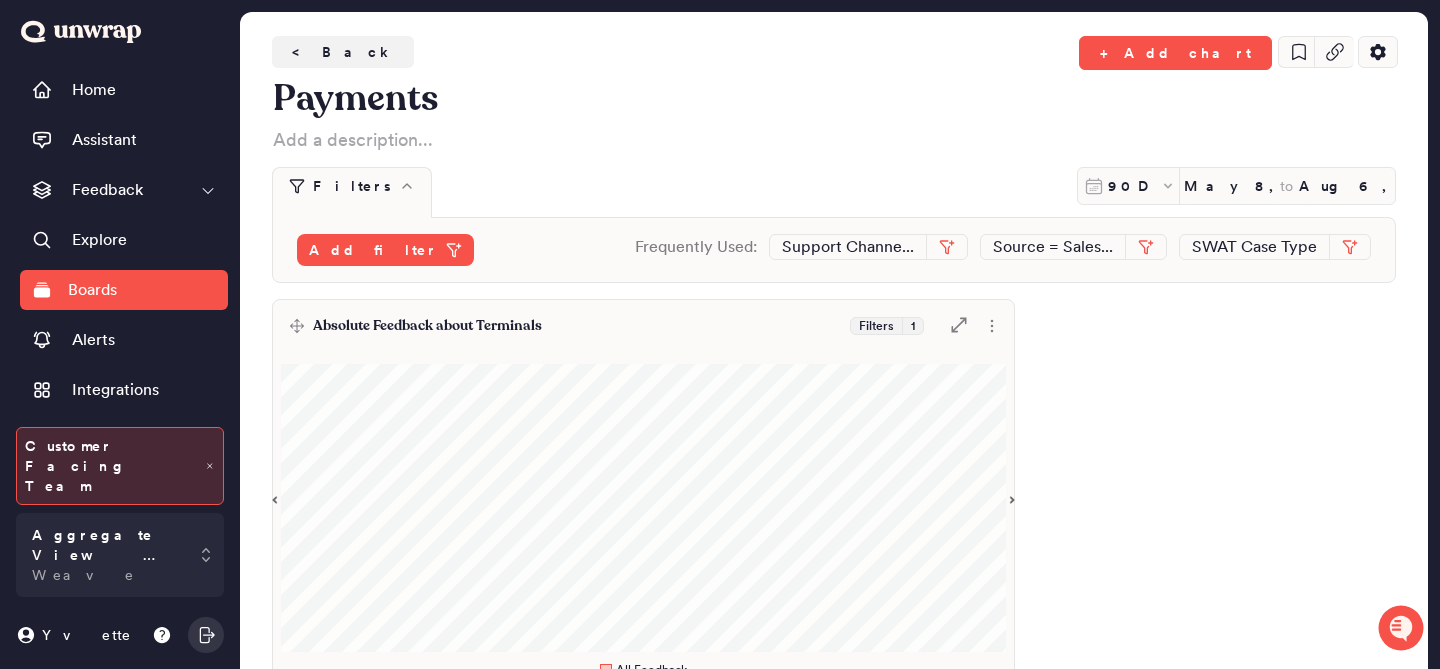 click on "Absolute Feedback about Terminals Filters 1
.st0 {
fill: #7e7d82;
}" at bounding box center [643, 326] 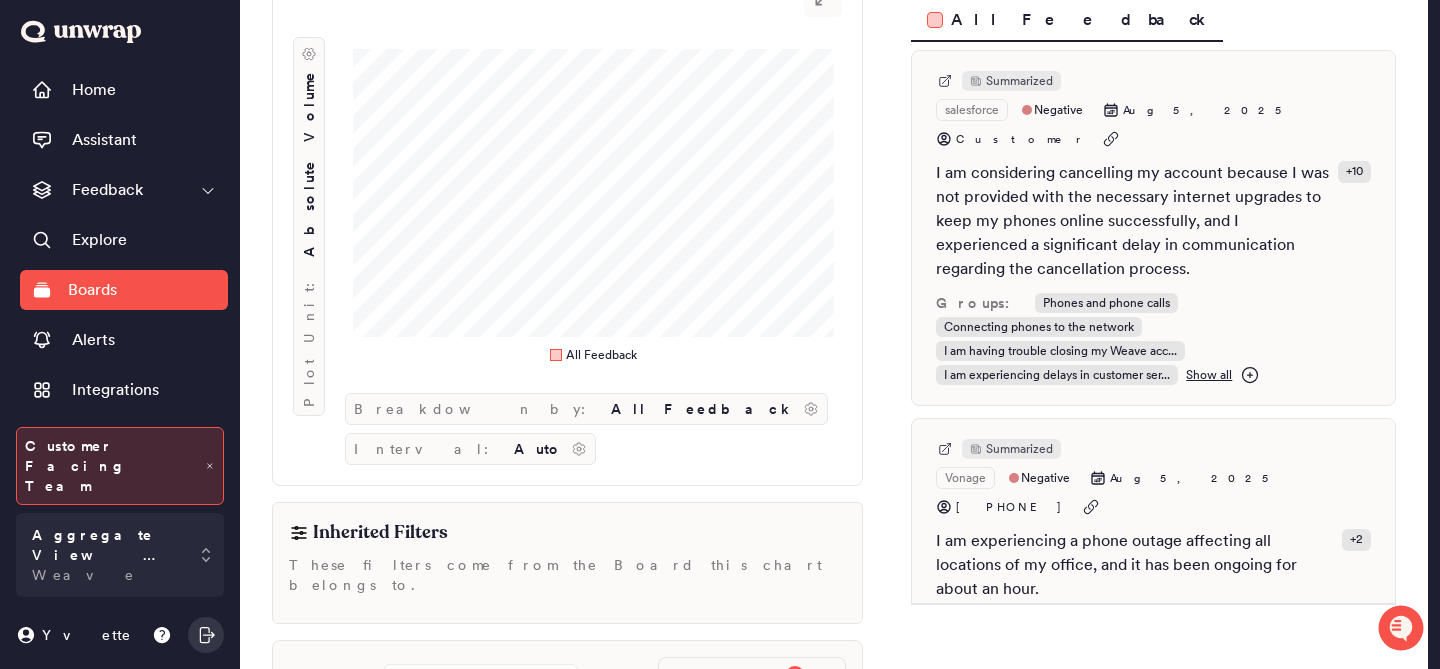 scroll, scrollTop: 0, scrollLeft: 0, axis: both 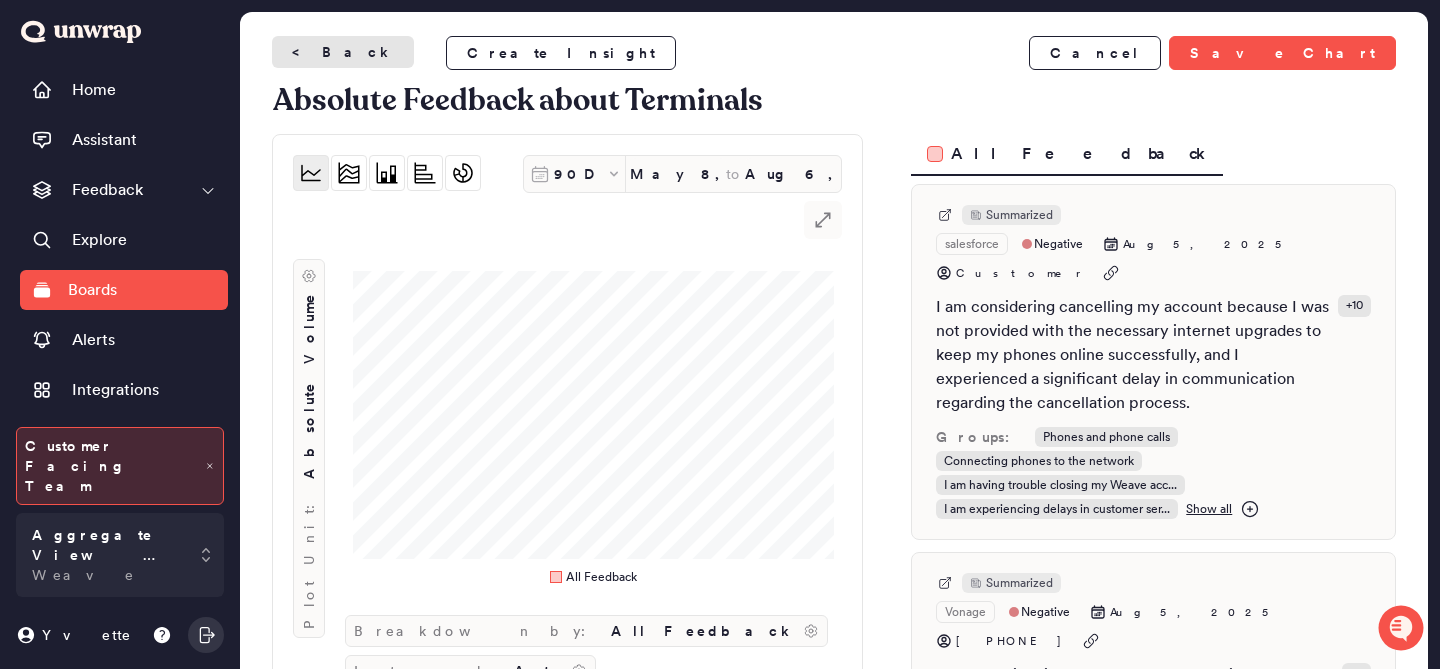 click on "< Back" at bounding box center (343, 52) 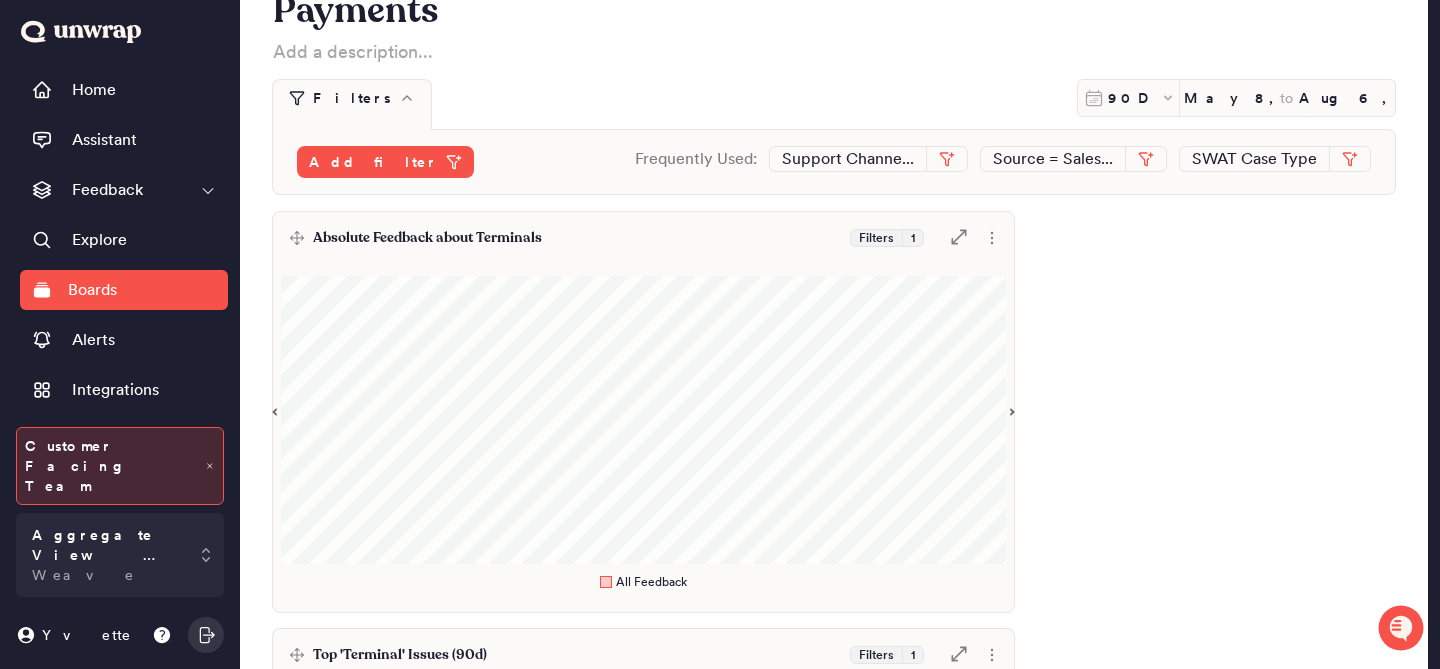 scroll, scrollTop: 0, scrollLeft: 0, axis: both 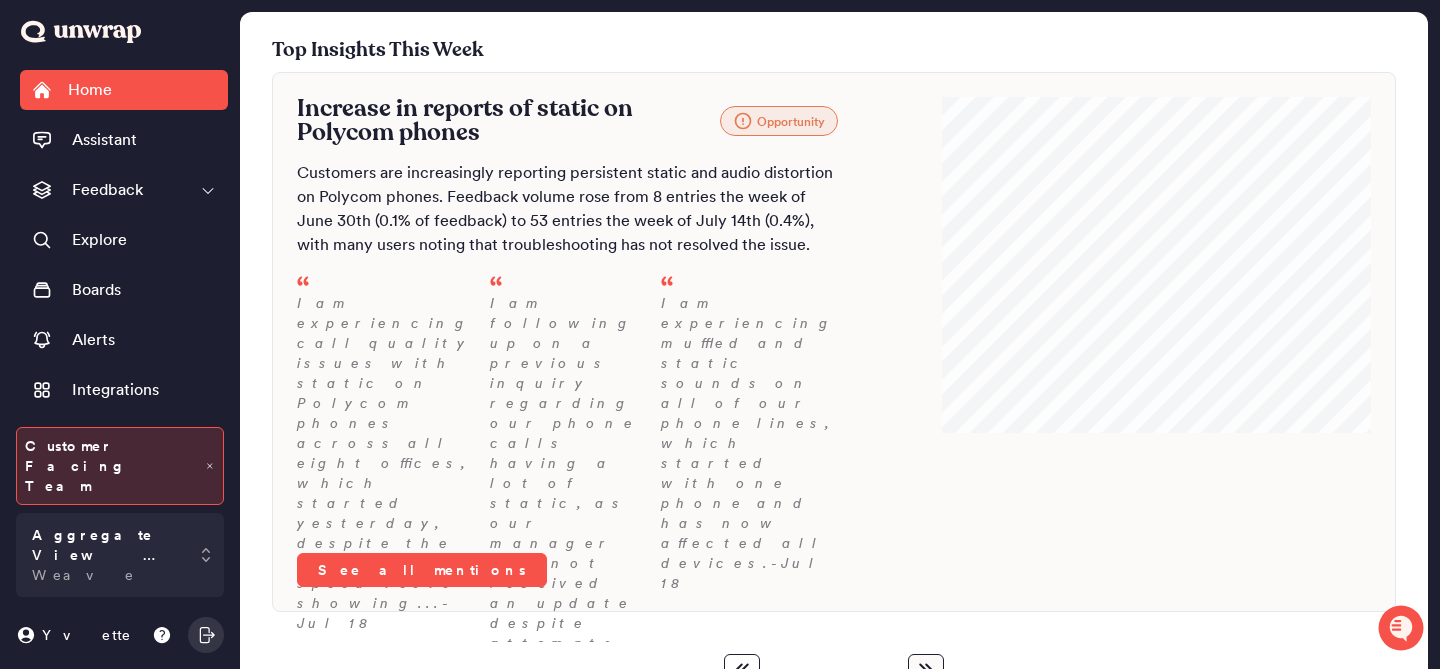 click on "I am experiencing call quality issues with static on Polycom phones across all eight offices, which started yesterday, despite the internet speed tests showing...  -  Jul 18" at bounding box center [385, 463] 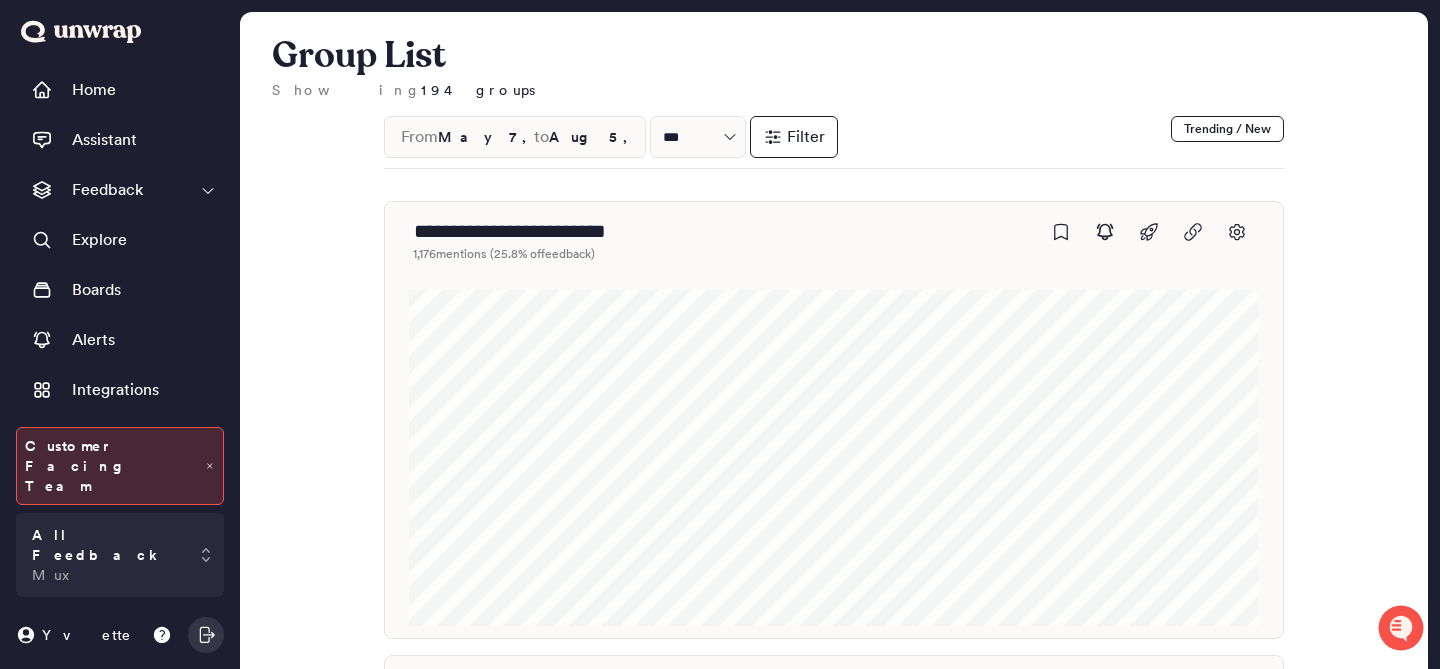scroll, scrollTop: 0, scrollLeft: 0, axis: both 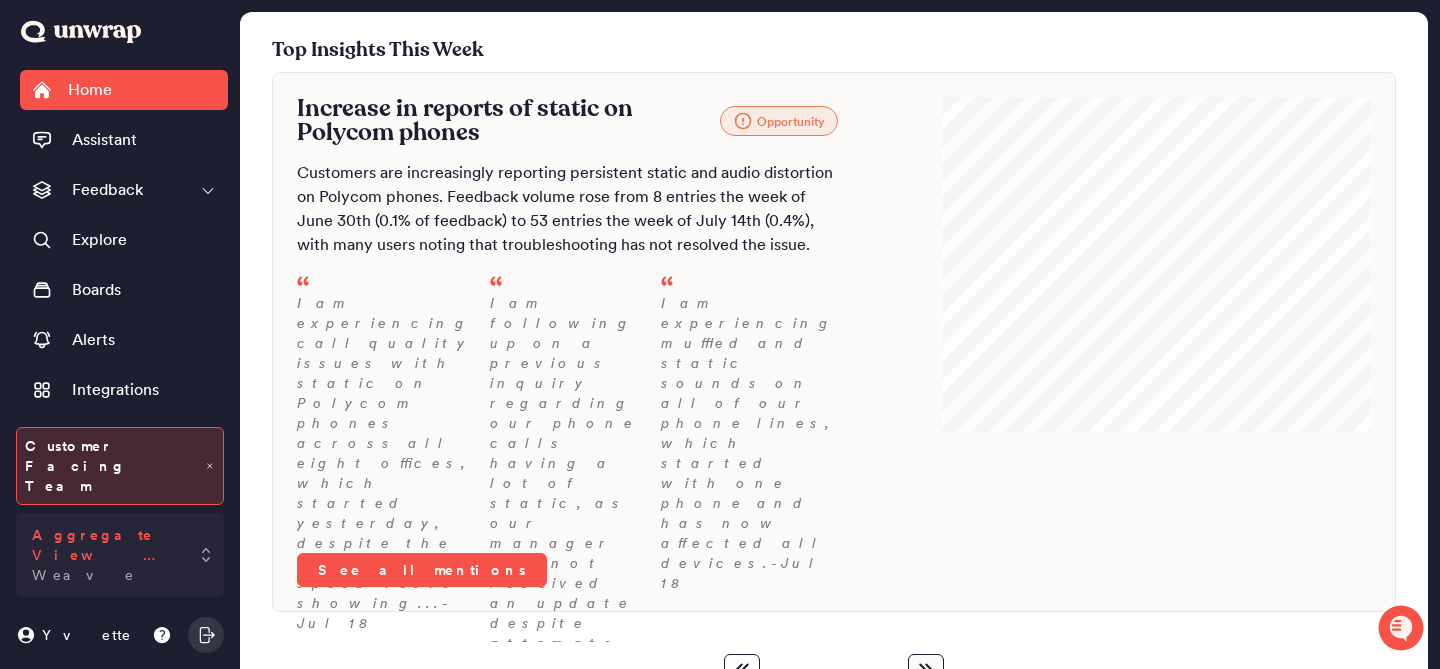 click on "Aggregate View (all sources)" at bounding box center (106, 545) 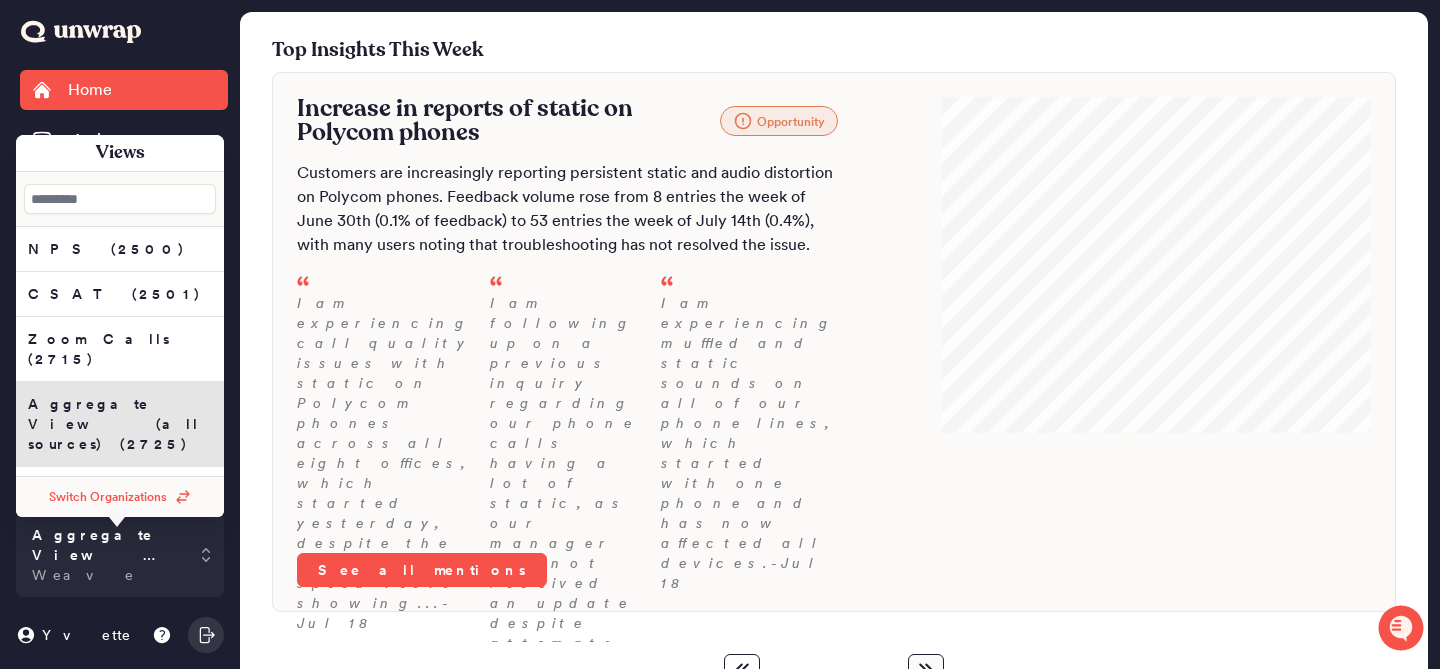 click on "Switch Organizations" at bounding box center [108, 497] 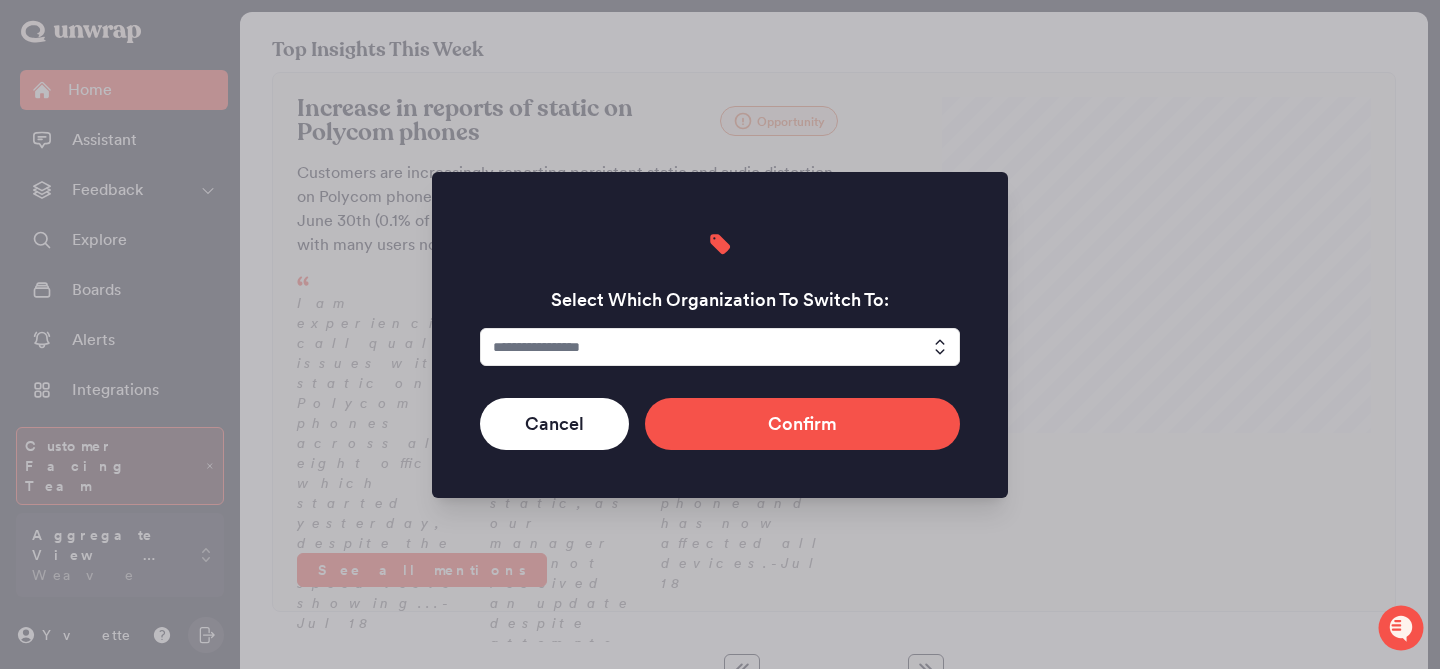 click at bounding box center [720, 347] 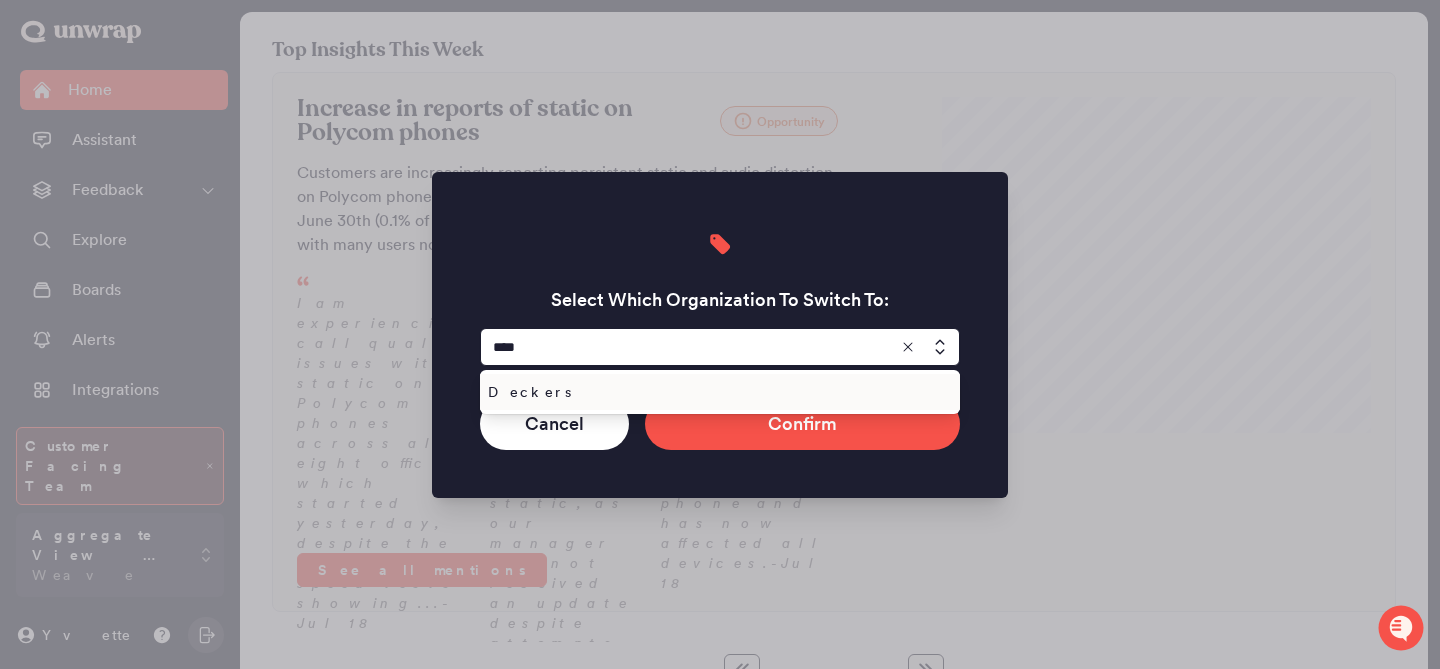 type on "*******" 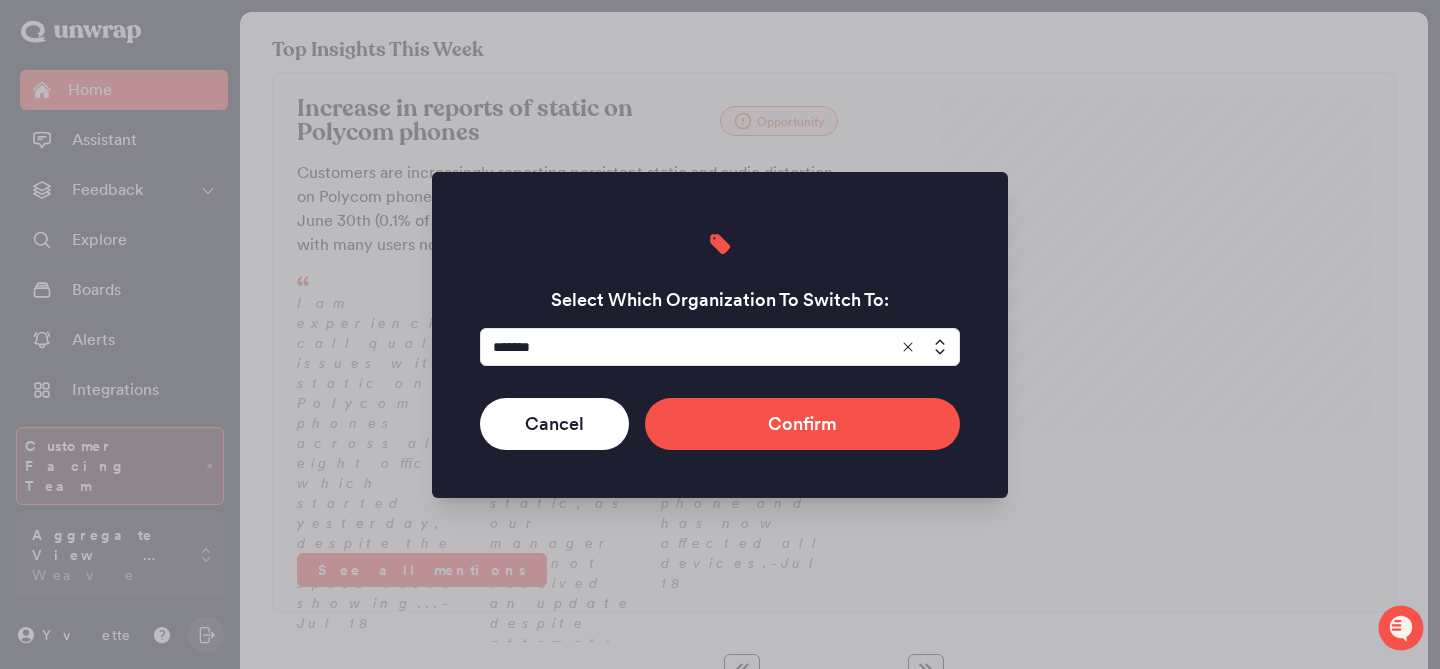 click on "Select Which Organization To Switch To: ******* Cancel Confirm" at bounding box center (720, 335) 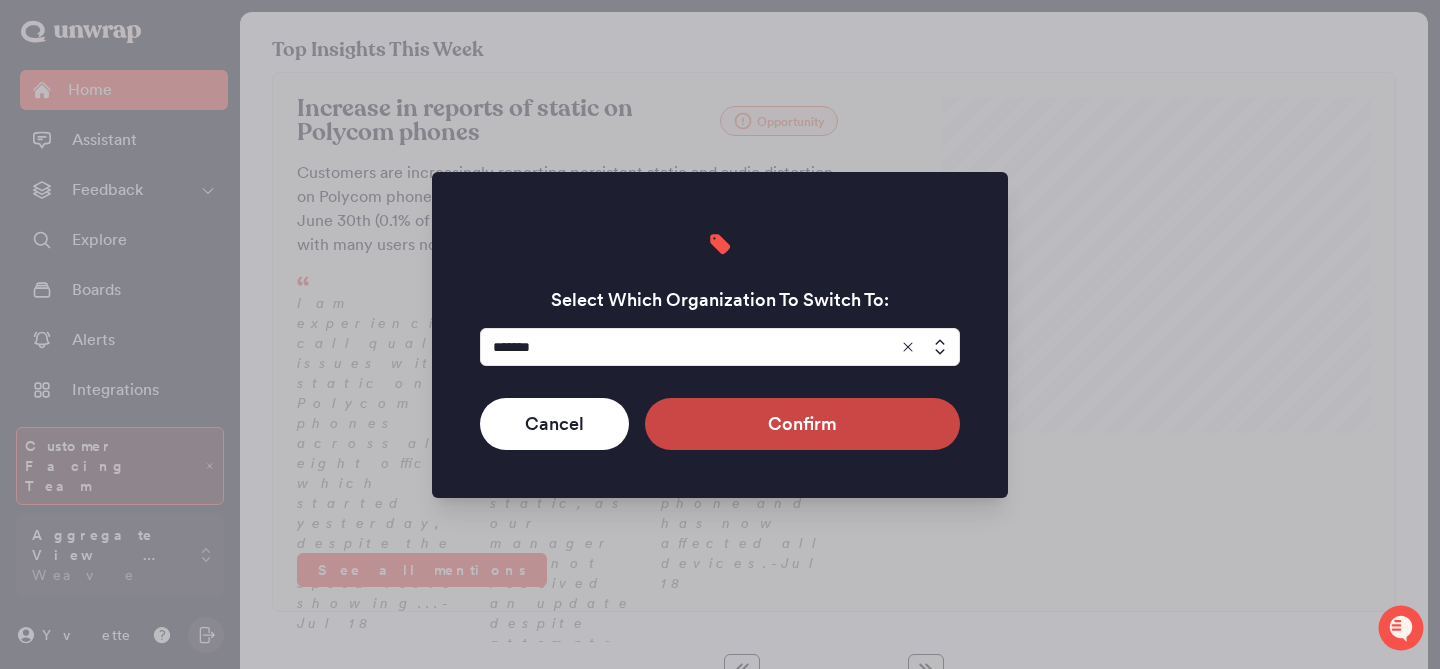 click on "Confirm" at bounding box center [802, 424] 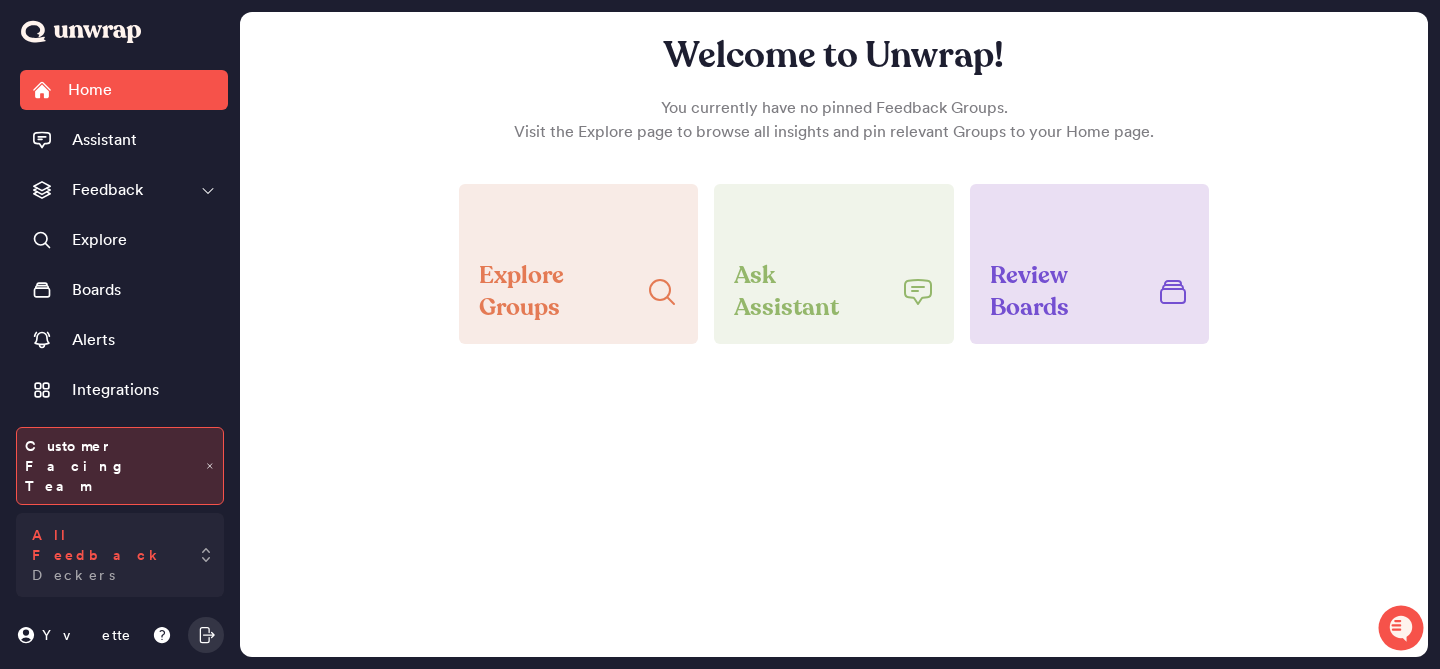 click on "All Feedback" at bounding box center [106, 545] 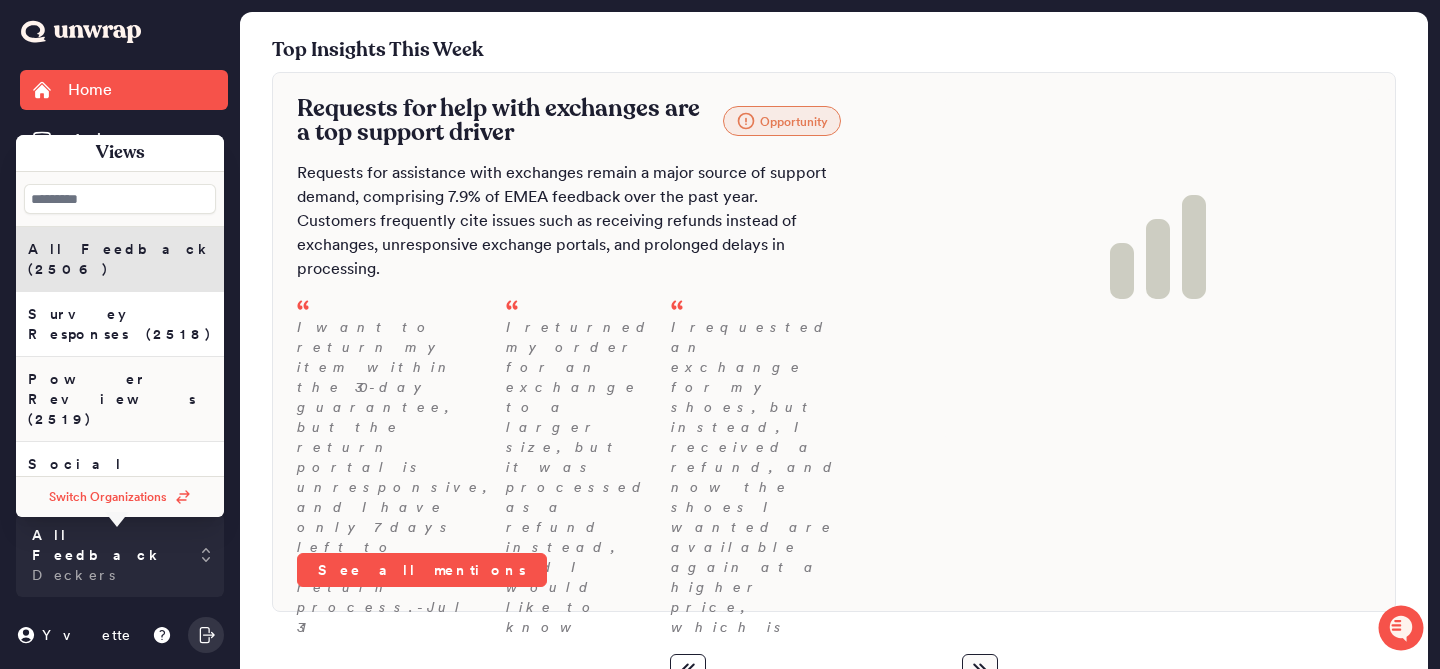 scroll, scrollTop: 60, scrollLeft: 0, axis: vertical 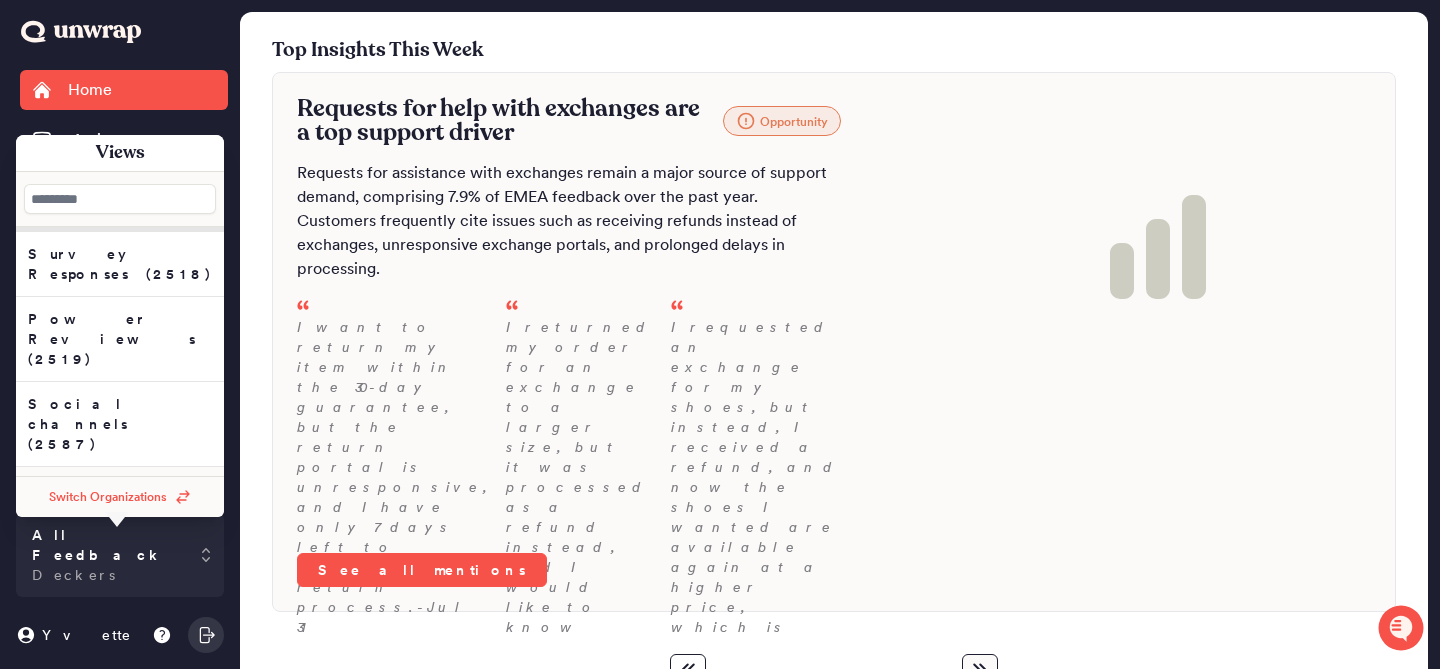 click on "Consumer Product Feedback (3471)" at bounding box center (120, 264) 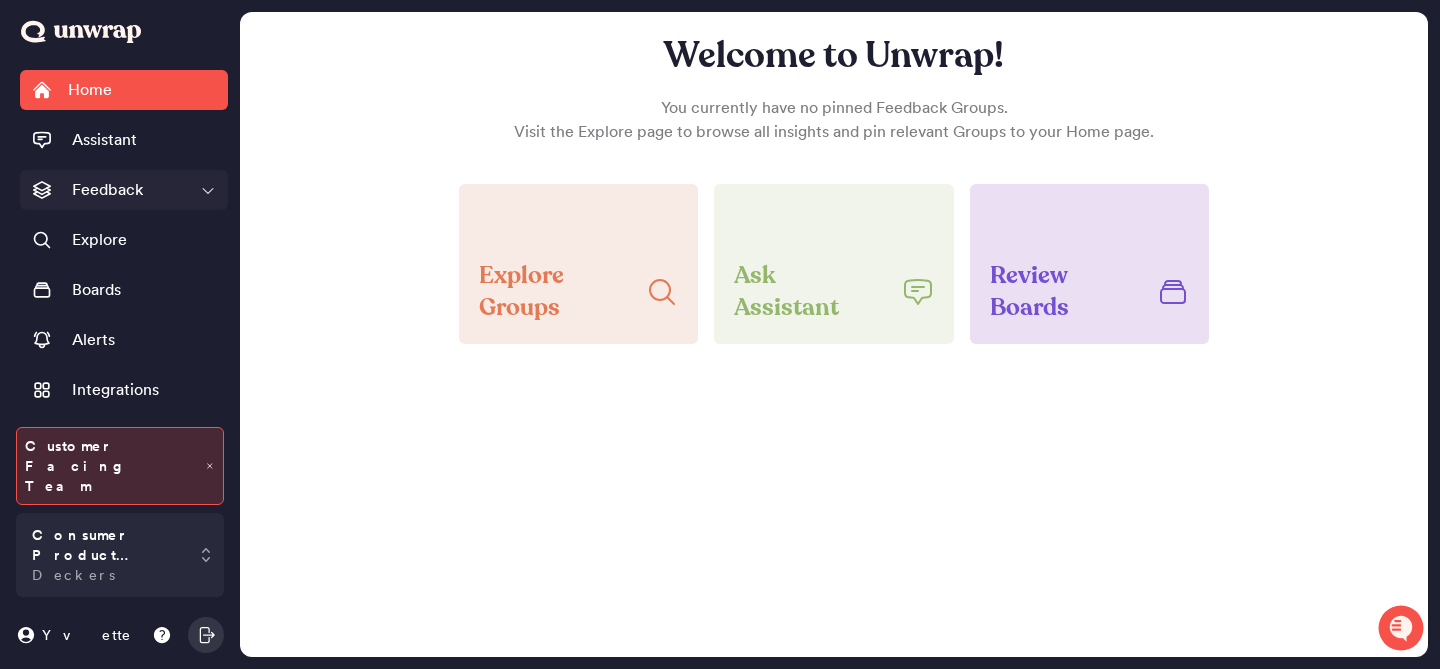 click on "Feedback" at bounding box center (107, 190) 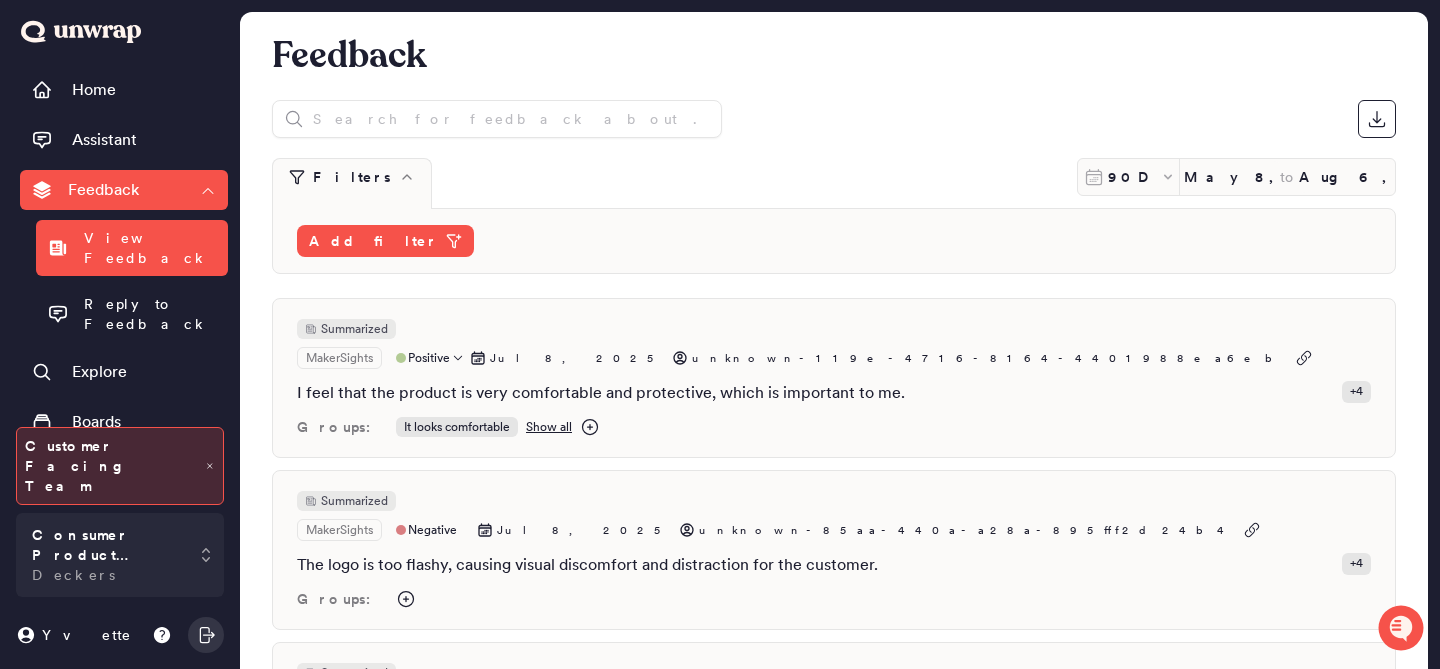 click on "I feel that the product is very comfortable and protective, which is important to me." at bounding box center (601, 393) 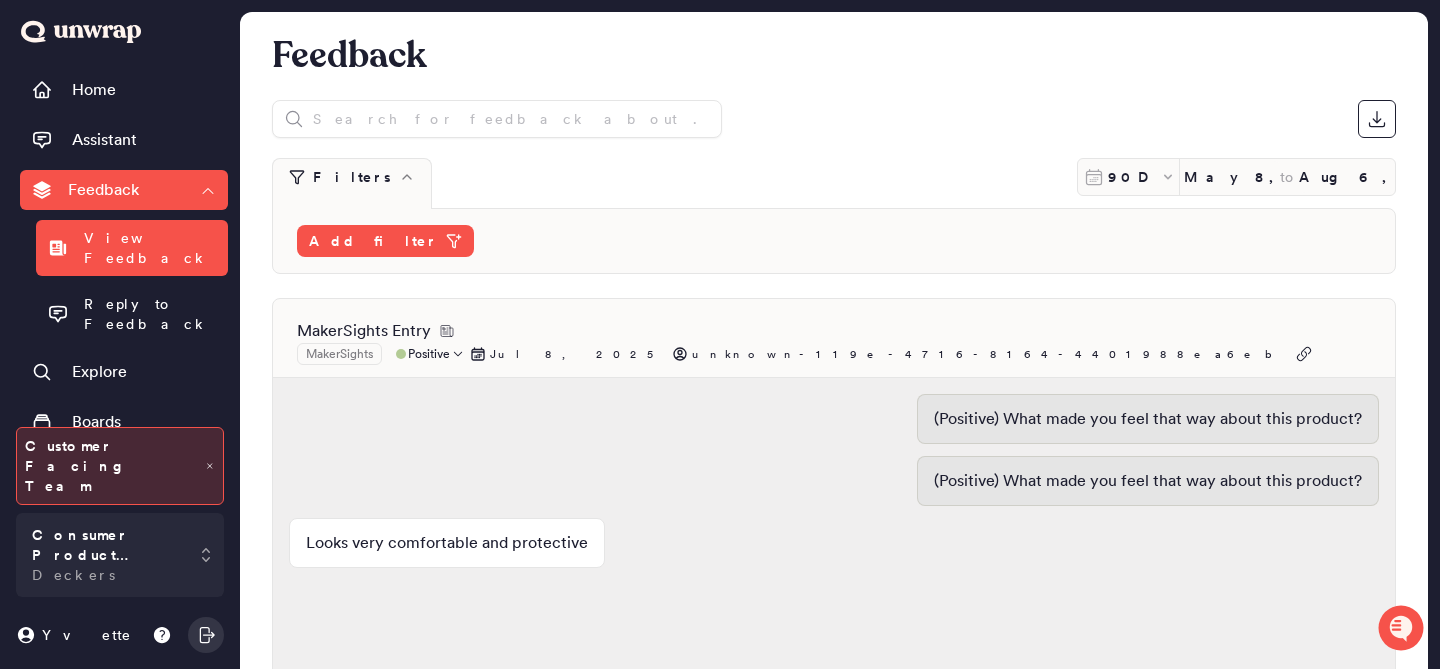 click on "MakerSights Entry MakerSights Positive Jul 8, 2025 unknown-119e-4716-8164-4401988ea6eb (Positive) What made you feel that way about this product? (Positive) What made you feel that way about this product? Looks very comfortable and protective Groups: It looks comfortable Show all Brand :  HOKA Product :  Mafate Hike  + 2" at bounding box center (834, 545) 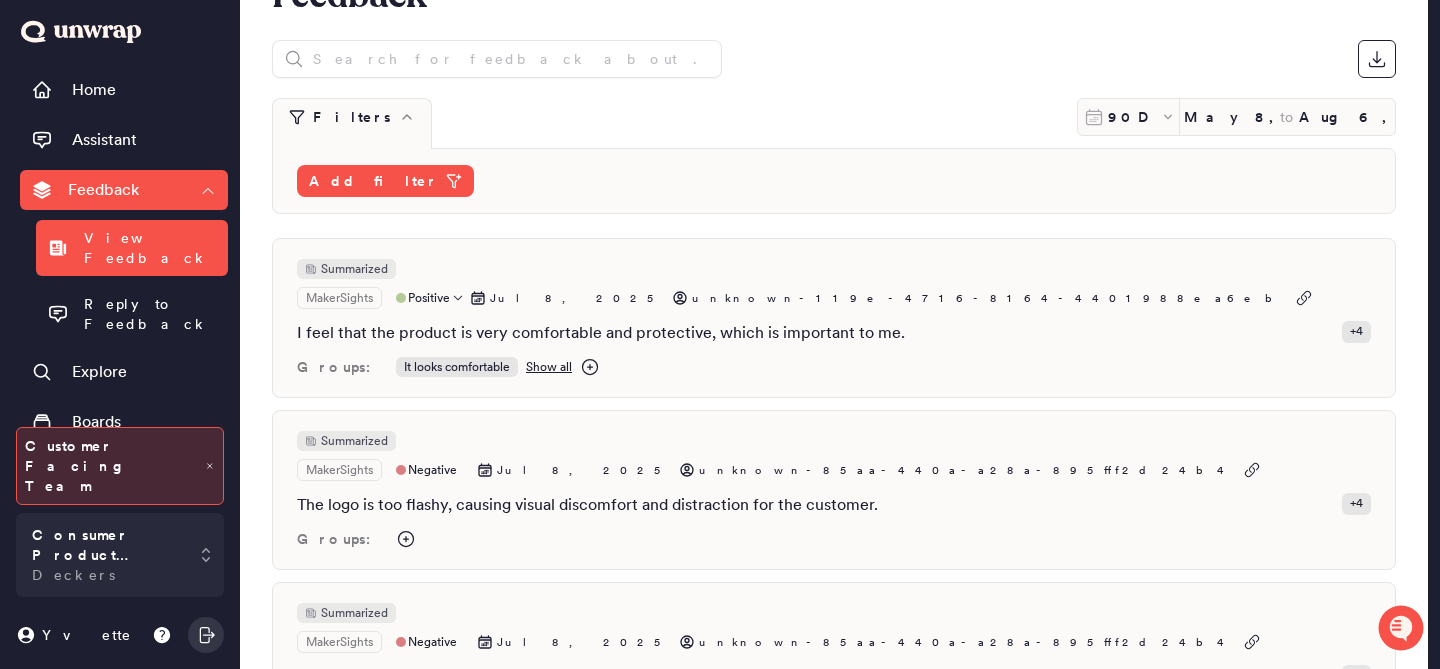 scroll, scrollTop: 94, scrollLeft: 0, axis: vertical 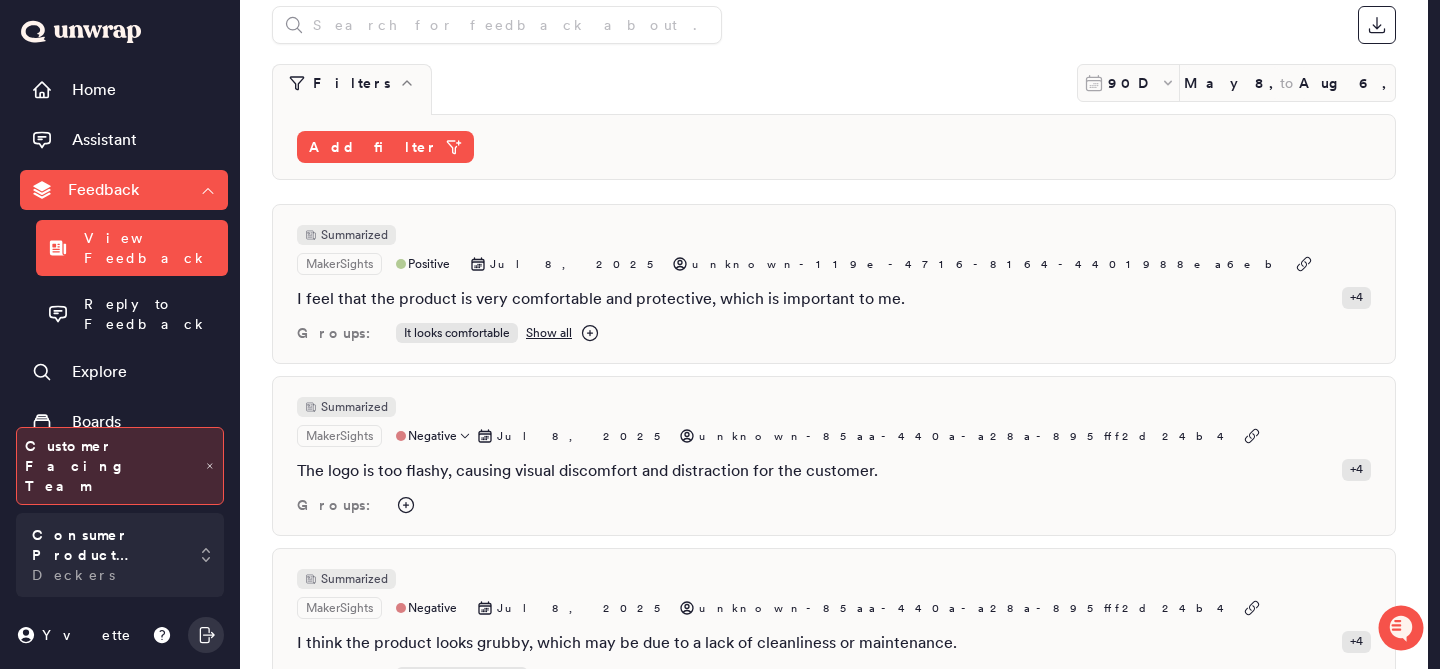 click on "The logo is too flashy, causing visual discomfort and distraction for the customer." at bounding box center (587, 471) 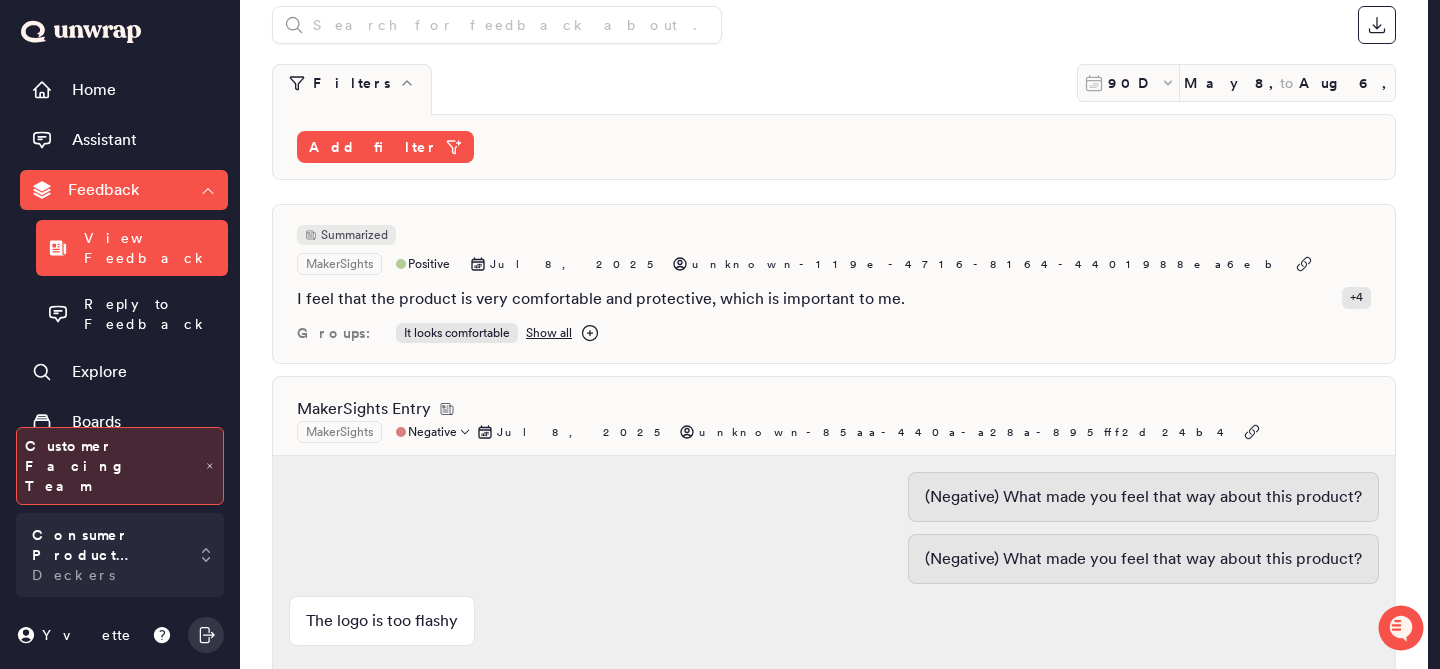 click on "MakerSights Entry MakerSights Negative Jul 8, 2025 unknown-85aa-440a-a28a-895fff2d24b4" at bounding box center [834, 420] 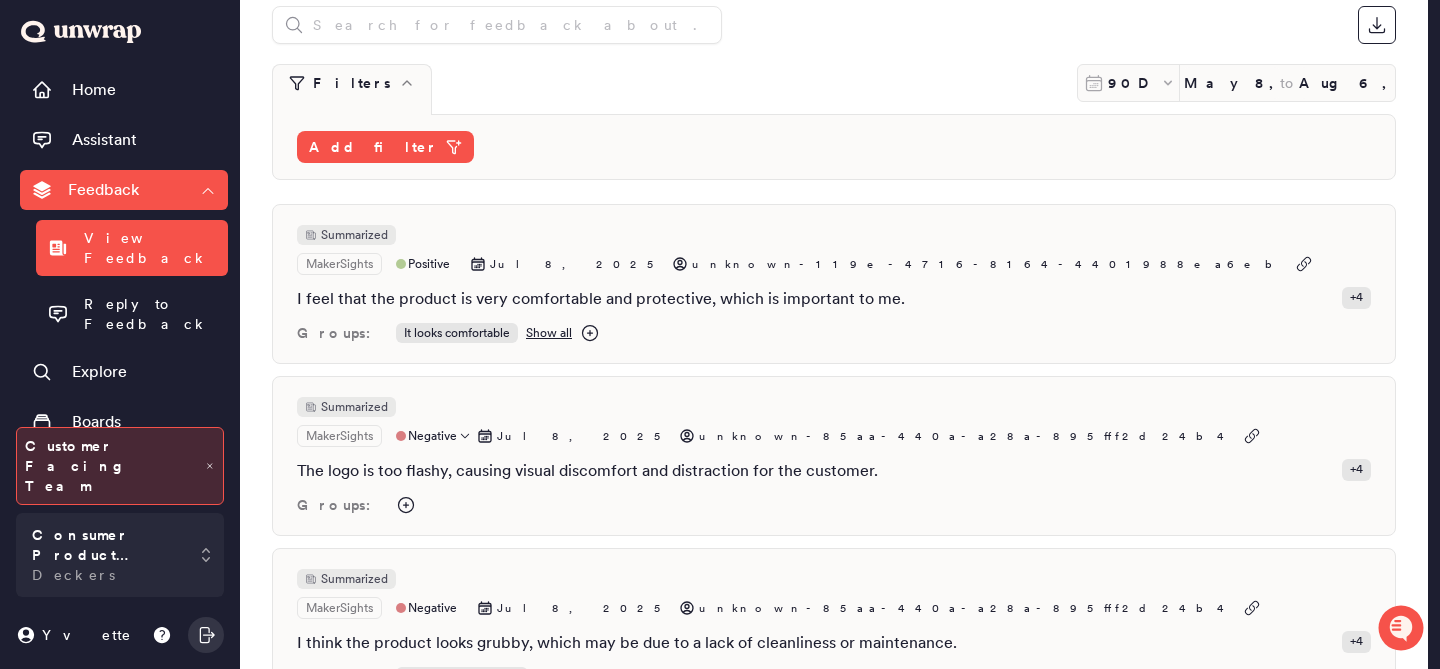 click on "The logo is too flashy, causing visual discomfort and distraction for the customer." at bounding box center (587, 471) 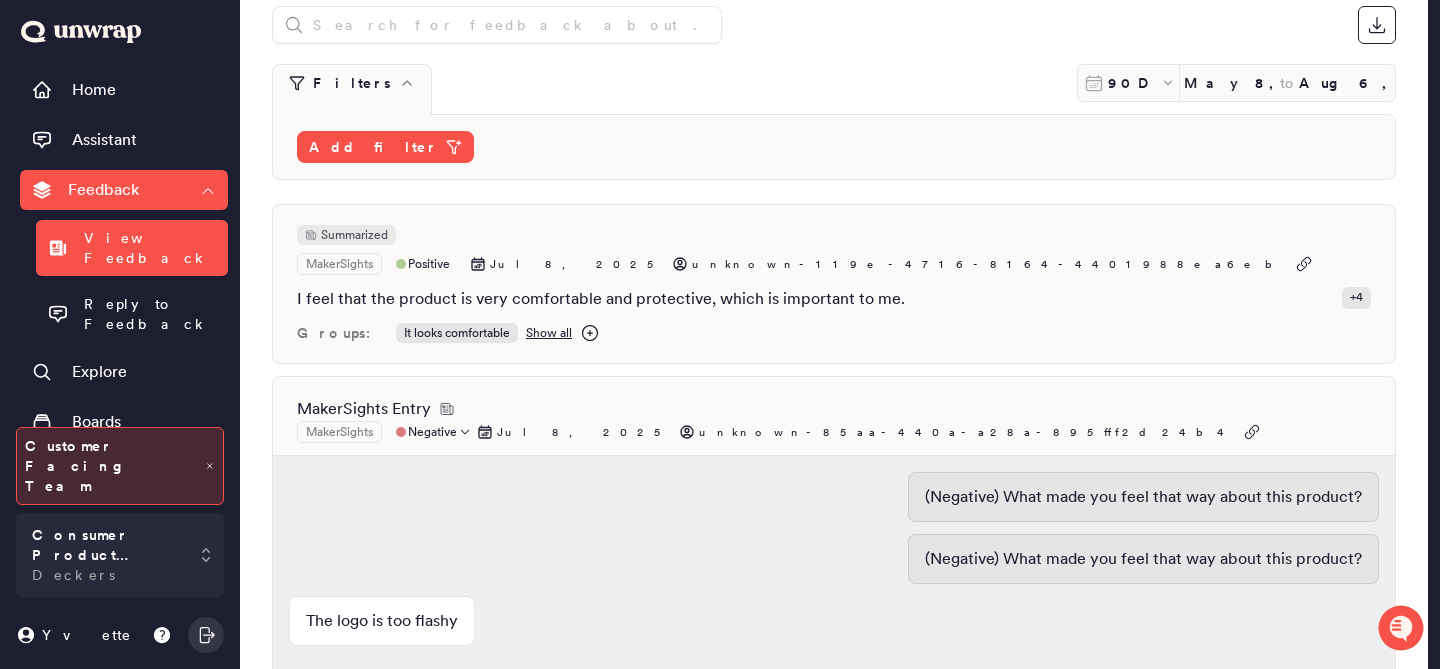 click on "MakerSights Entry MakerSights Negative Jul 8, 2025 unknown-85aa-440a-a28a-895fff2d24b4" at bounding box center [834, 420] 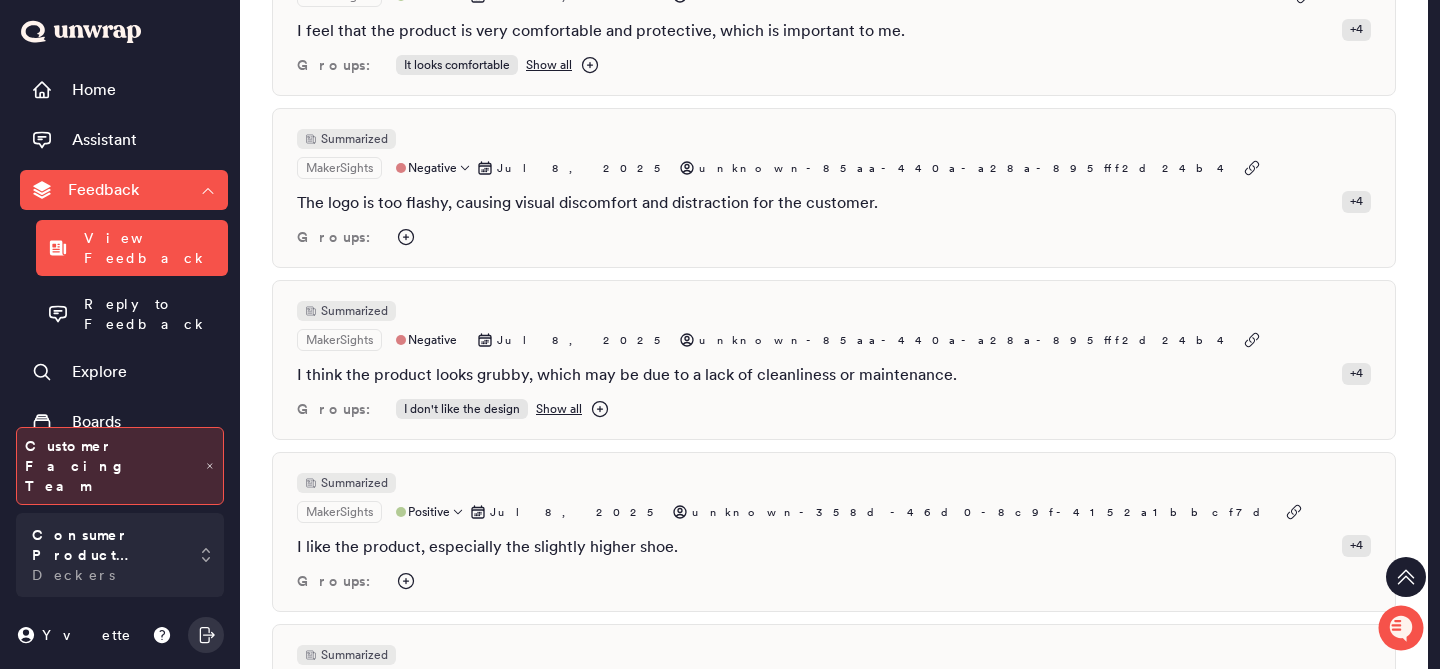 scroll, scrollTop: 388, scrollLeft: 0, axis: vertical 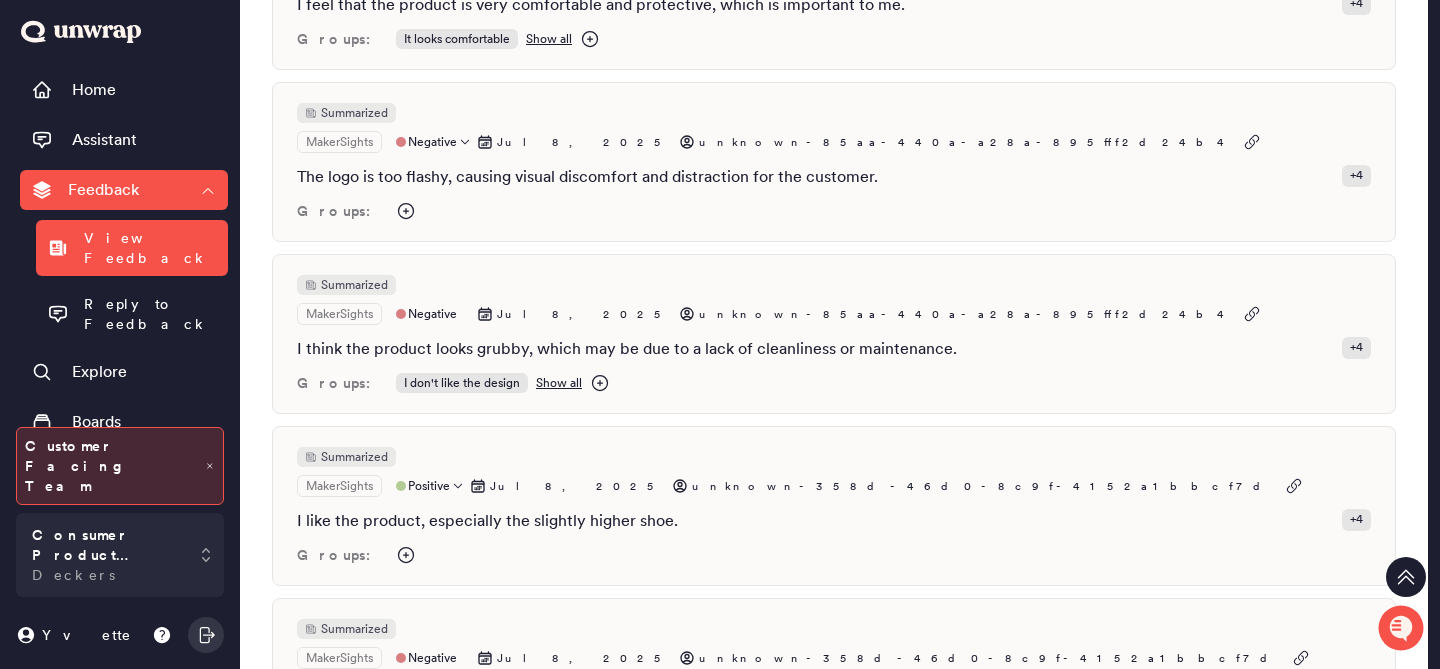 click on "Summarized MakerSights Positive Jul 8, 2025 unknown-358d-46d0-8c9f-4152a1bbcf7d I like the product, especially the slightly higher shoe.    + 4 Groups:" at bounding box center [834, 506] 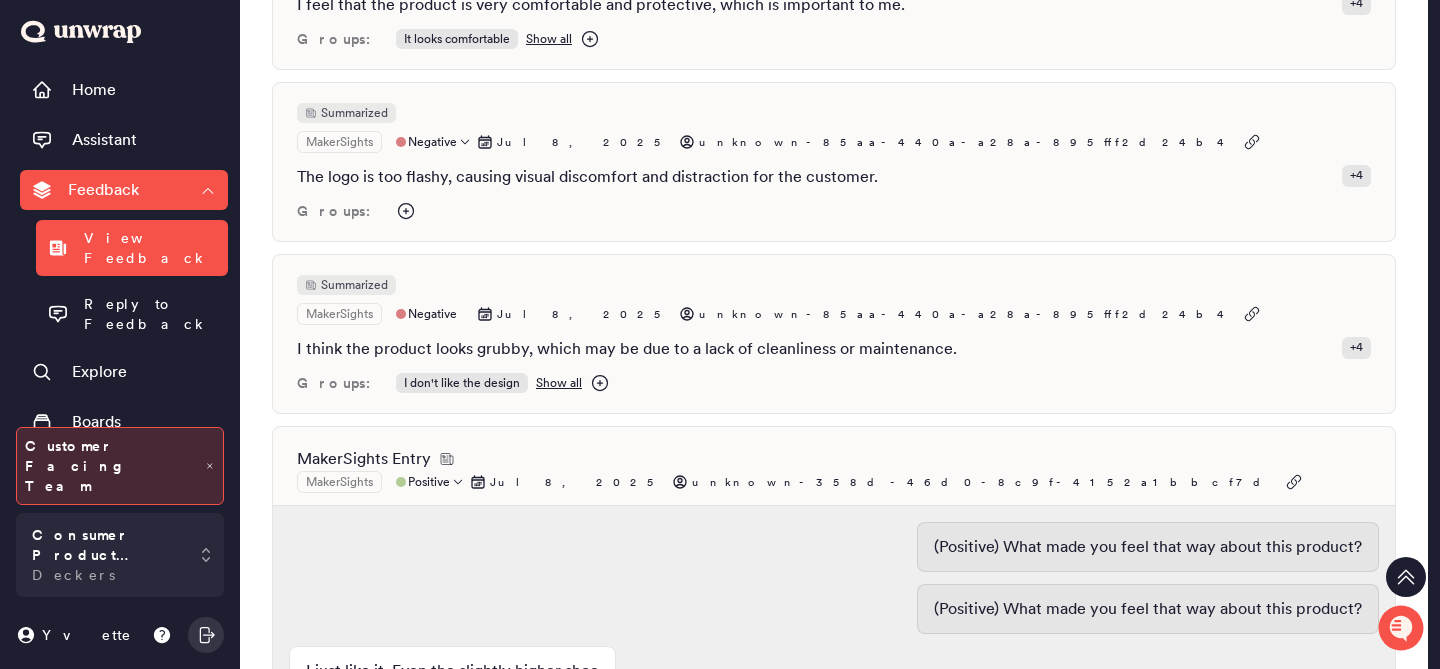click on "(Positive) What made you feel that way about this product?" at bounding box center [834, 553] 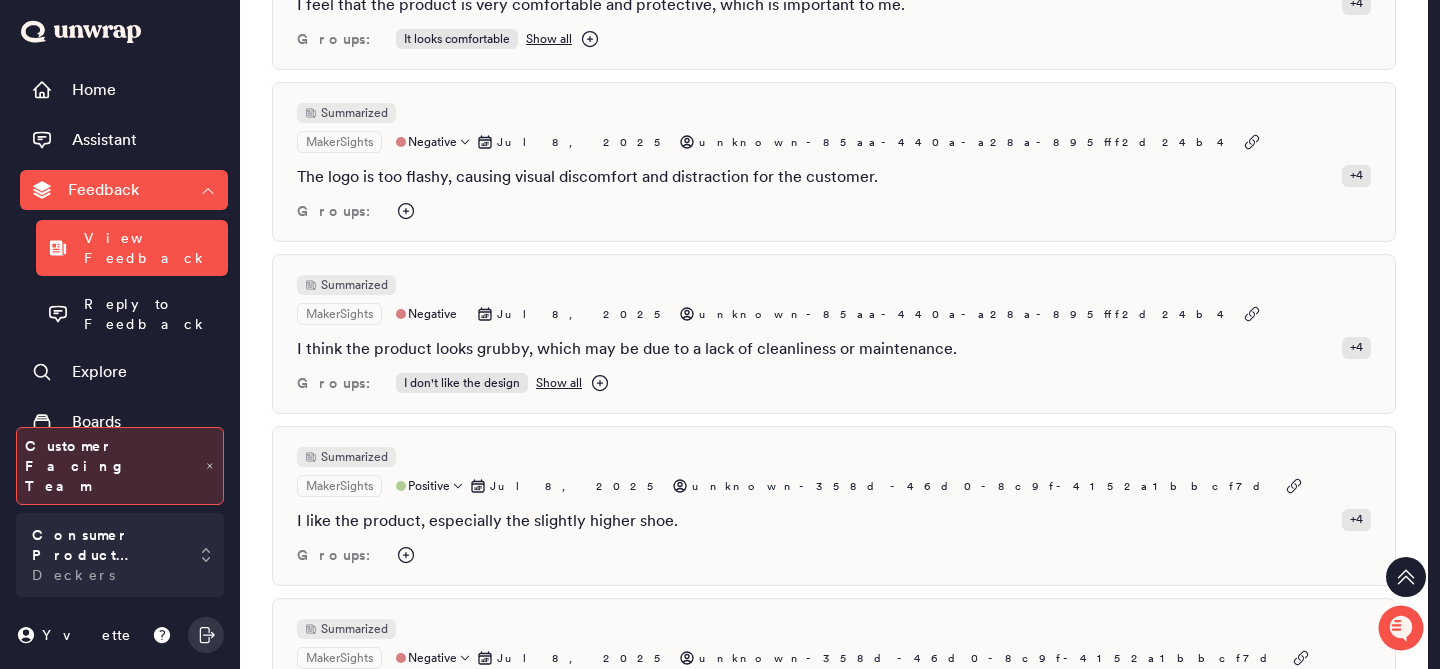 click on "I think the product is ugly, which is my main pain point." at bounding box center (496, 693) 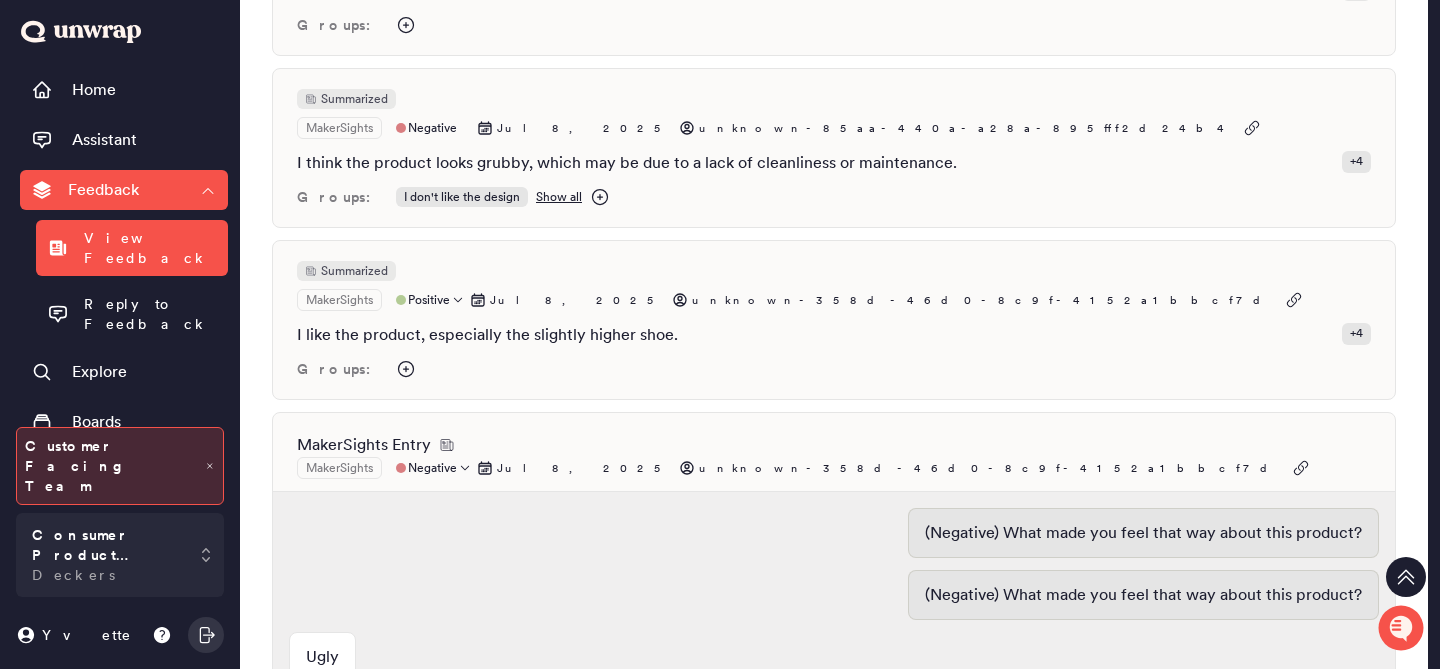 scroll, scrollTop: 578, scrollLeft: 0, axis: vertical 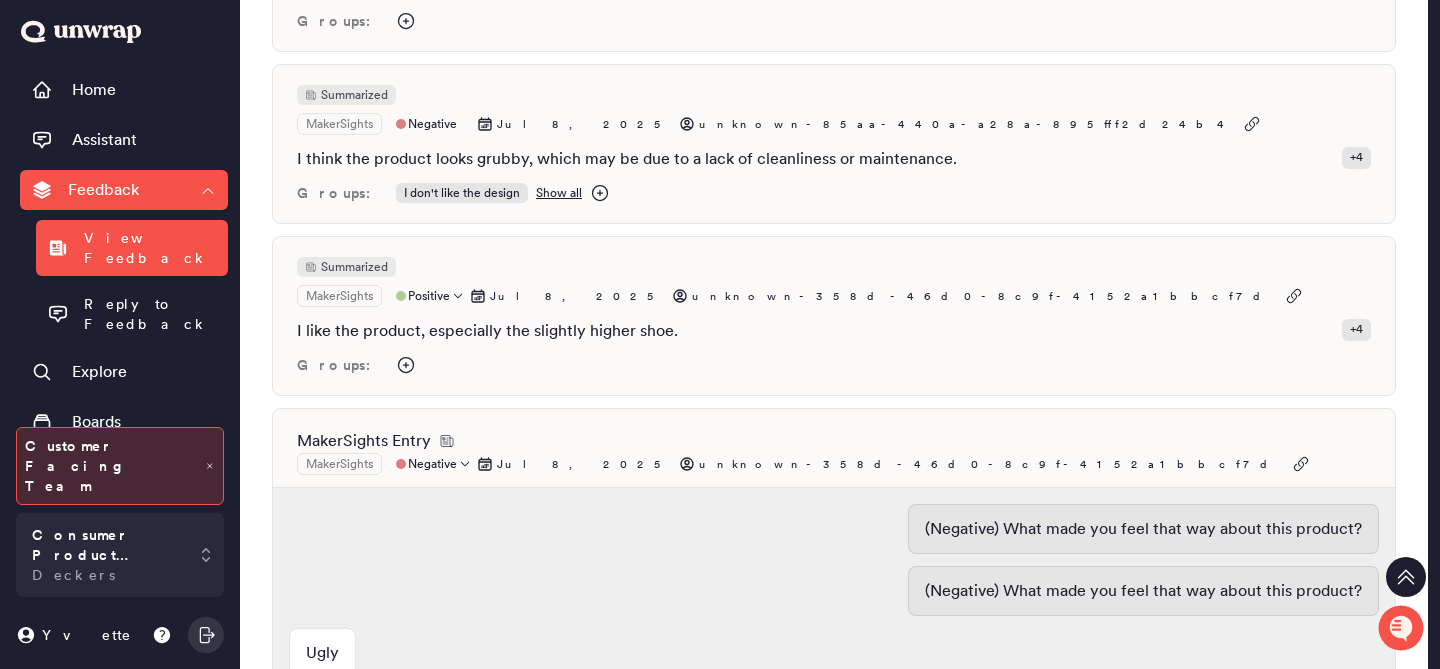 click on "MakerSights Entry MakerSights Negative Jul 8, 2025 unknown-358d-46d0-8c9f-4152a1bbcf7d (Negative) What made you feel that way about this product? (Negative) What made you feel that way about this product? Ugly Groups: I don't like the design Show all Brand :  HOKA Product :  Speedgoat 6  + 2" at bounding box center (834, 655) 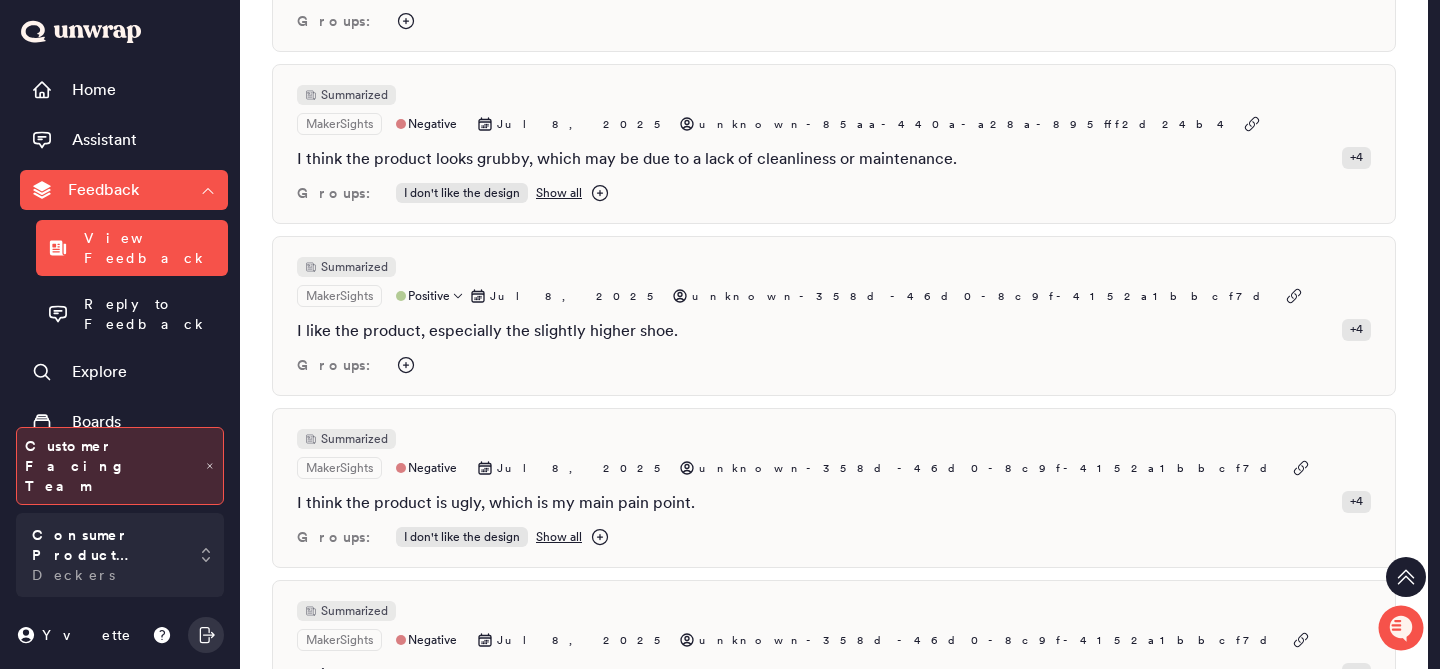 click on "Summarized MakerSights Positive Jul 8, 2025 unknown-358d-46d0-8c9f-4152a1bbcf7d I like the product, especially the slightly higher shoe.    + 4 Groups:" at bounding box center [834, 316] 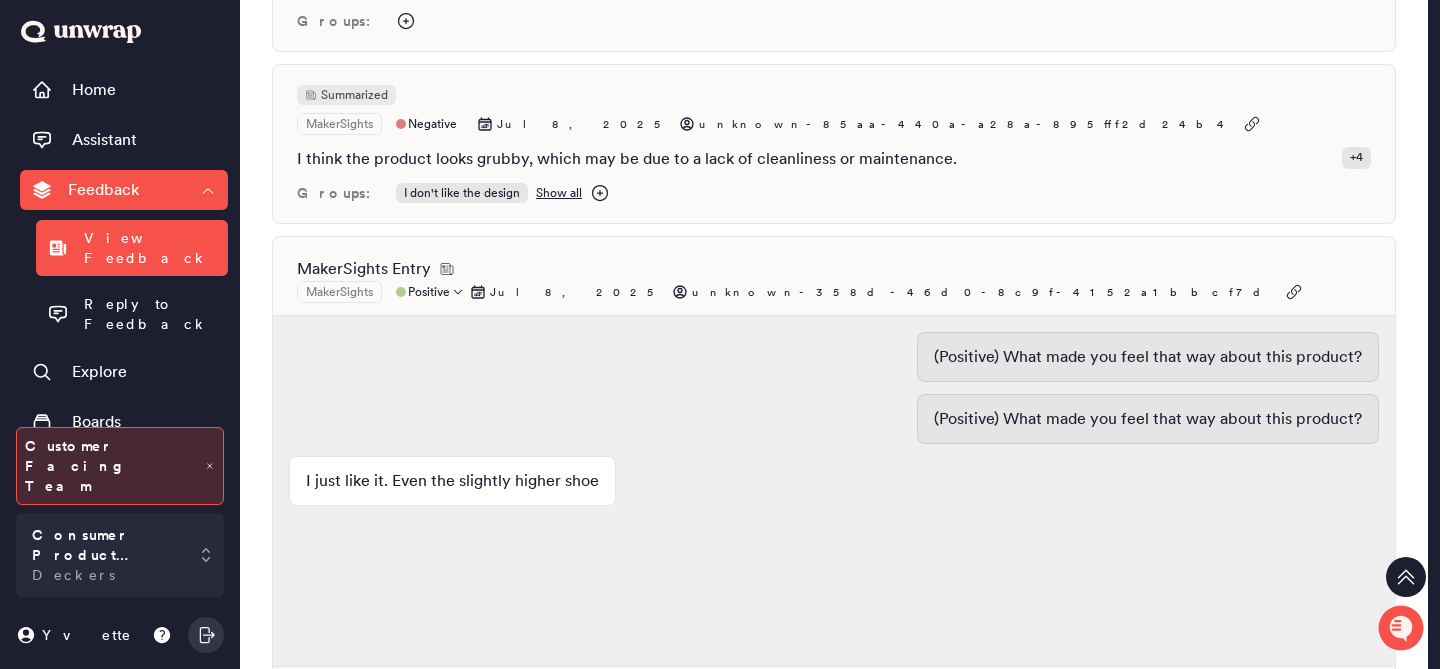 click on "MakerSights Entry MakerSights Positive Jul 8, 2025 unknown-358d-46d0-8c9f-4152a1bbcf7d" at bounding box center (834, 280) 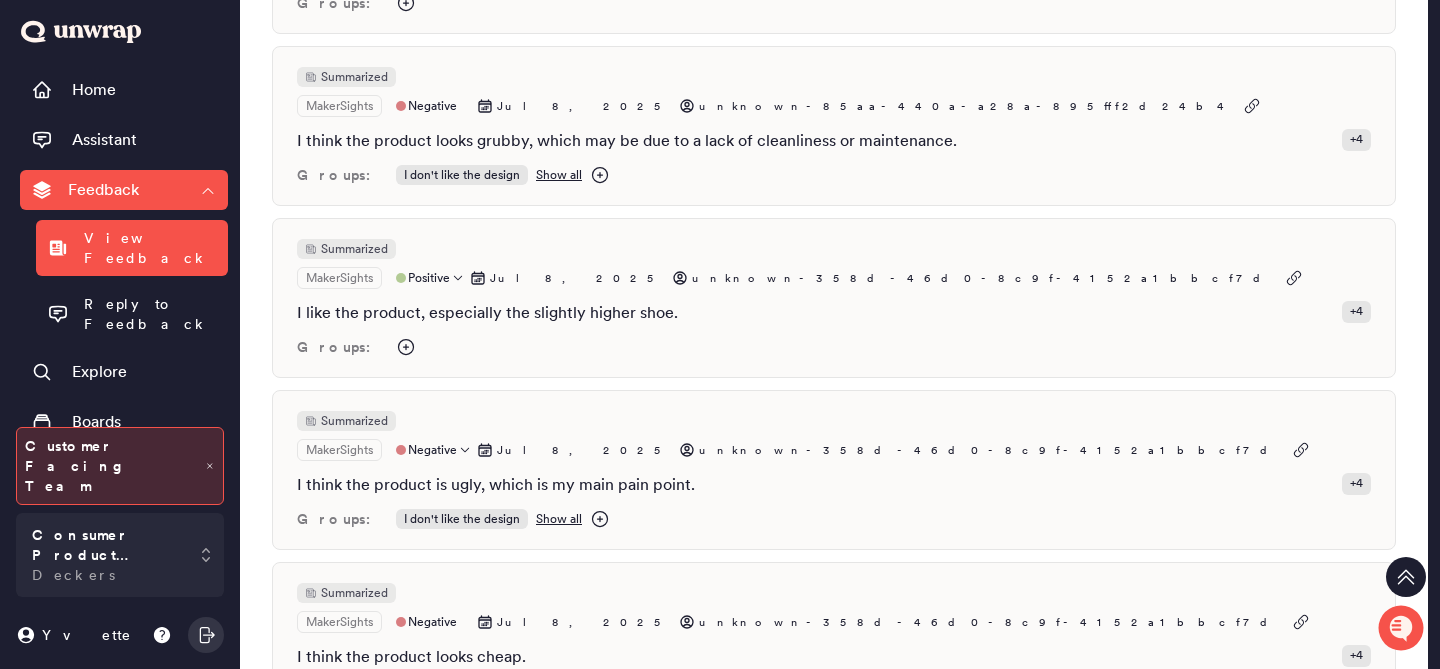 scroll, scrollTop: 600, scrollLeft: 0, axis: vertical 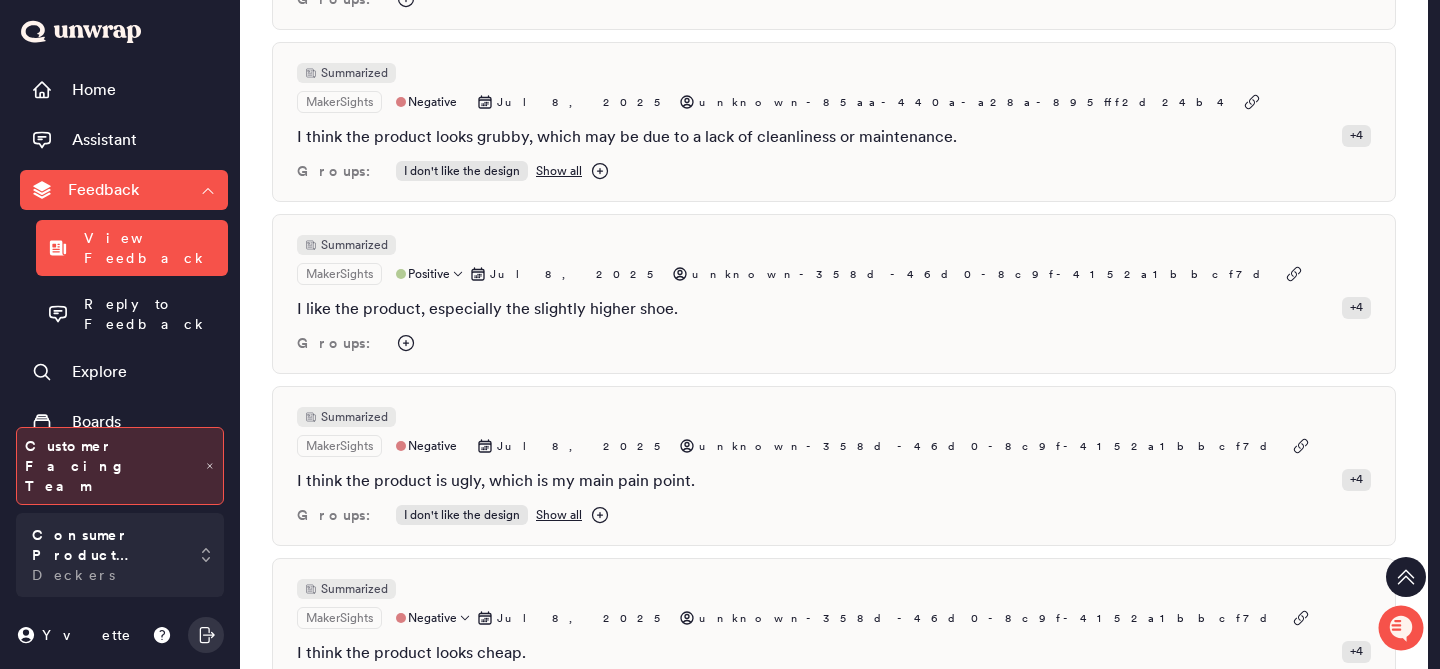 click on "Summarized MakerSights Negative Jul 8, 2025 unknown-358d-46d0-8c9f-4152a1bbcf7d I think the product looks cheap.    + 4 Groups: It looks cheaply made Show all" at bounding box center [834, 638] 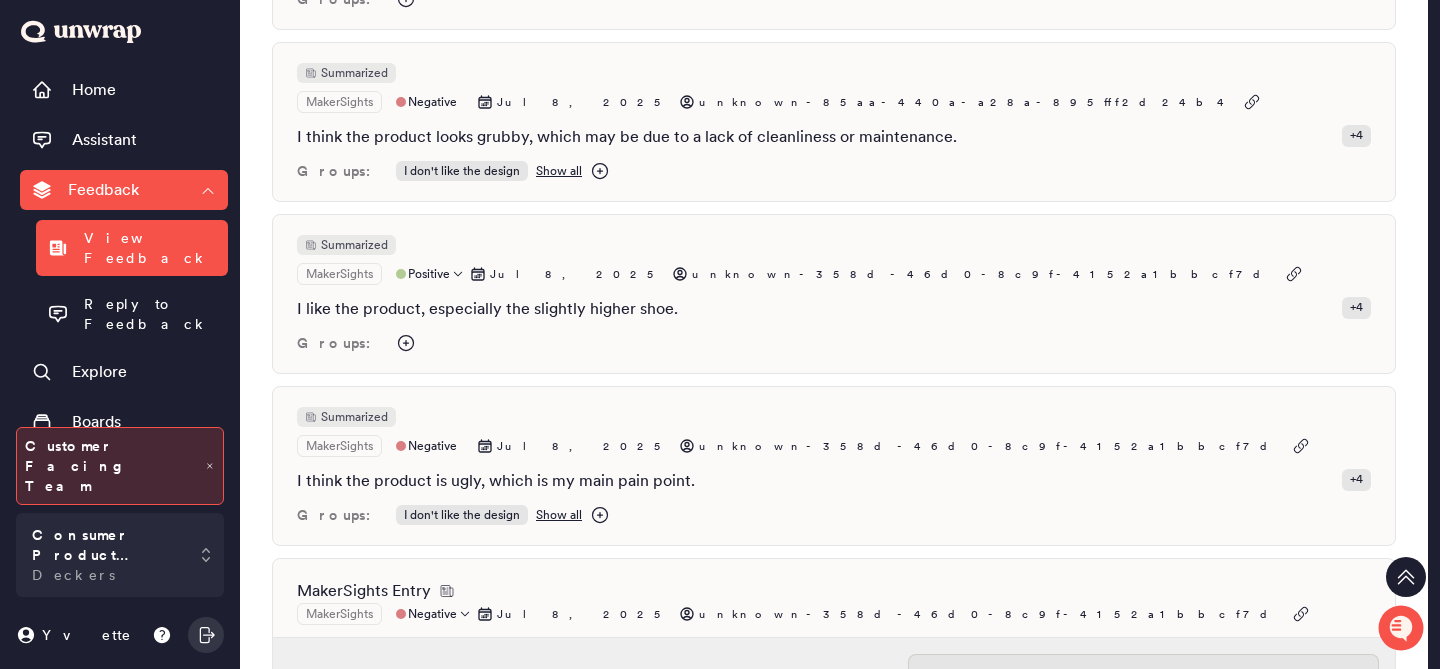 click on "(Negative) What made you feel that way about this product? (Negative) What made you feel that way about this product? Looks cheap" at bounding box center (834, 813) 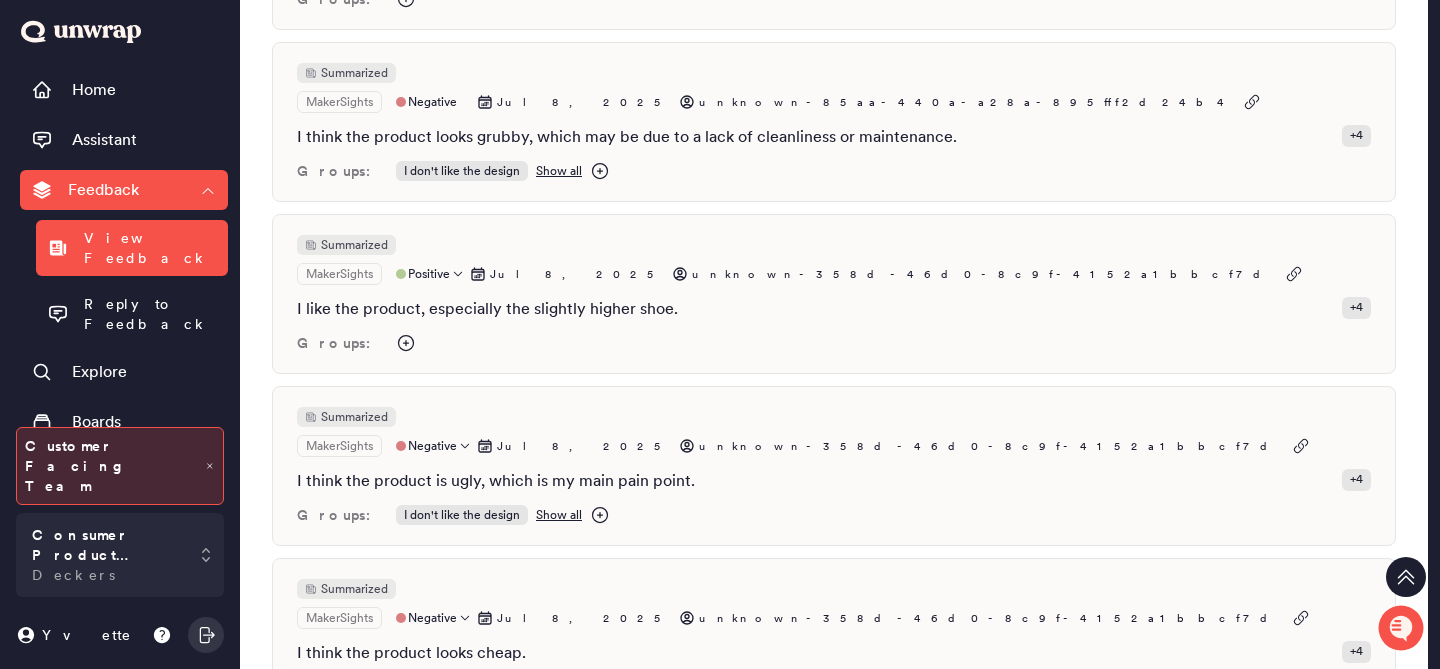 click on "Groups: I don't like the design Show all" at bounding box center (834, 515) 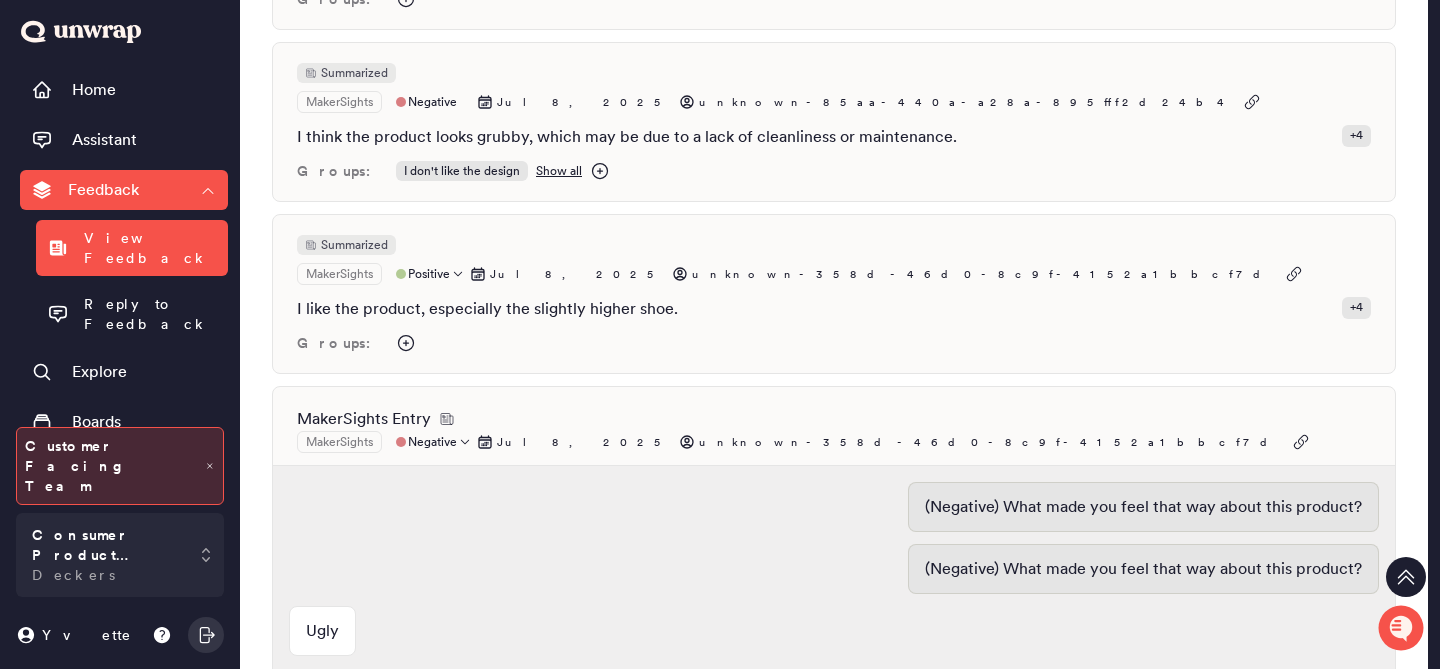 click on "MakerSights Entry MakerSights Negative Jul 8, 2025 unknown-358d-46d0-8c9f-4152a1bbcf7d (Negative) What made you feel that way about this product? (Negative) What made you feel that way about this product? Ugly Groups: I don't like the design Show all Brand :  HOKA Product :  Speedgoat 6  + 2" at bounding box center [834, 633] 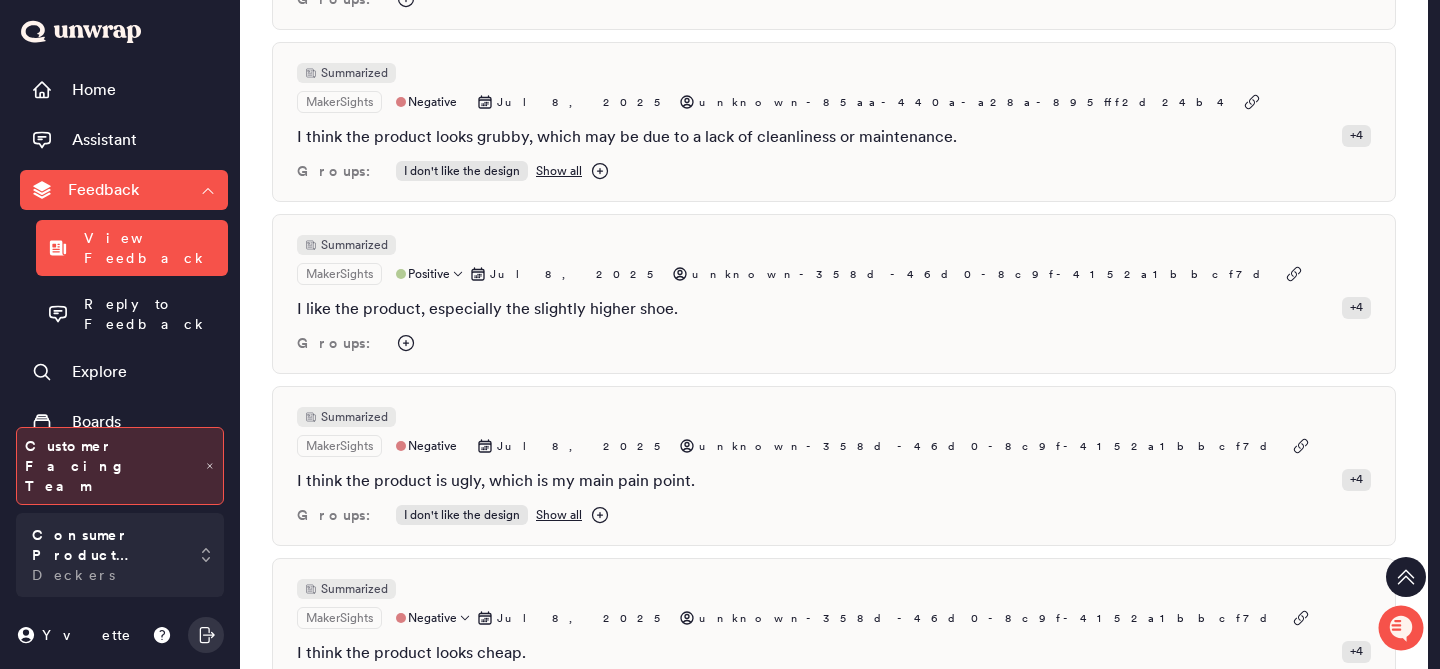 click on "Summarized MakerSights Positive Jul 8, 2025 unknown-358d-46d0-8c9f-4152a1bbcf7d I like the product, especially the slightly higher shoe.    + 4 Groups:" at bounding box center (834, 294) 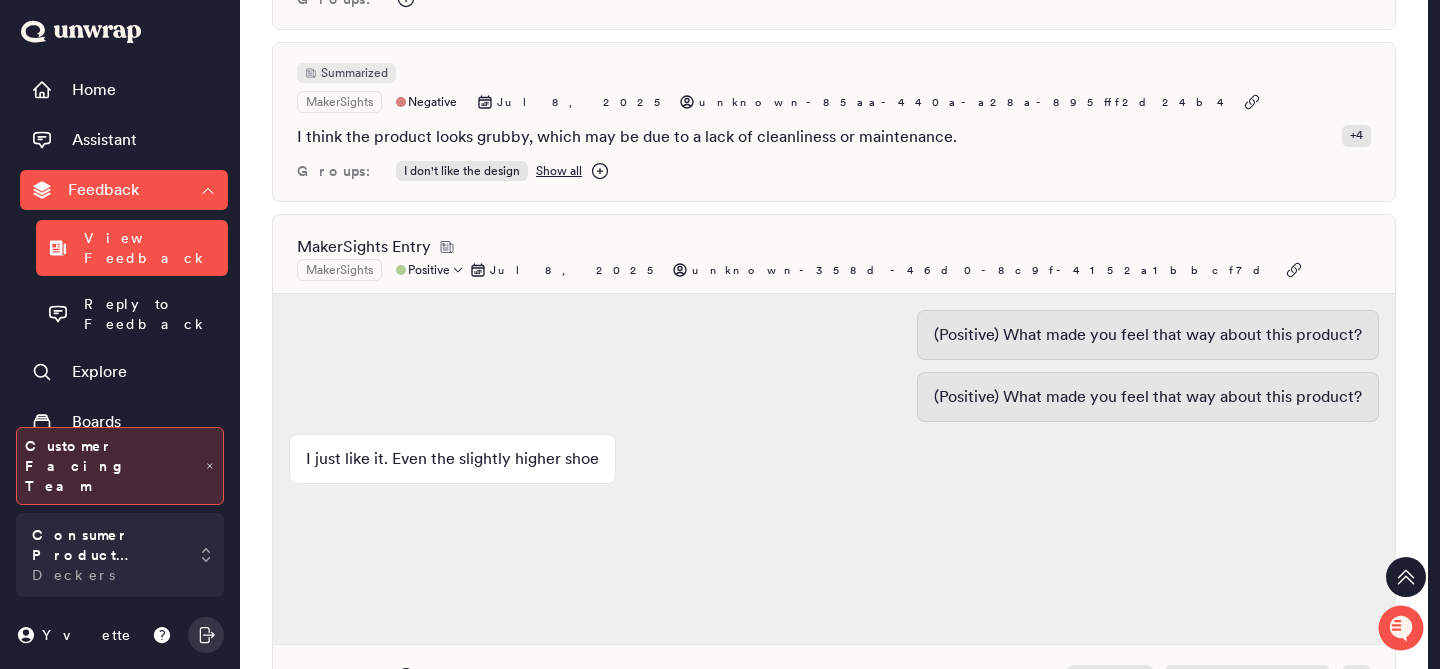 click on "MakerSights Entry MakerSights Positive Jul 8, 2025 unknown-358d-46d0-8c9f-4152a1bbcf7d (Positive) What made you feel that way about this product? (Positive) What made you feel that way about this product? I just like it. Even the slightly higher shoe Groups: Brand :  HOKA Product :  Transport Hike GTX  + 2" at bounding box center (834, 461) 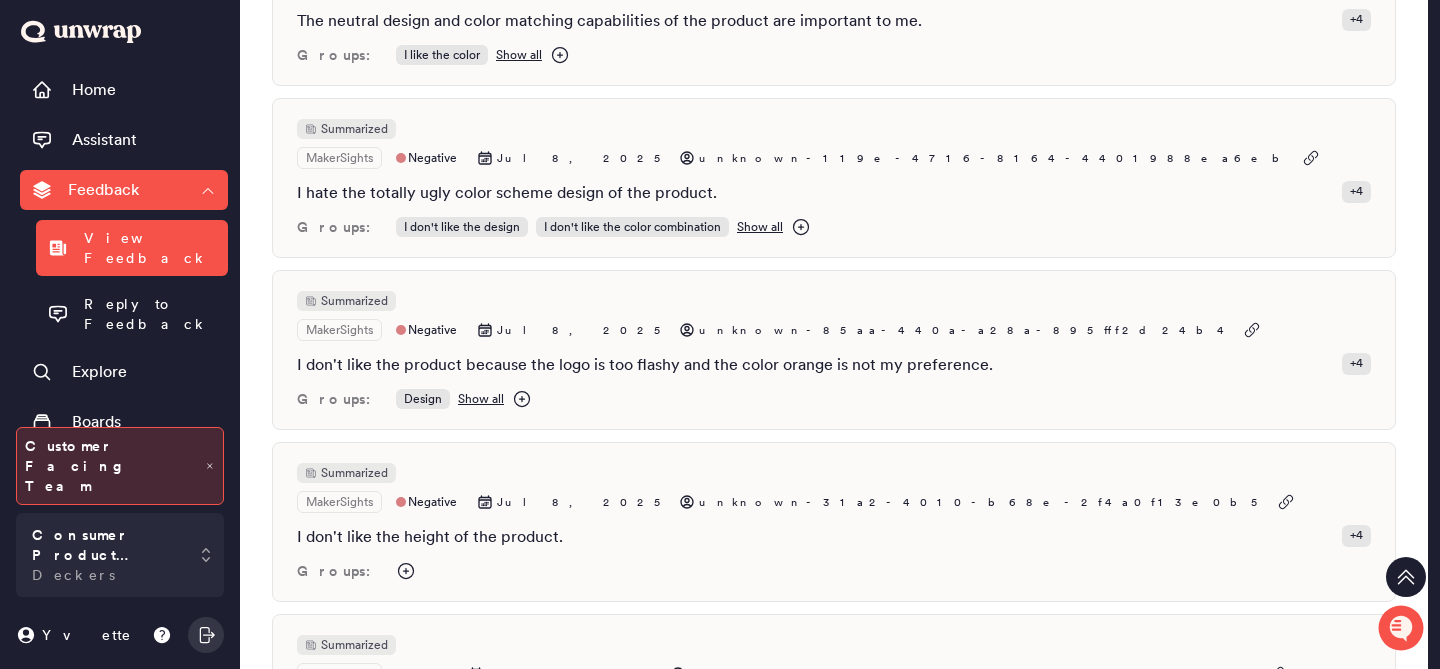 scroll, scrollTop: 2257, scrollLeft: 0, axis: vertical 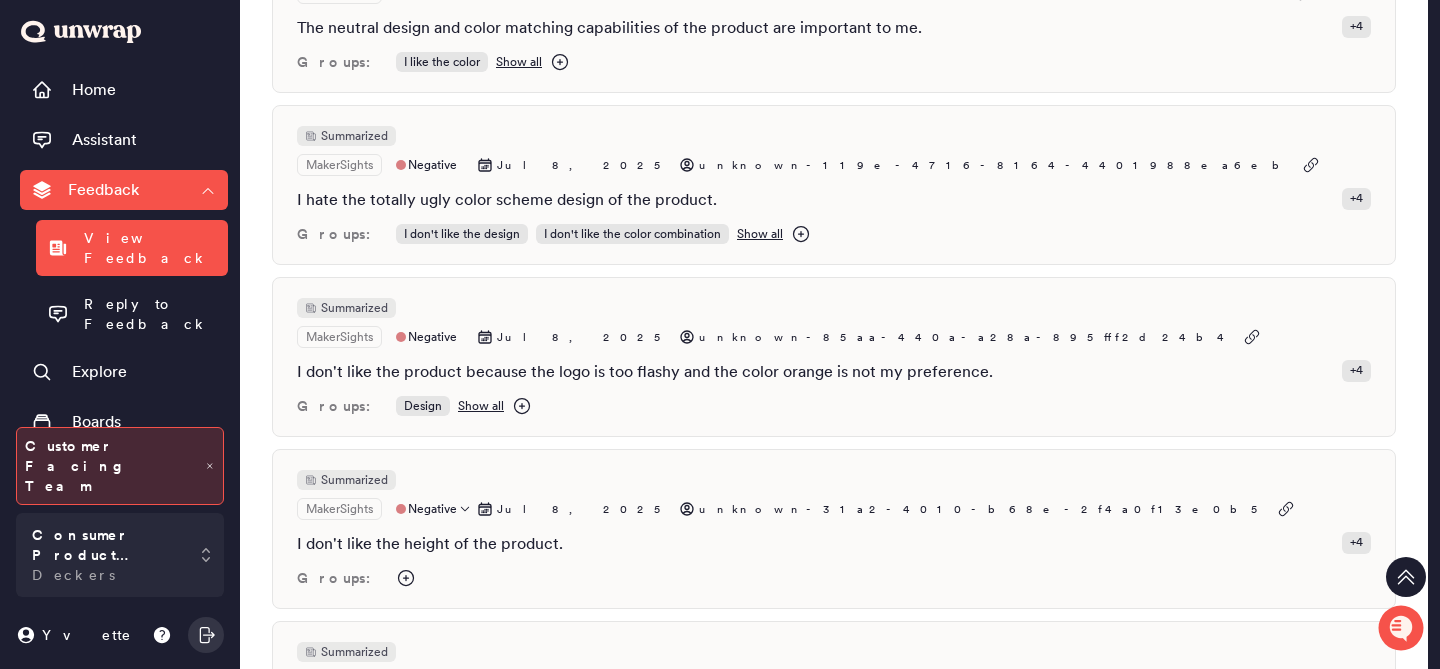 click on "Groups:" at bounding box center [834, 578] 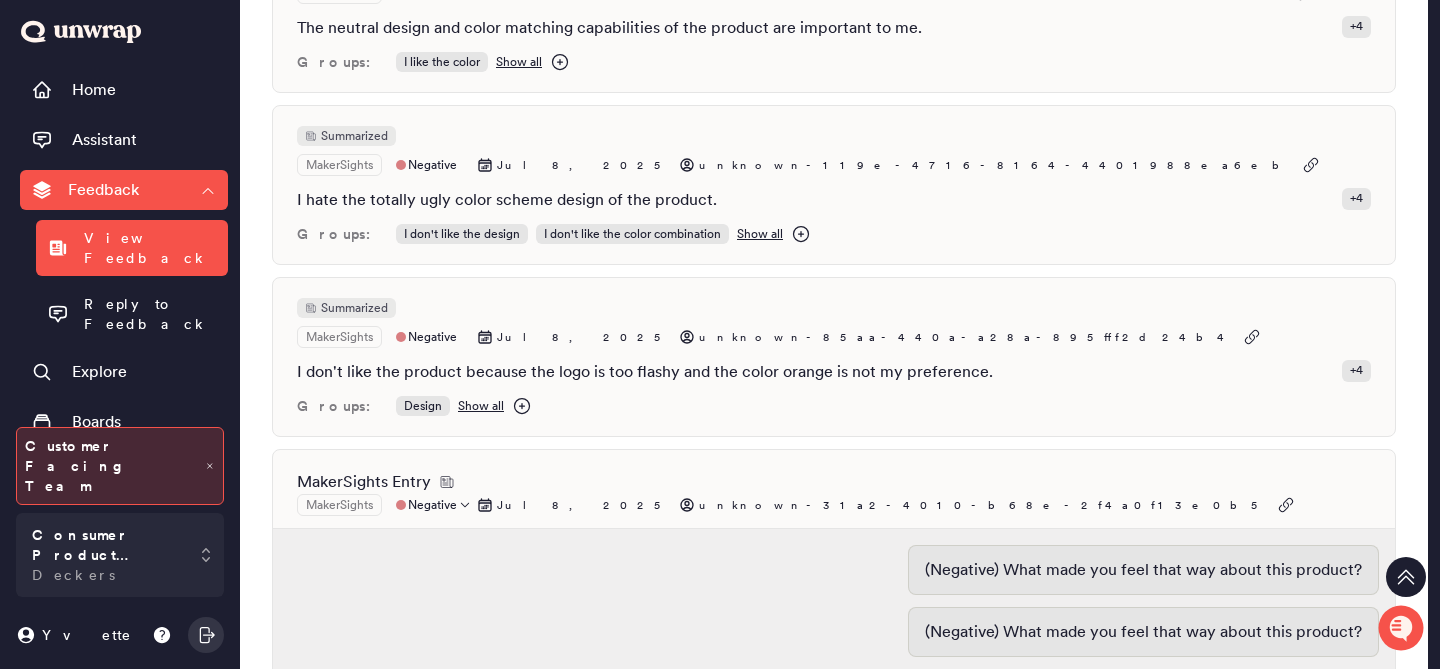 click on "(Negative) What made you feel that way about this product?" at bounding box center [834, 576] 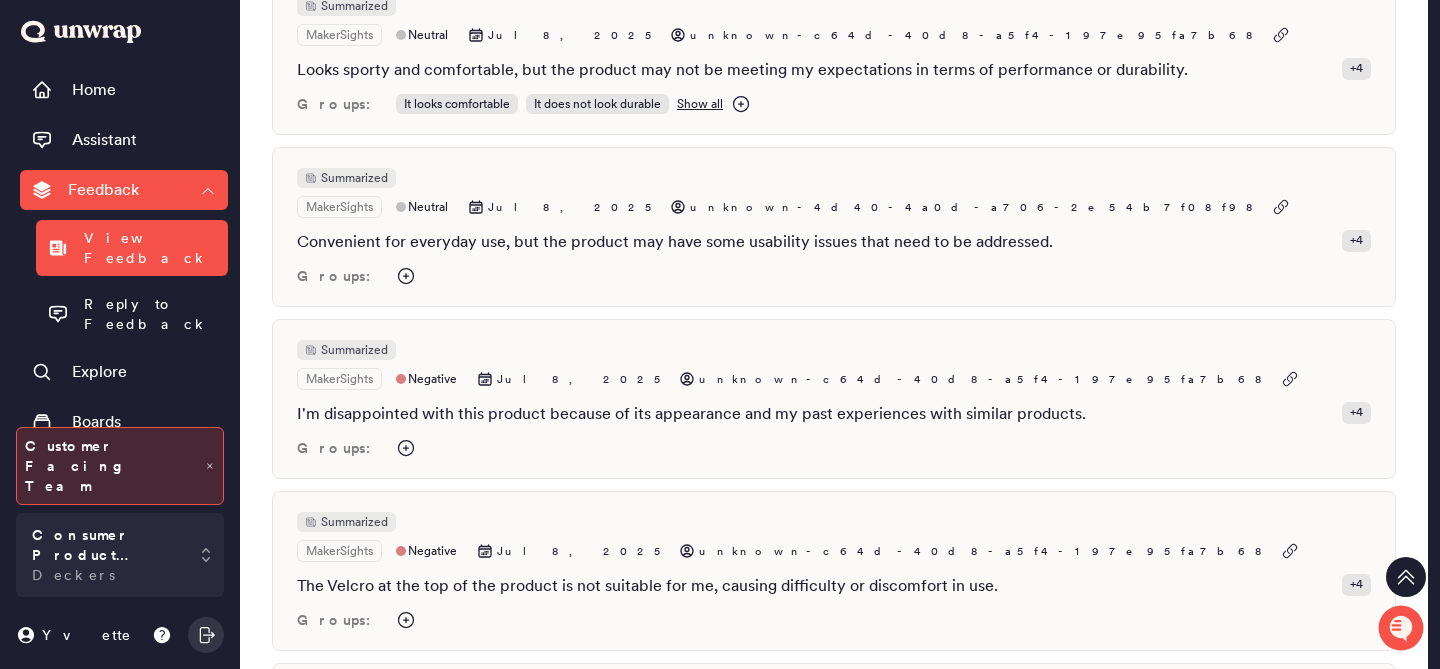 scroll, scrollTop: 6007, scrollLeft: 0, axis: vertical 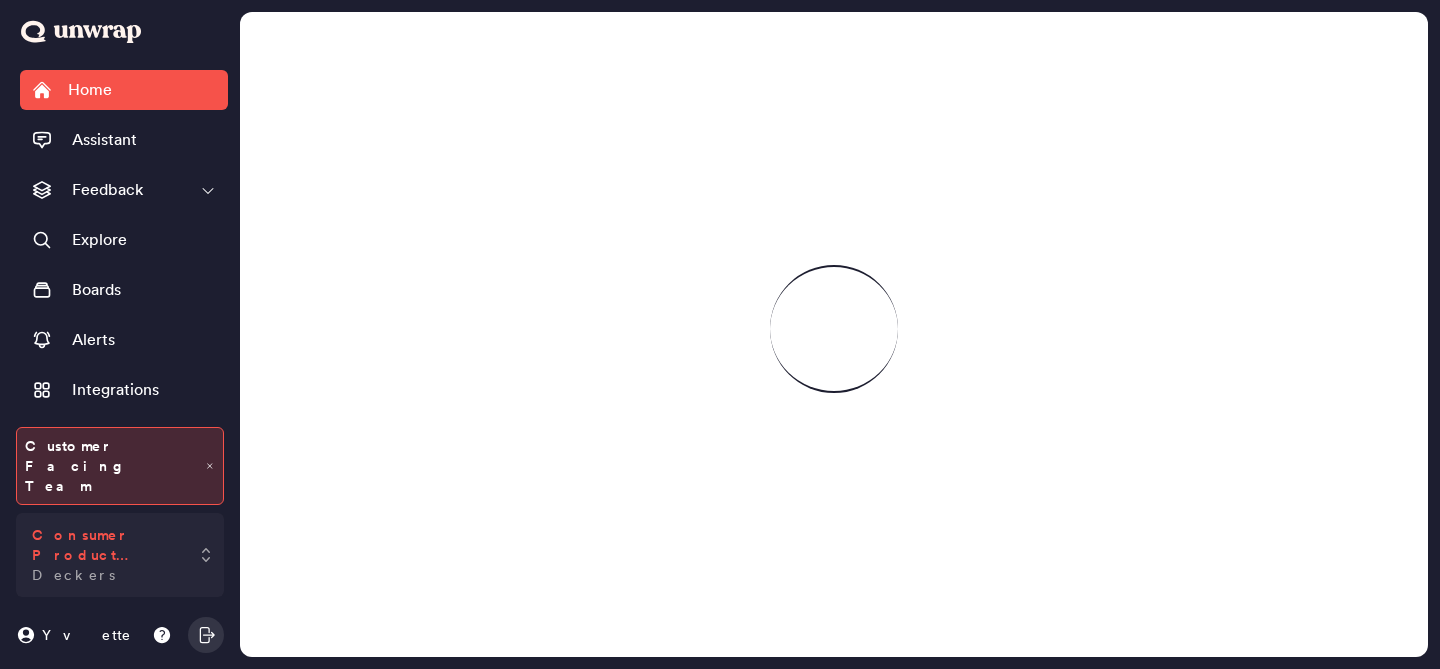 click on "Consumer Product Feedback" at bounding box center [106, 545] 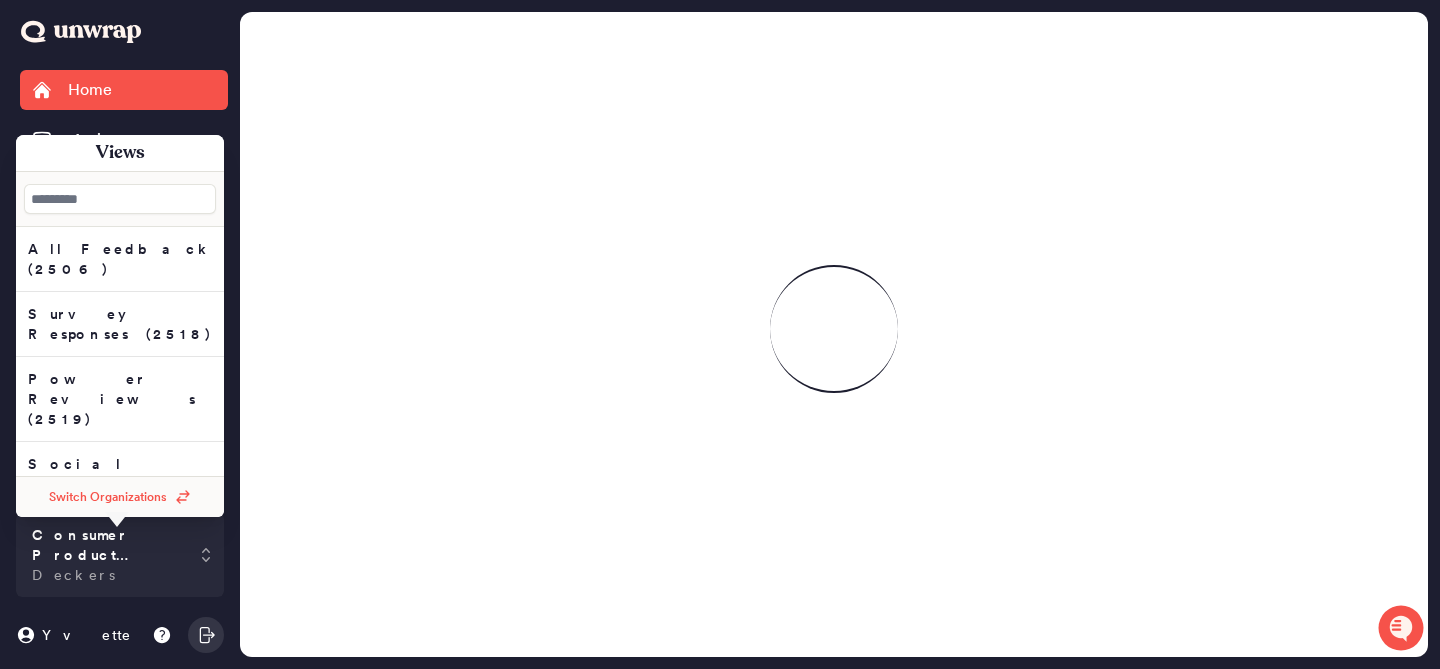 click on "Switch Organizations" at bounding box center [120, 497] 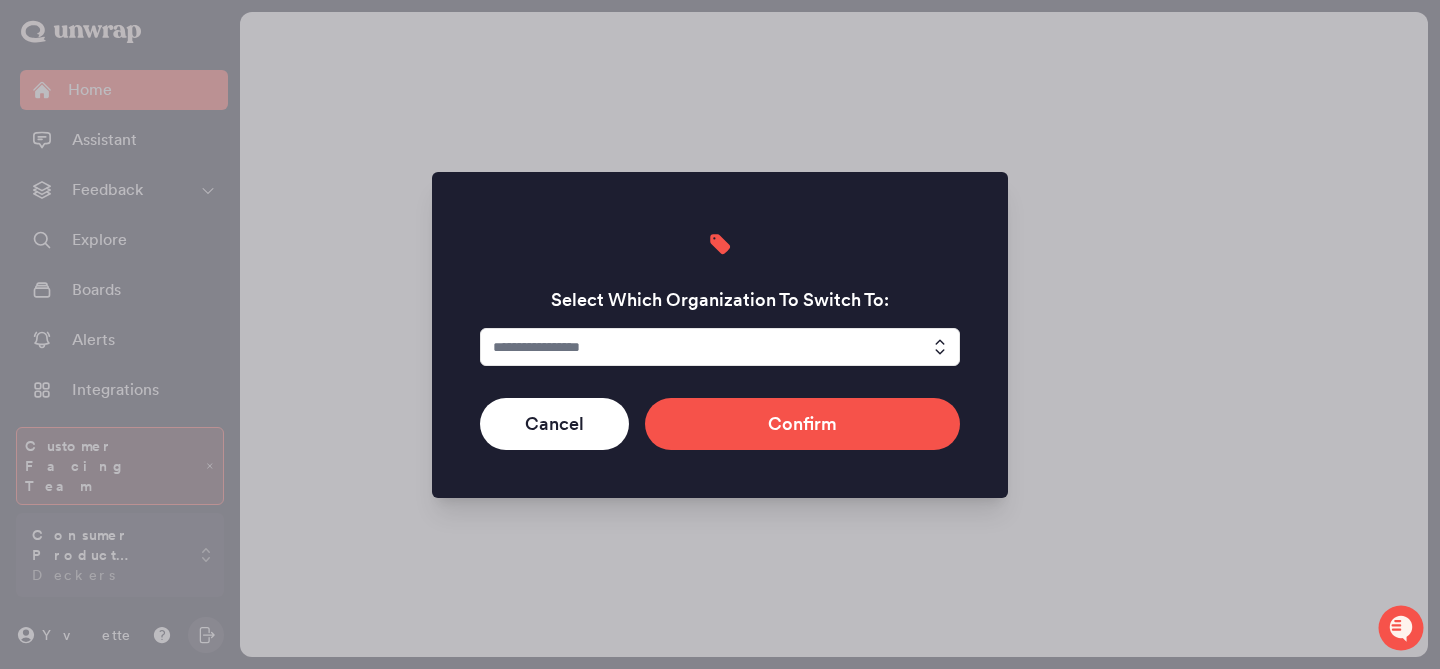 click at bounding box center [720, 347] 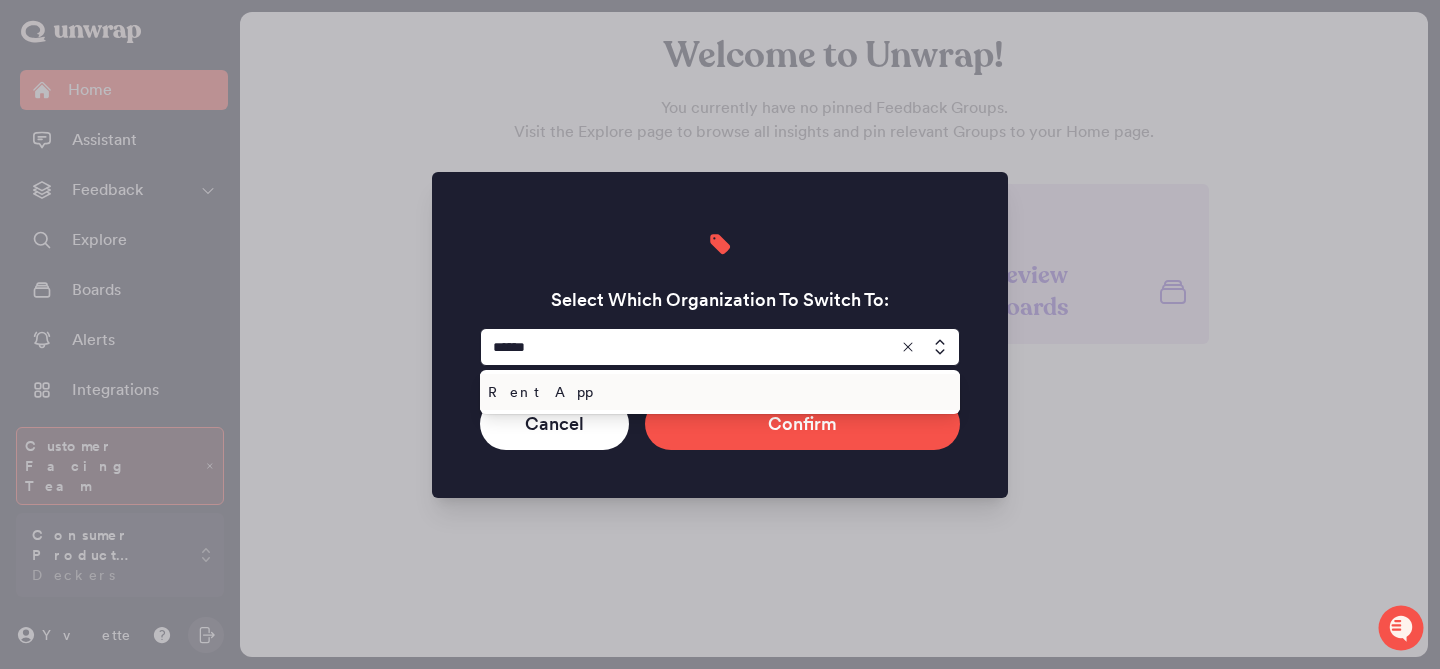 type on "********" 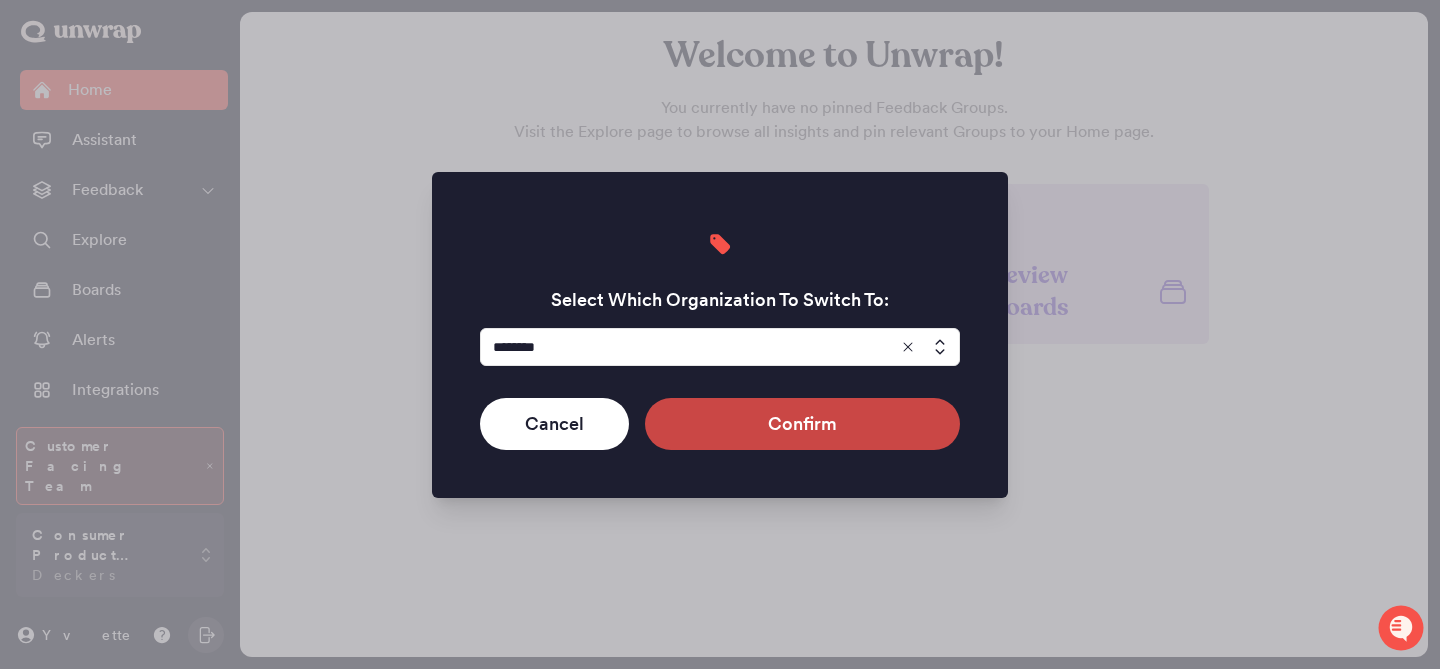 click on "Confirm" at bounding box center [802, 424] 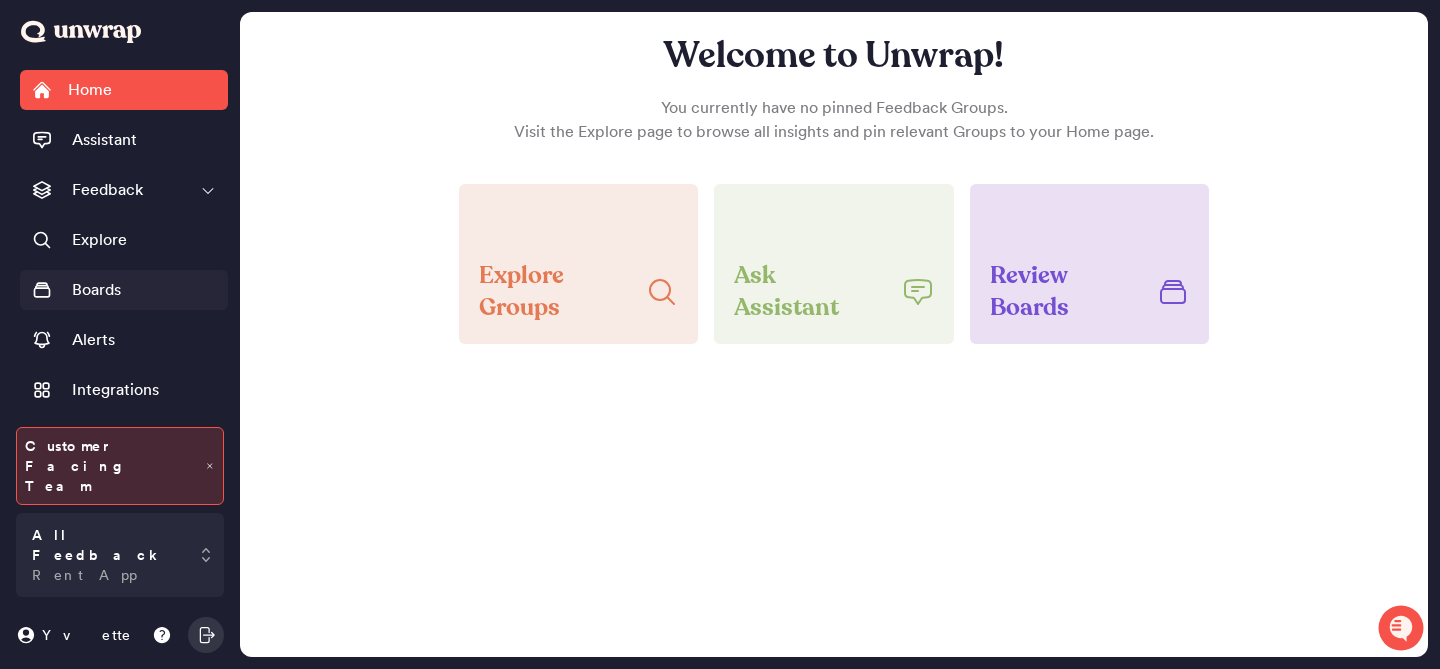 click on "Boards" at bounding box center [96, 290] 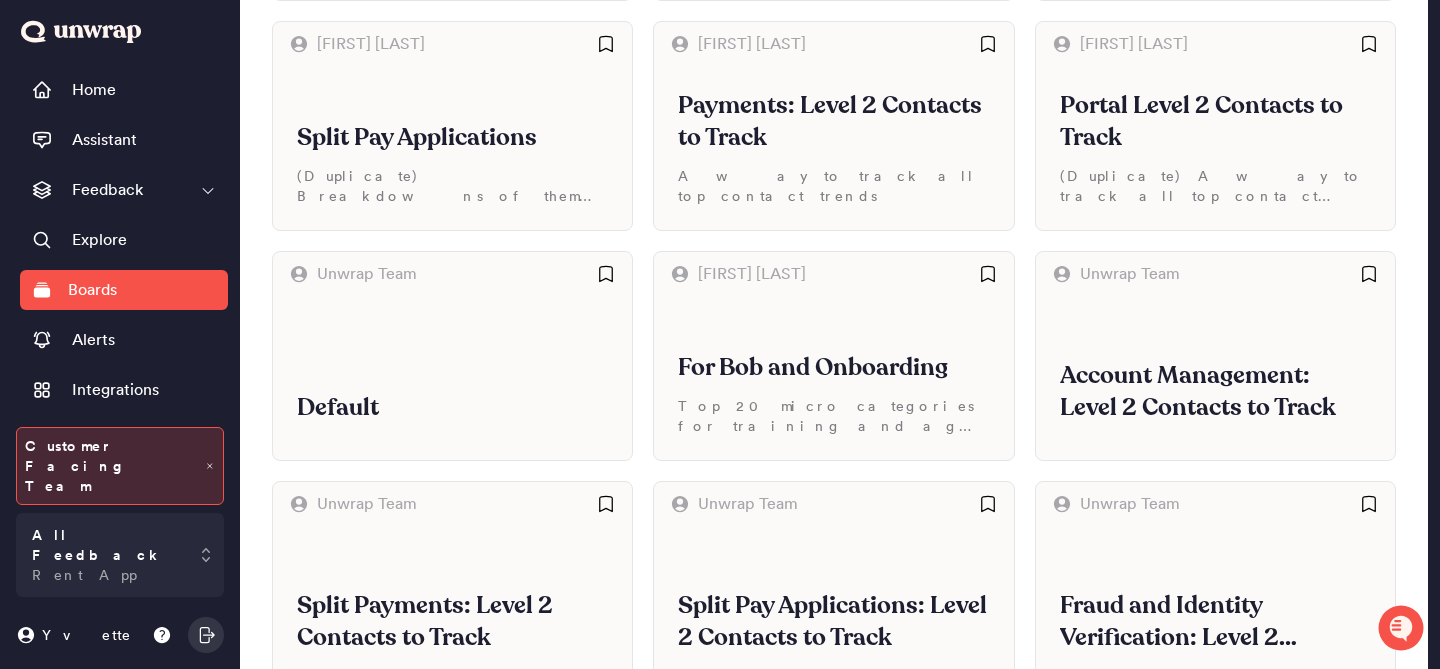scroll, scrollTop: 484, scrollLeft: 0, axis: vertical 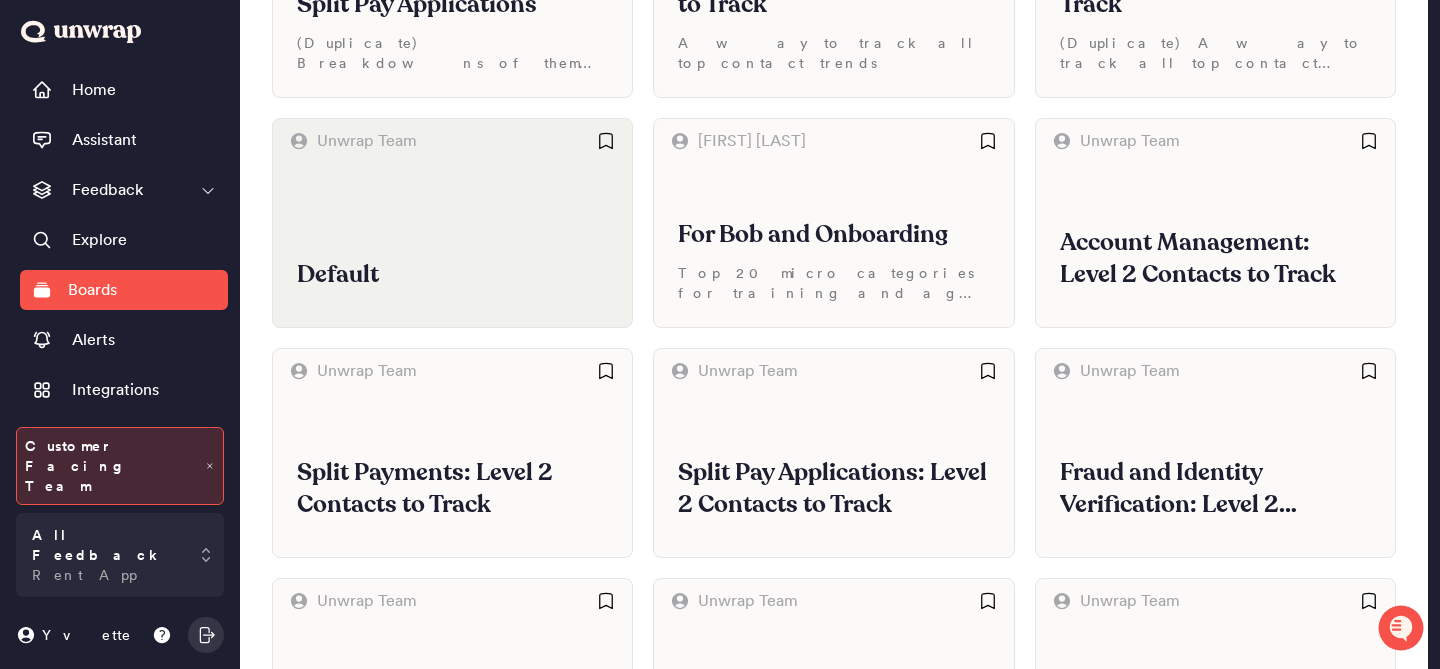 click on "Default" at bounding box center (452, 275) 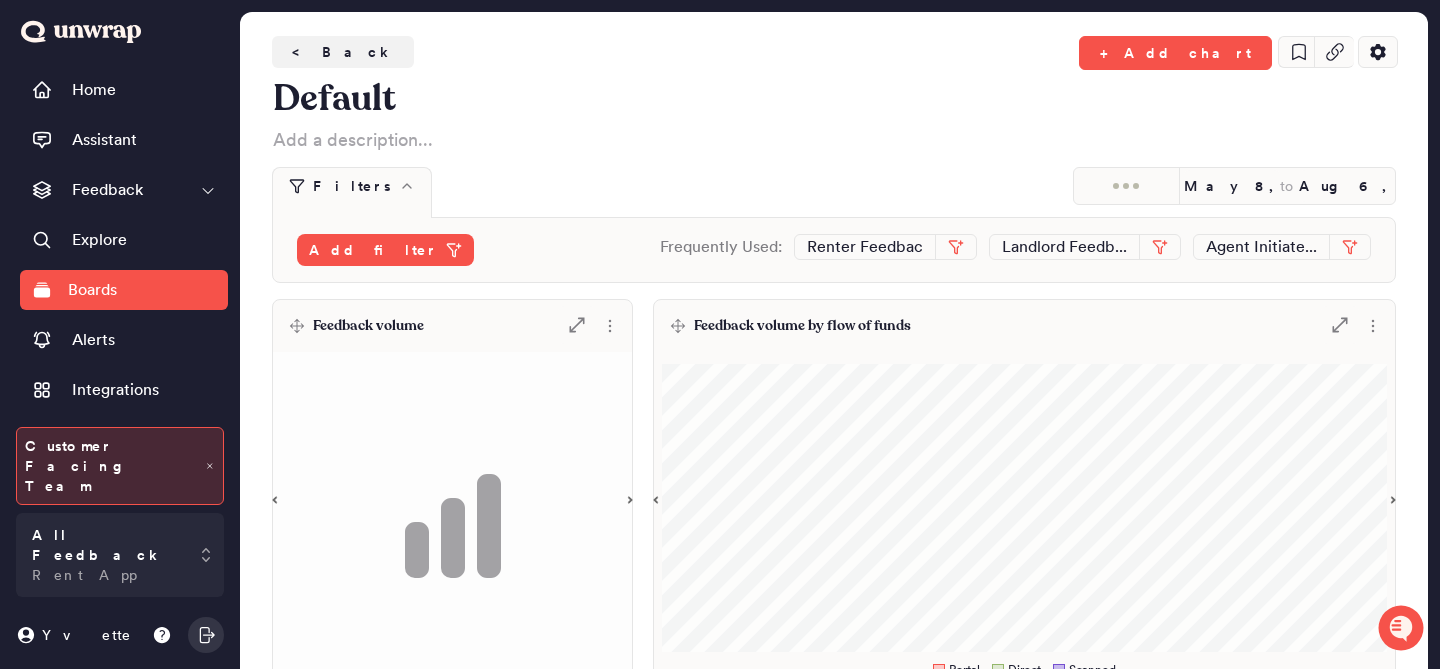 click on "Feedback volume
.st0 {
fill: #7e7d82;
}" at bounding box center (452, 326) 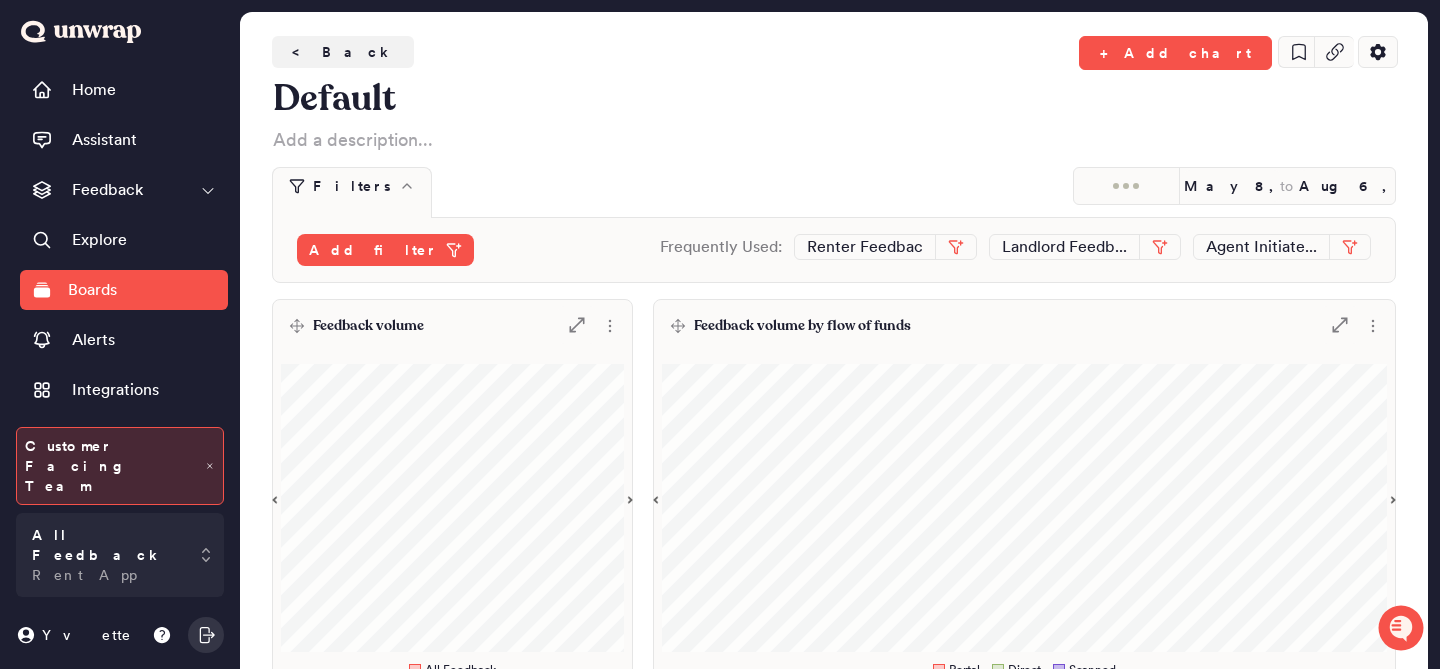 click on "Feedback volume
.st0 {
fill: #7e7d82;
}" at bounding box center (452, 326) 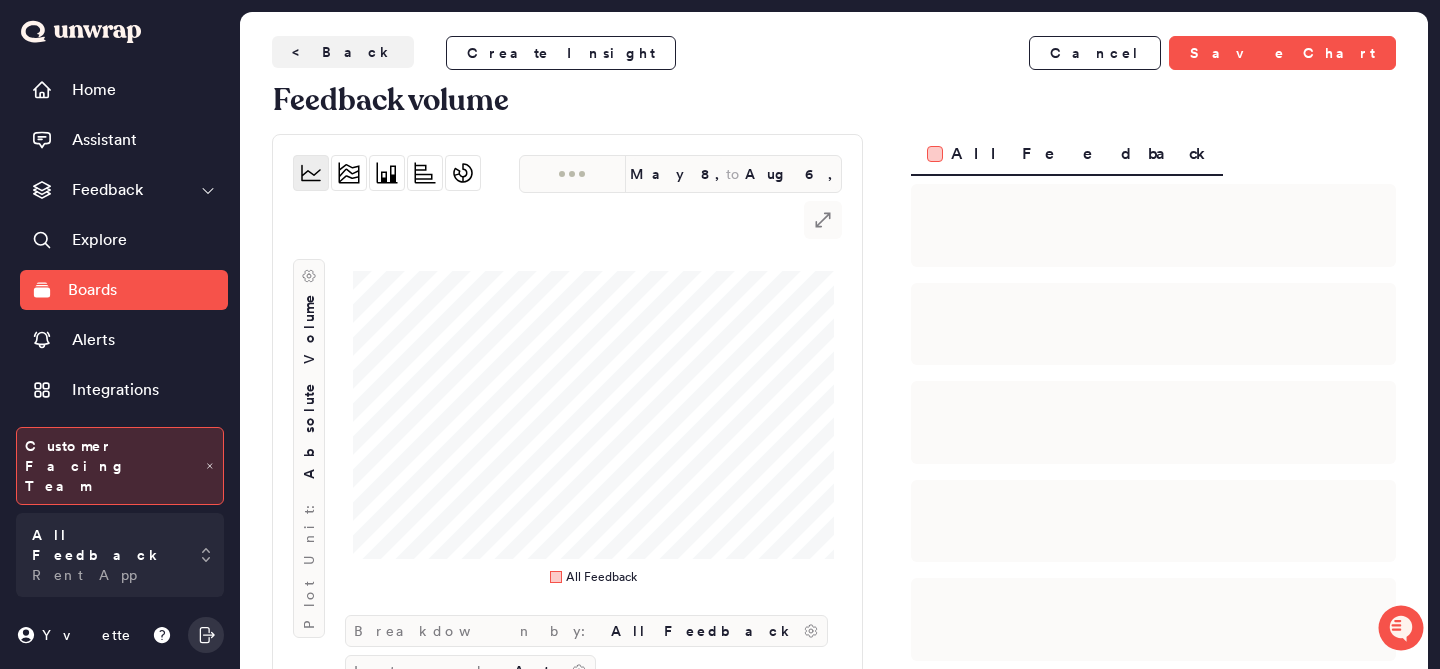 scroll, scrollTop: 22, scrollLeft: 0, axis: vertical 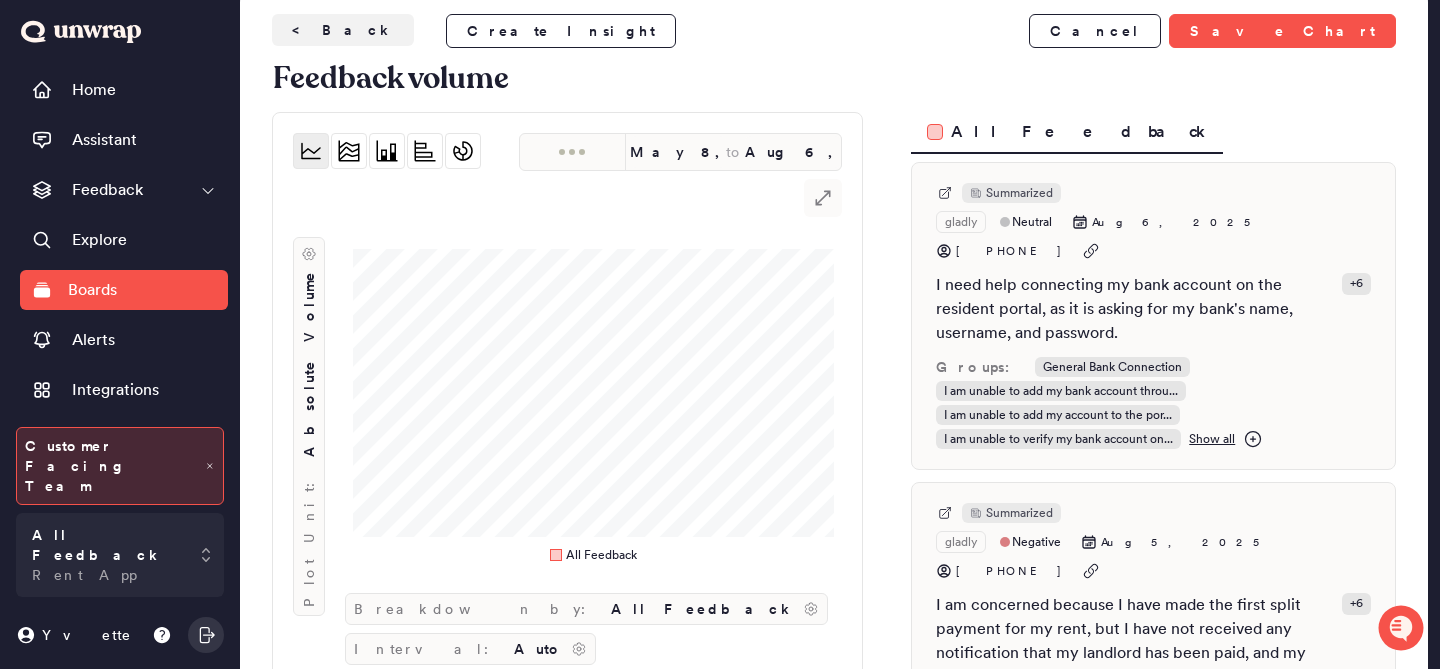 click on "May 8, 2025 to Aug 6, 2025
.st0 {
fill: #7e7d82;
}
Plot Unit: Absolute Volume All Feedback Breakdown by: All Feedback Interval: Auto" at bounding box center [567, 399] 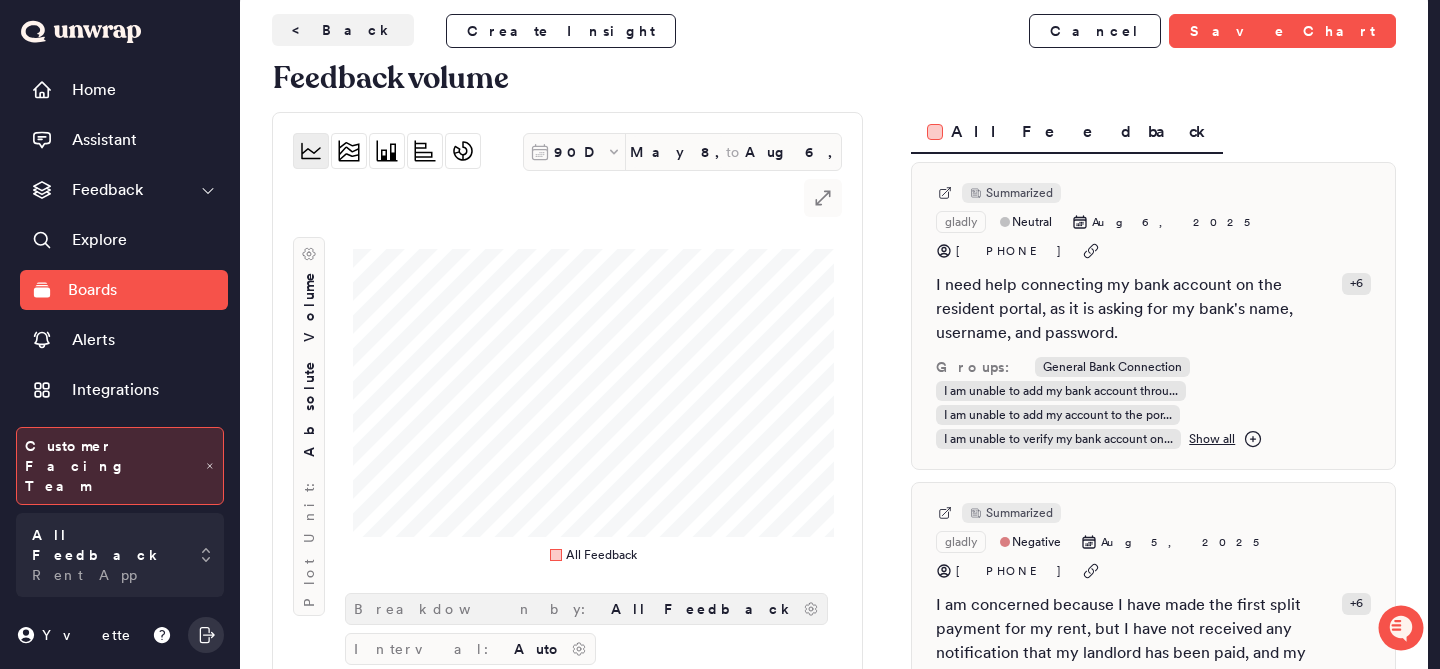click on "All Feedback" at bounding box center (703, 609) 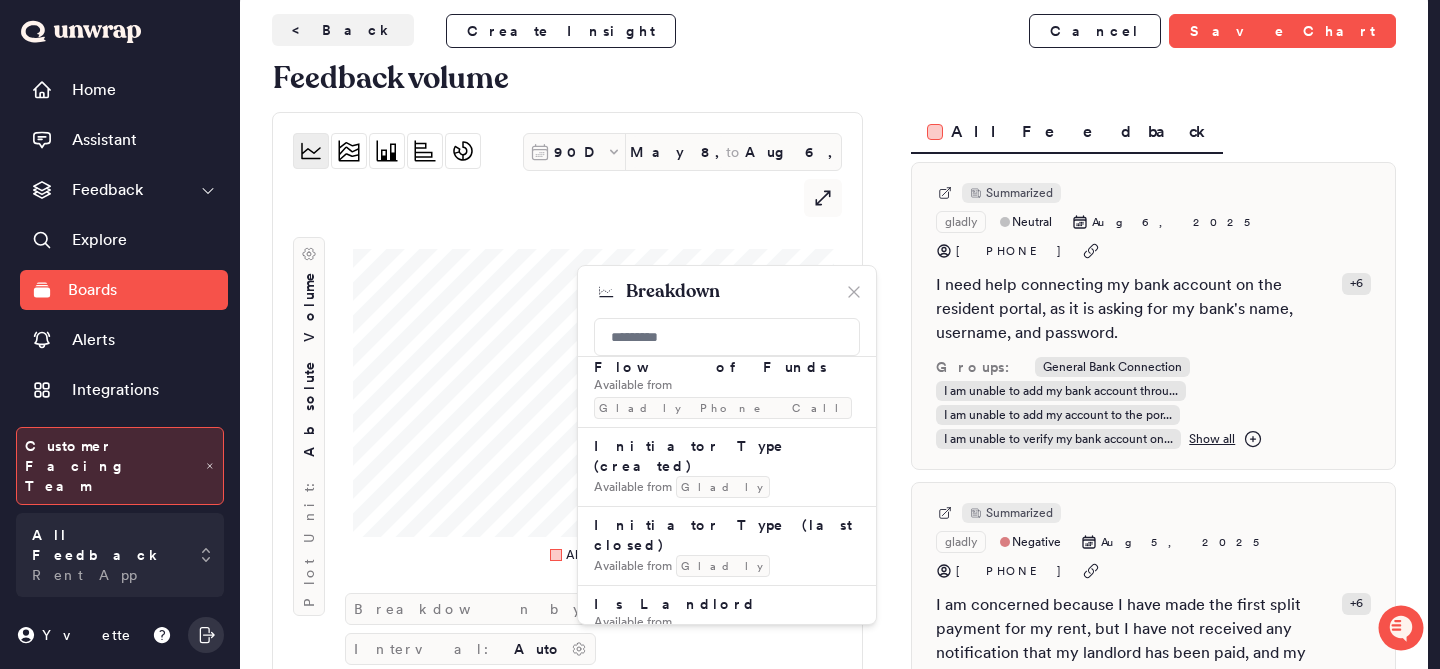 scroll, scrollTop: 723, scrollLeft: 0, axis: vertical 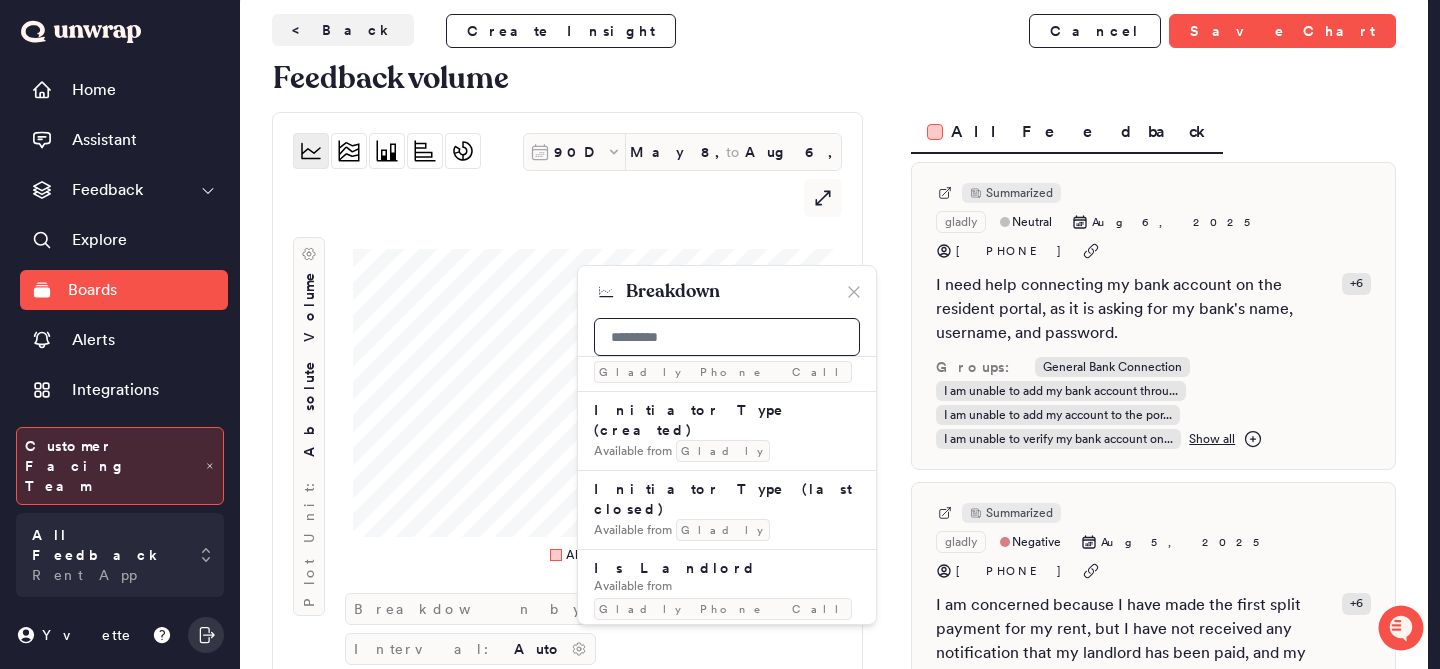 click at bounding box center [727, 337] 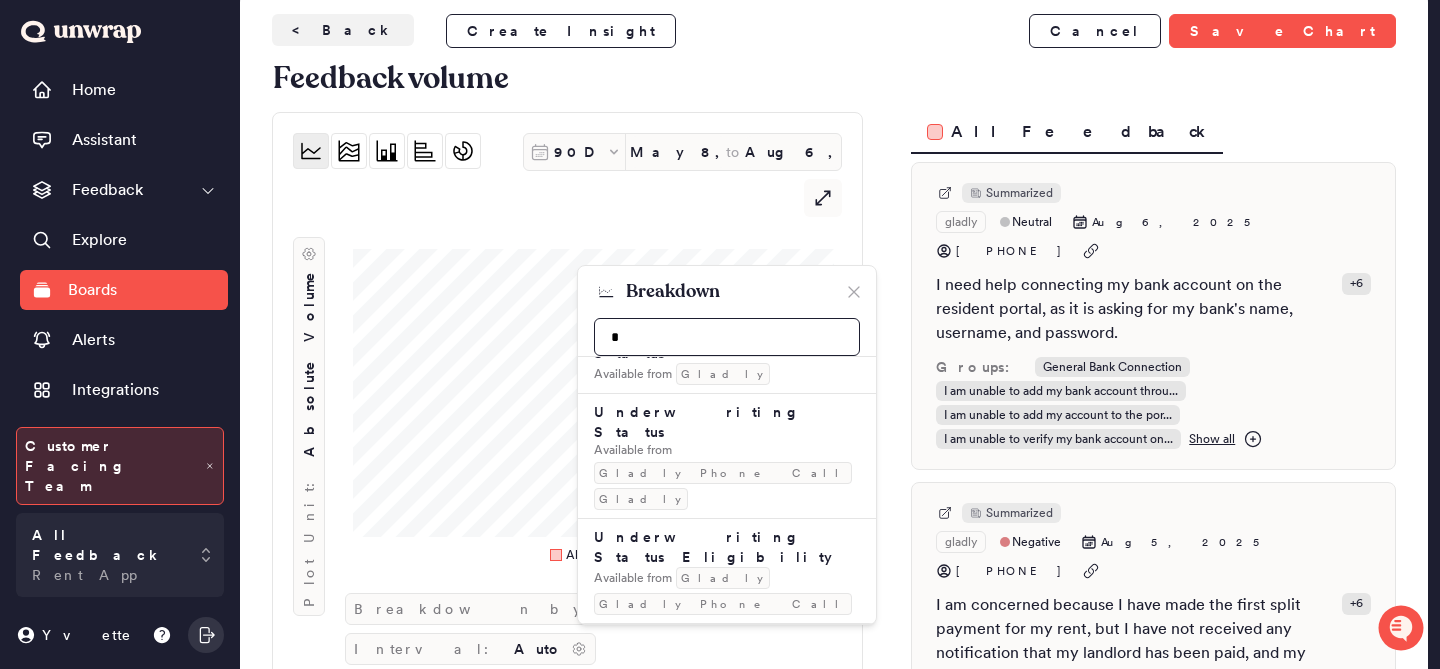 scroll, scrollTop: 0, scrollLeft: 0, axis: both 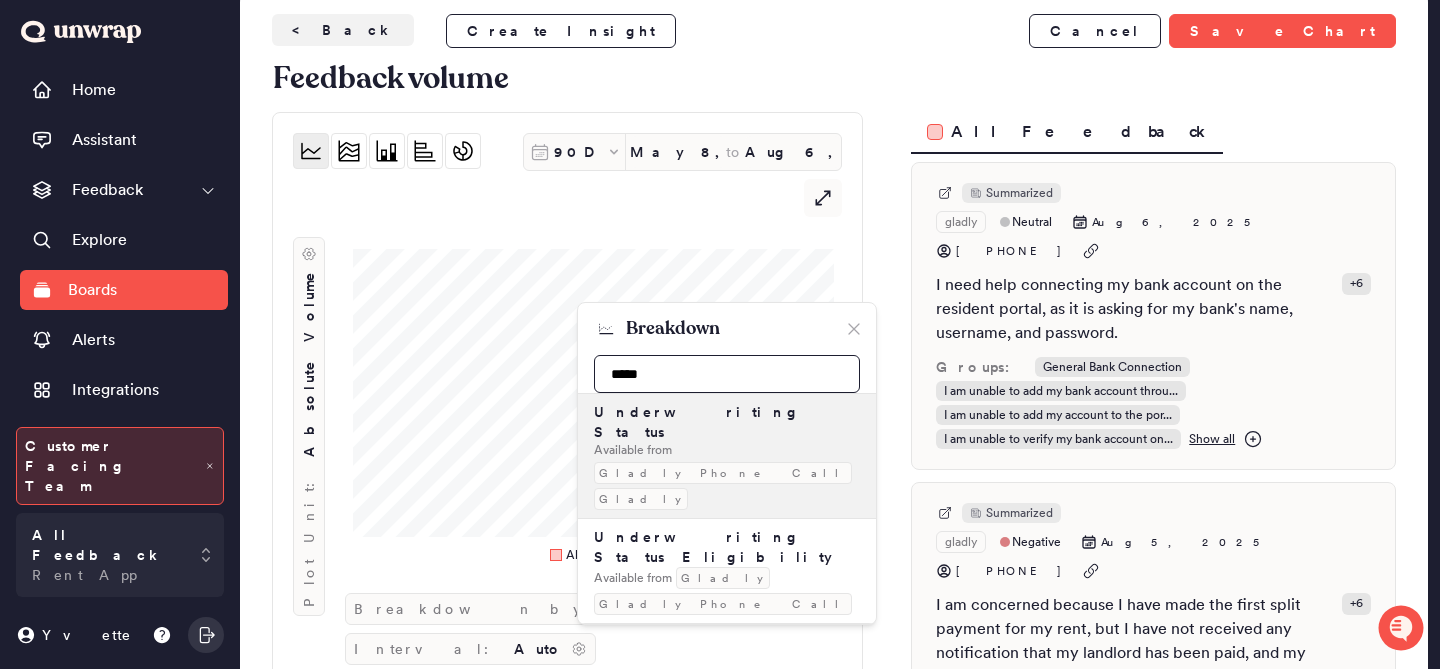 type on "*****" 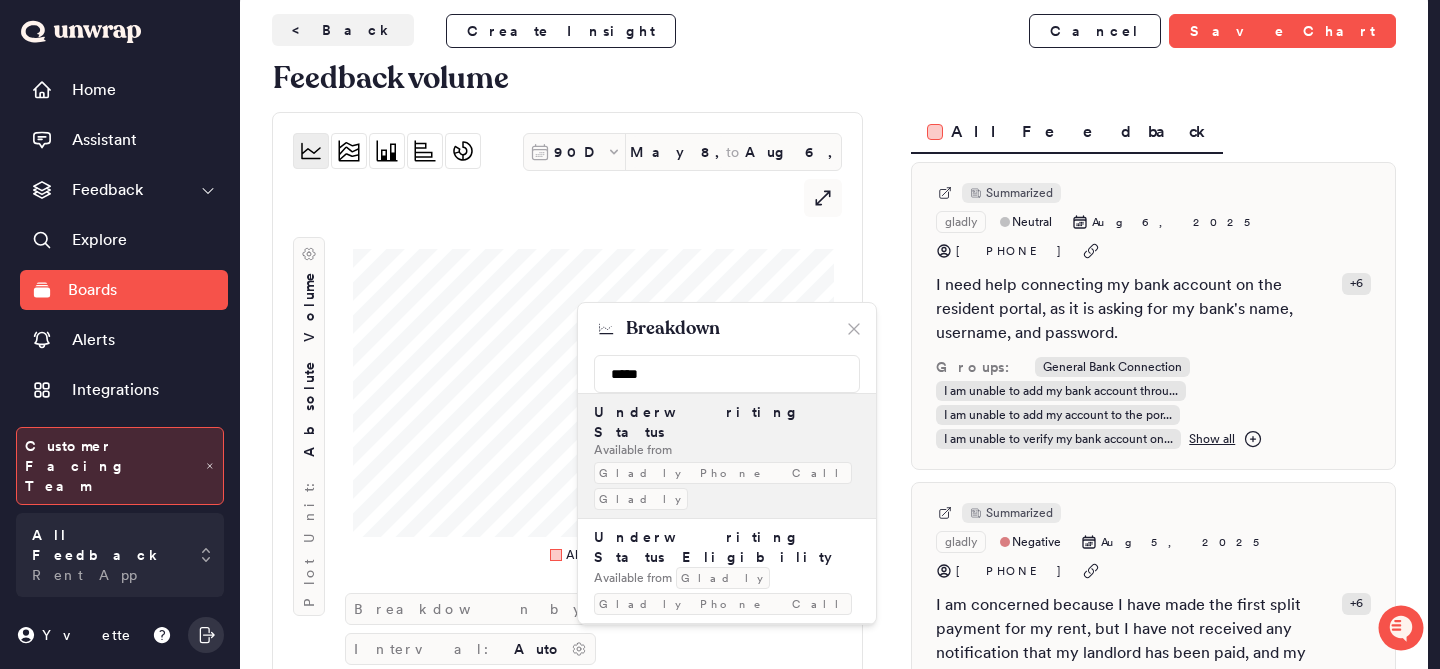 click on "Underwriting Status Available from Gladly Phone Call Gladly" at bounding box center [727, 456] 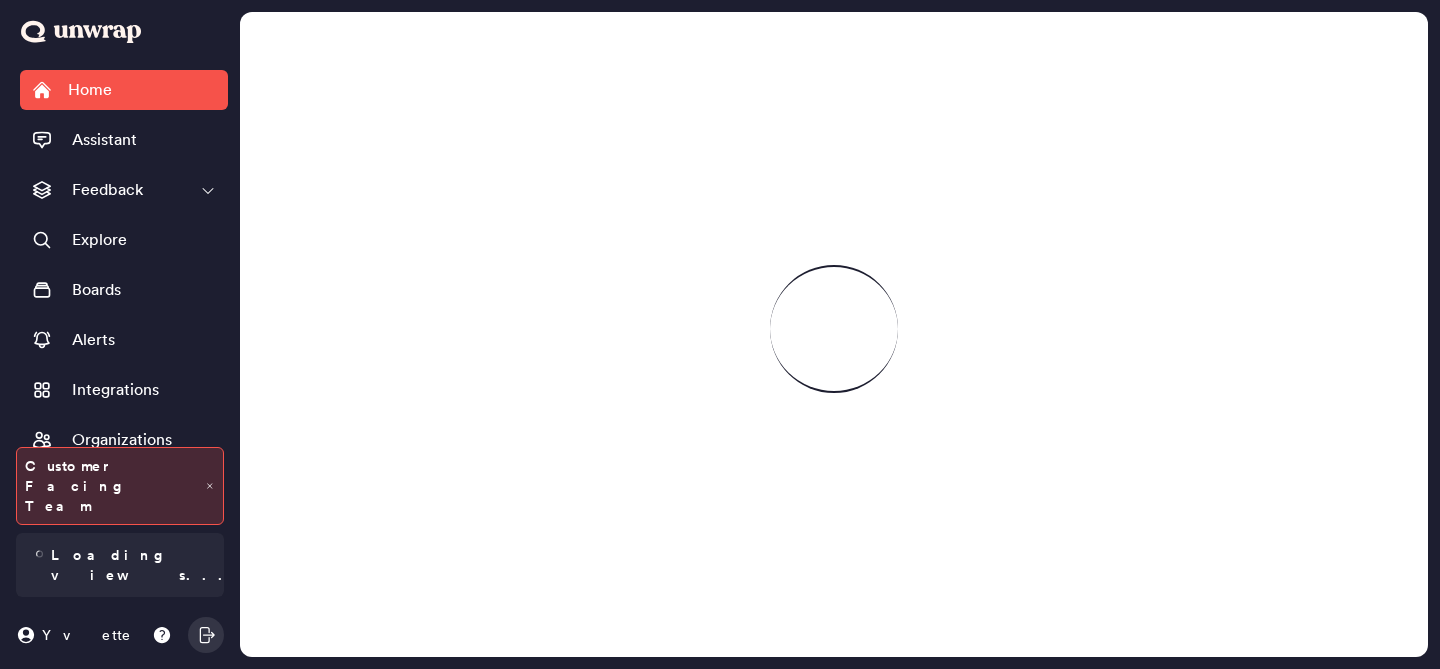 scroll, scrollTop: 0, scrollLeft: 0, axis: both 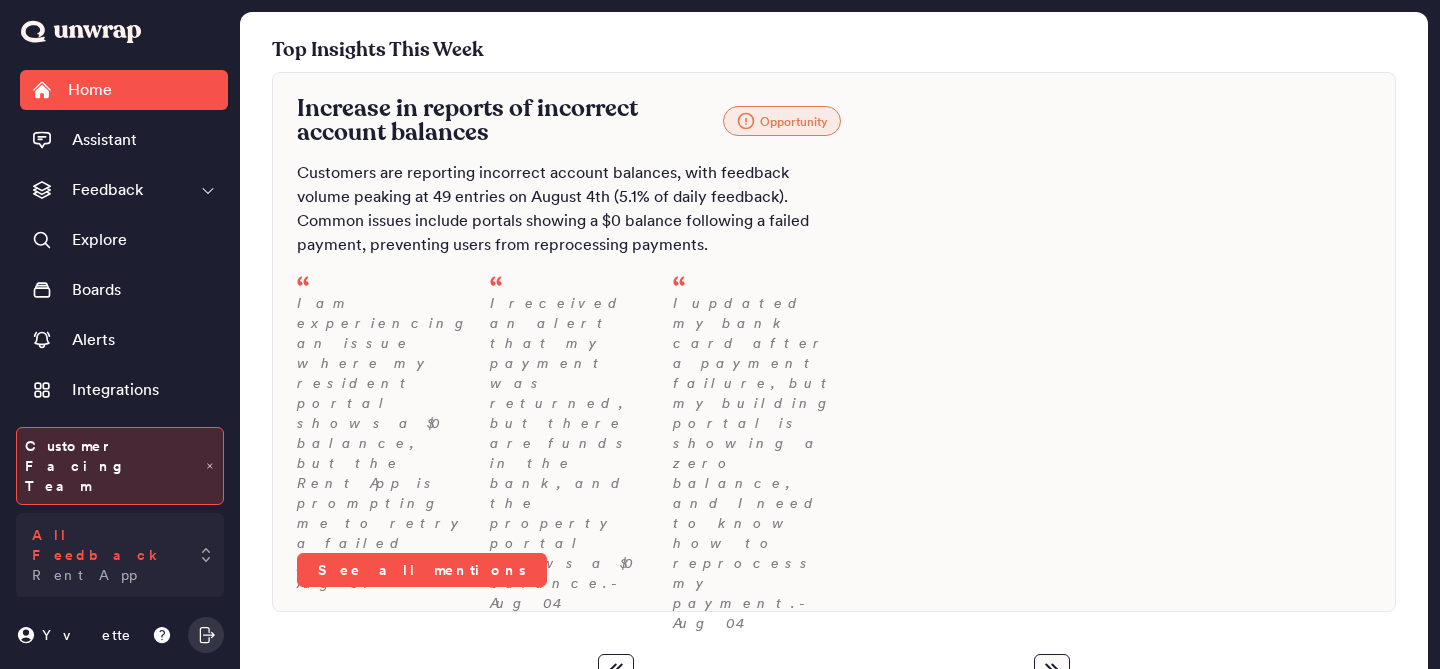 click on "All Feedback Rent App" at bounding box center (120, 555) 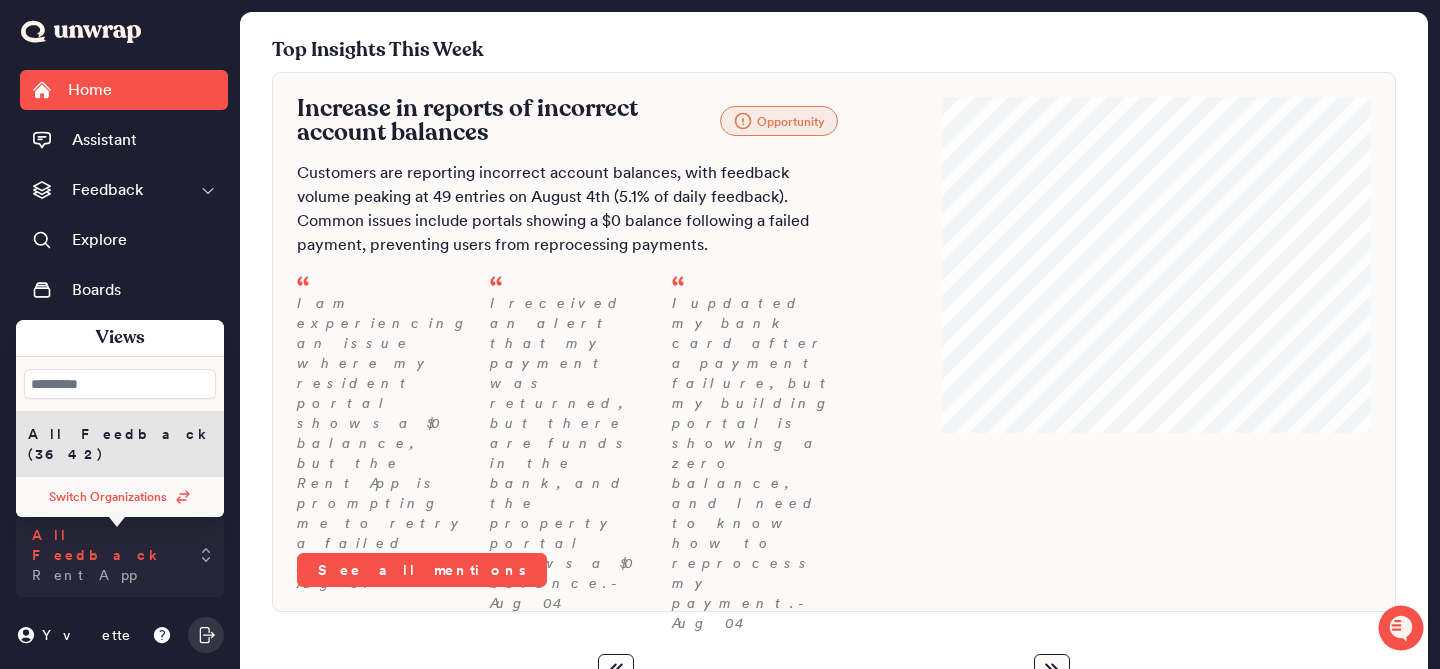 click on "All Feedback Rent App" at bounding box center (120, 555) 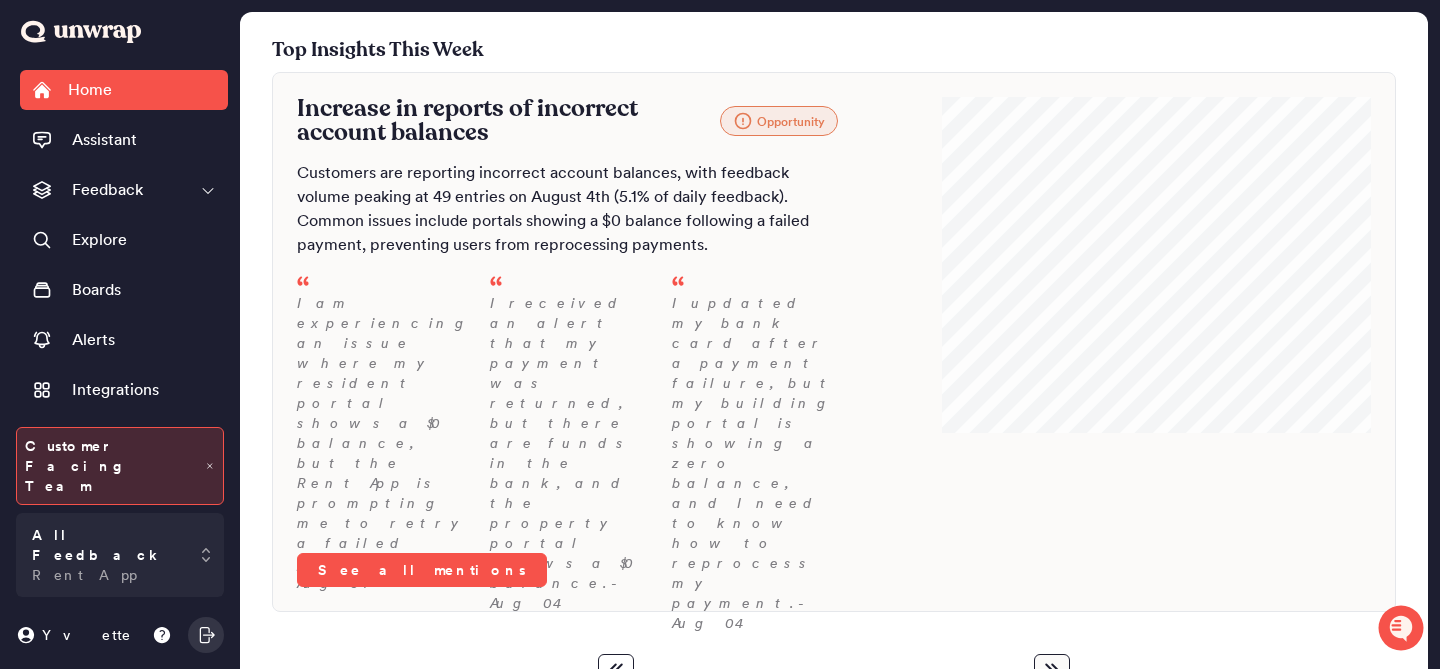 scroll, scrollTop: 133, scrollLeft: 0, axis: vertical 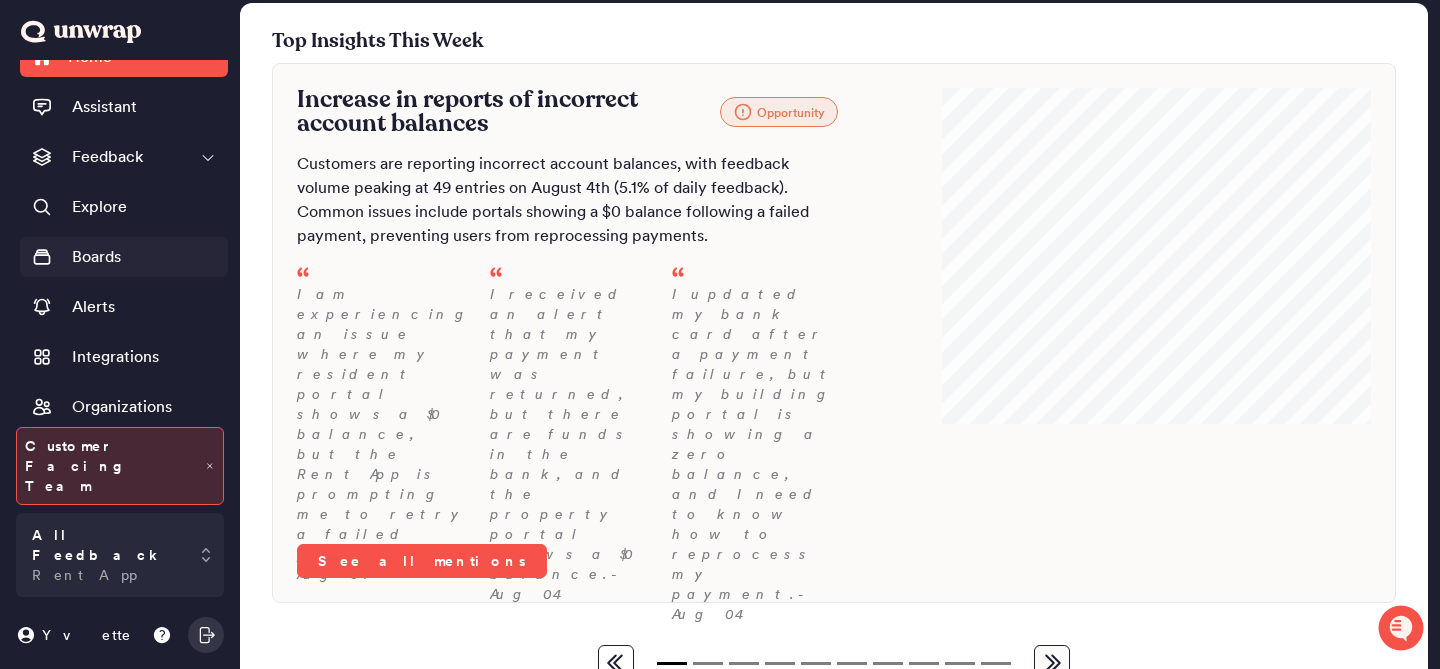 click on "Boards" at bounding box center (124, 257) 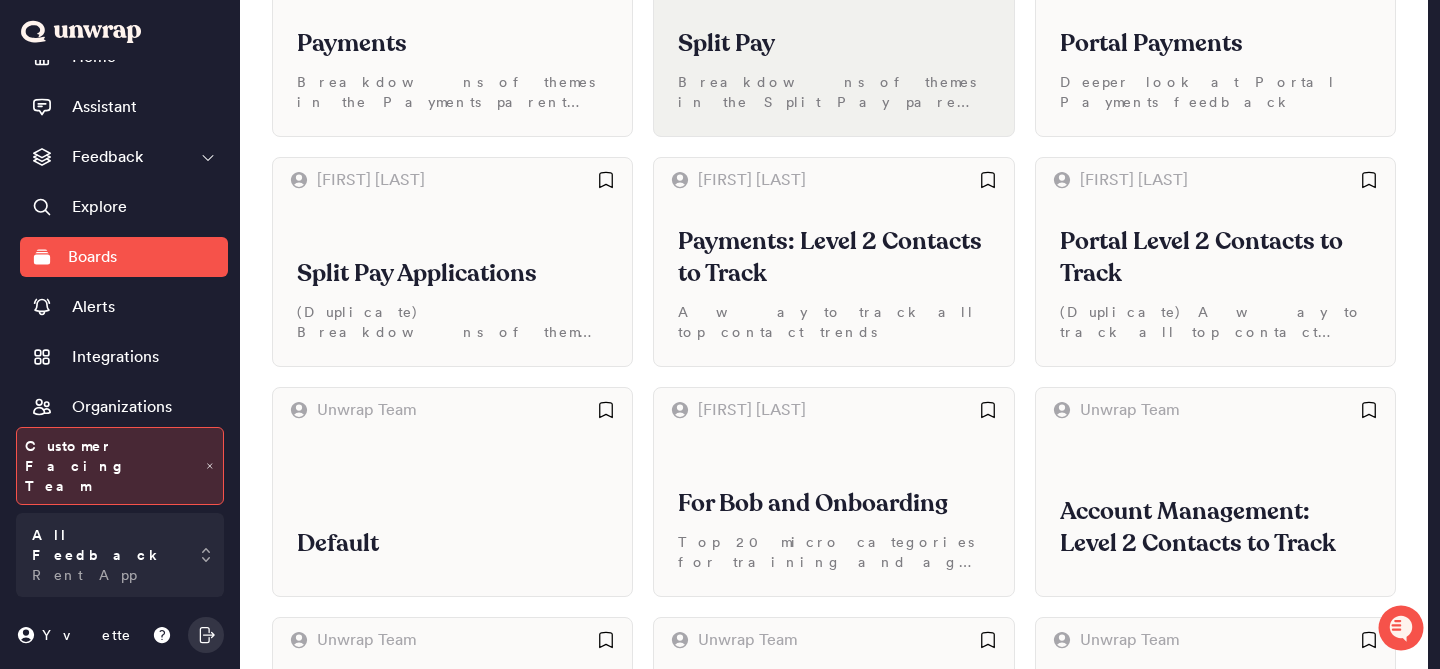 scroll, scrollTop: 221, scrollLeft: 0, axis: vertical 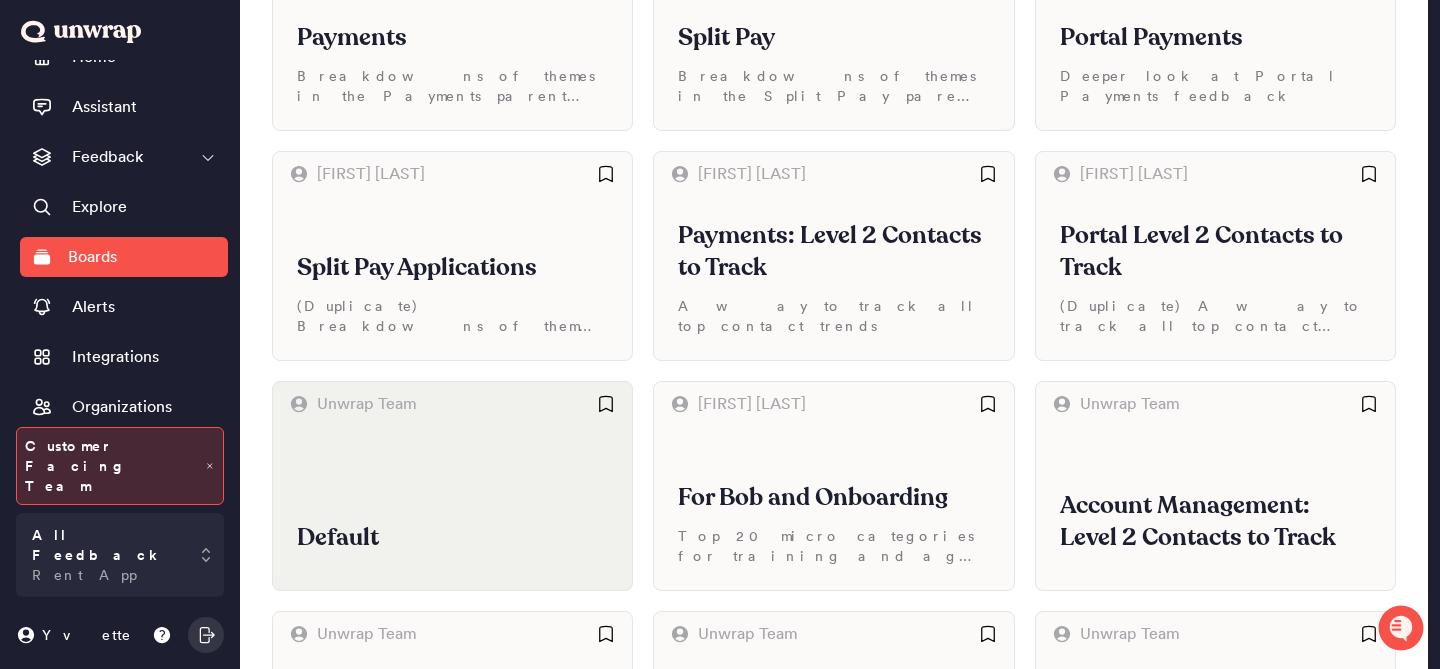 click on "Default" at bounding box center (452, 508) 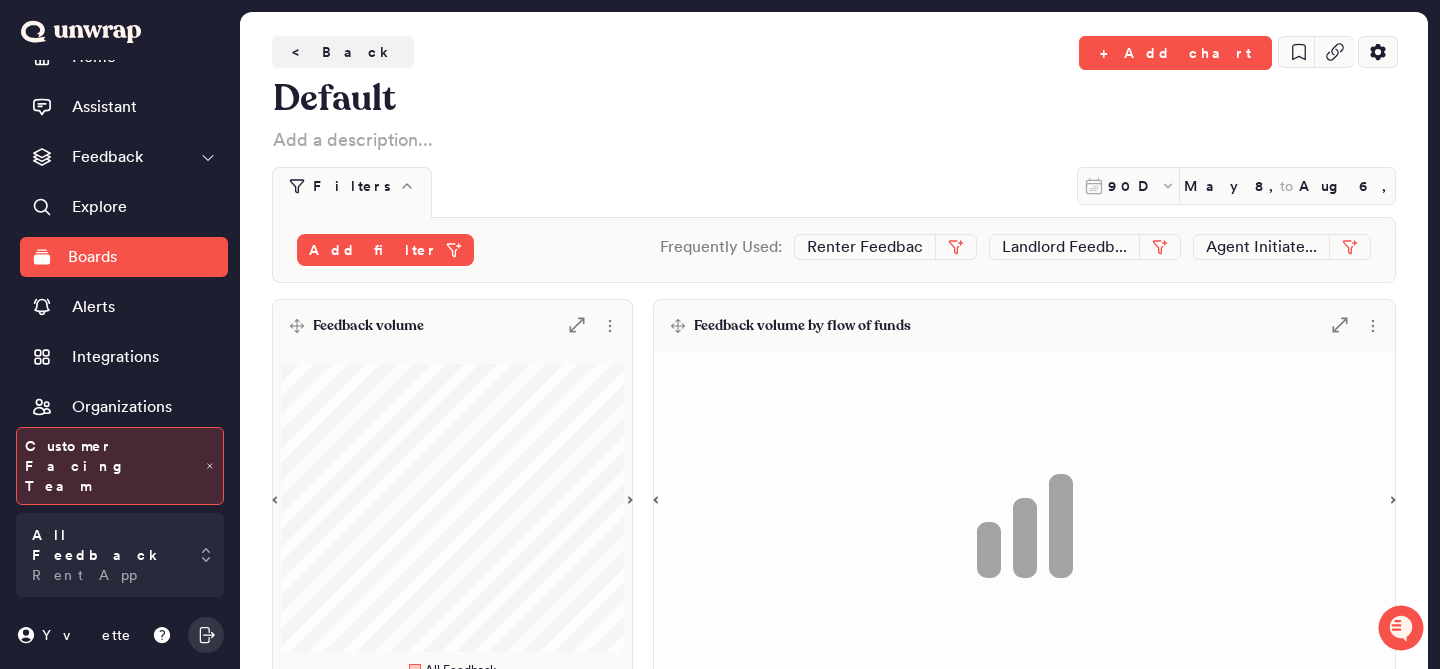 click on "Feedback volume
.st0 {
fill: #7e7d82;
}" at bounding box center [452, 326] 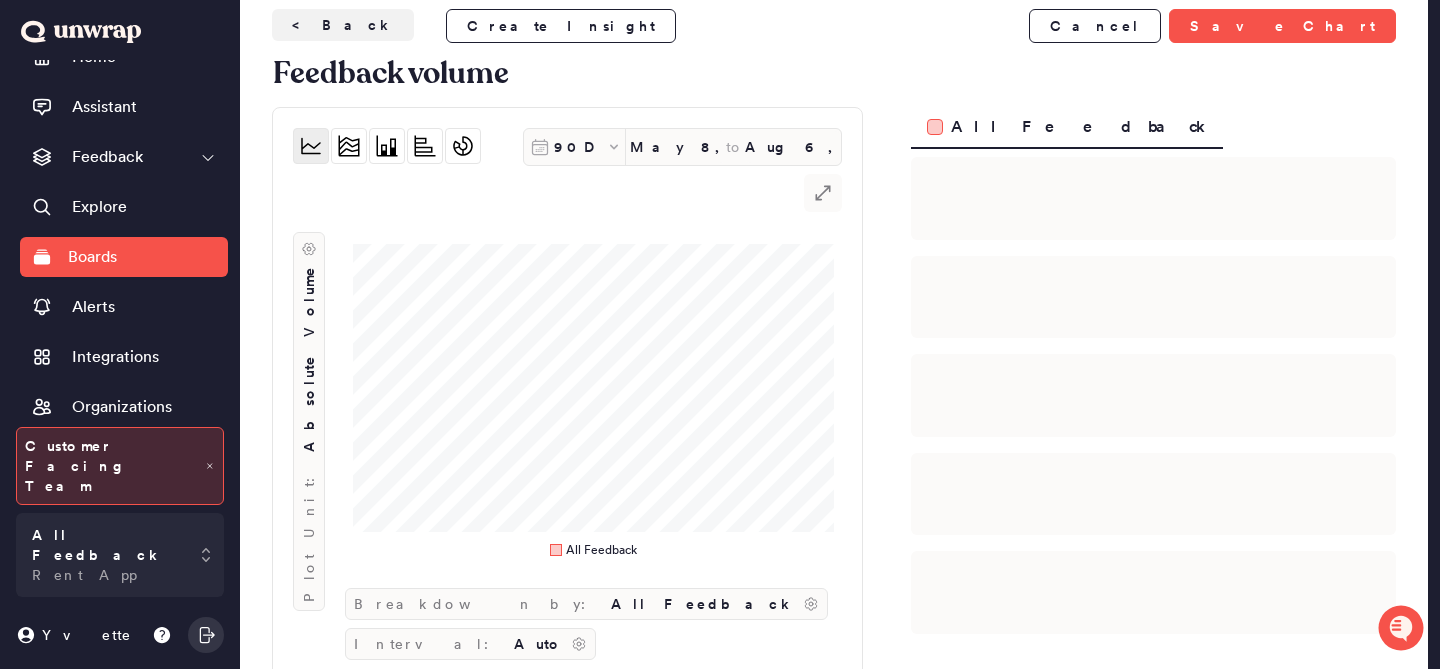 scroll, scrollTop: 47, scrollLeft: 0, axis: vertical 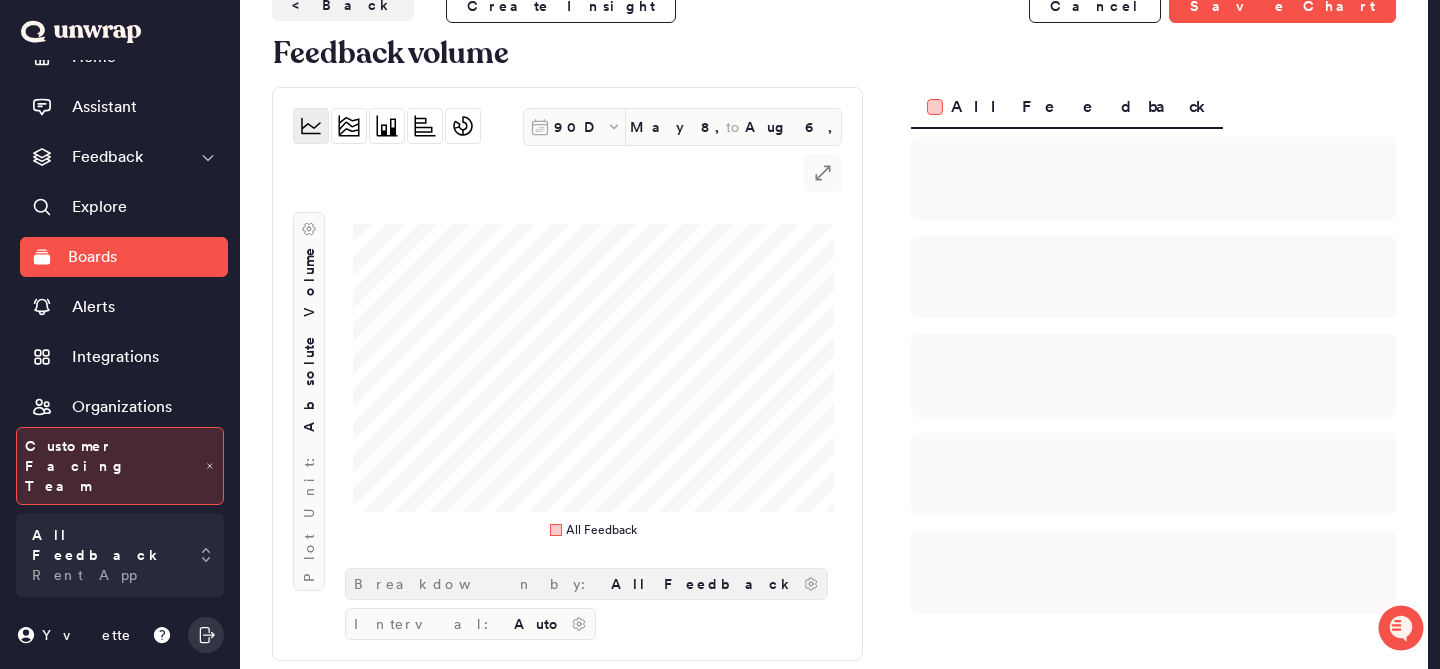 click on "All Feedback" at bounding box center [703, 584] 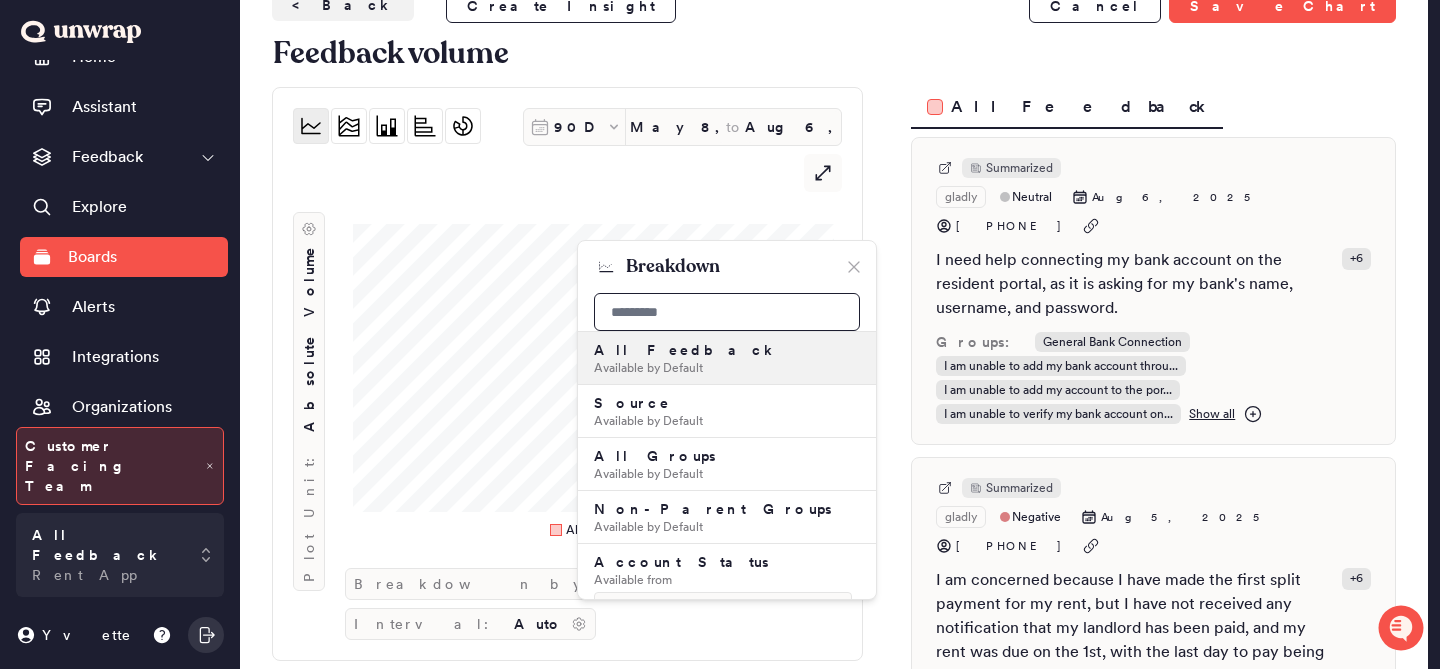 click at bounding box center (727, 312) 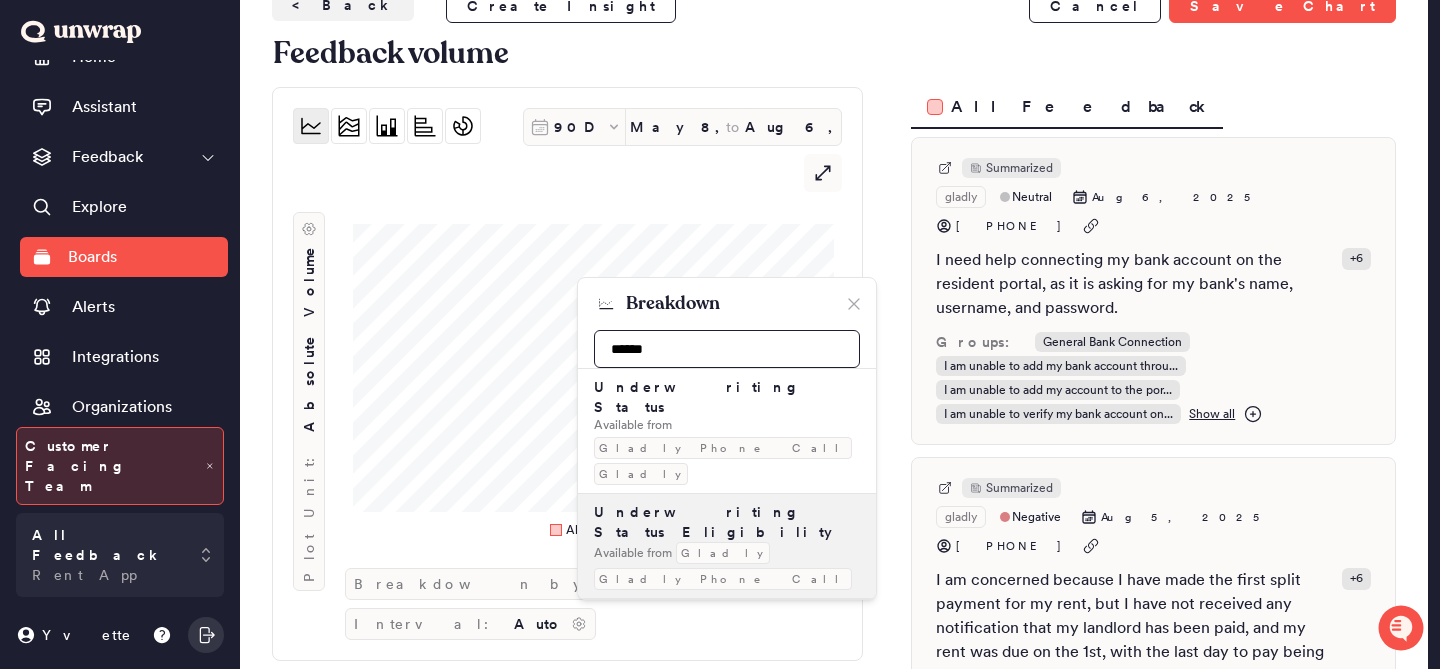type on "******" 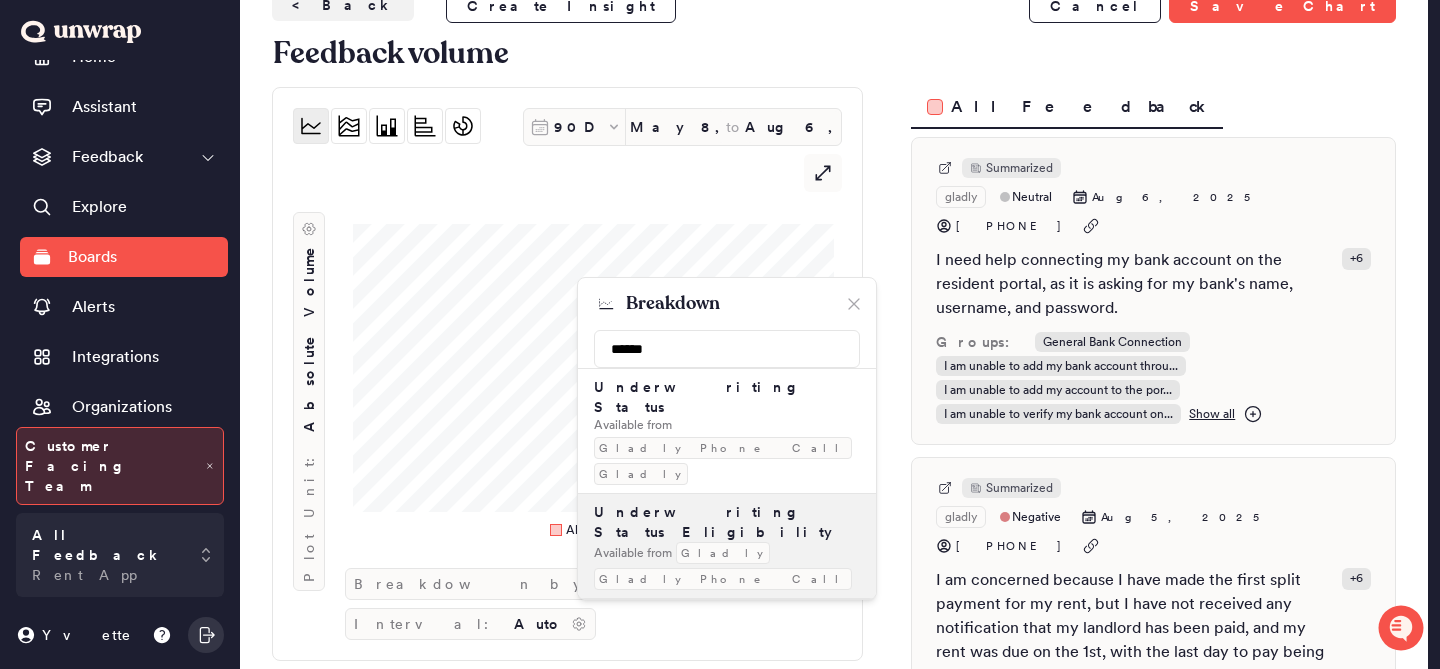 click on "Underwriting Status Eligibility Available from Gladly Gladly Phone Call" at bounding box center [727, 546] 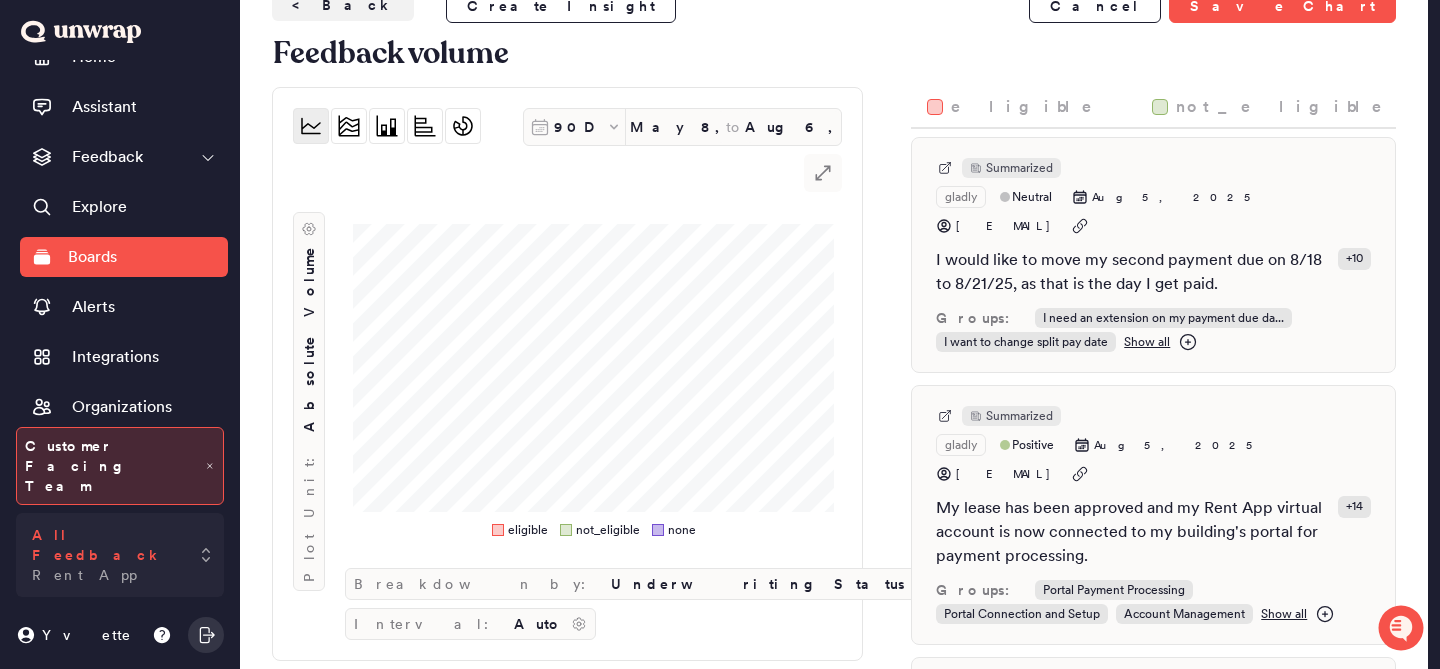 click on "All Feedback Rent App" at bounding box center [120, 555] 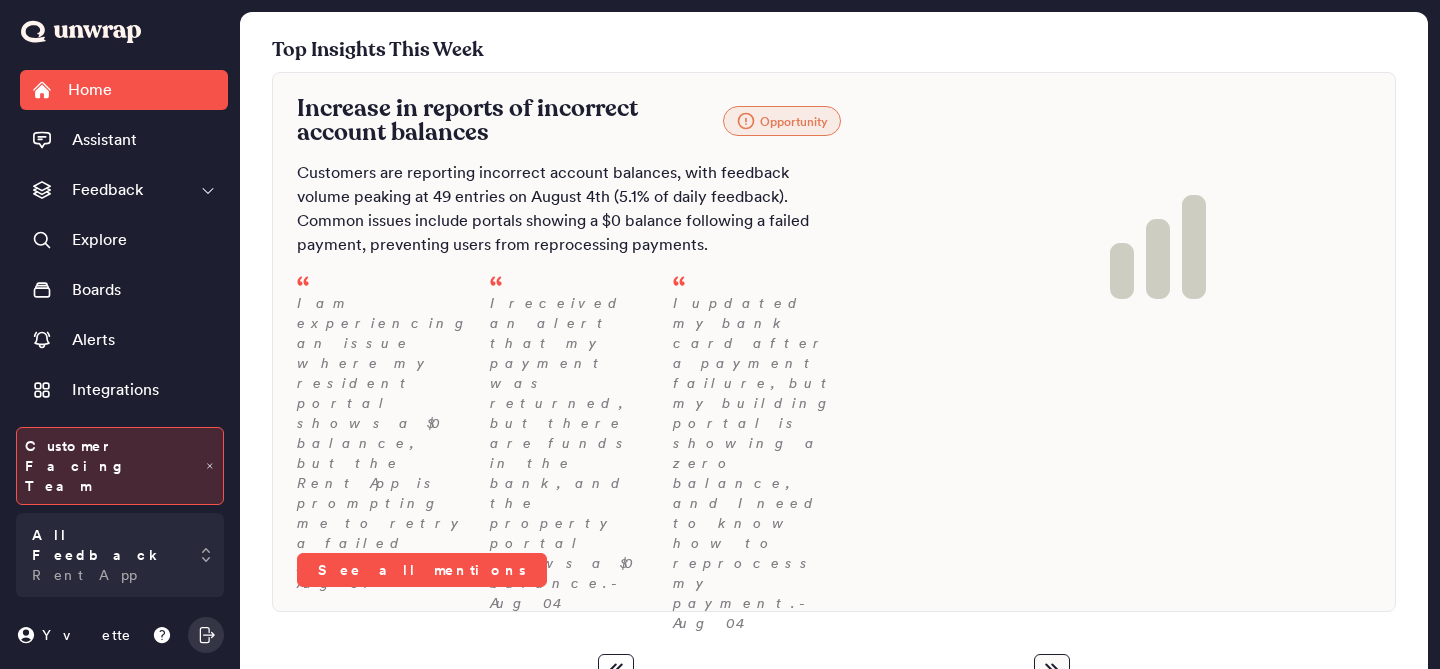 scroll, scrollTop: 0, scrollLeft: 0, axis: both 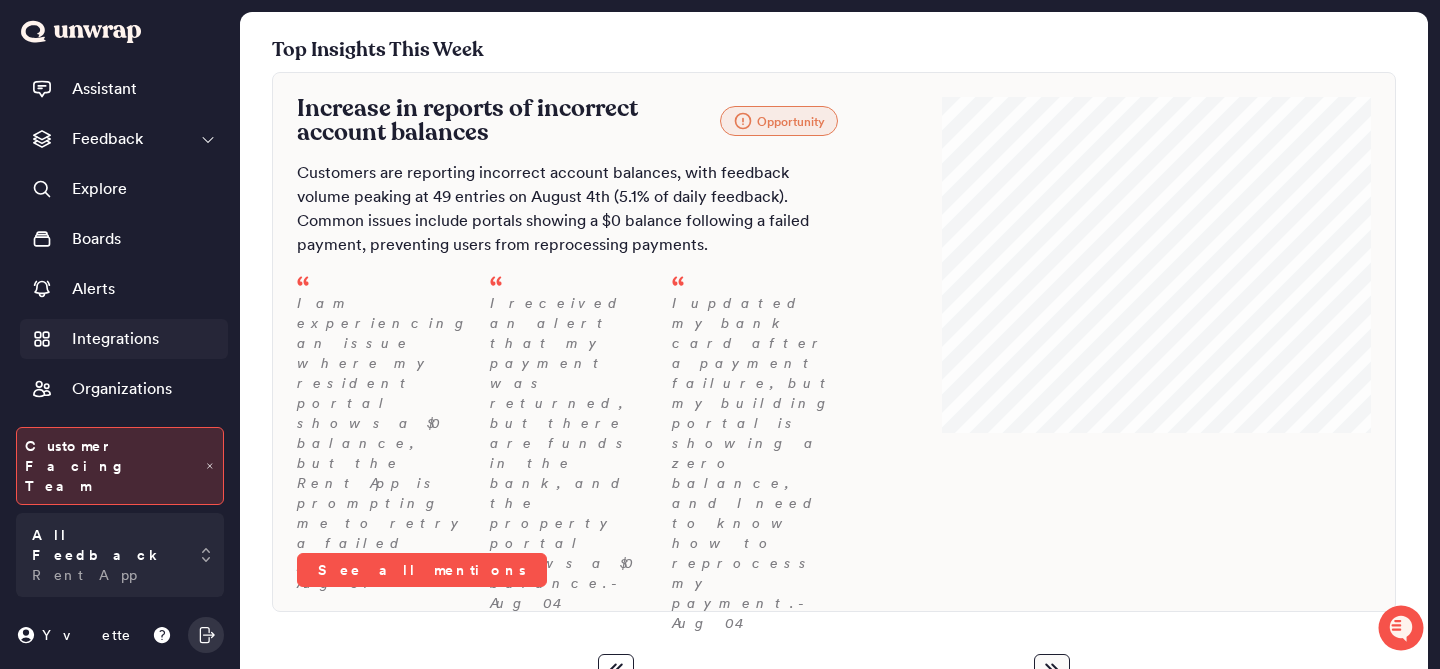 click on "Integrations" at bounding box center [95, 339] 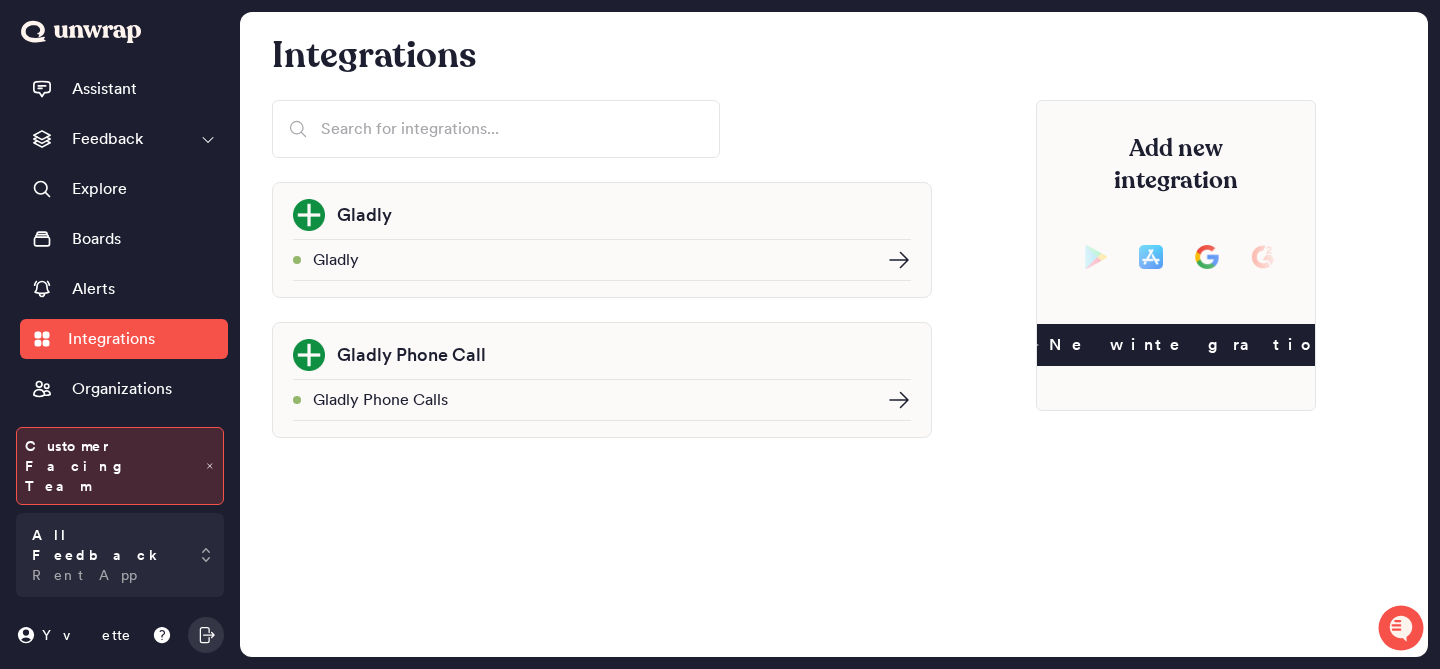 scroll, scrollTop: 0, scrollLeft: 0, axis: both 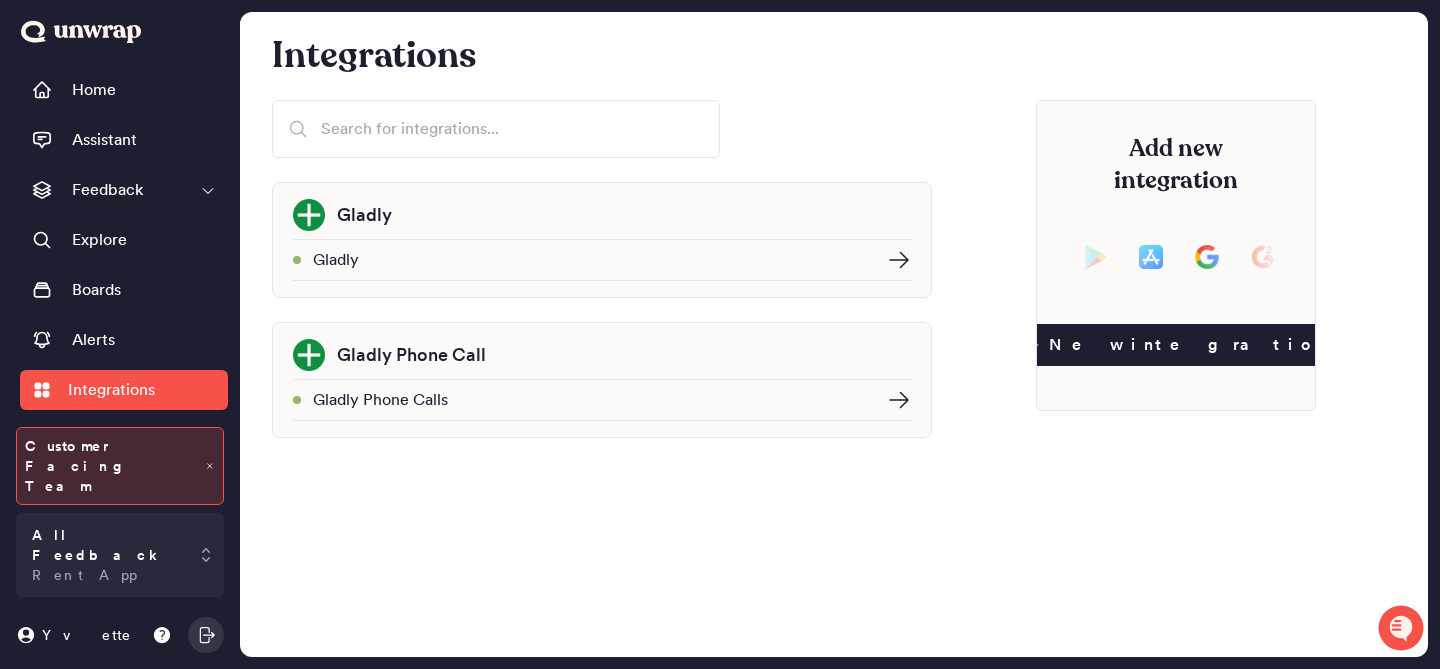 click 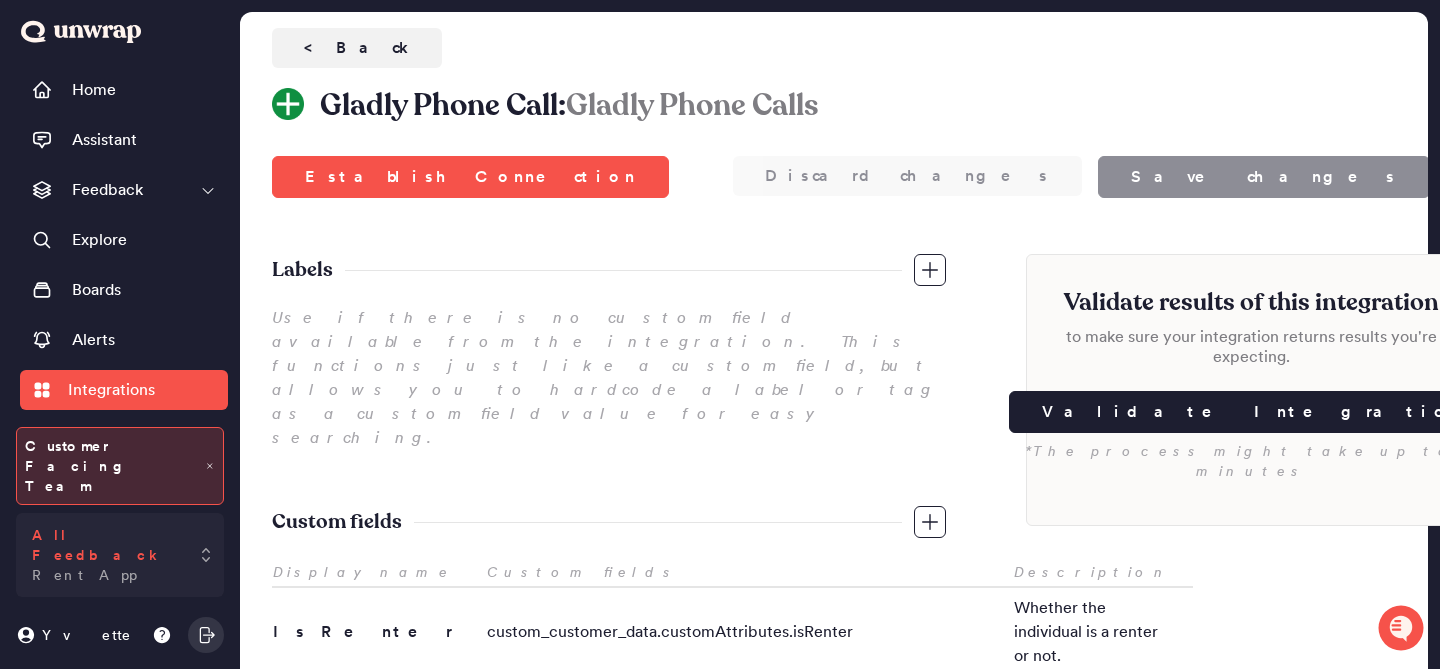 click on "All Feedback Rent App" at bounding box center [120, 555] 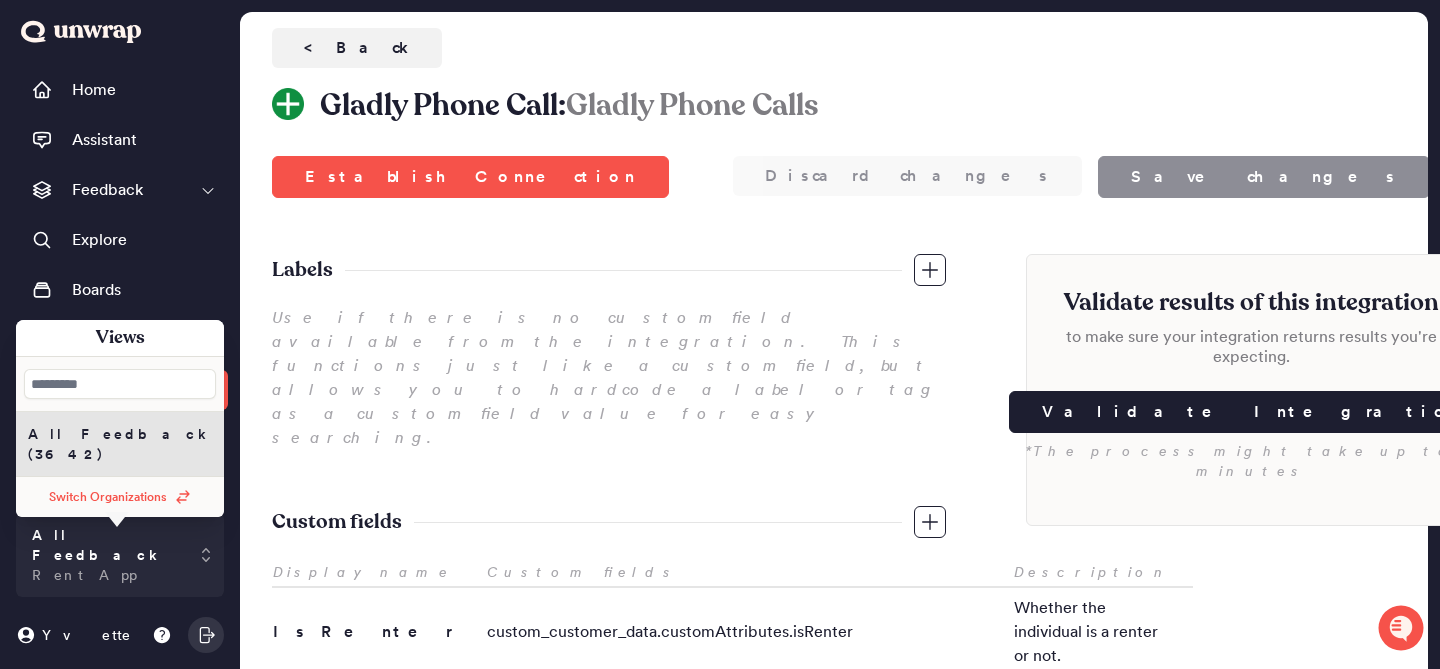 click on "Discard changes Save changes Establish Connection Establish Connection Discard changes Save changes Labels Use if there is no custom field available from the integration. This functions just like a custom field, but allows you to hardcode a label or tag as a custom field value for easy searching. Custom fields Display name Custom fields Description Is Renter custom_customer_data.customAttributes.isRenter Whether the individual is a renter or not. Is Property Manager custom_customer_data.customAttributes.isPropertyManager Whether the respondent is a property manager or not. Is Landlord custom_customer_data.customAttributes.isLandlord Whether the respondent is a landlord. Underwriting Status custom_customer_data.customAttributes.underwritingStatus Underwriting approval status Account Status custom_customer_data.customAttributes.accountStatus Account status Flow of Funds custom_customer_data.customAttributes.flowOfFunds The manner in which fund flow Underwriting Status Eligibility Rent Eligibility Filters" at bounding box center [834, 798] 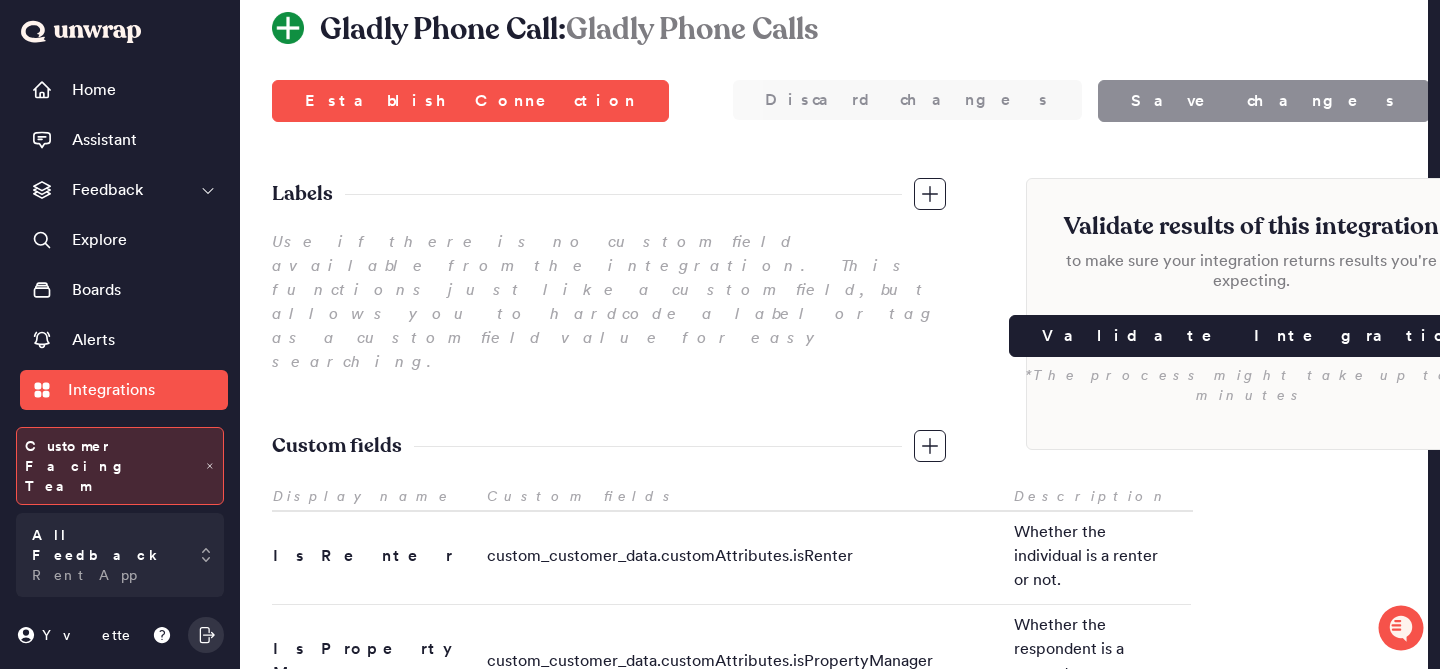 scroll, scrollTop: 77, scrollLeft: 0, axis: vertical 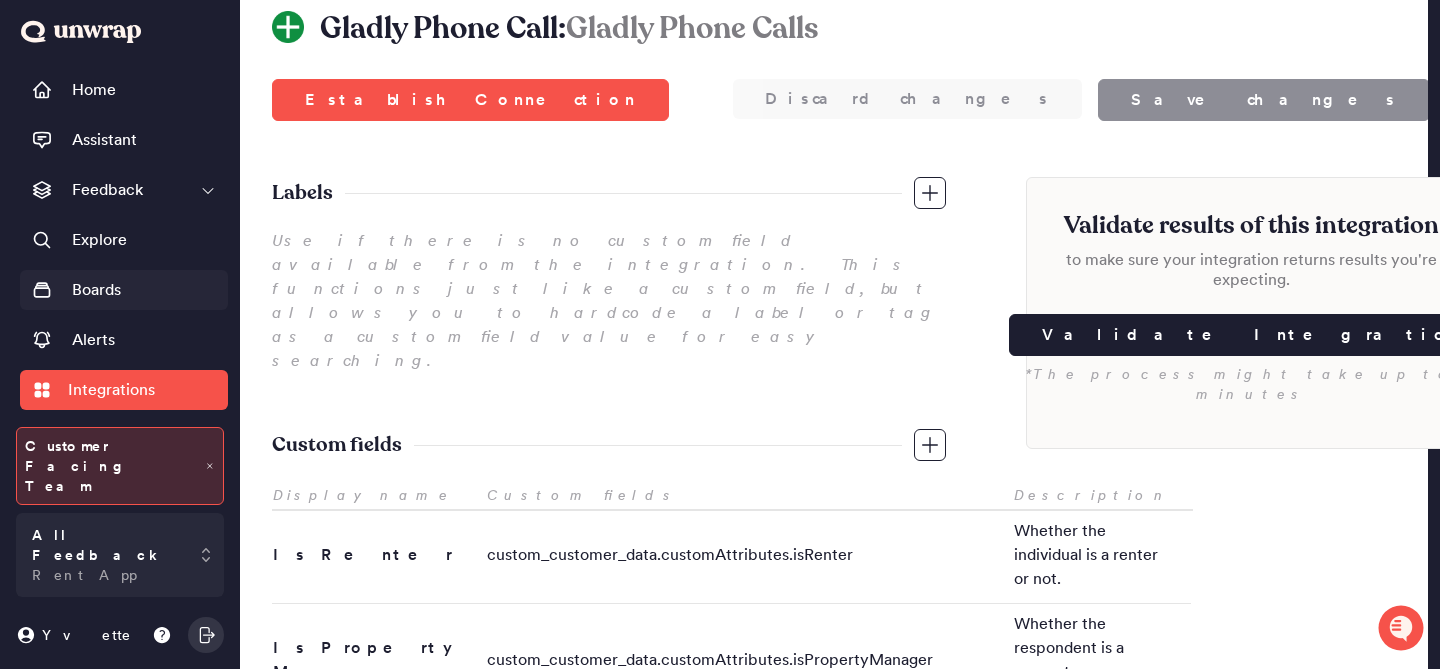 click on "Boards" at bounding box center [124, 290] 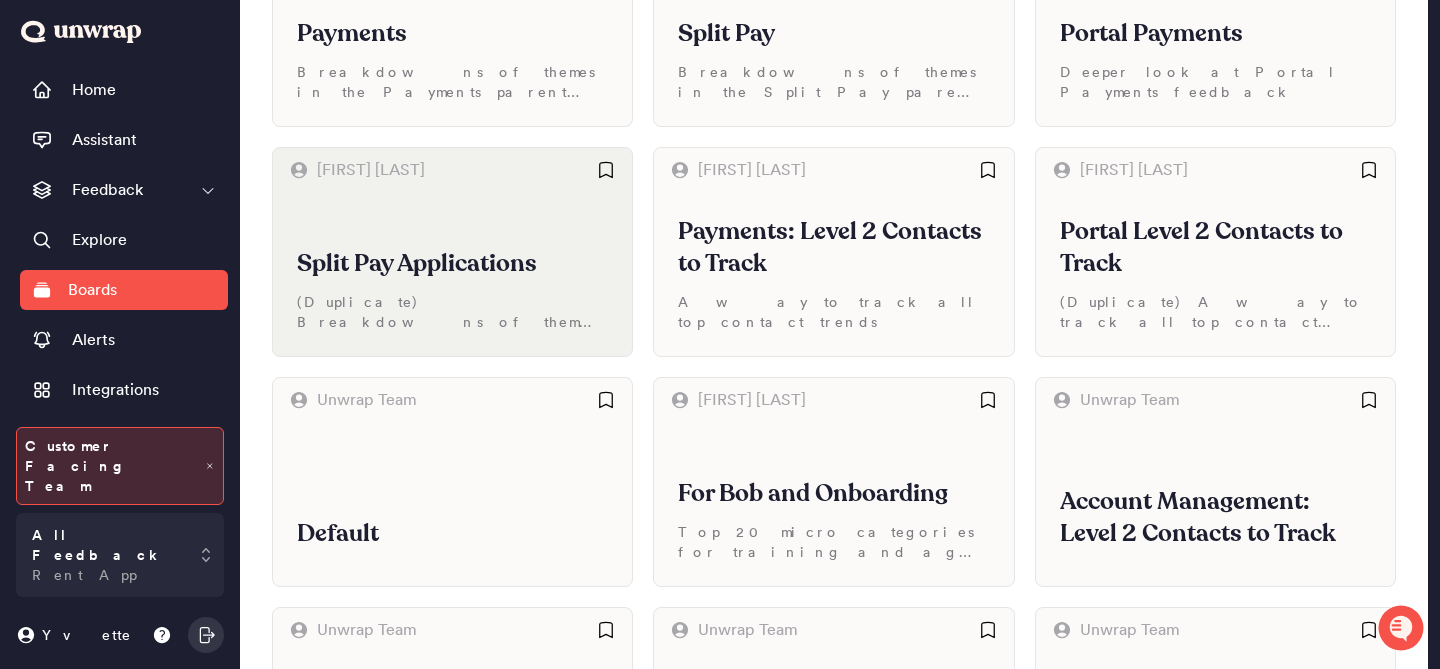 scroll, scrollTop: 82, scrollLeft: 0, axis: vertical 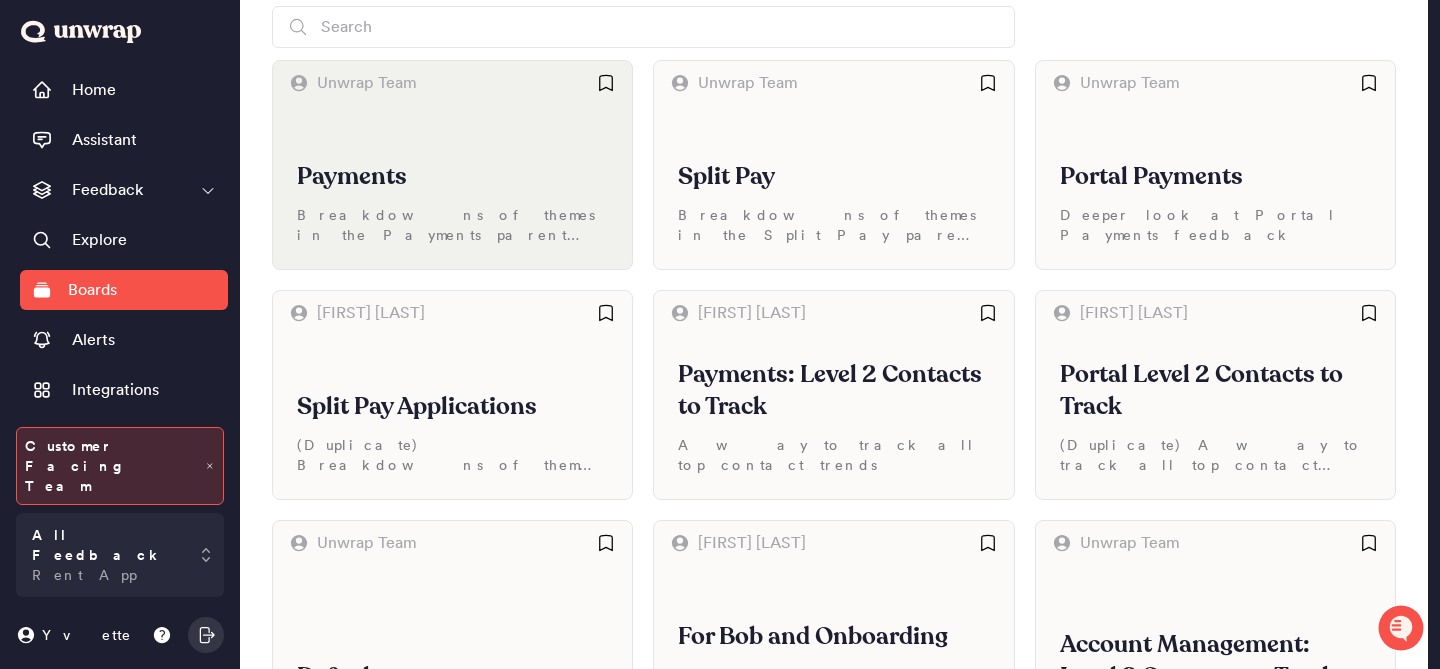 click on "Payments Breakdowns of themes in the Payments parent group" at bounding box center (452, 187) 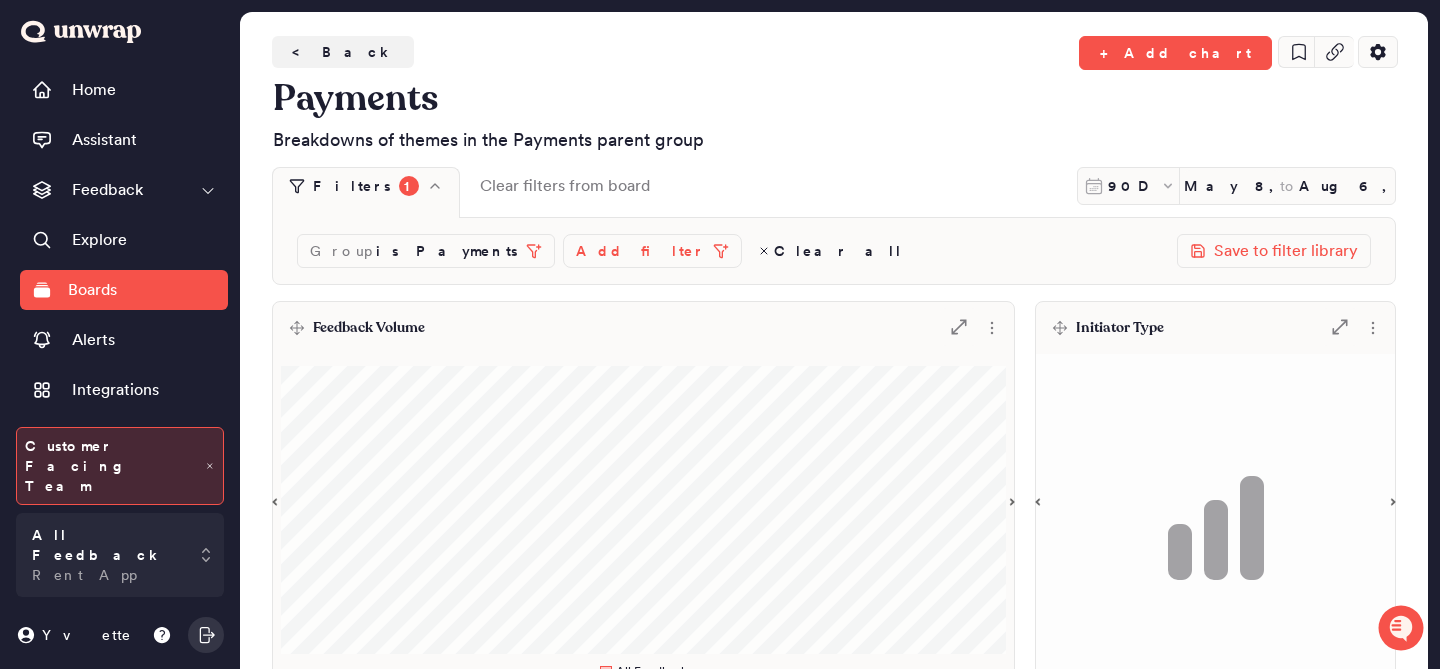 scroll, scrollTop: 116, scrollLeft: 0, axis: vertical 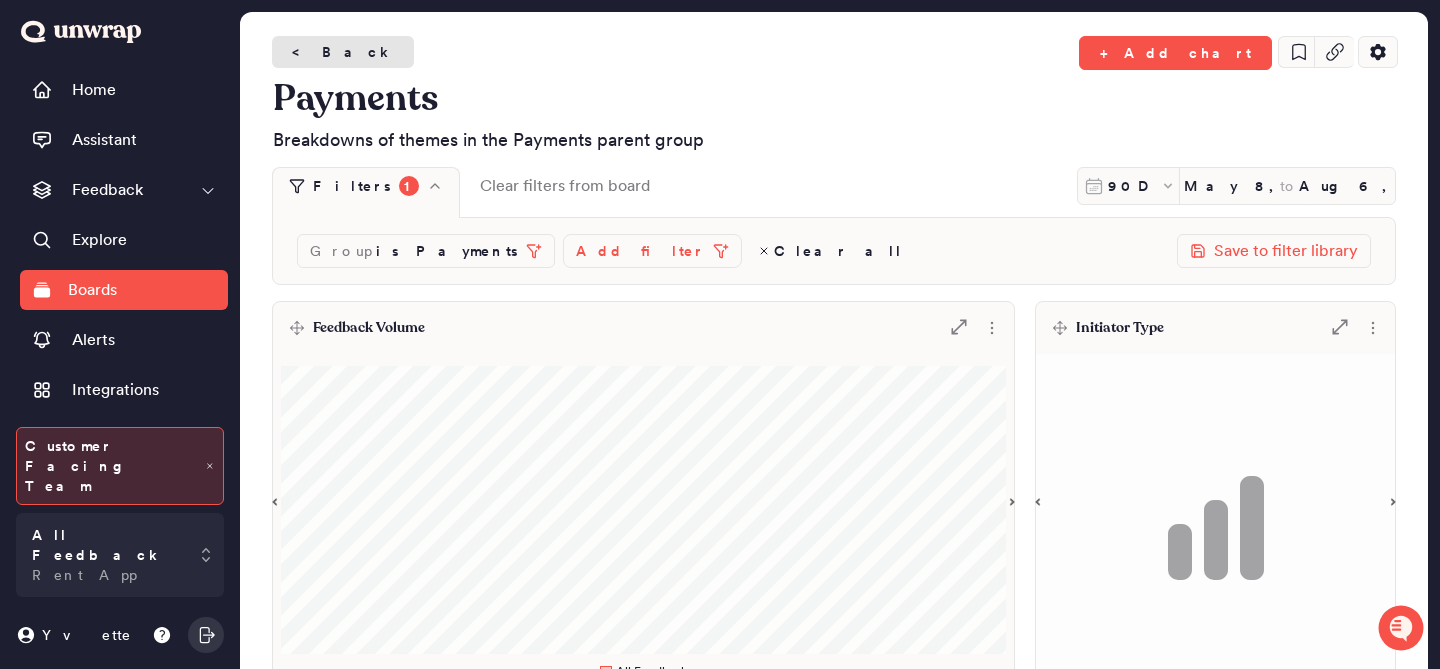 click on "< Back" at bounding box center (343, 52) 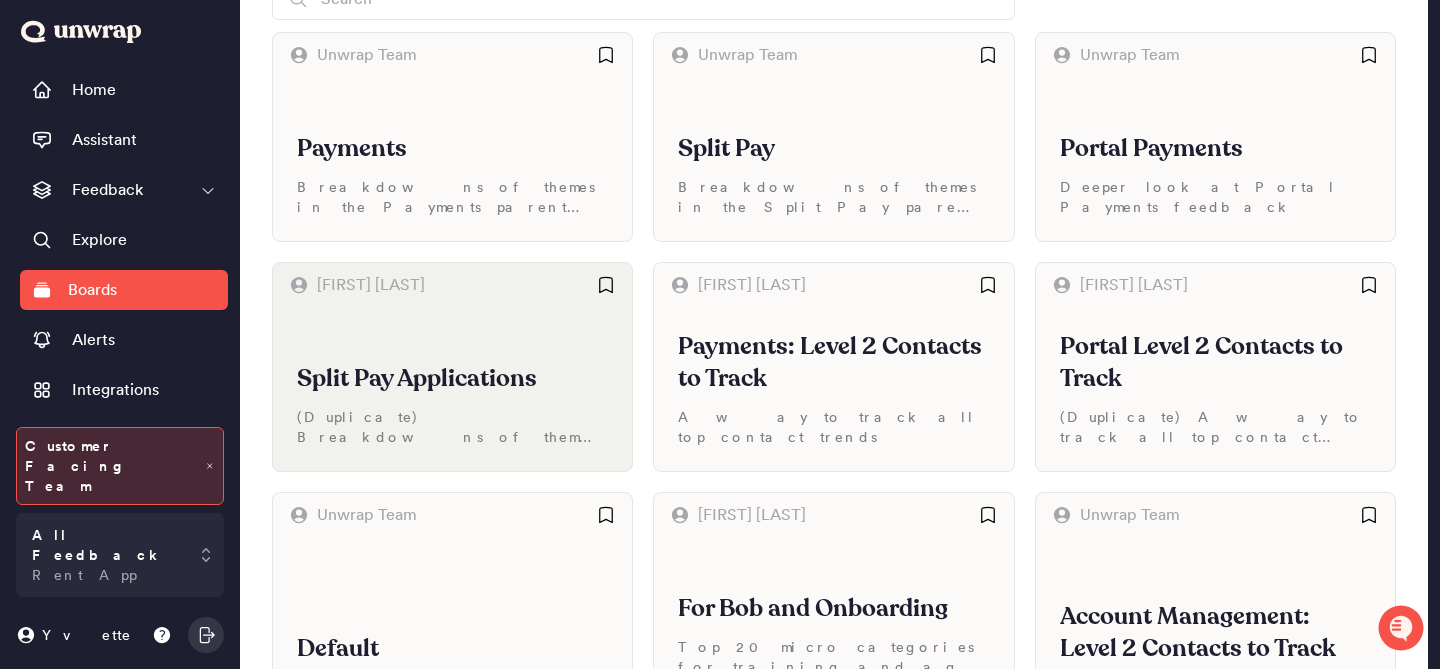 scroll, scrollTop: 287, scrollLeft: 0, axis: vertical 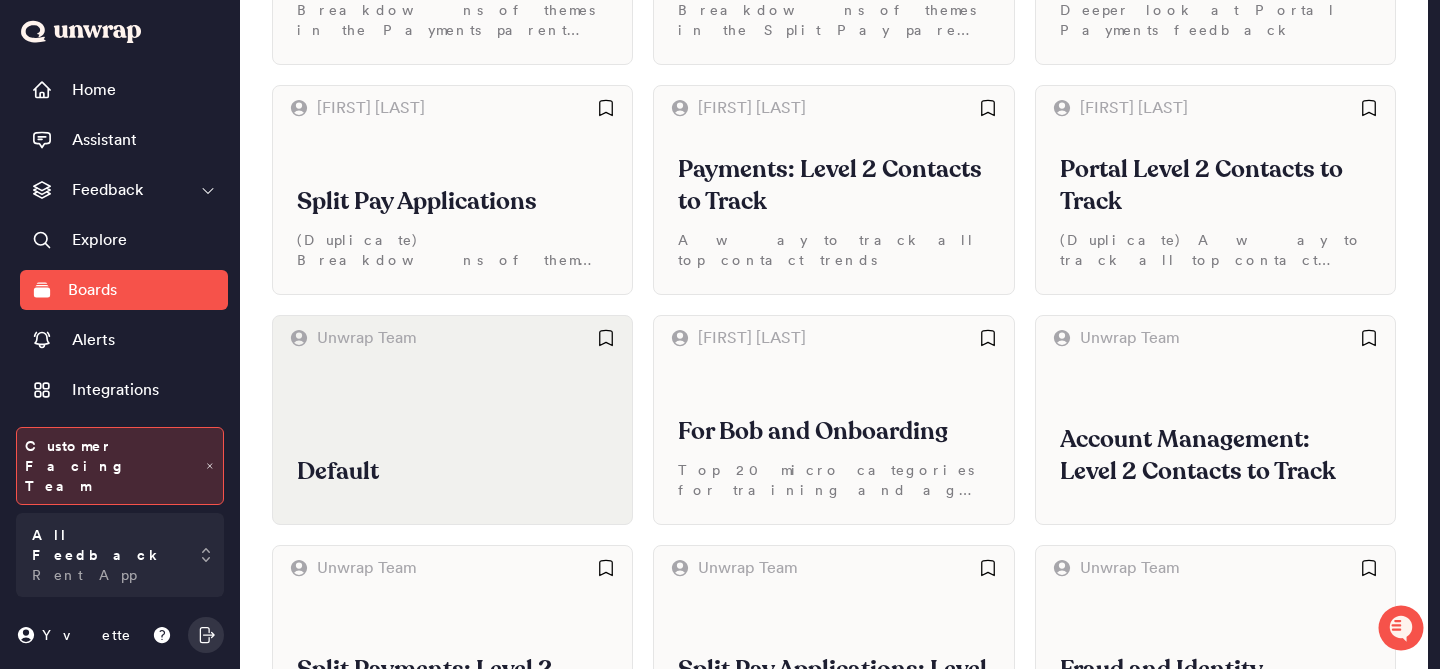 click on "Default" at bounding box center (452, 442) 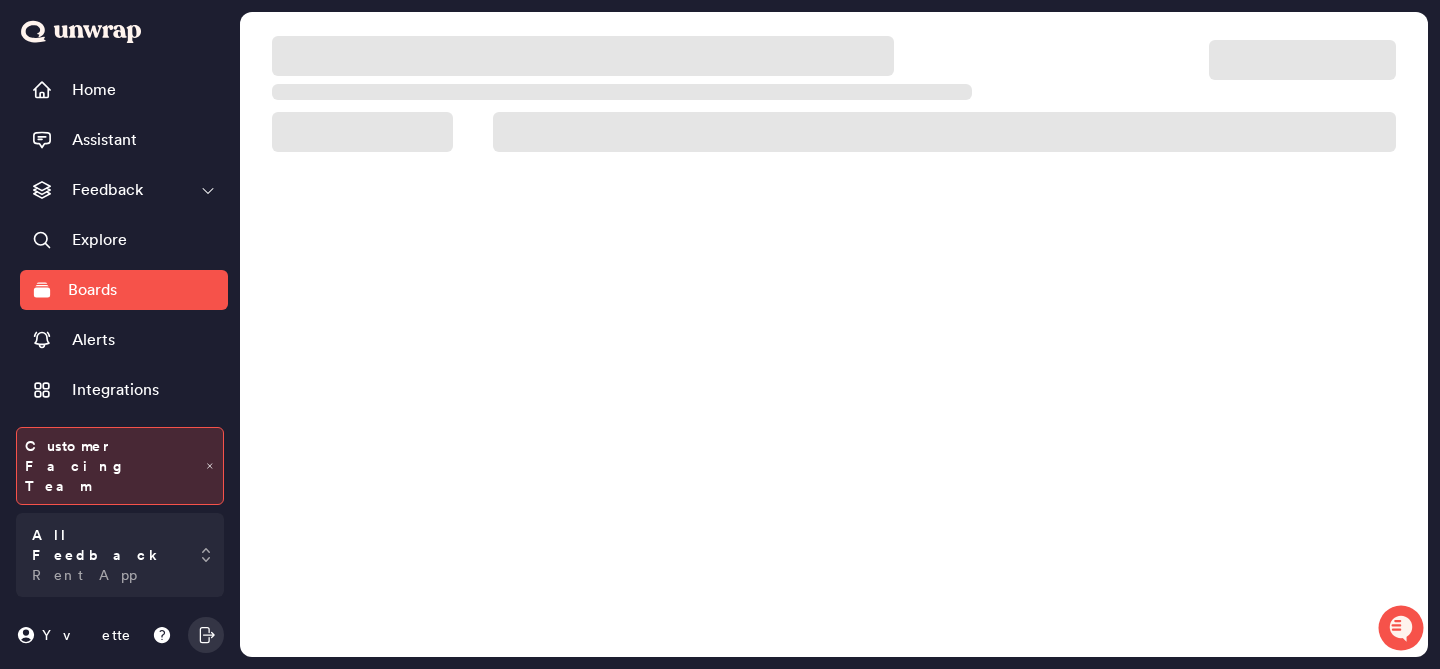 scroll, scrollTop: 0, scrollLeft: 0, axis: both 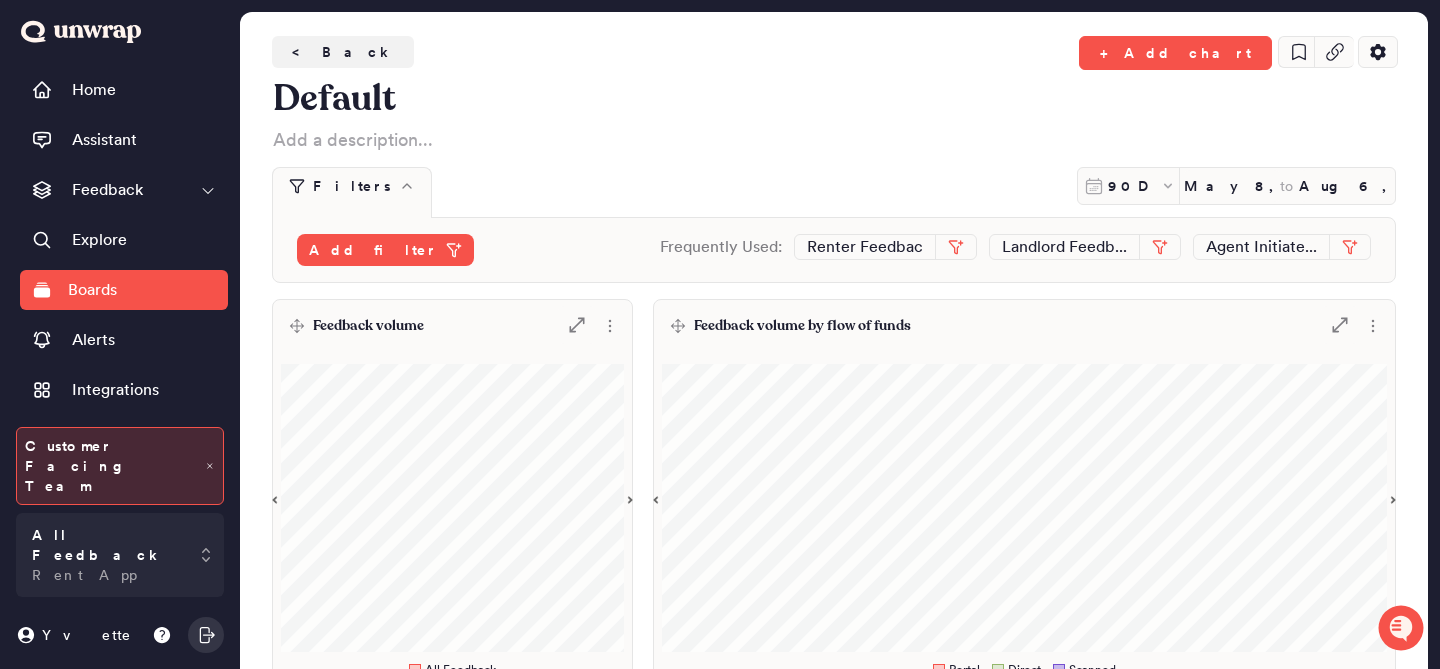click on "Feedback volume
.st0 {
fill: #7e7d82;
}" at bounding box center [452, 326] 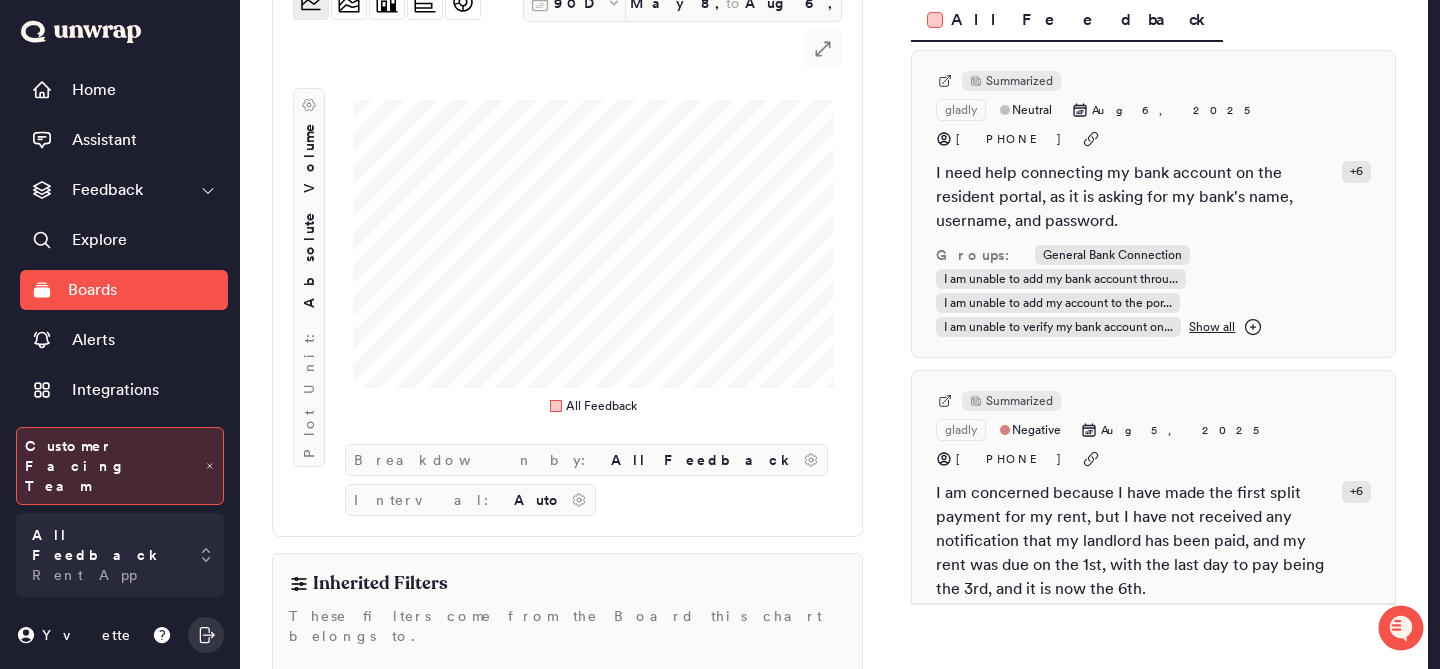 scroll, scrollTop: 114, scrollLeft: 0, axis: vertical 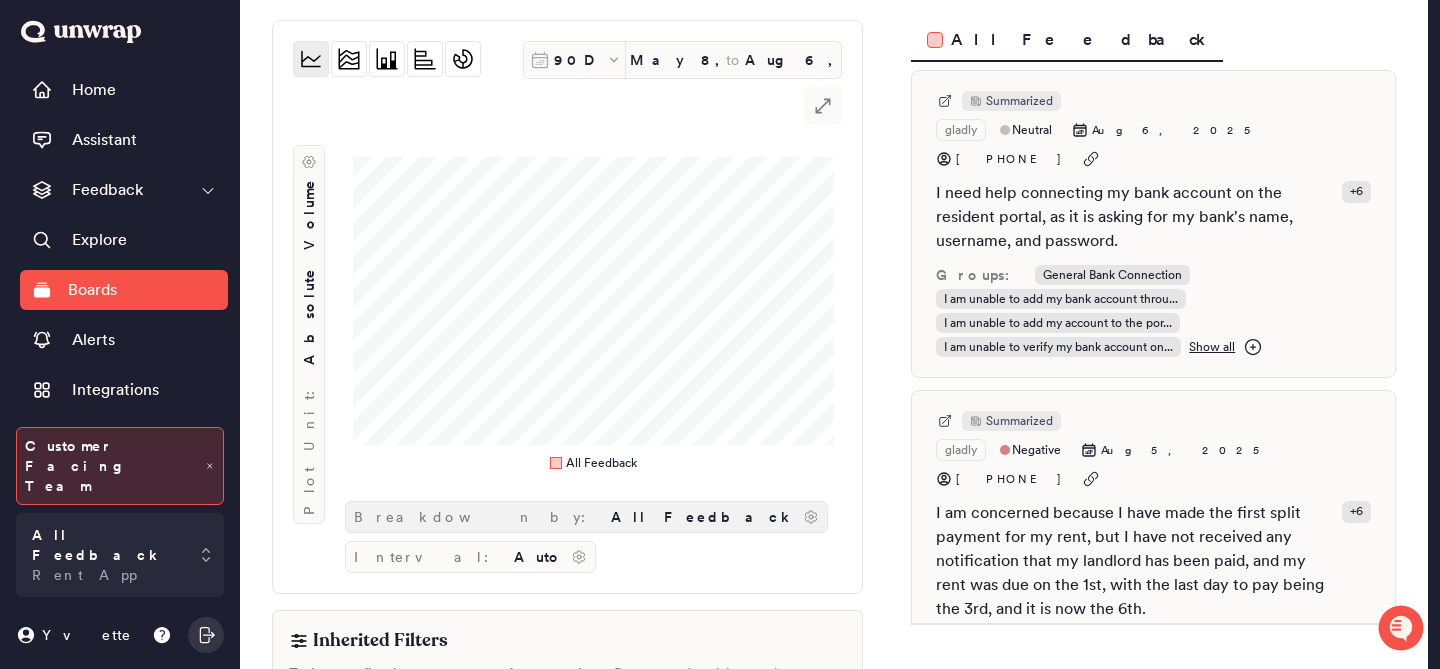 click on "All Feedback" at bounding box center [703, 517] 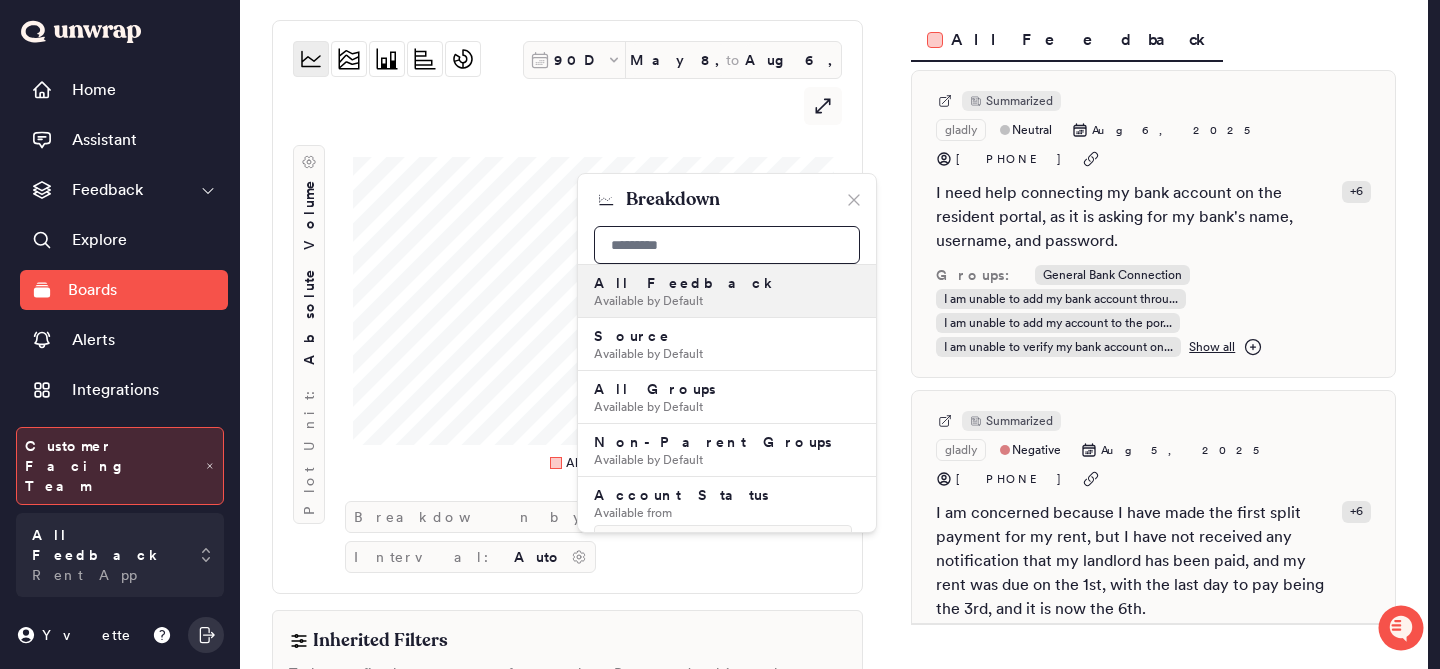 click at bounding box center [727, 245] 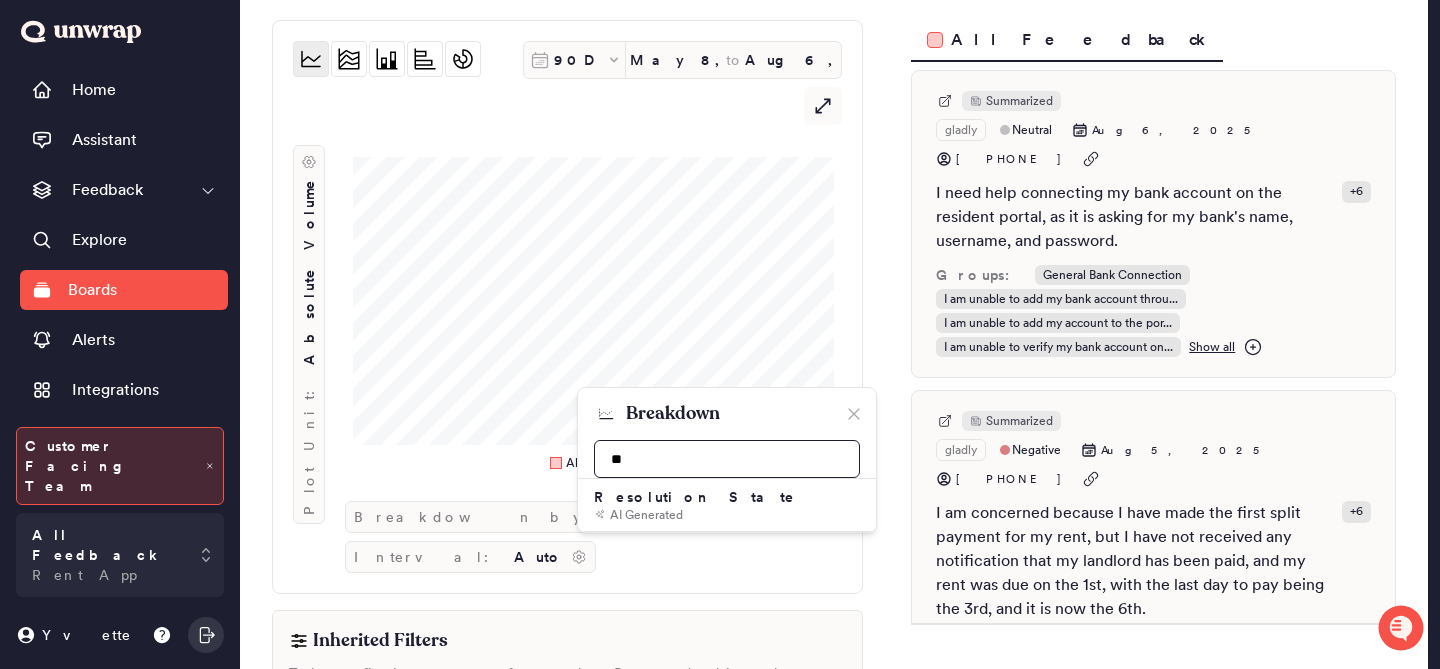type on "*" 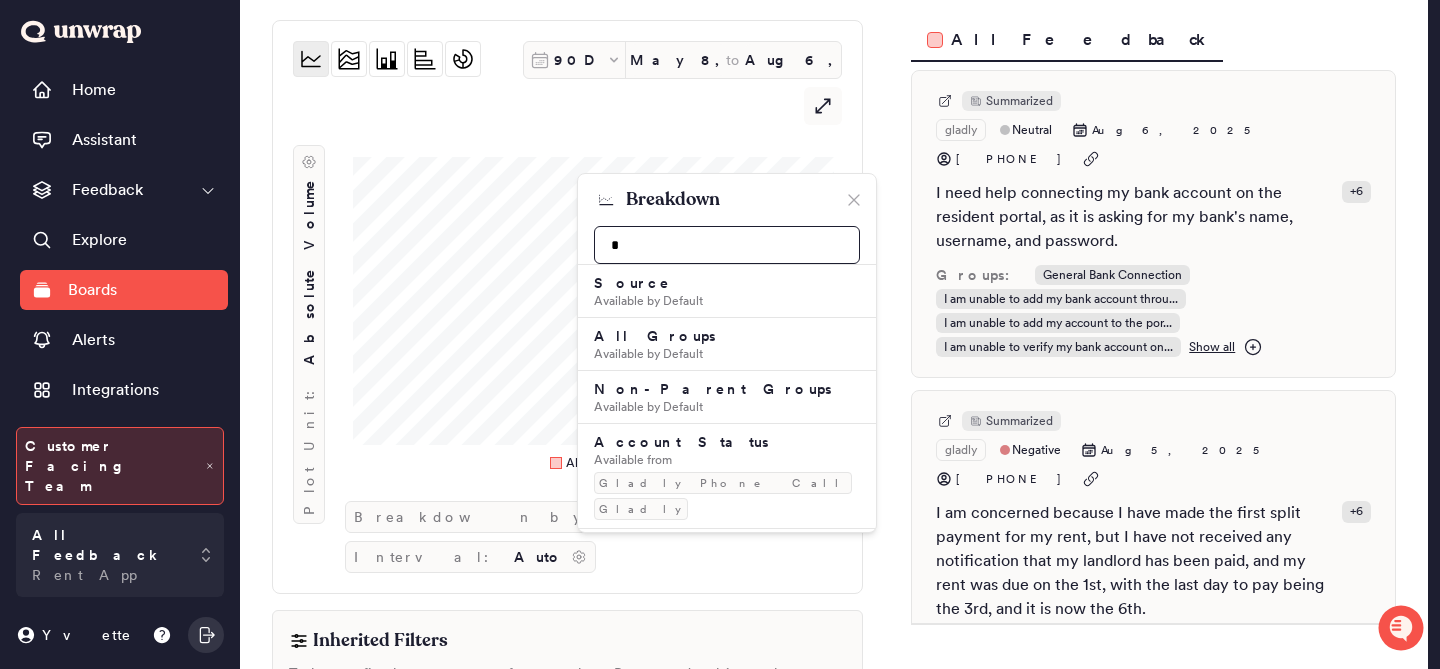 type 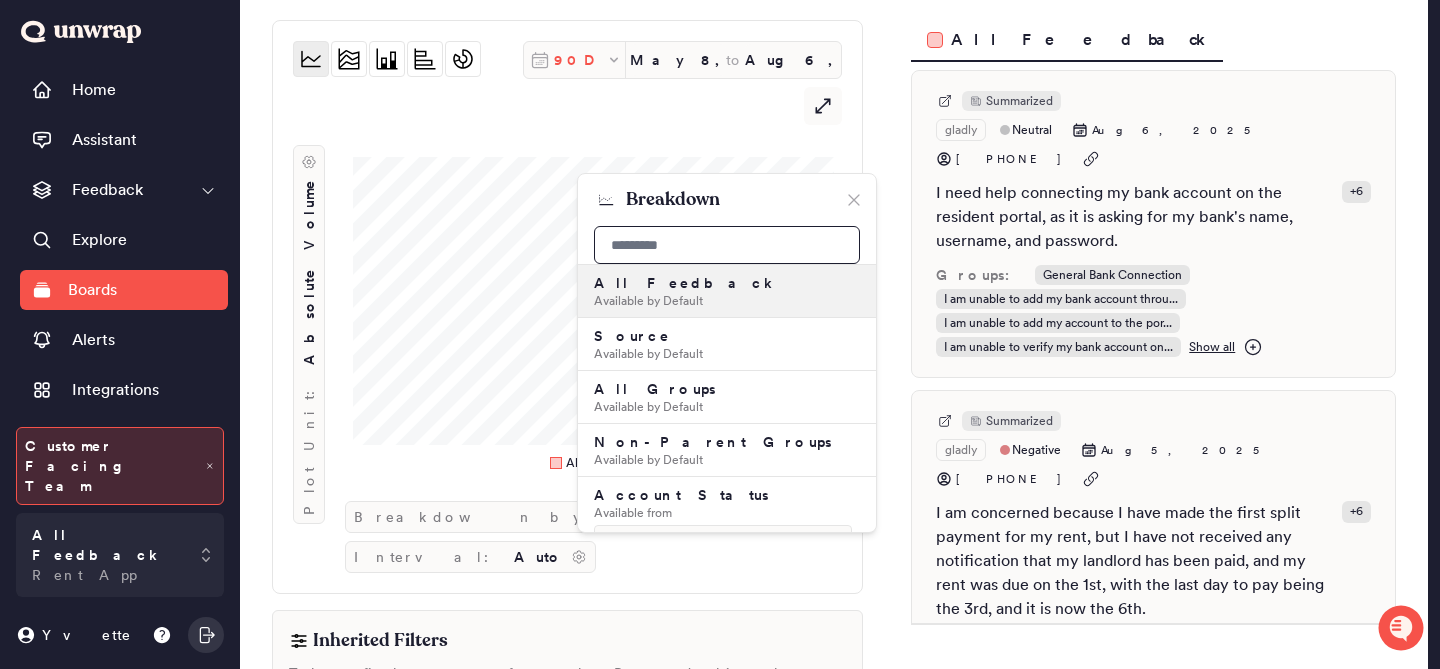 click on "90D" at bounding box center (580, 60) 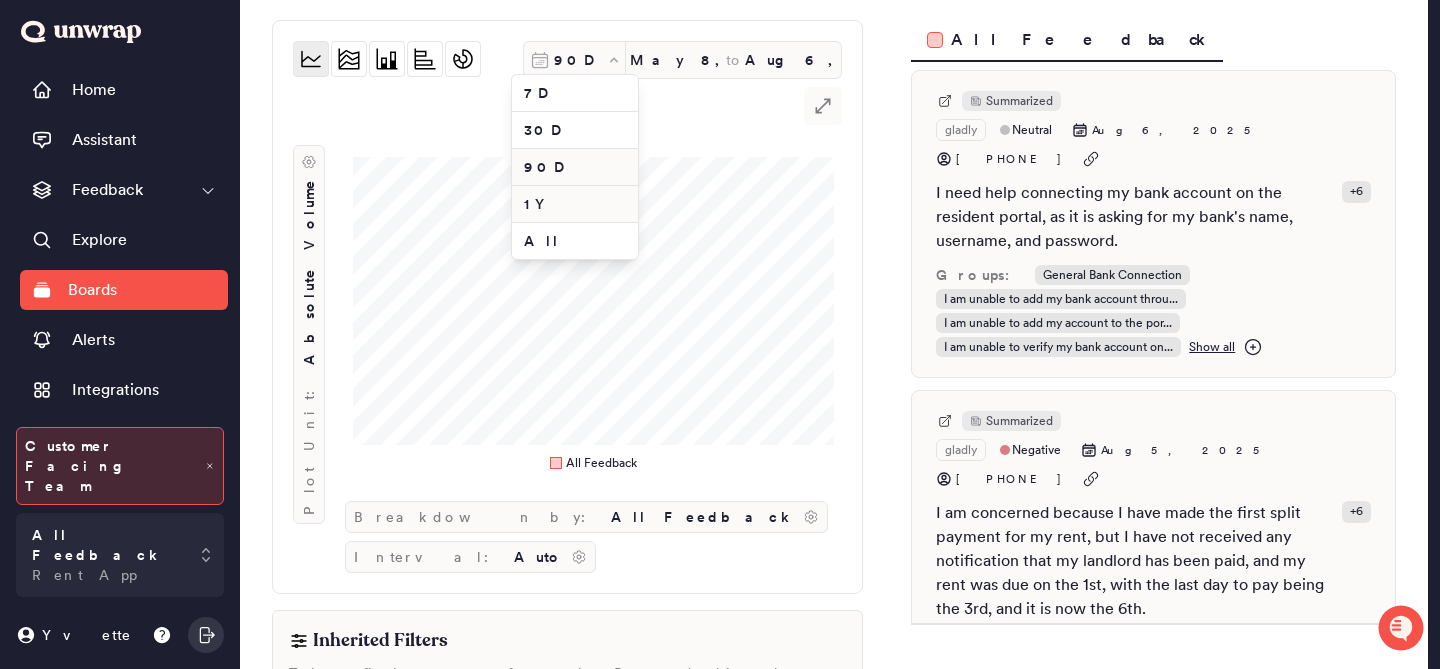 click on "1Y" at bounding box center (575, 204) 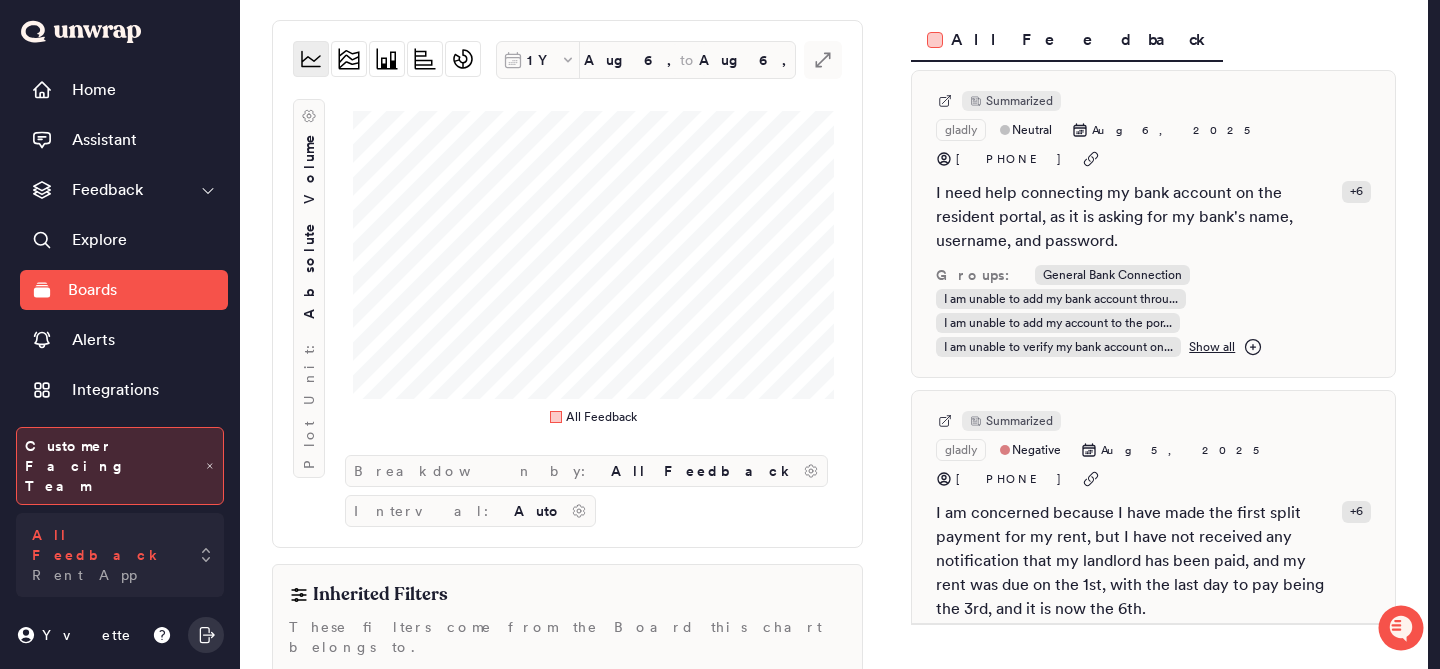 click on "All Feedback Rent App" at bounding box center (120, 555) 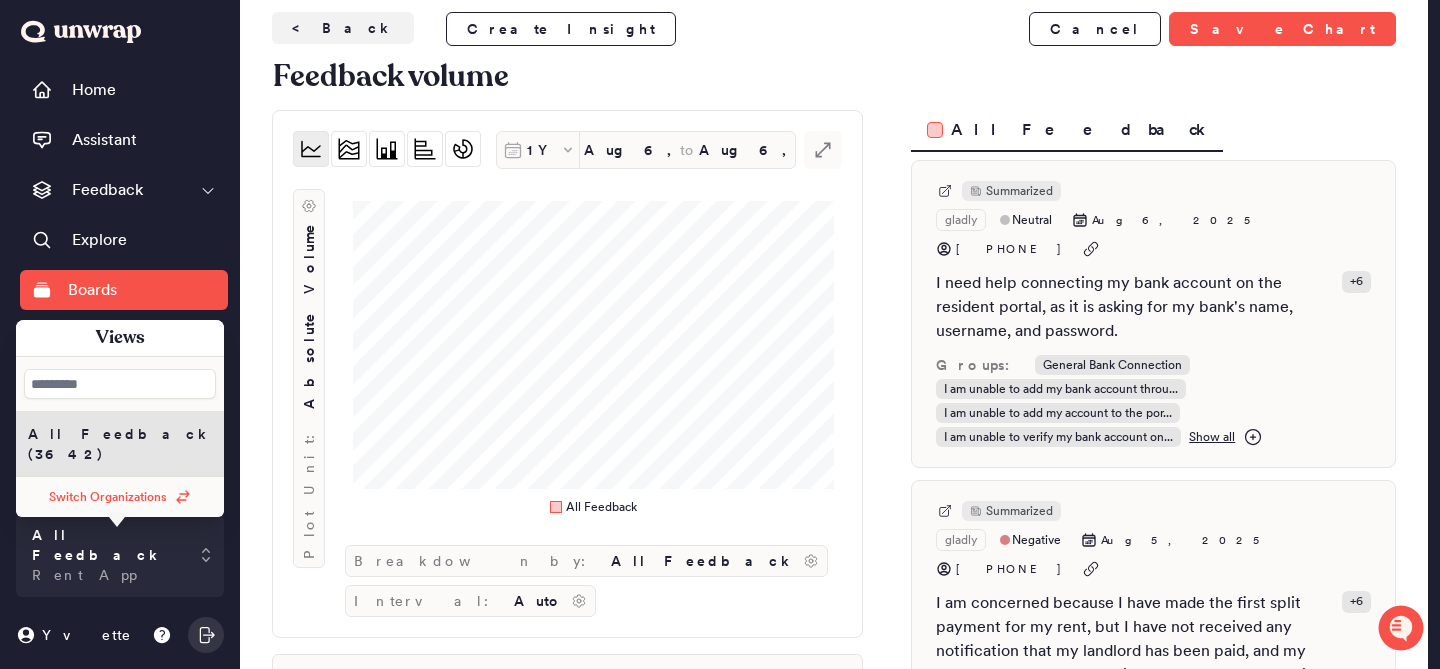 scroll, scrollTop: 0, scrollLeft: 0, axis: both 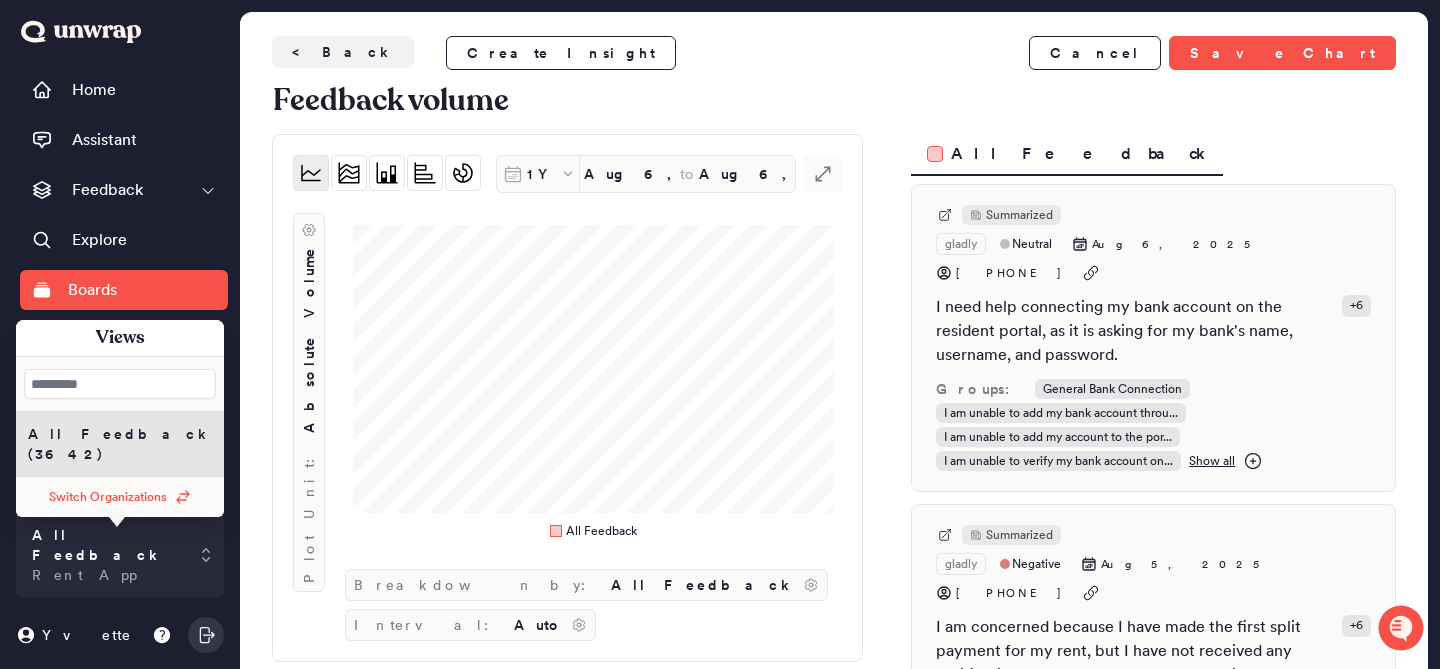 click on "1Y Aug 6, 2024 to Aug 6, 2025
.st0 {
fill: #7e7d82;
}
Plot Unit: Absolute Volume All Feedback Breakdown by: All Feedback Interval: Auto" at bounding box center (567, 398) 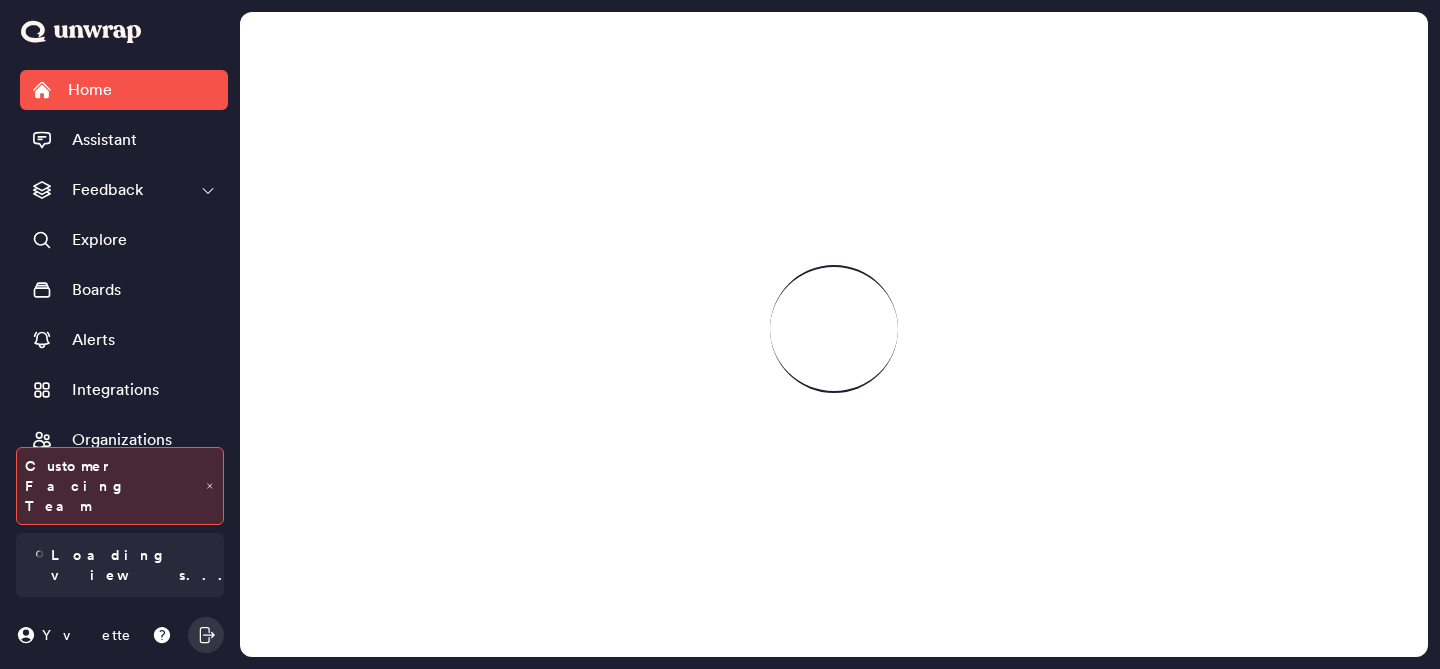 scroll, scrollTop: 0, scrollLeft: 0, axis: both 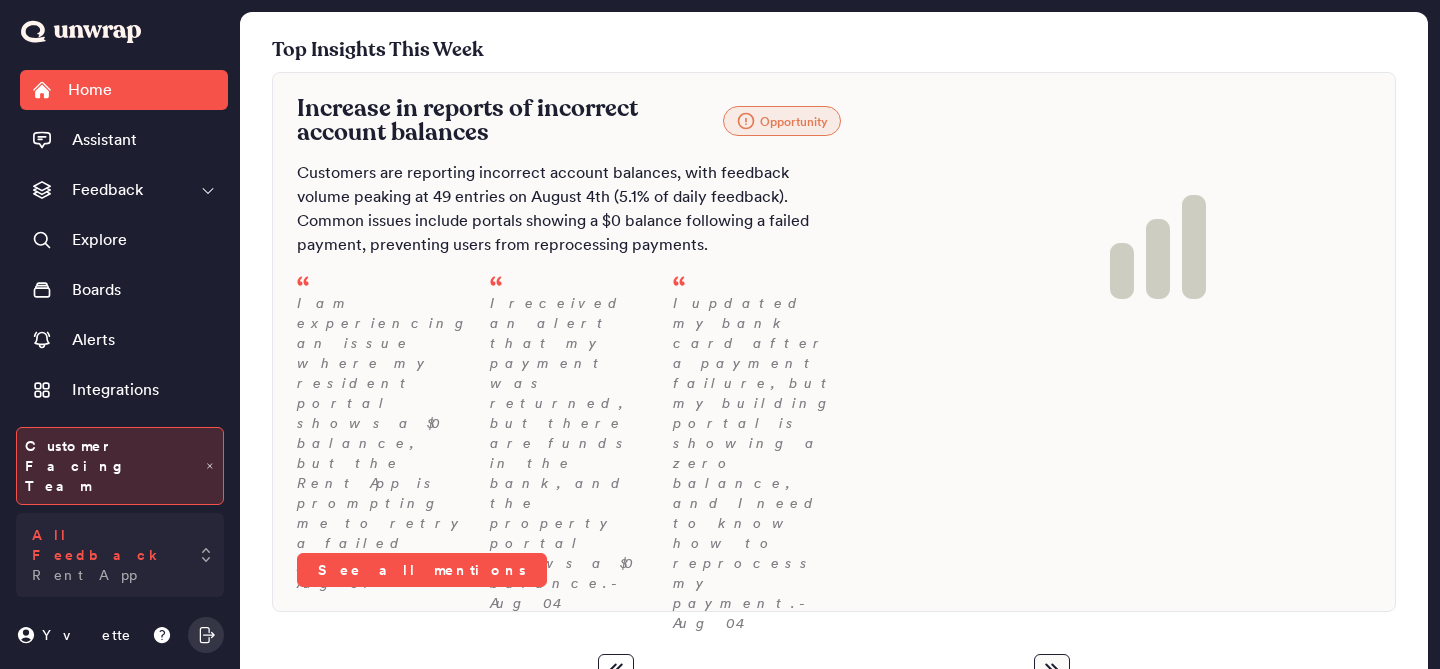click on "Rent App" at bounding box center (84, 575) 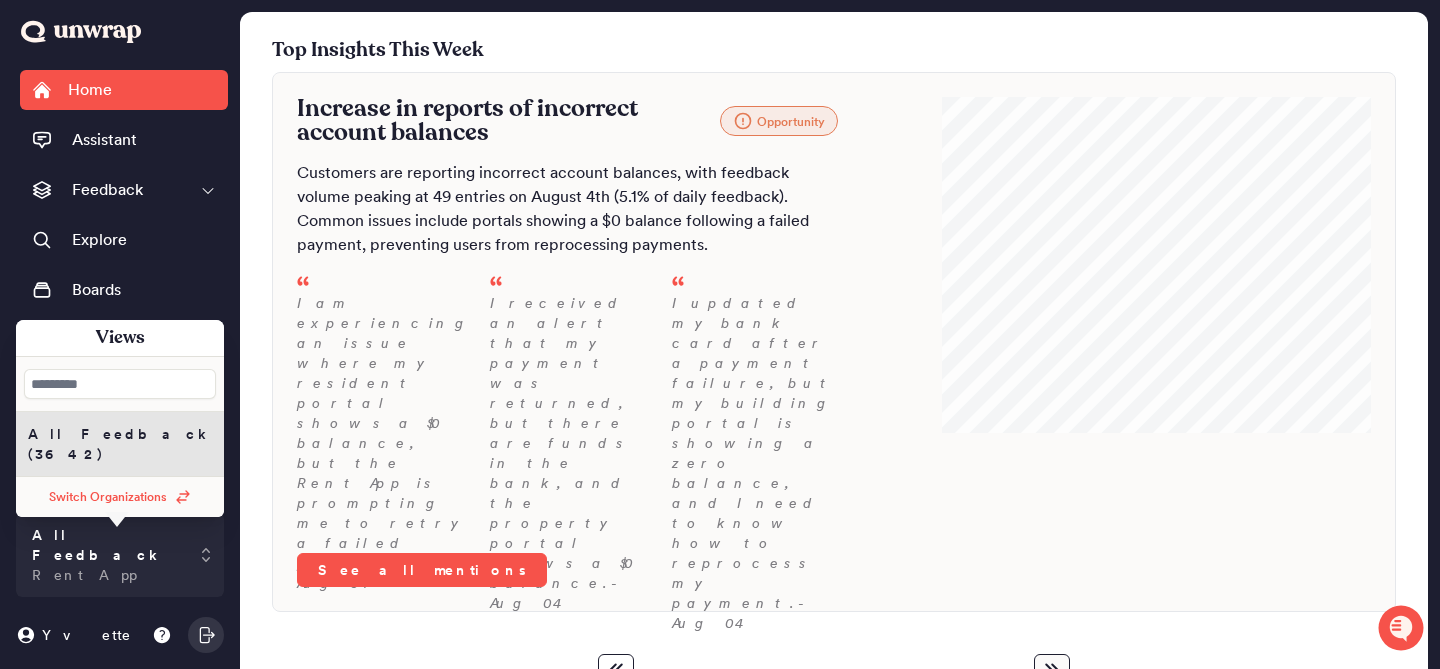 click on "Switch Organizations" at bounding box center (120, 497) 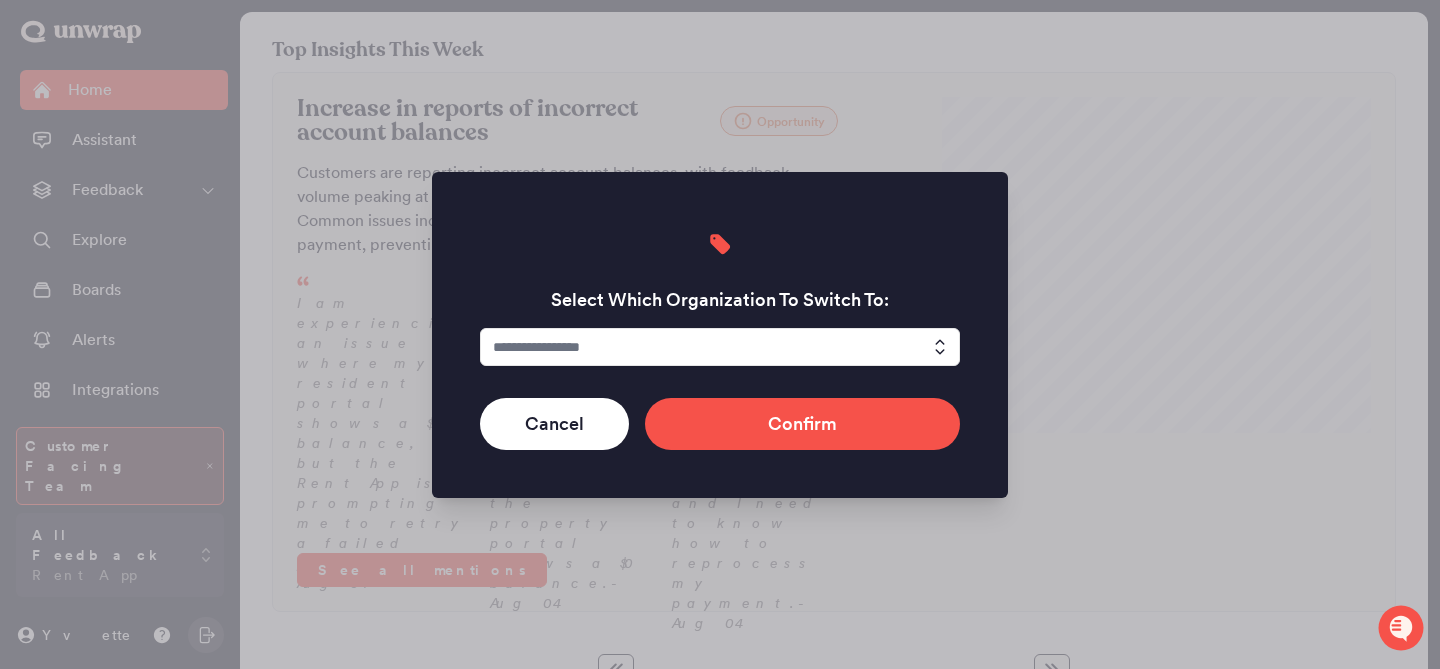 click at bounding box center (720, 347) 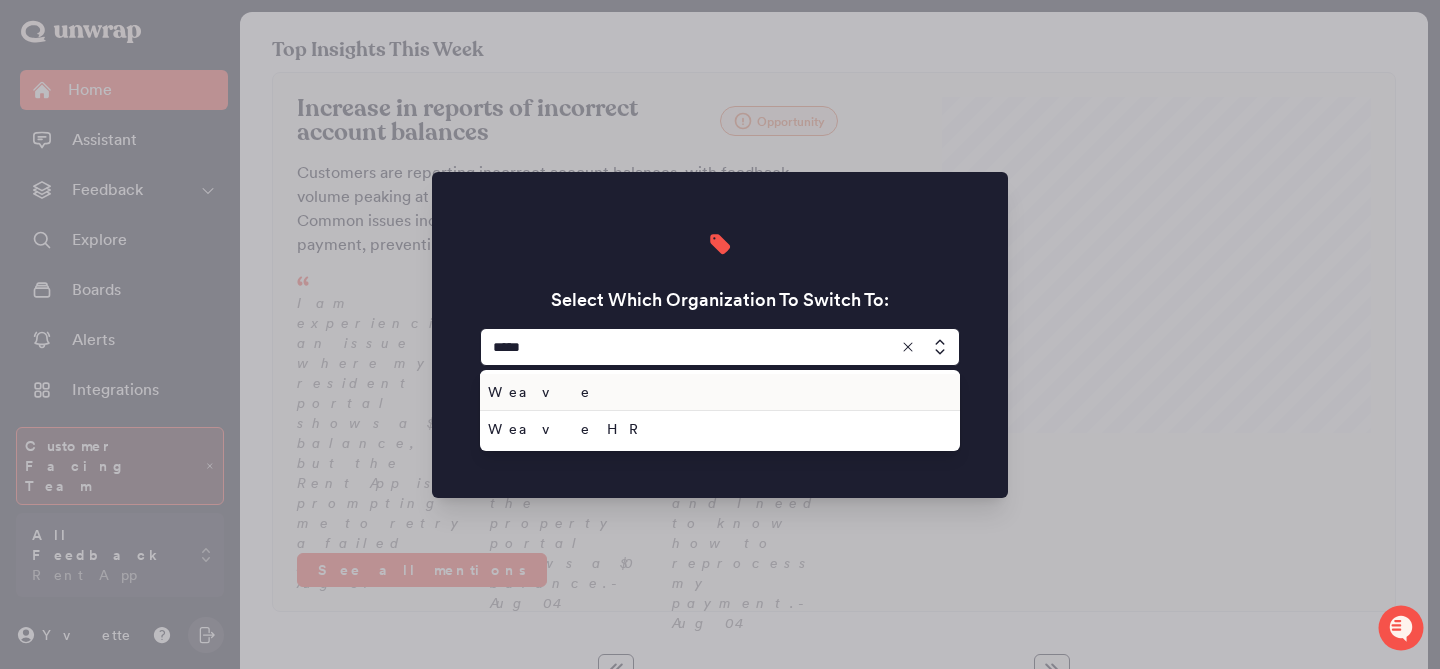type on "*****" 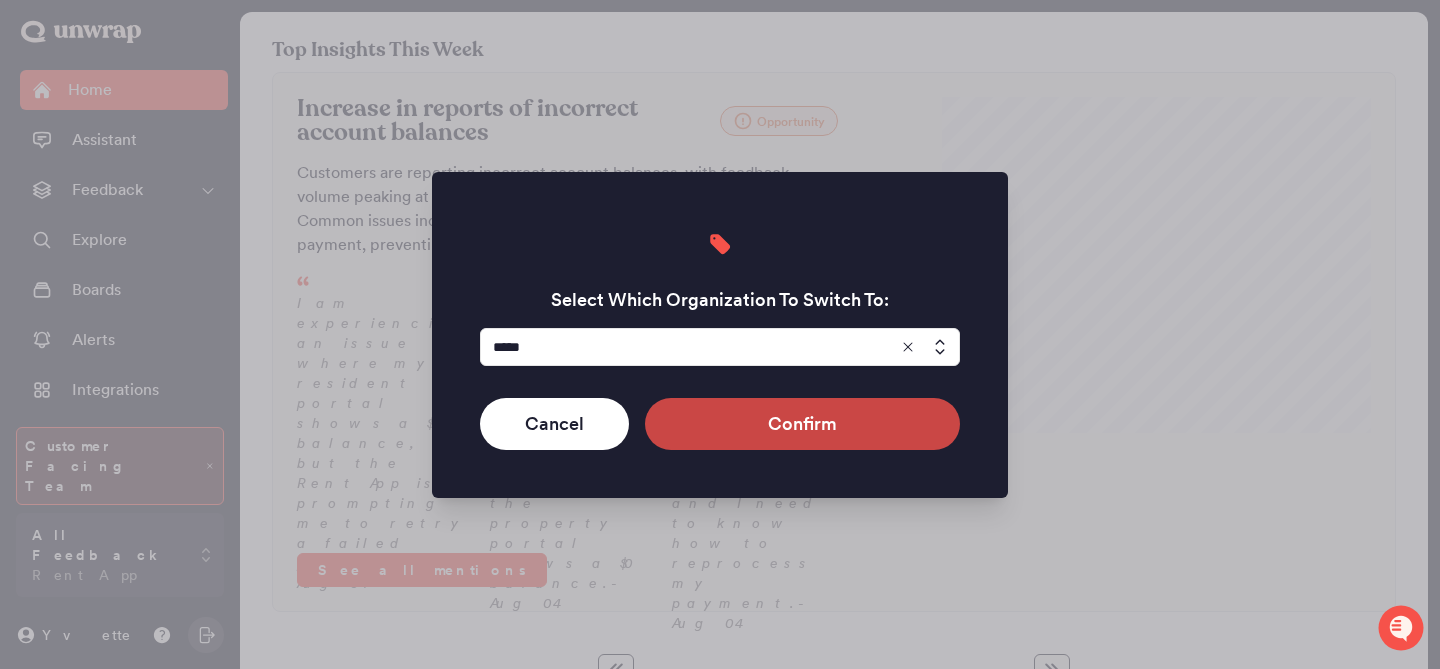 click on "Confirm" at bounding box center [802, 424] 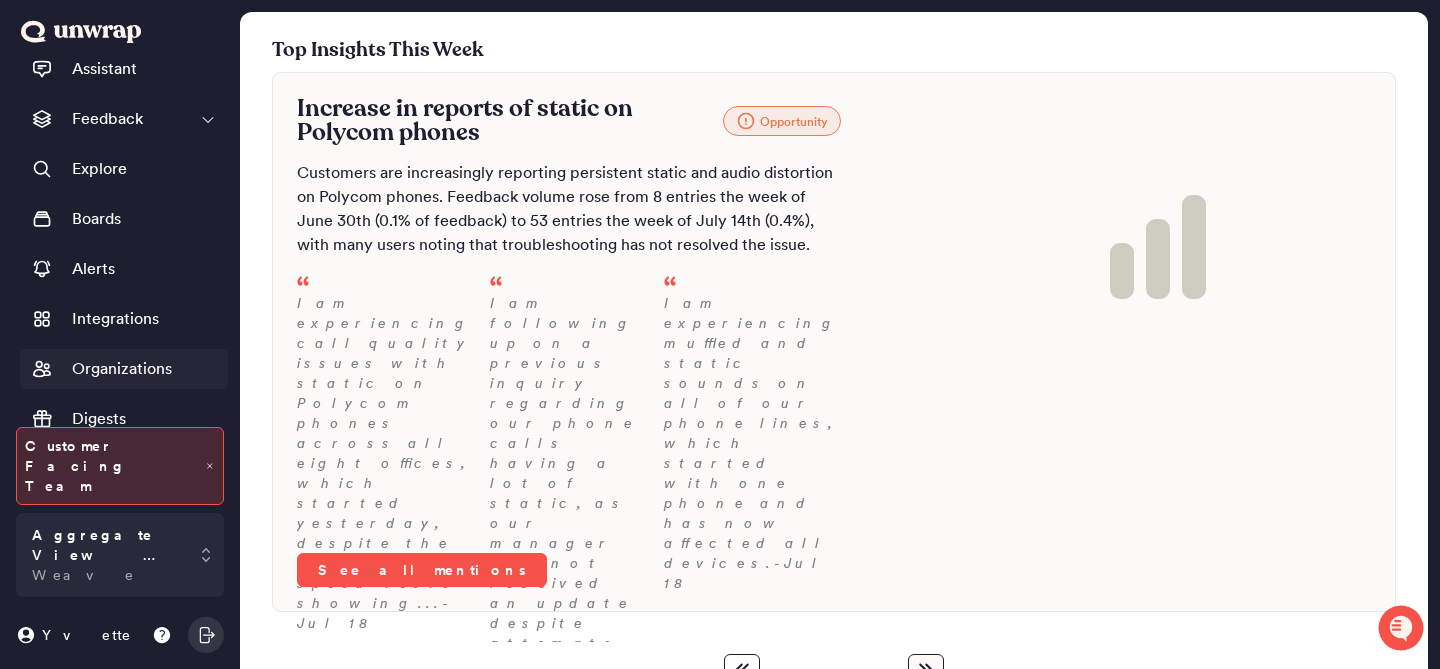 scroll, scrollTop: 0, scrollLeft: 0, axis: both 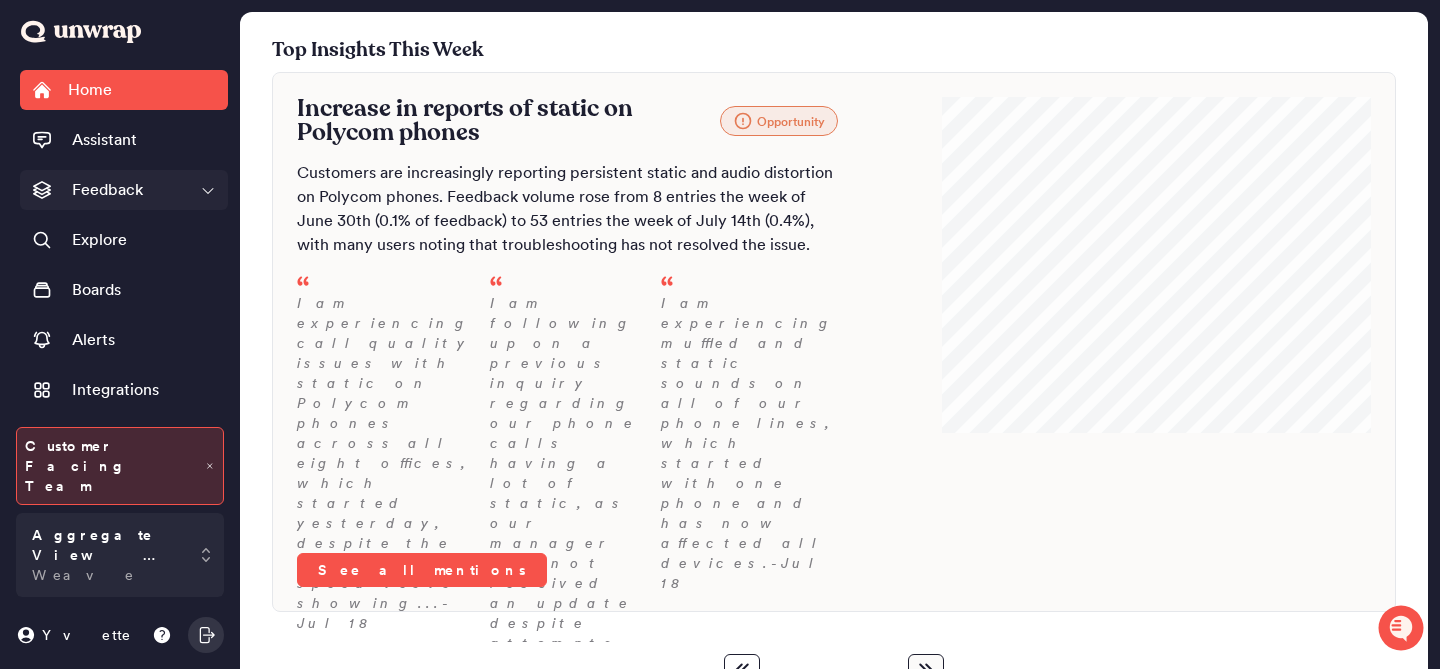 click on "Feedback" at bounding box center (124, 190) 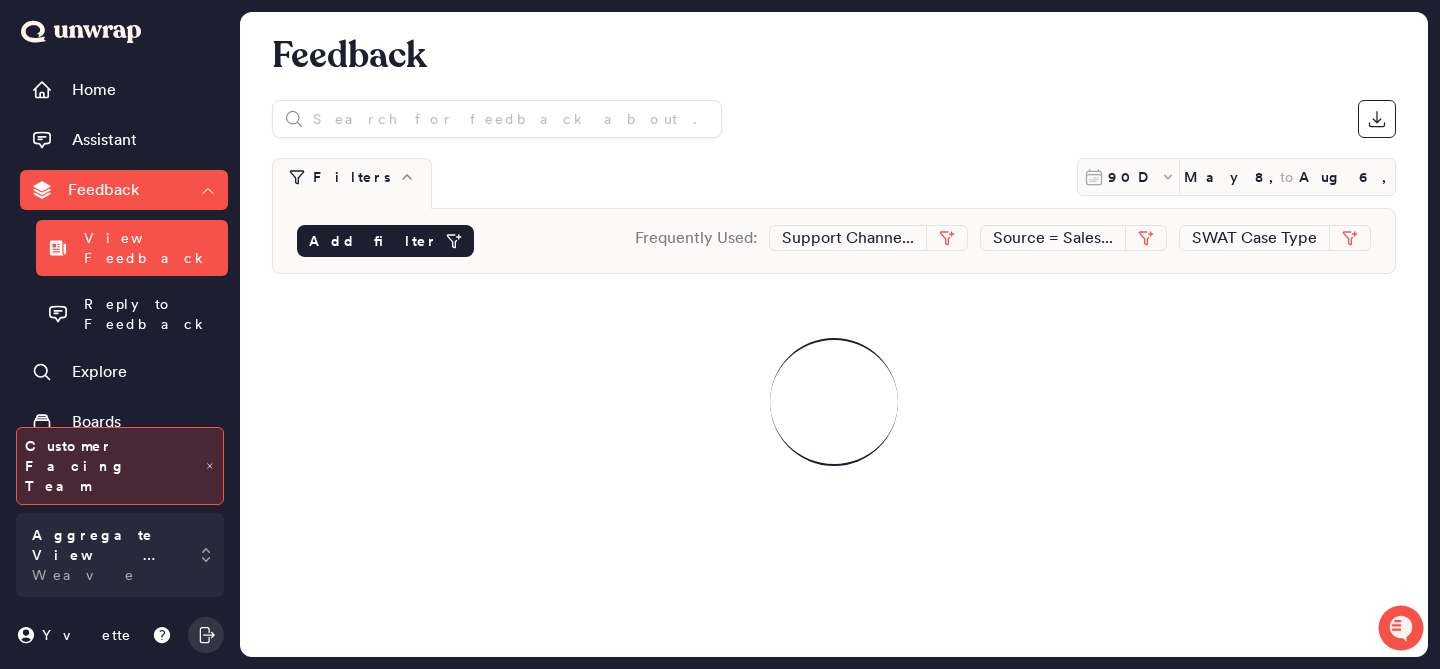 click 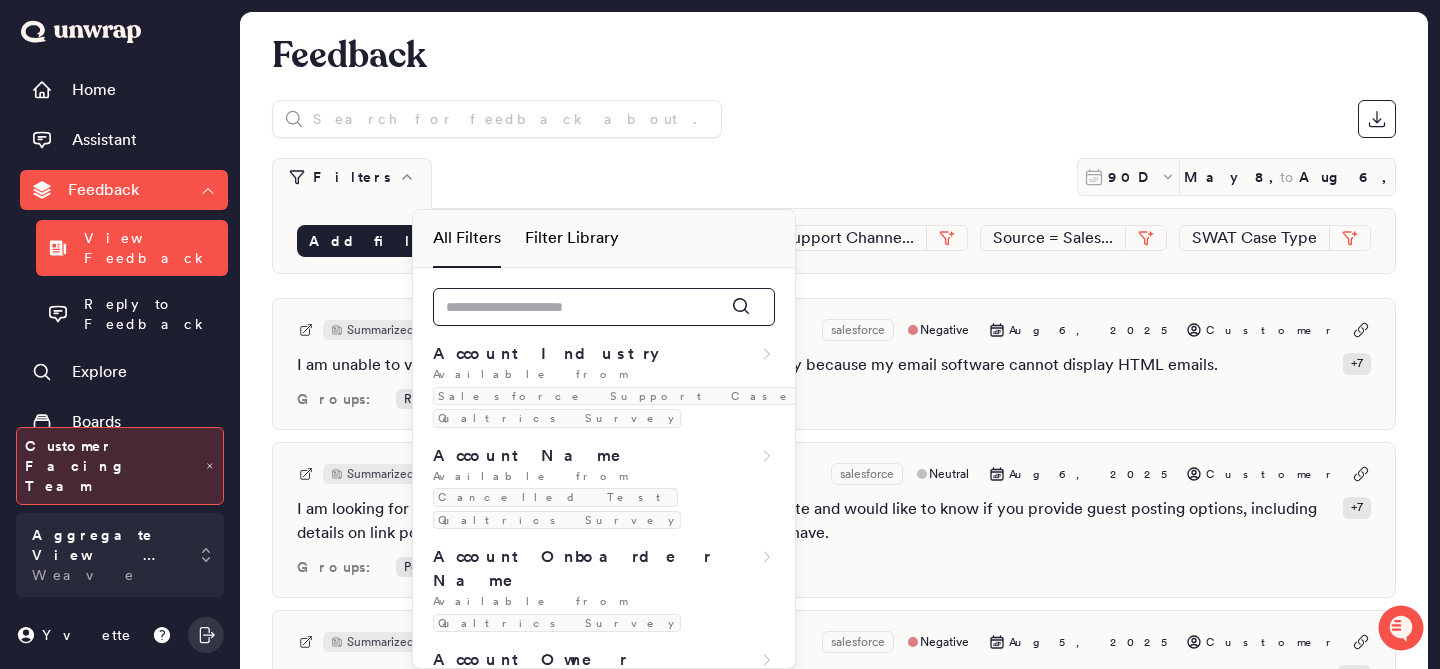 click at bounding box center [604, 307] 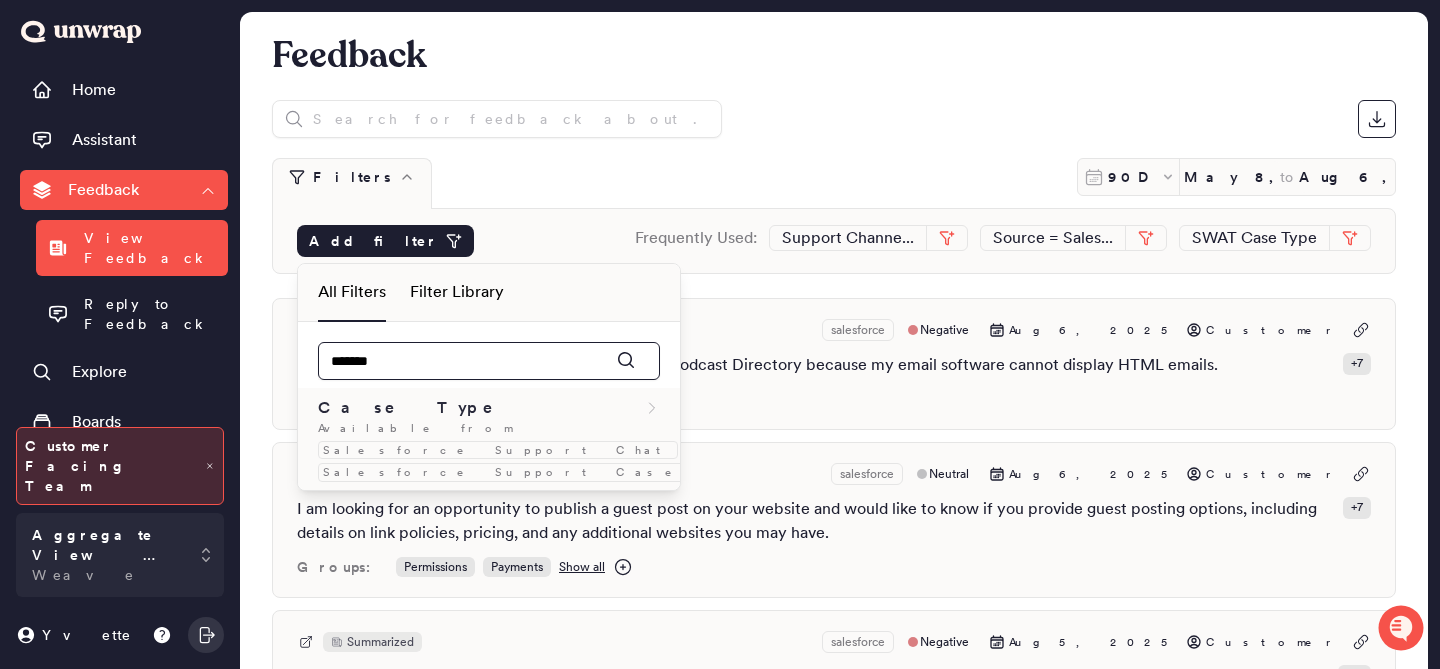type on "*******" 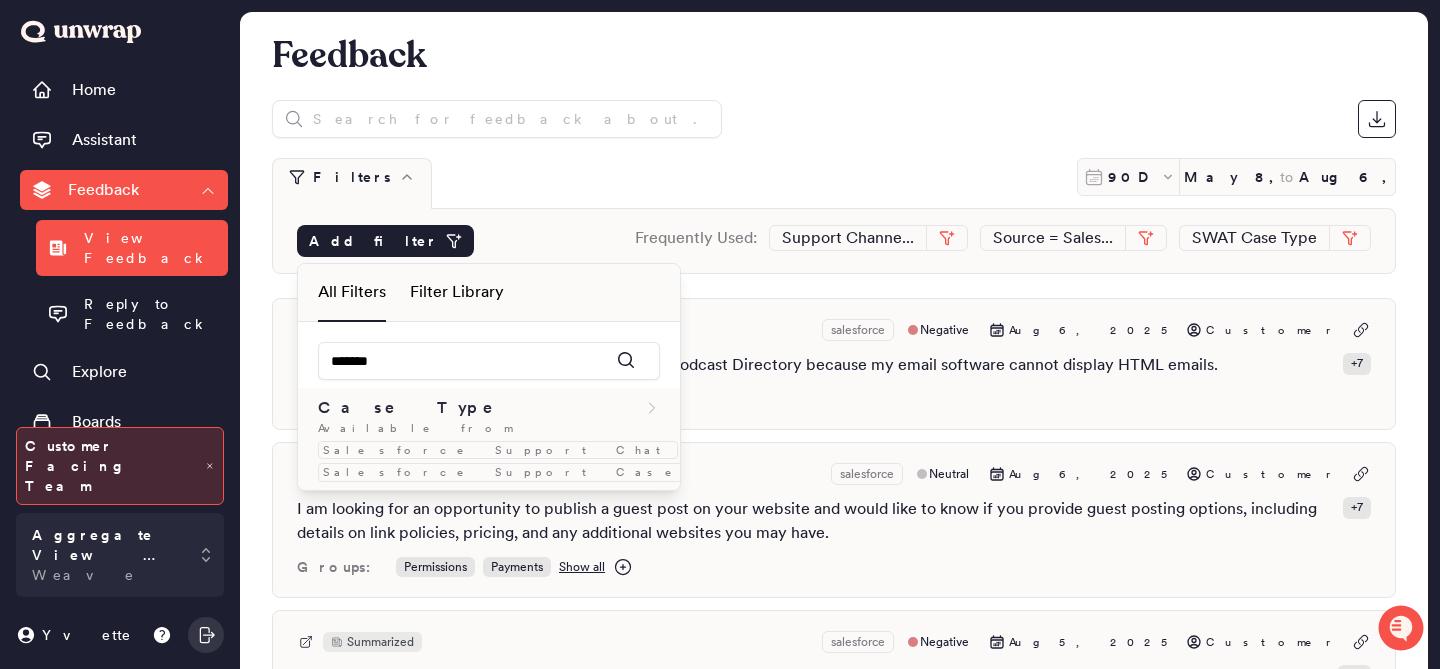 click on "Case Type" at bounding box center [489, 408] 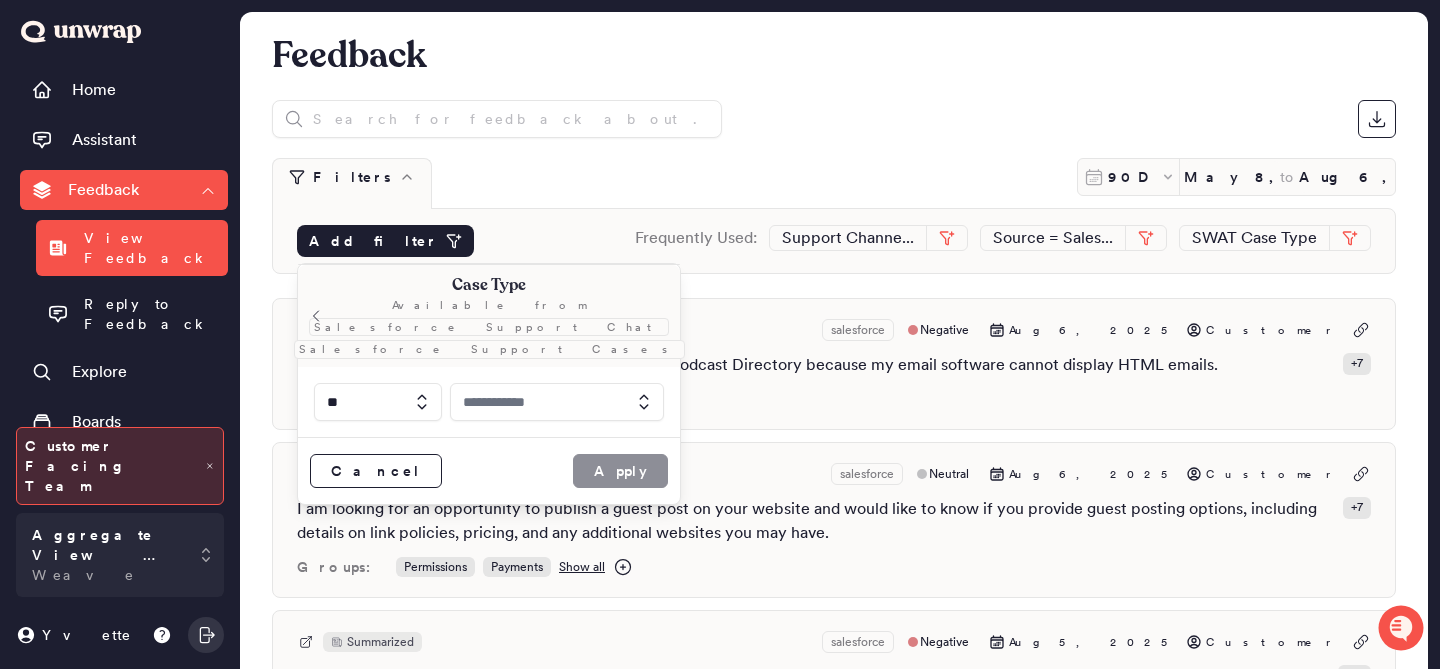 click at bounding box center (557, 402) 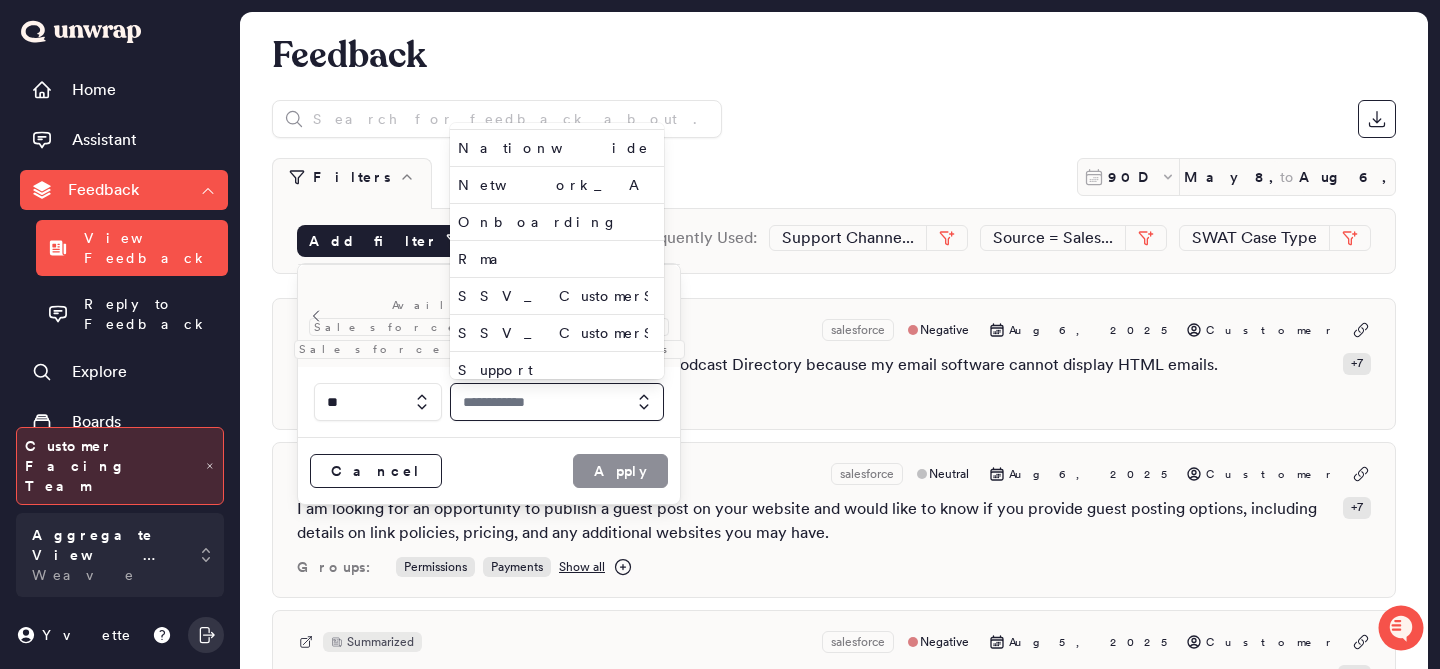 scroll, scrollTop: 0, scrollLeft: 0, axis: both 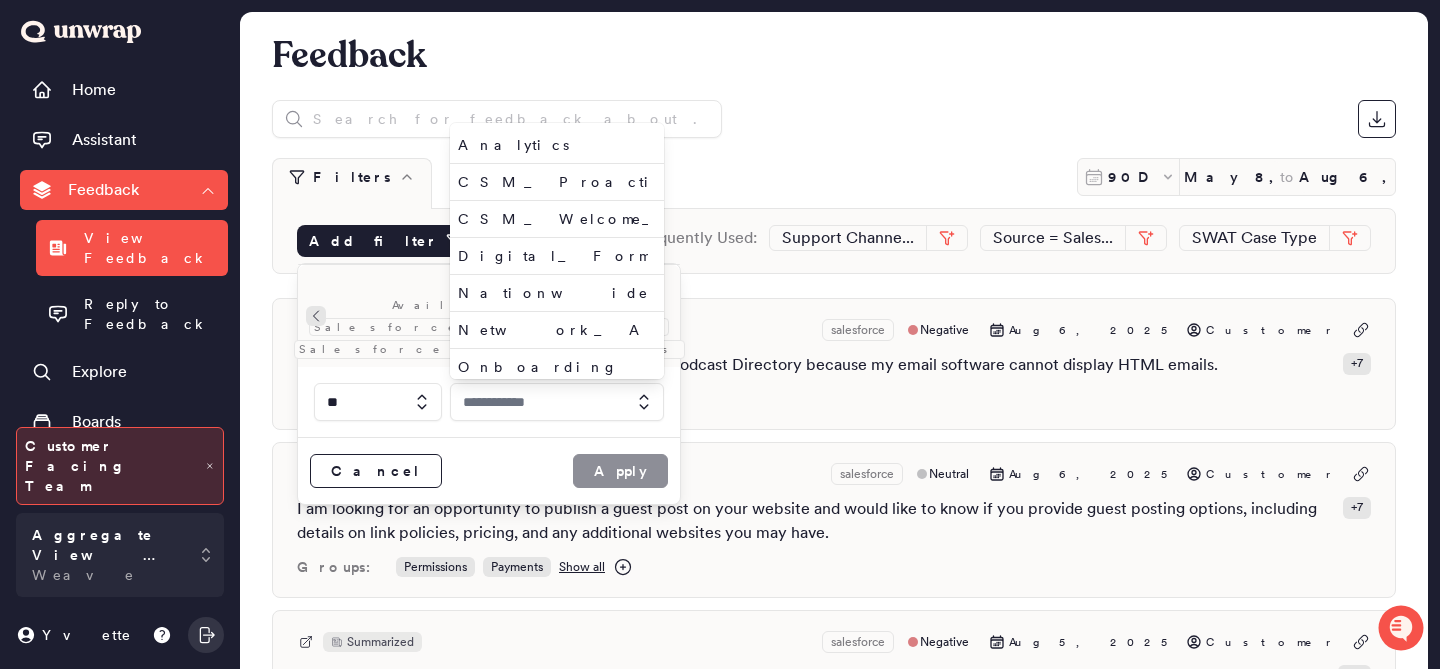 click at bounding box center (316, 316) 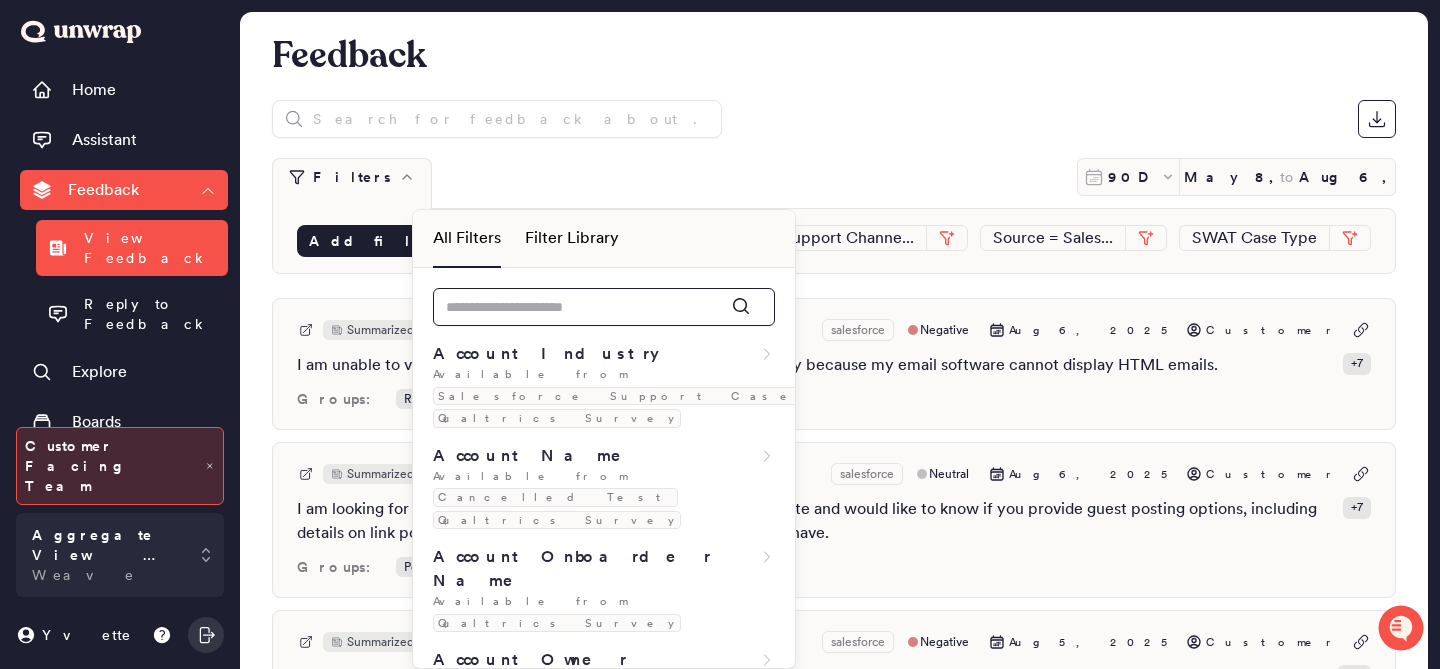 click at bounding box center [604, 307] 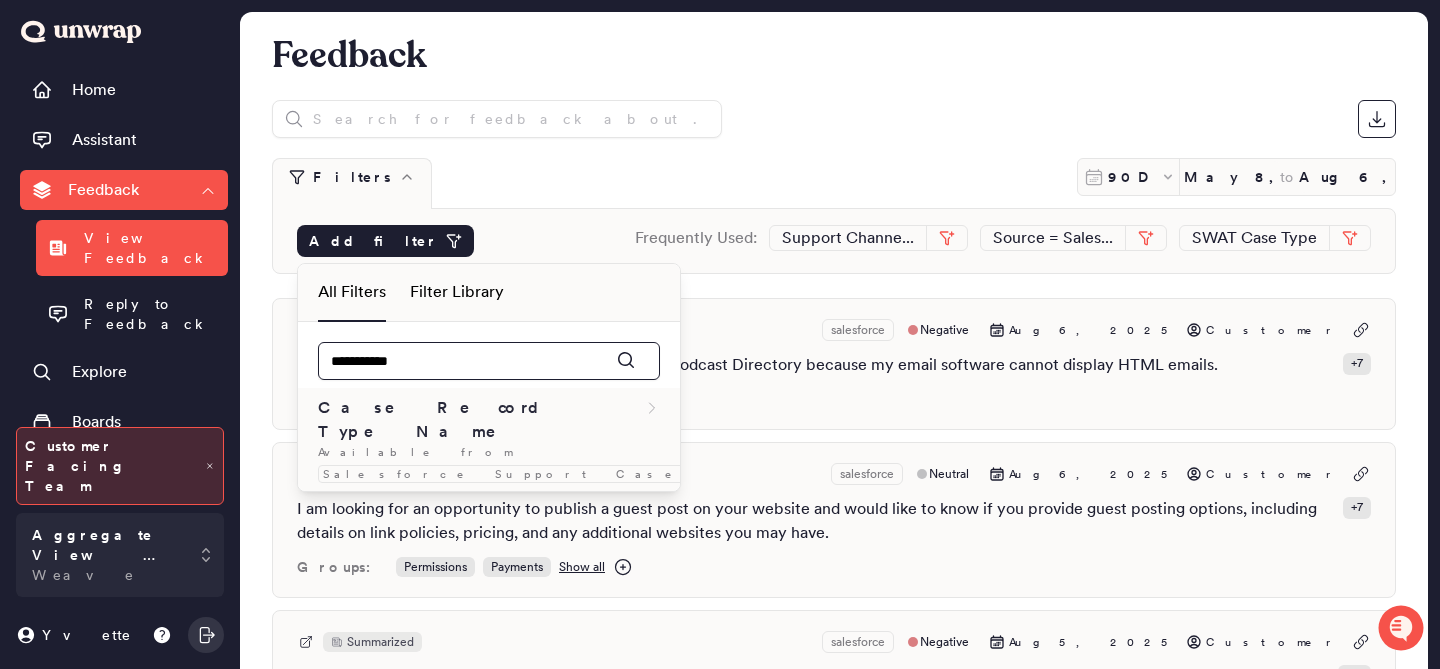 type on "**********" 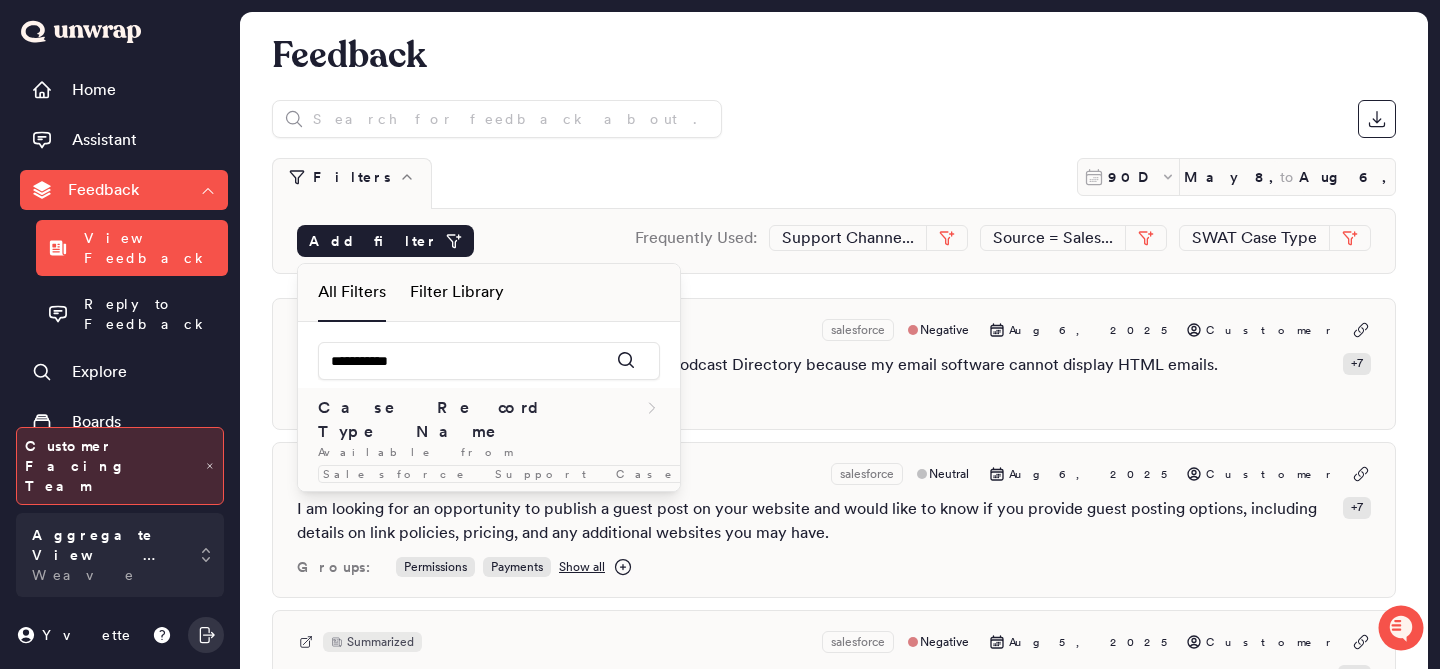 click on "Case Record Type Name" at bounding box center [481, 420] 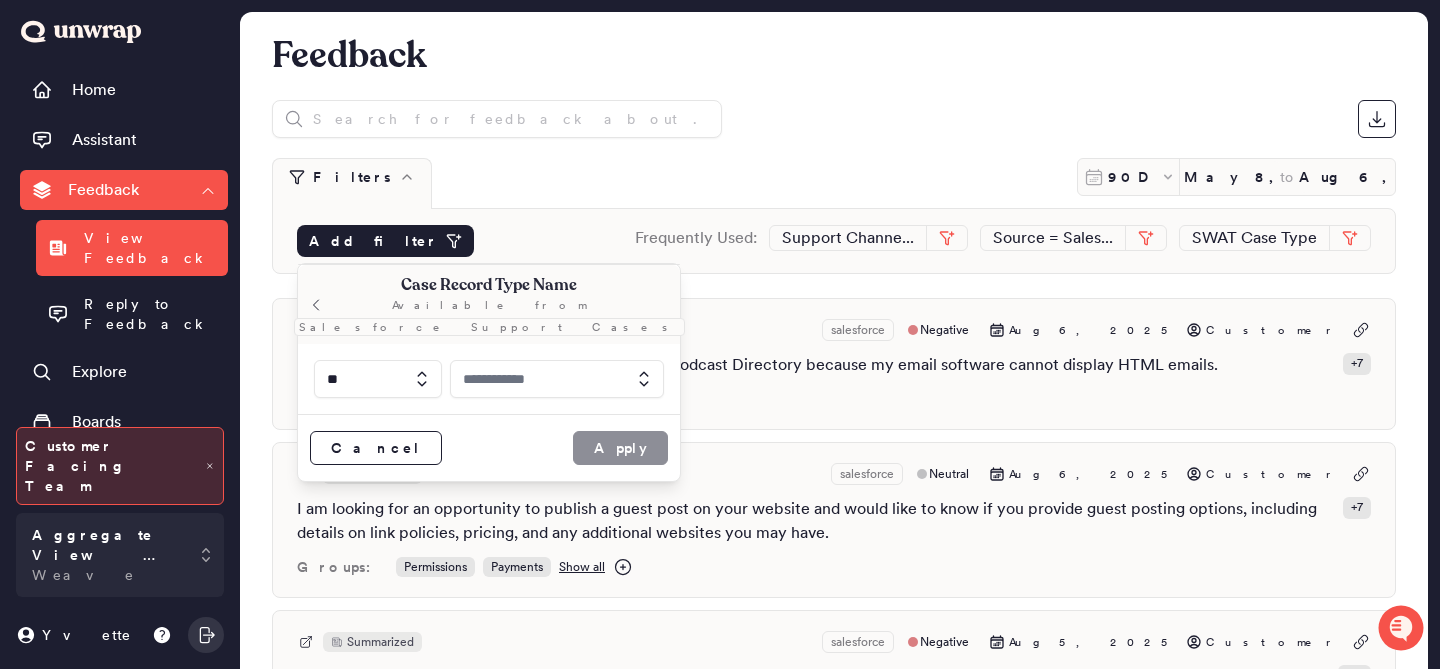 click at bounding box center (557, 379) 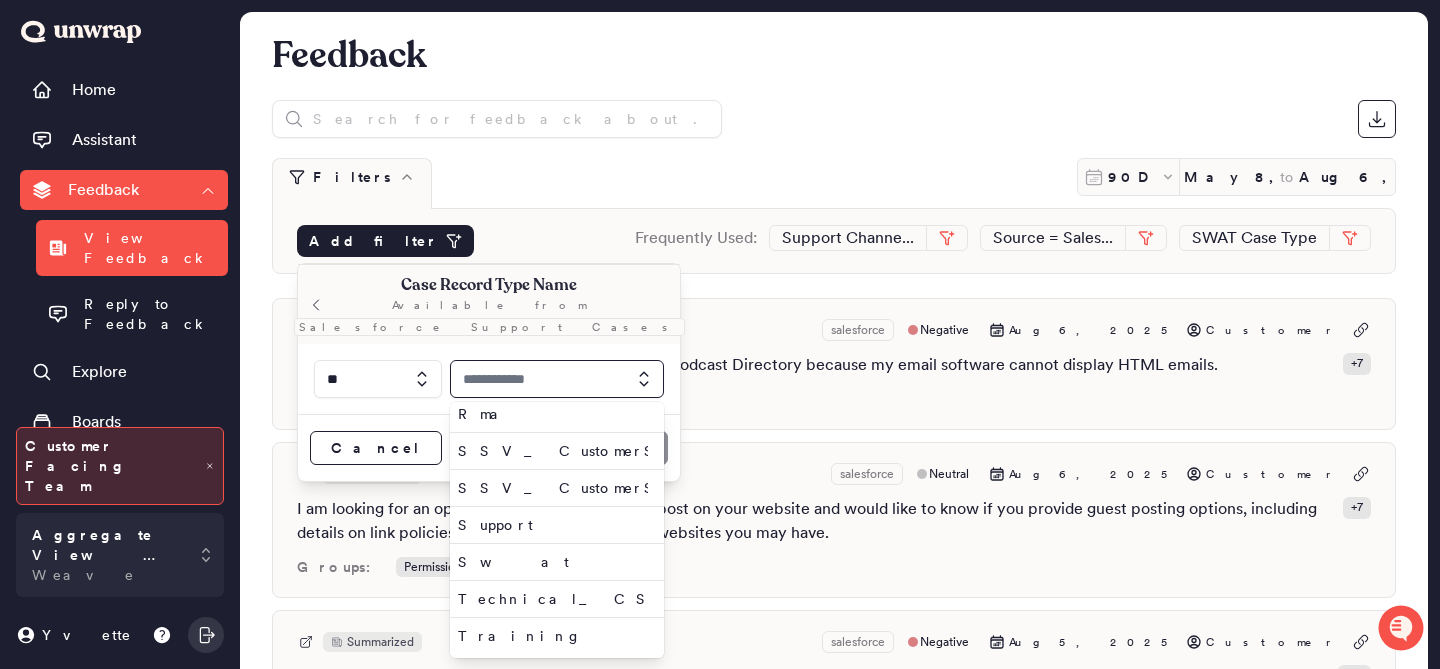 scroll, scrollTop: 0, scrollLeft: 0, axis: both 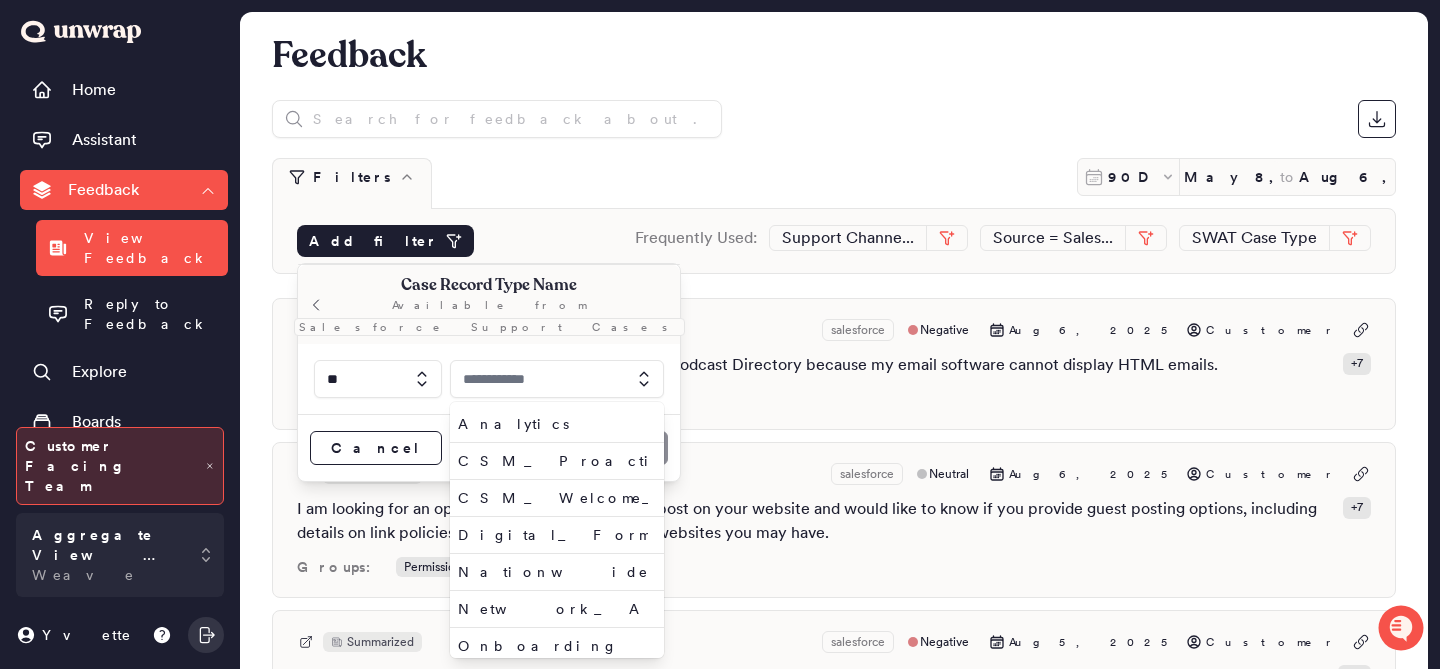 click on "Filters 90D May 8, 2025 to Aug 6, 2025 Add filter Frequently Used: Support Channe... Source = Sales... SWAT Case Type" at bounding box center (834, 187) 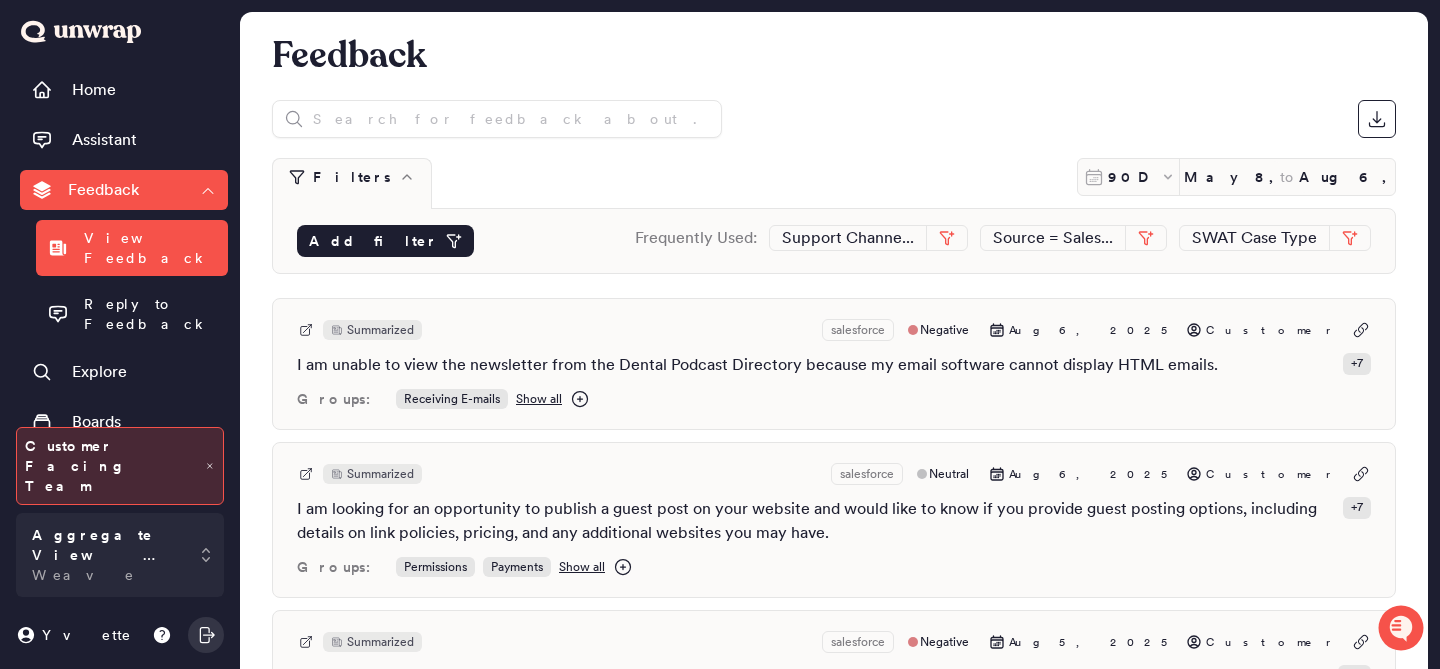 click on "Add filter" at bounding box center [373, 241] 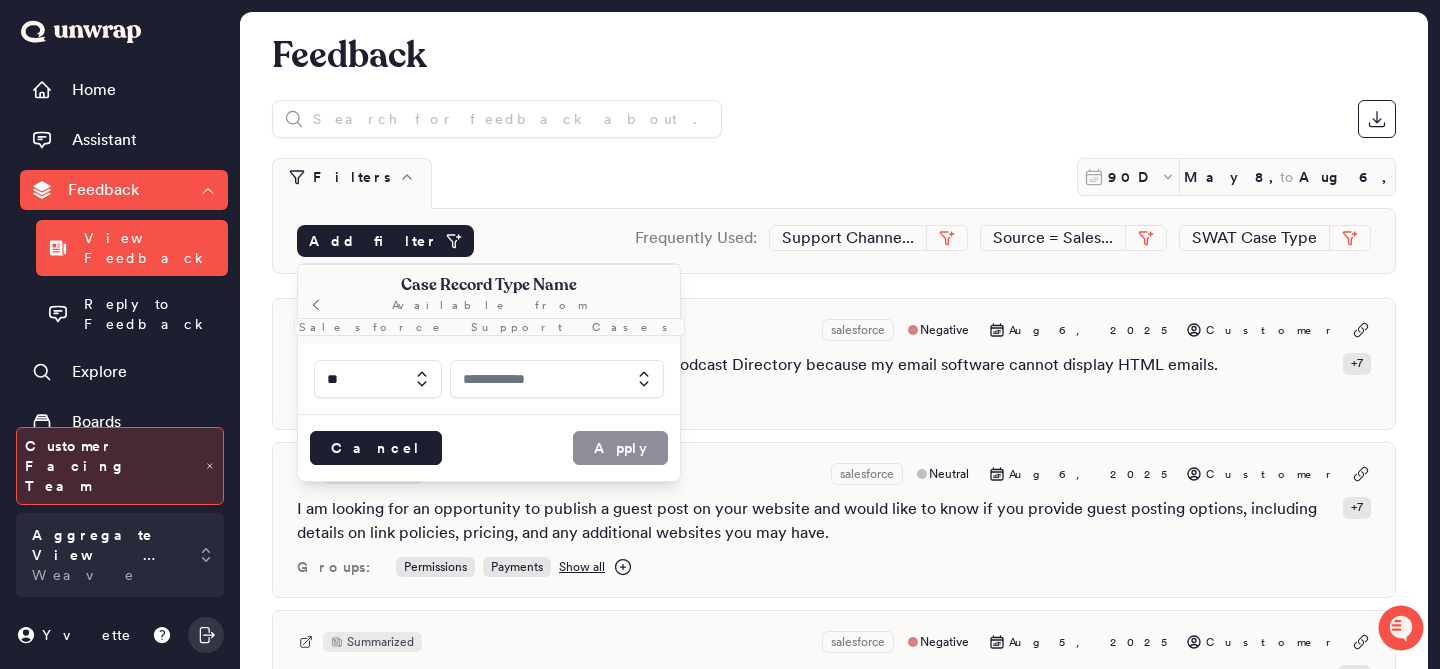click on "Cancel" at bounding box center [376, 448] 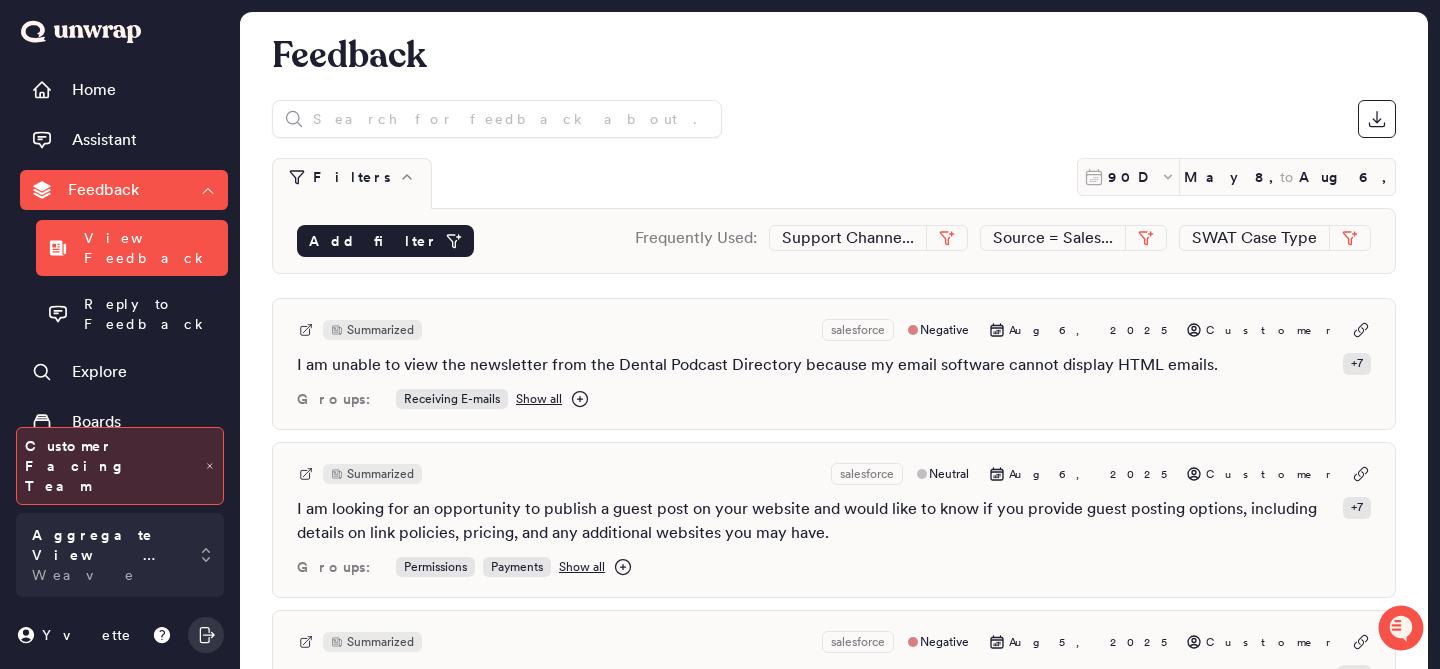 click on "Add filter" at bounding box center [373, 241] 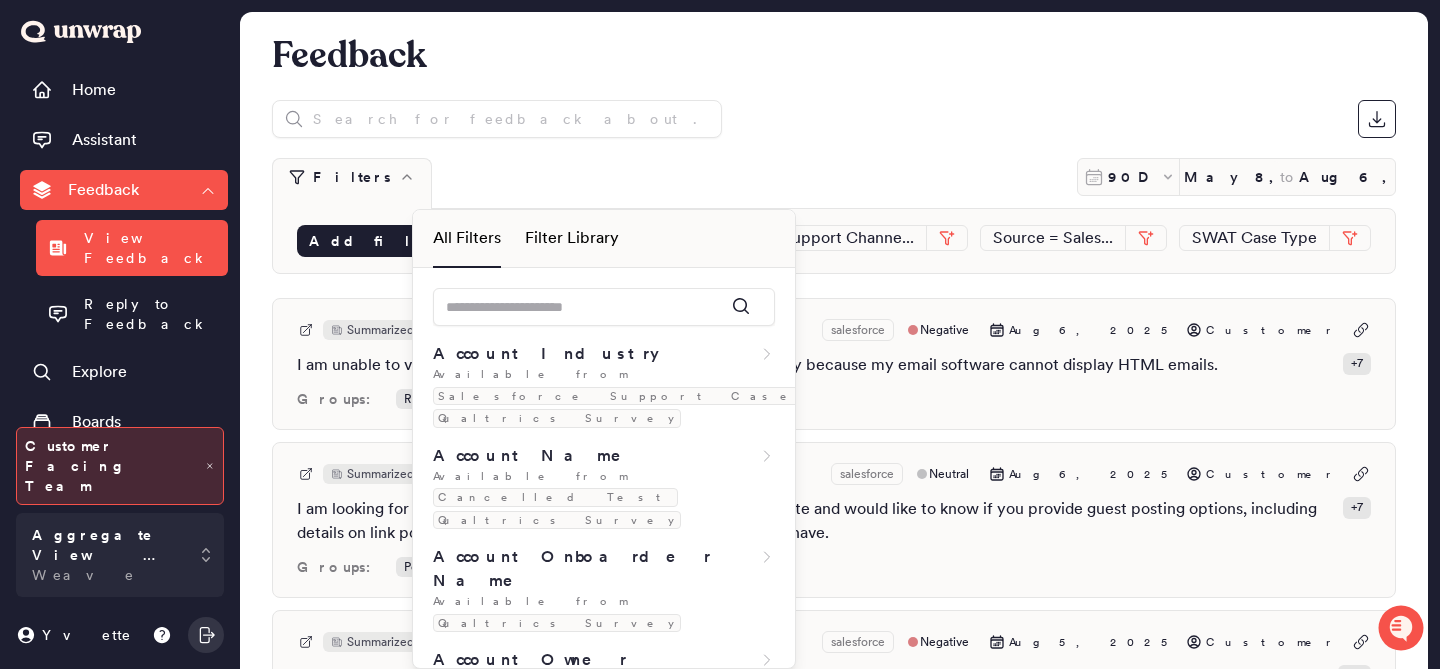 click on "Filter Library" at bounding box center [572, 238] 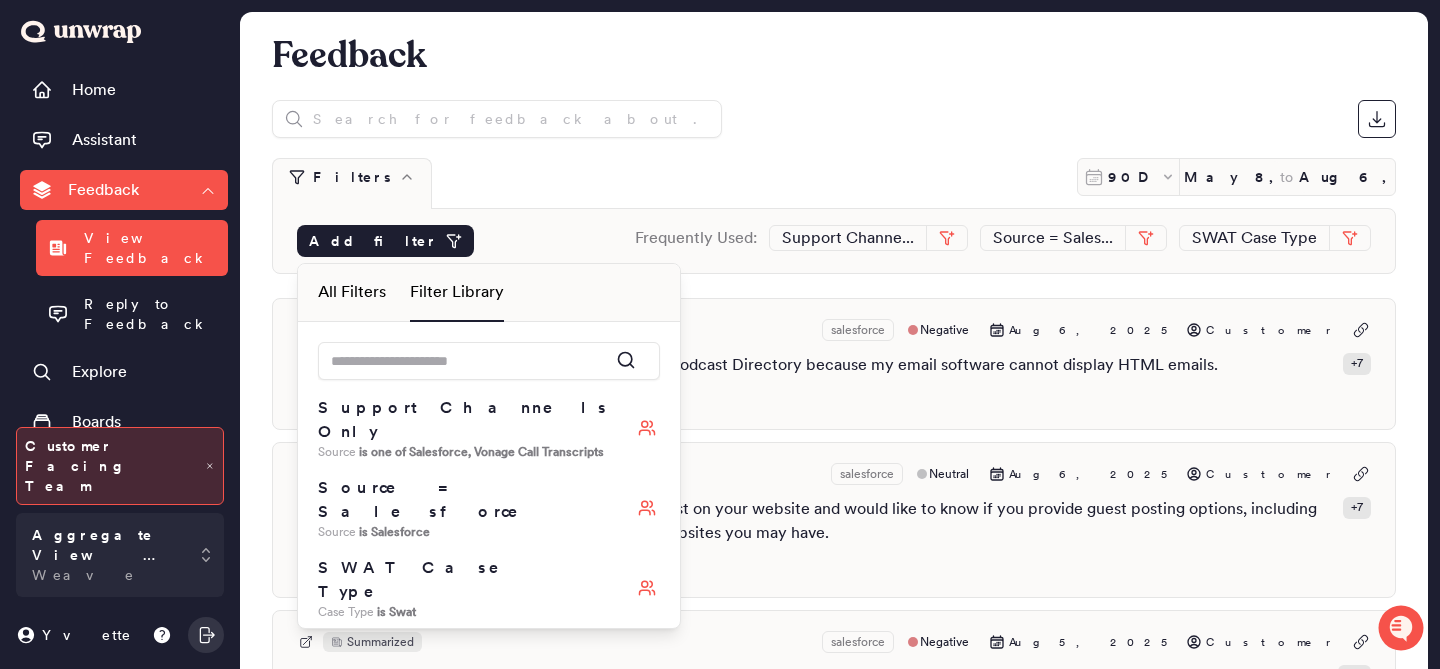click on "Add filter Frequently Used: Support Channe... Source = Sales... SWAT Case Type" at bounding box center [834, 241] 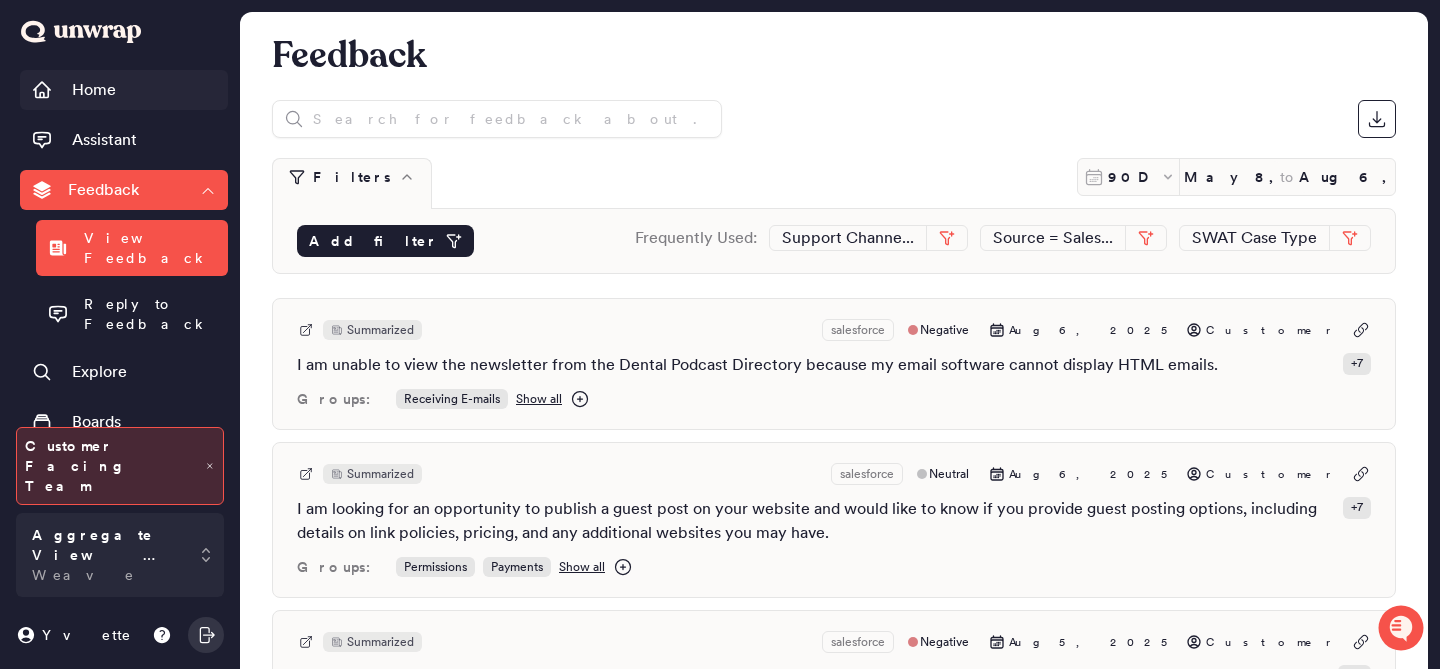 click on "Home" at bounding box center (124, 90) 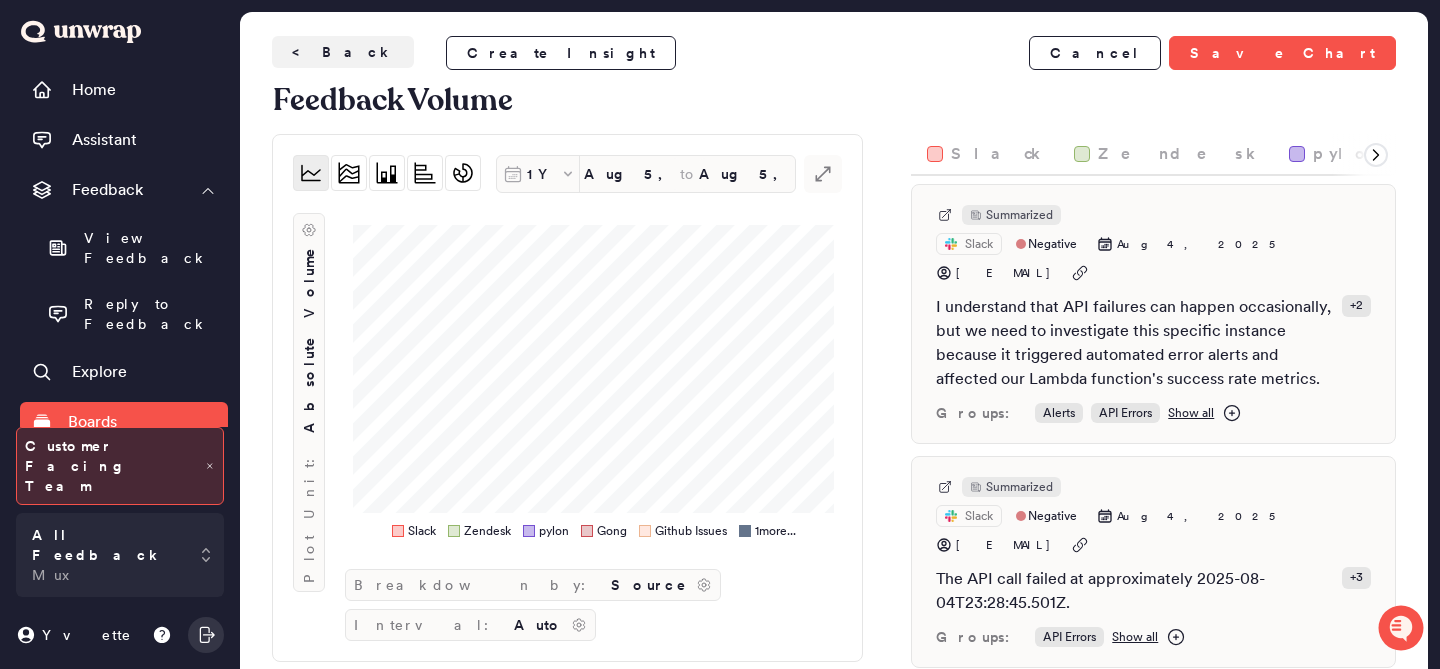 scroll, scrollTop: 0, scrollLeft: 0, axis: both 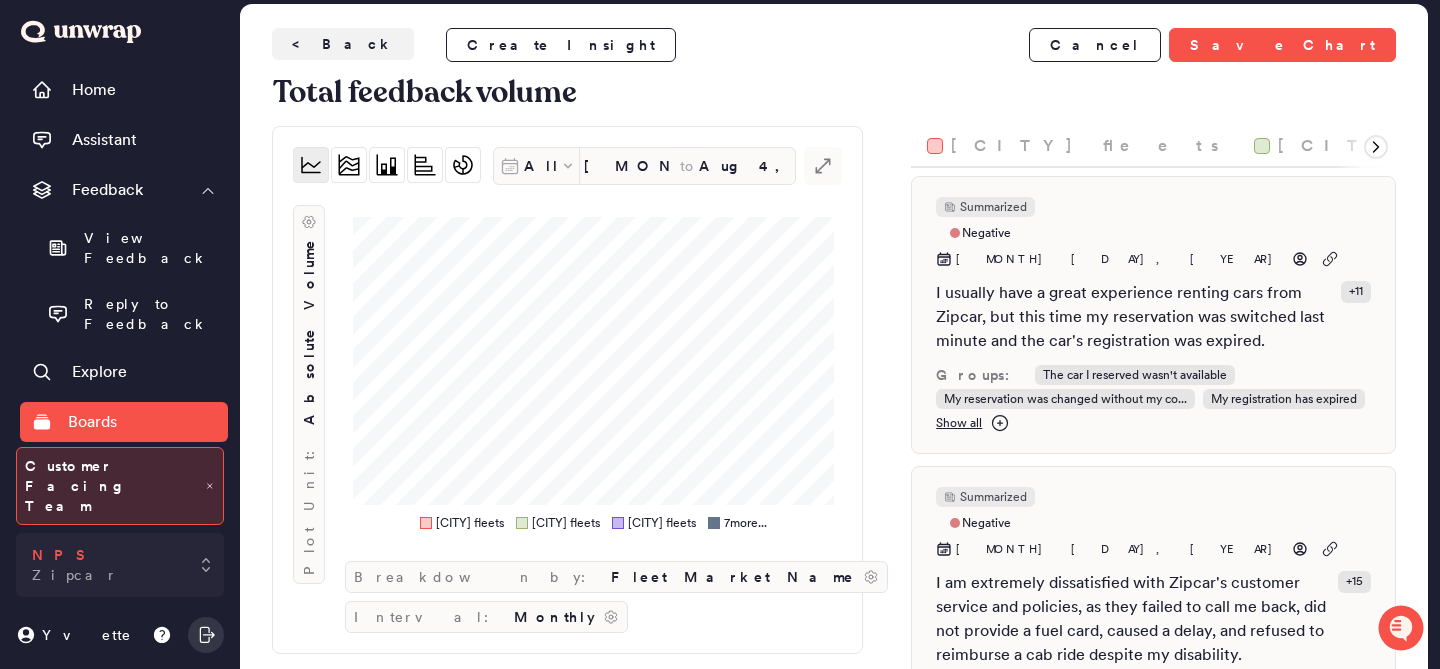 click on "NPS Zipcar" at bounding box center [120, 565] 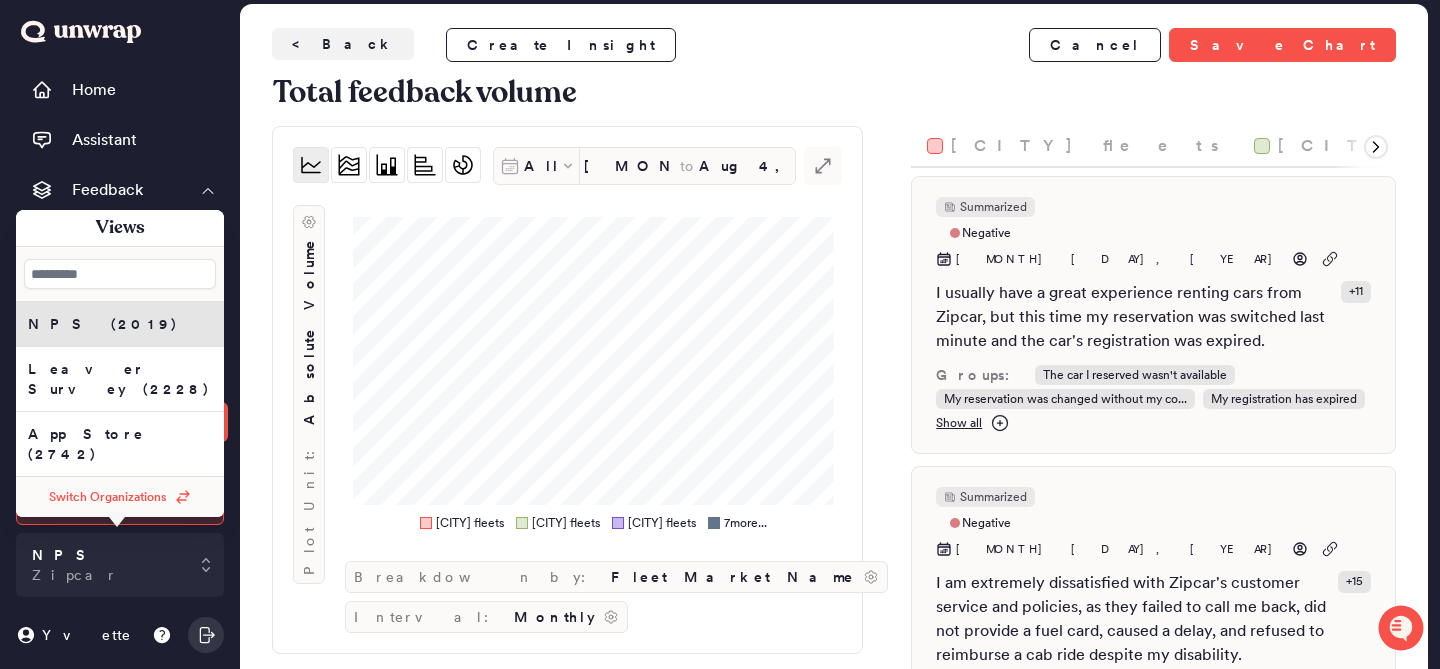 click on "Plot Unit: Absolute Volume" at bounding box center [309, 373] 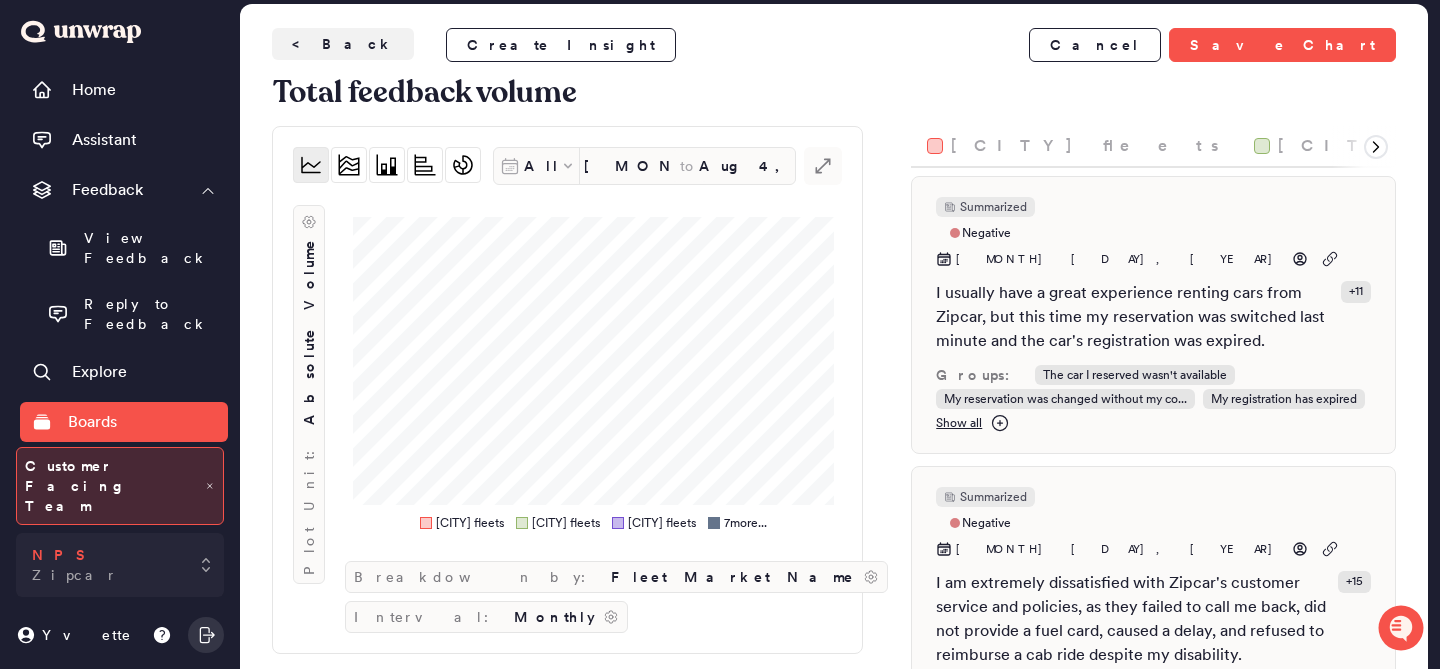 click on "NPS Zipcar" at bounding box center (120, 565) 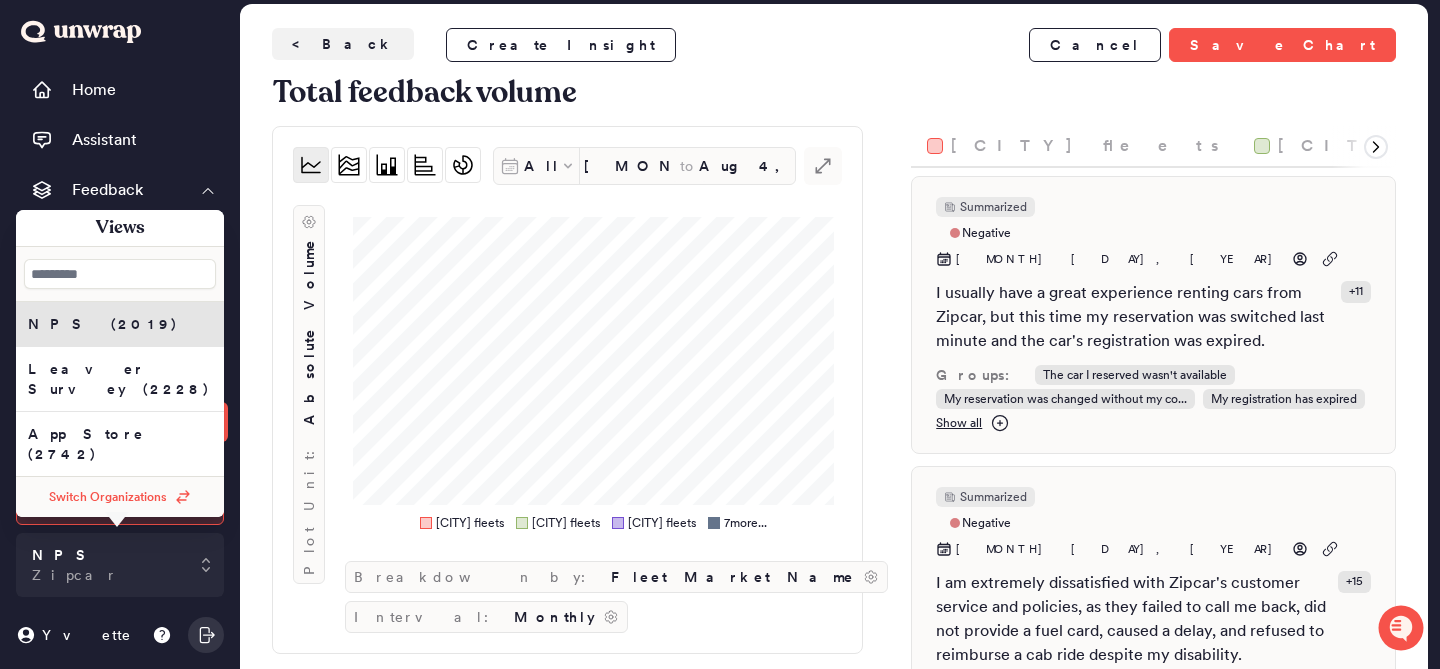 click on "Switch Organizations" at bounding box center (108, 497) 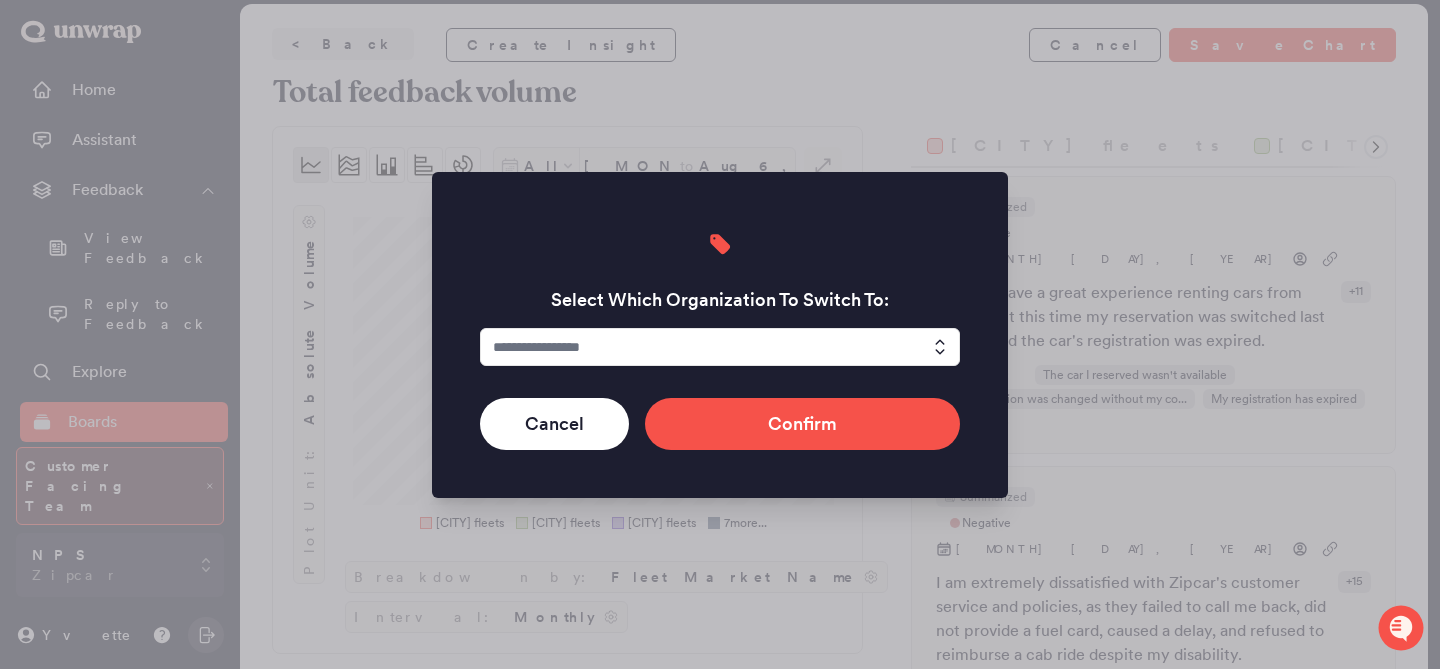 click at bounding box center [720, 347] 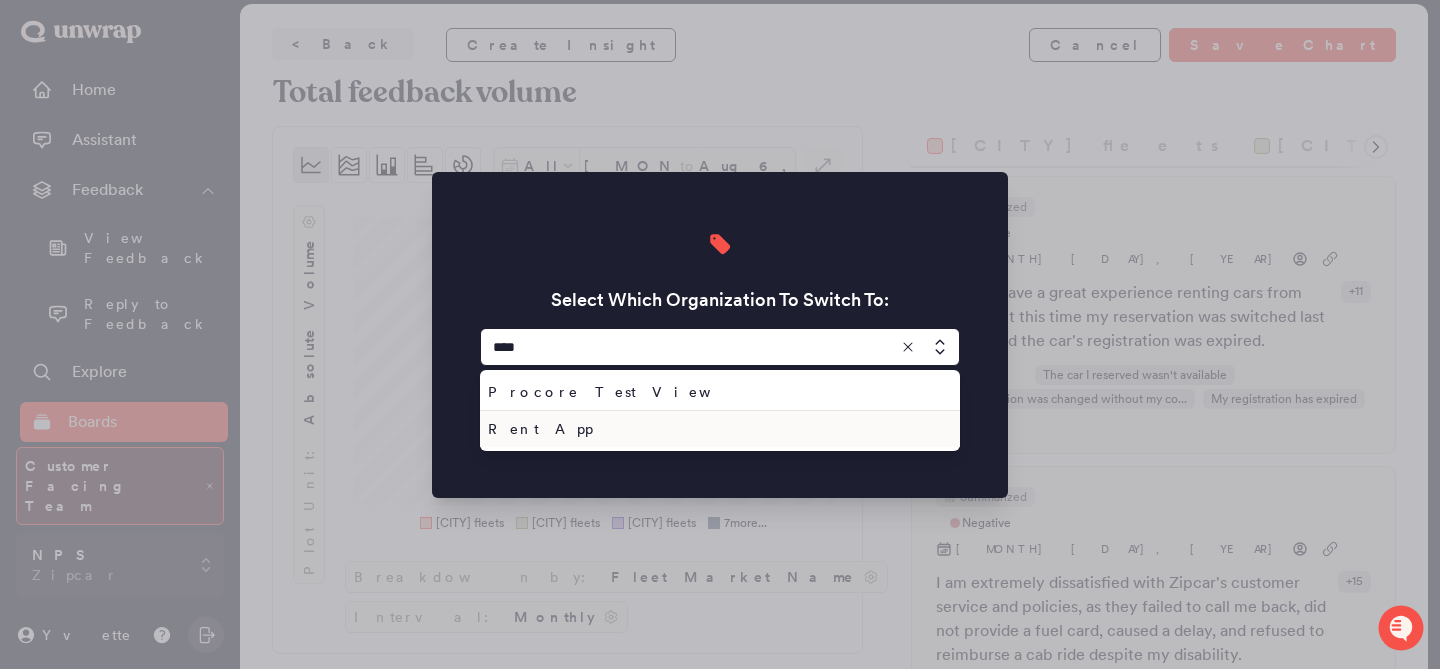type on "****" 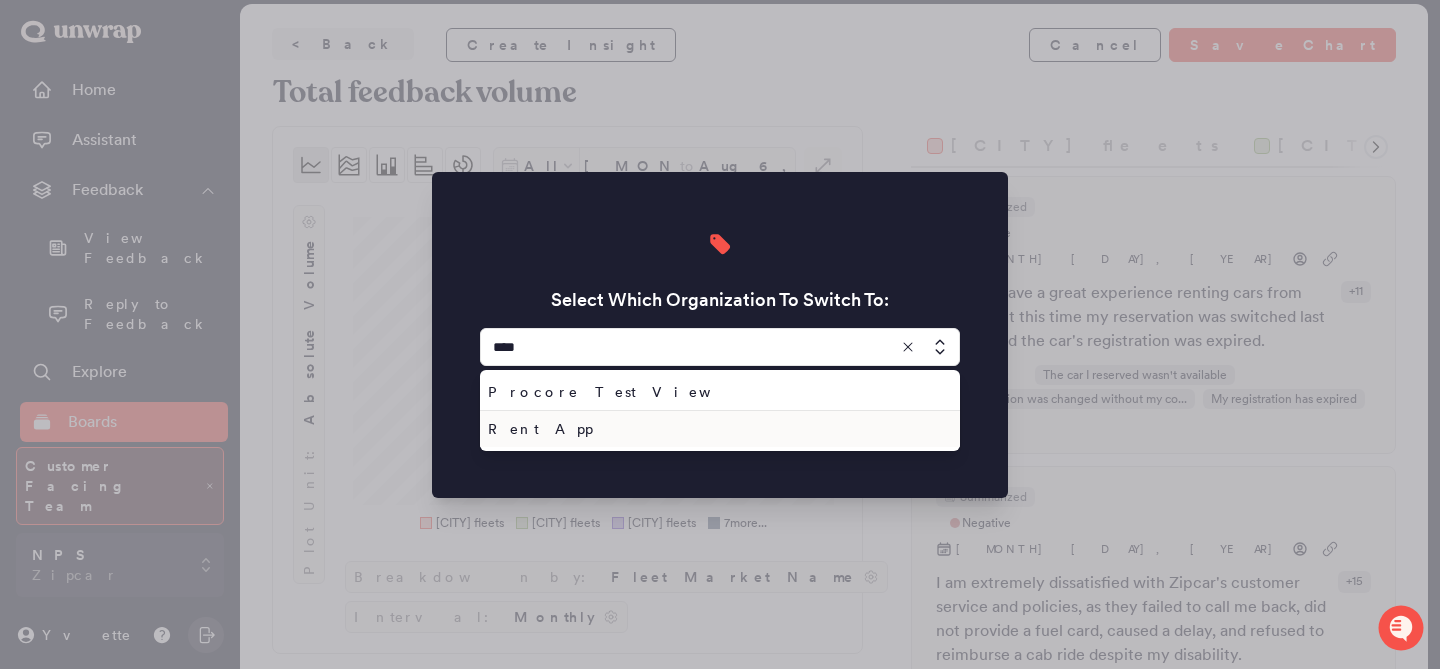 click on "Rent App" at bounding box center [716, 429] 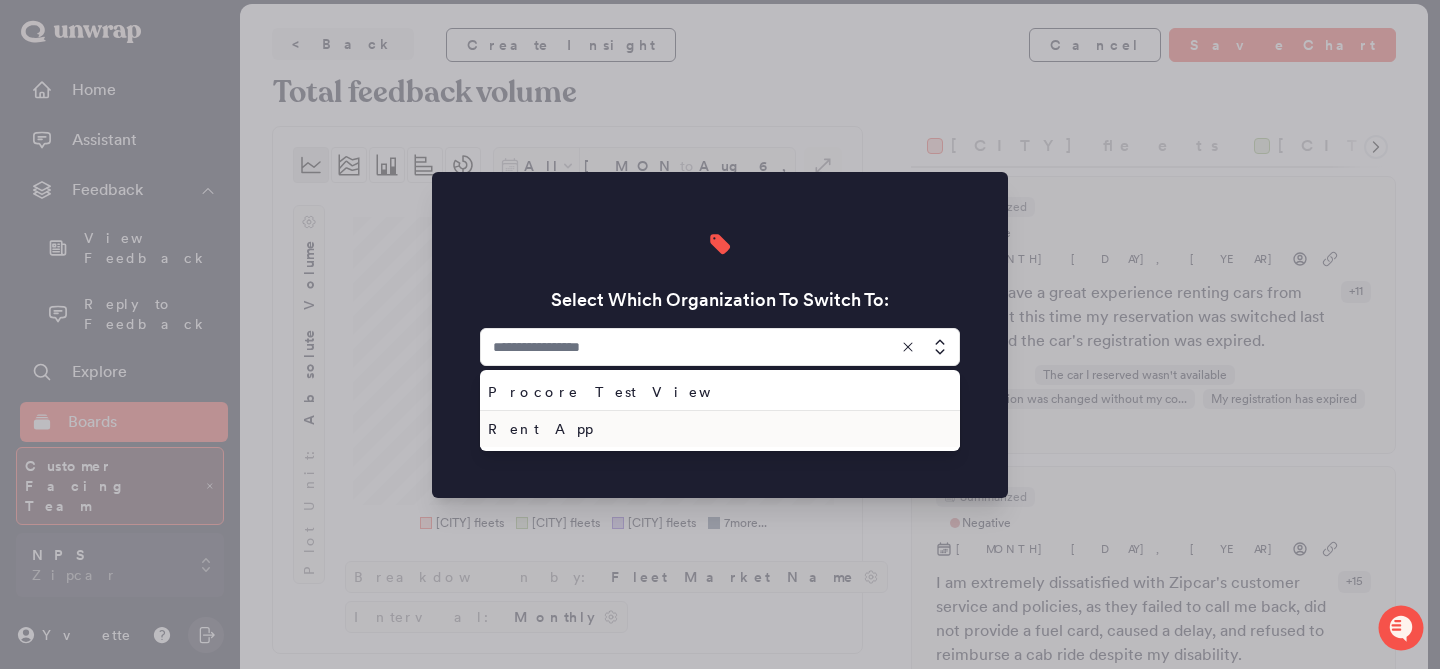 type on "********" 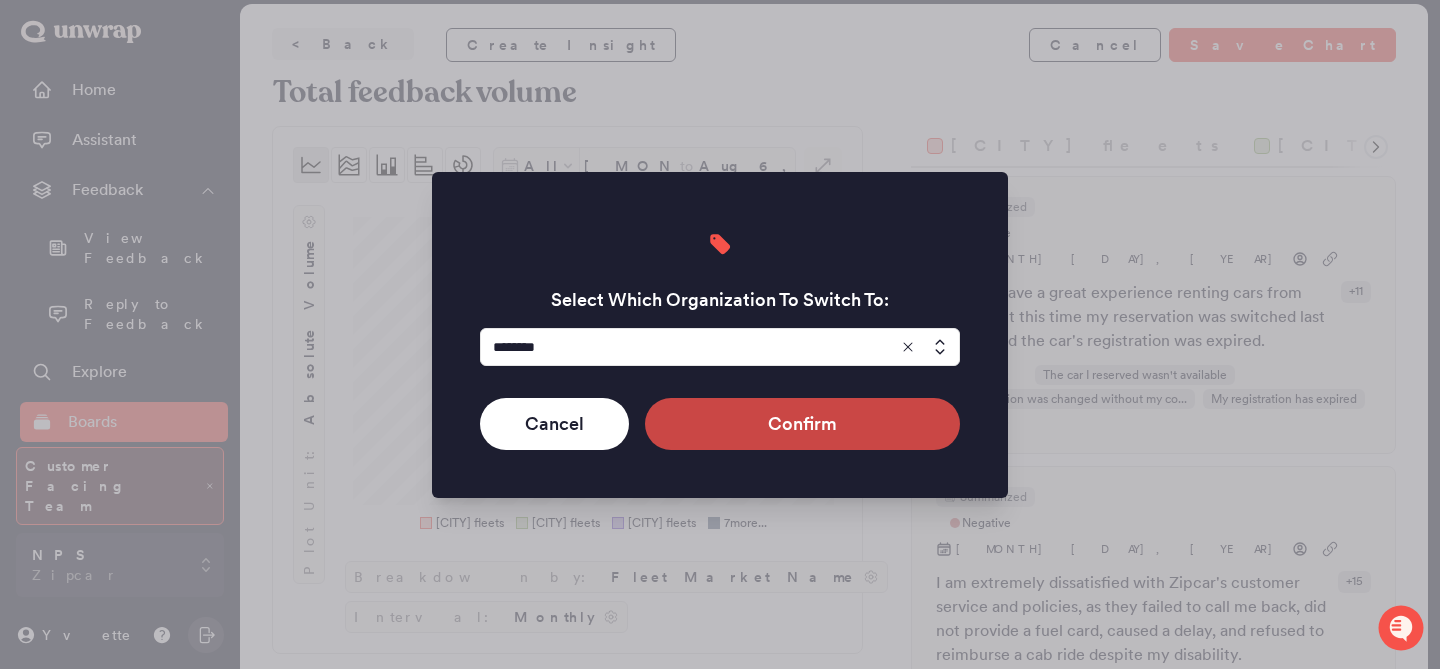 click on "Confirm" at bounding box center (802, 424) 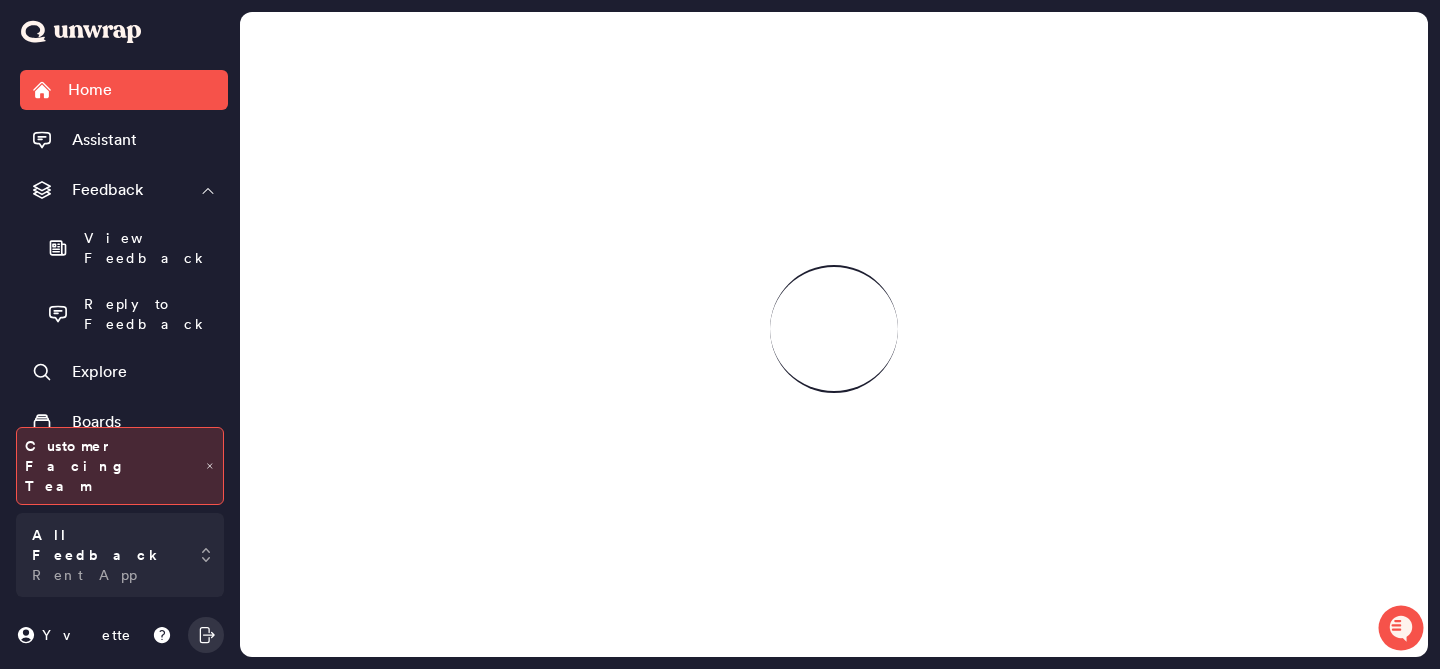 scroll, scrollTop: 0, scrollLeft: 0, axis: both 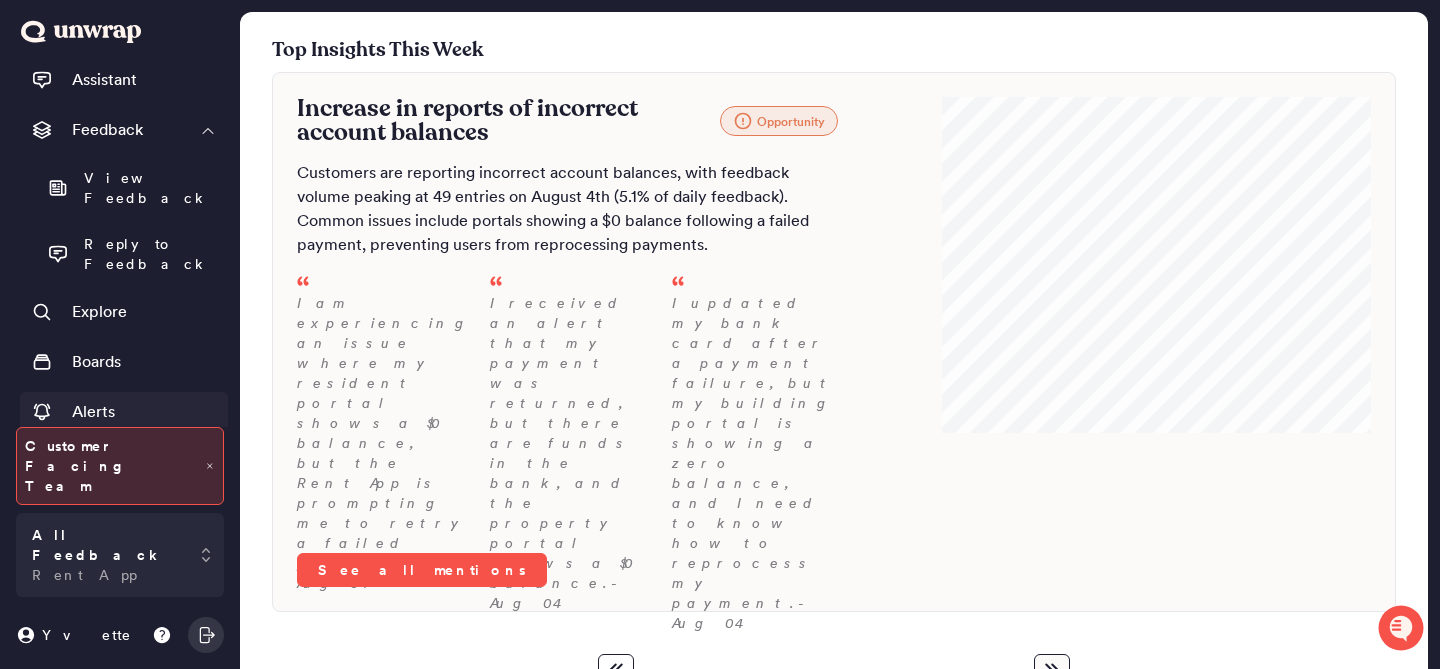 click on "Integrations" at bounding box center (124, 462) 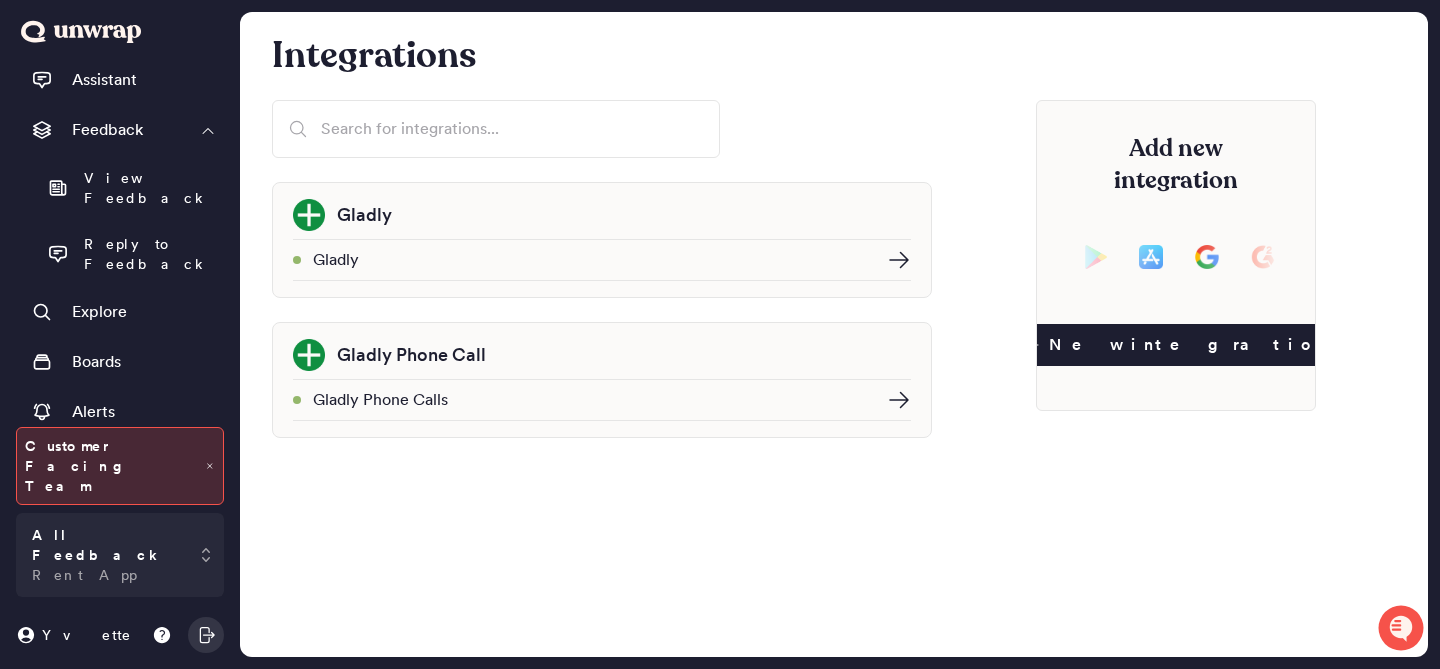 click 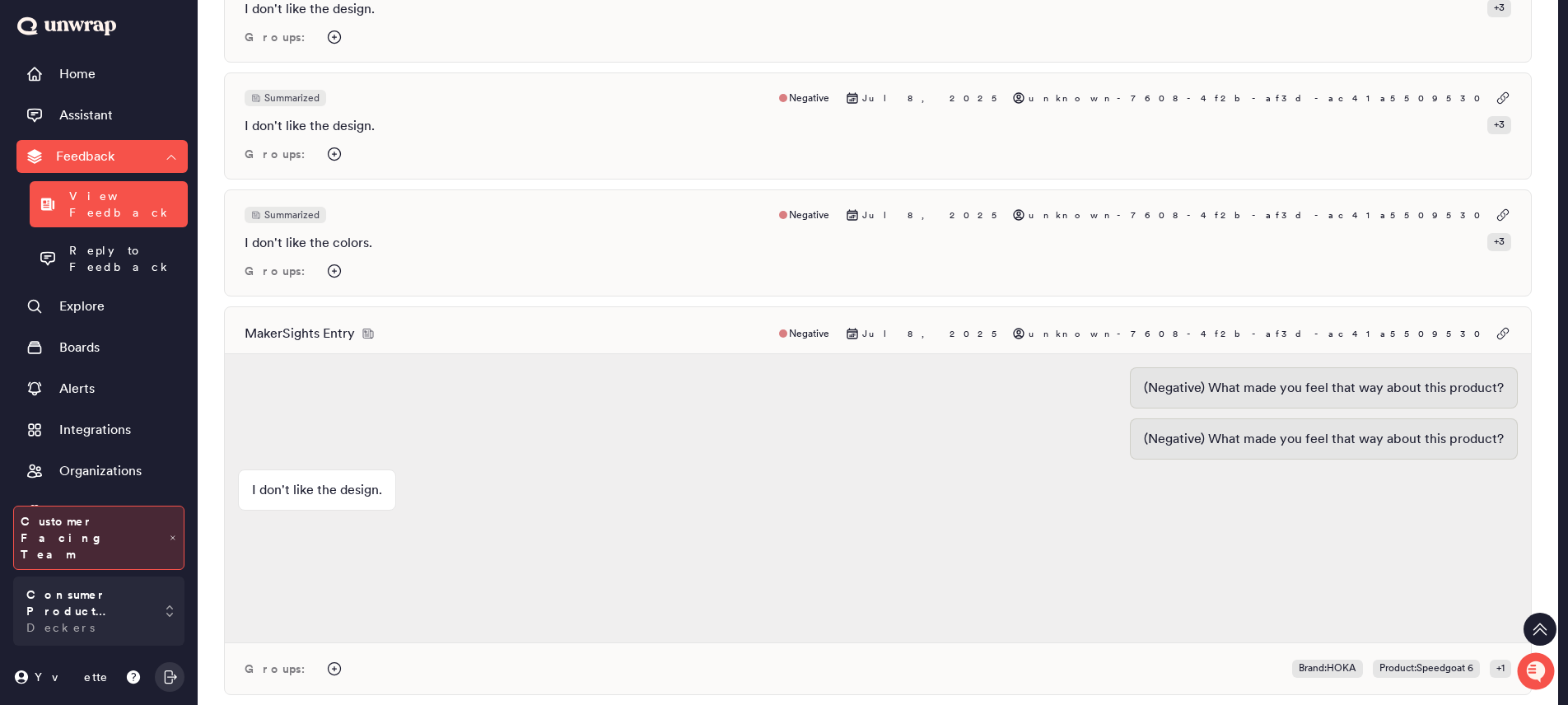 scroll, scrollTop: 0, scrollLeft: 0, axis: both 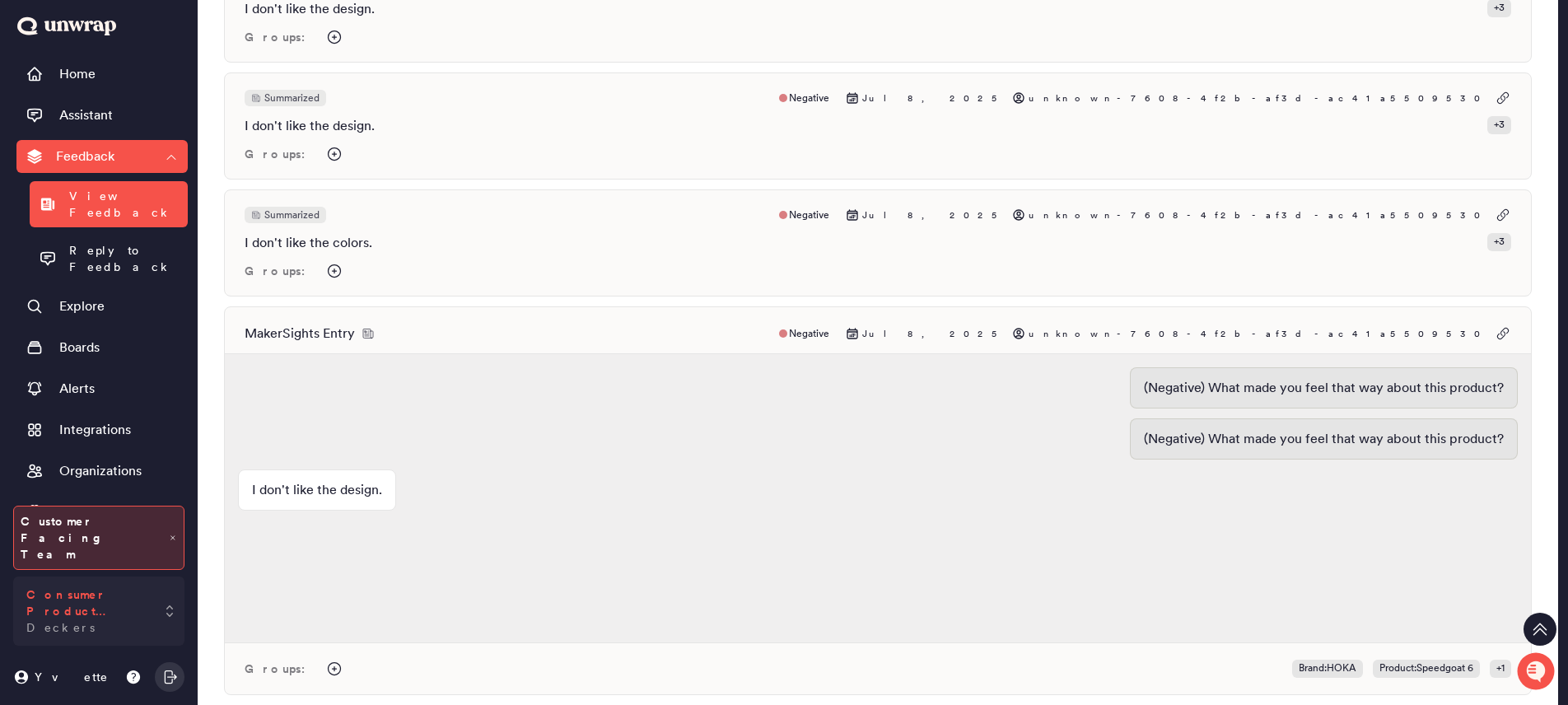 click on "Consumer Product Feedback Deckers" at bounding box center [87, 611] 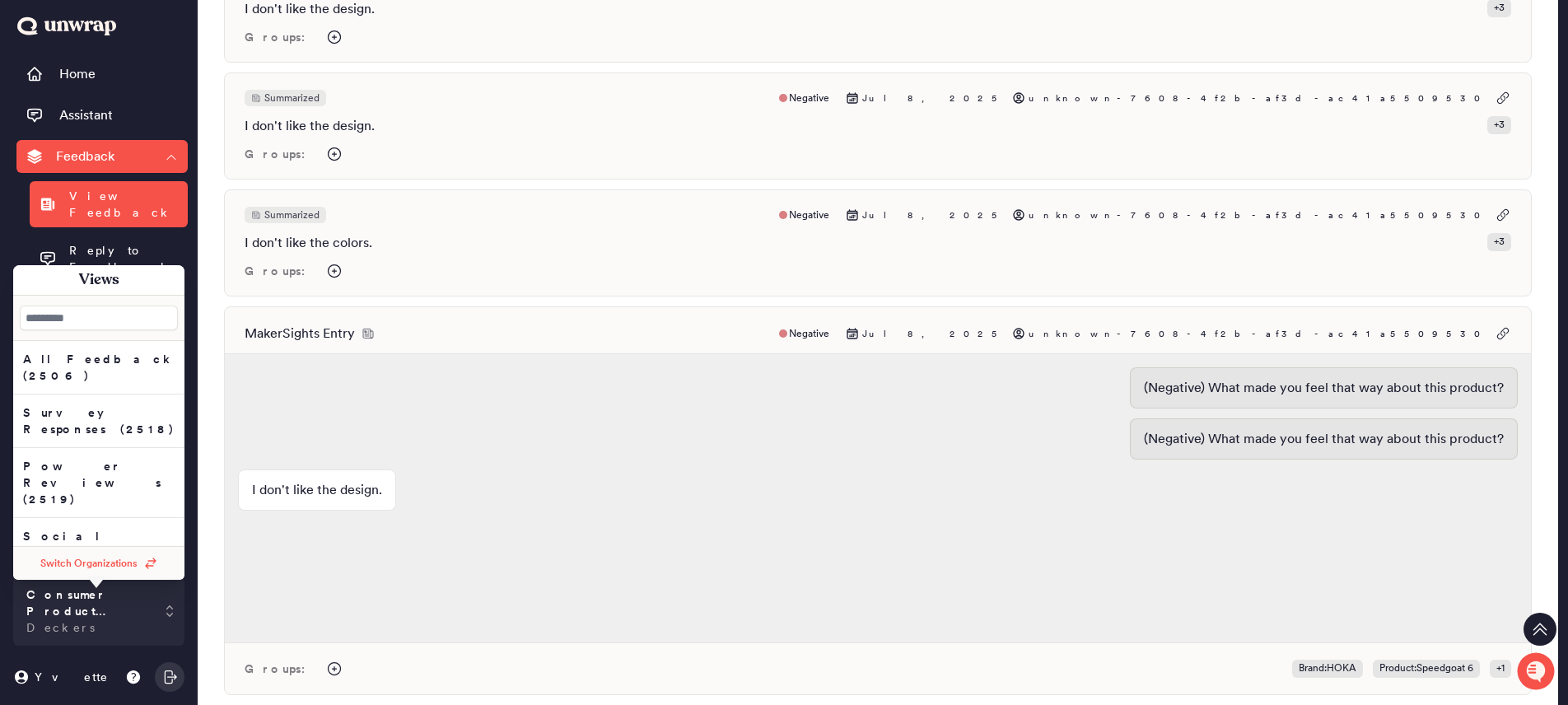 click on "Switch Organizations" at bounding box center [99, 563] 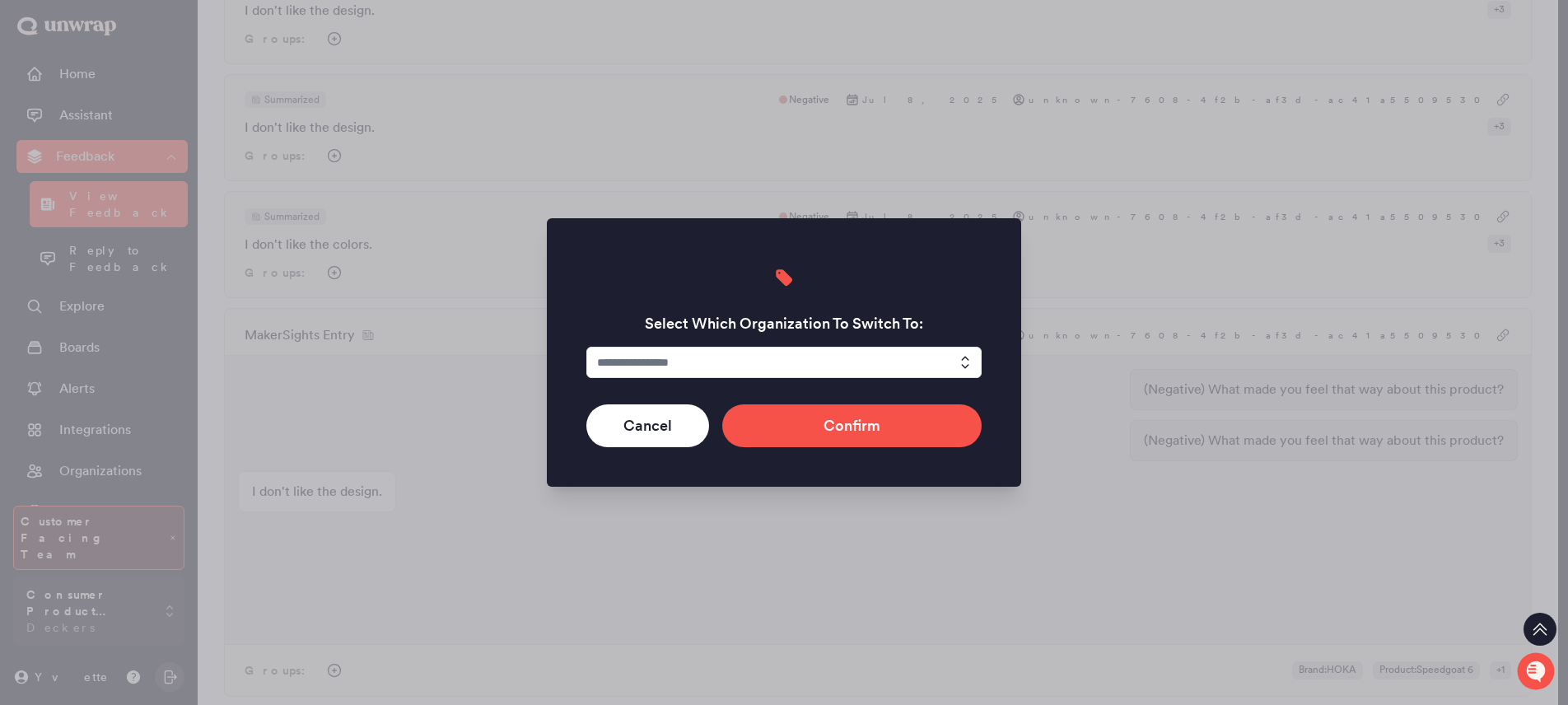 scroll, scrollTop: 10423, scrollLeft: 0, axis: vertical 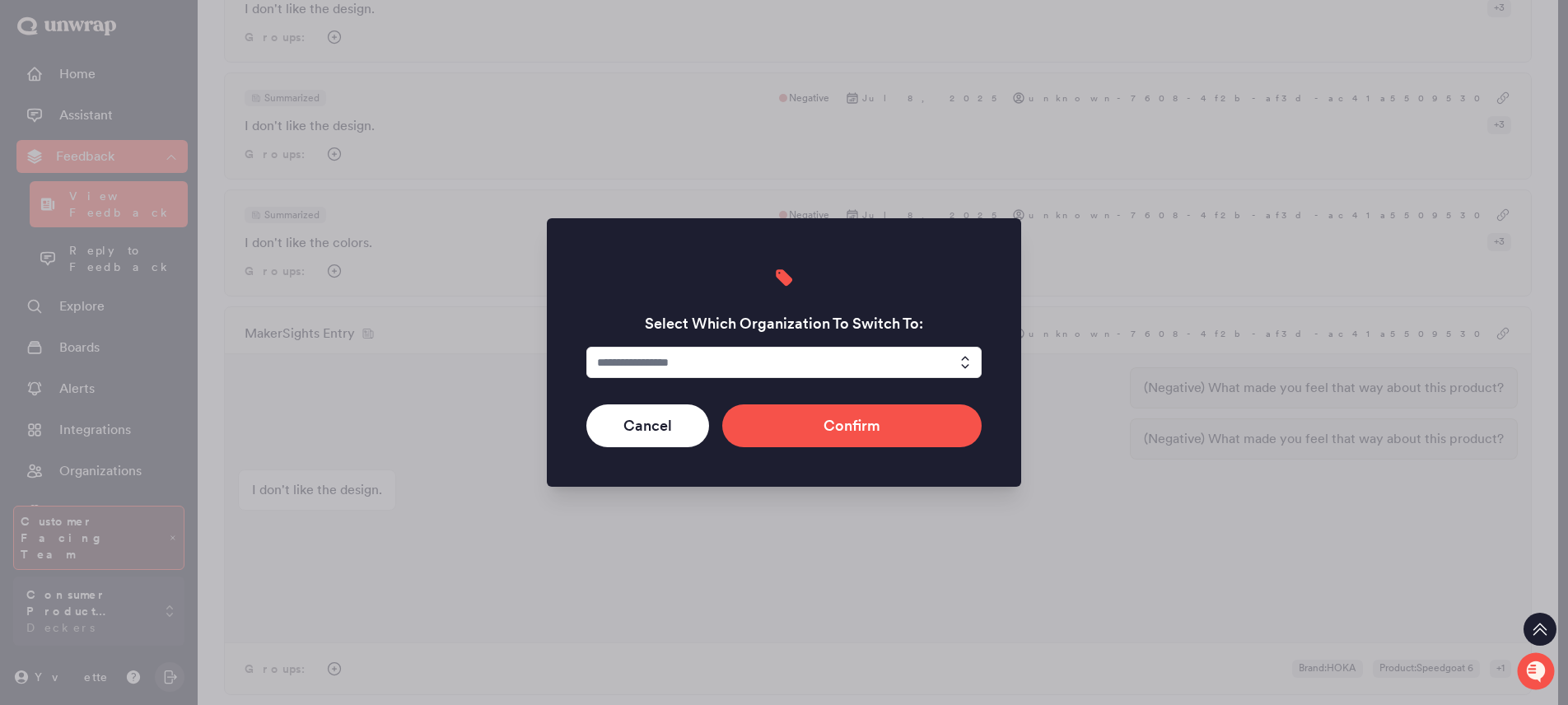 click at bounding box center (784, 362) 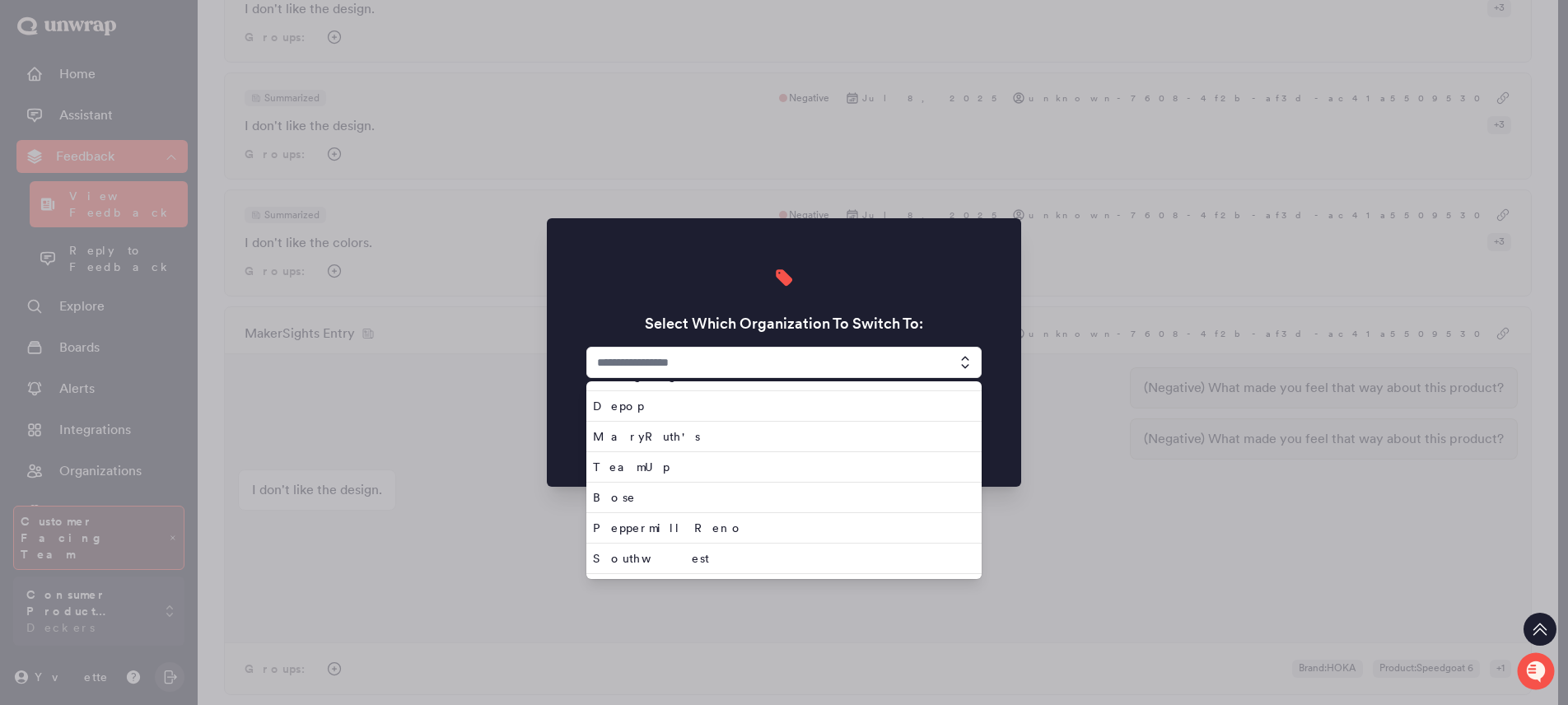 scroll, scrollTop: 1142, scrollLeft: 0, axis: vertical 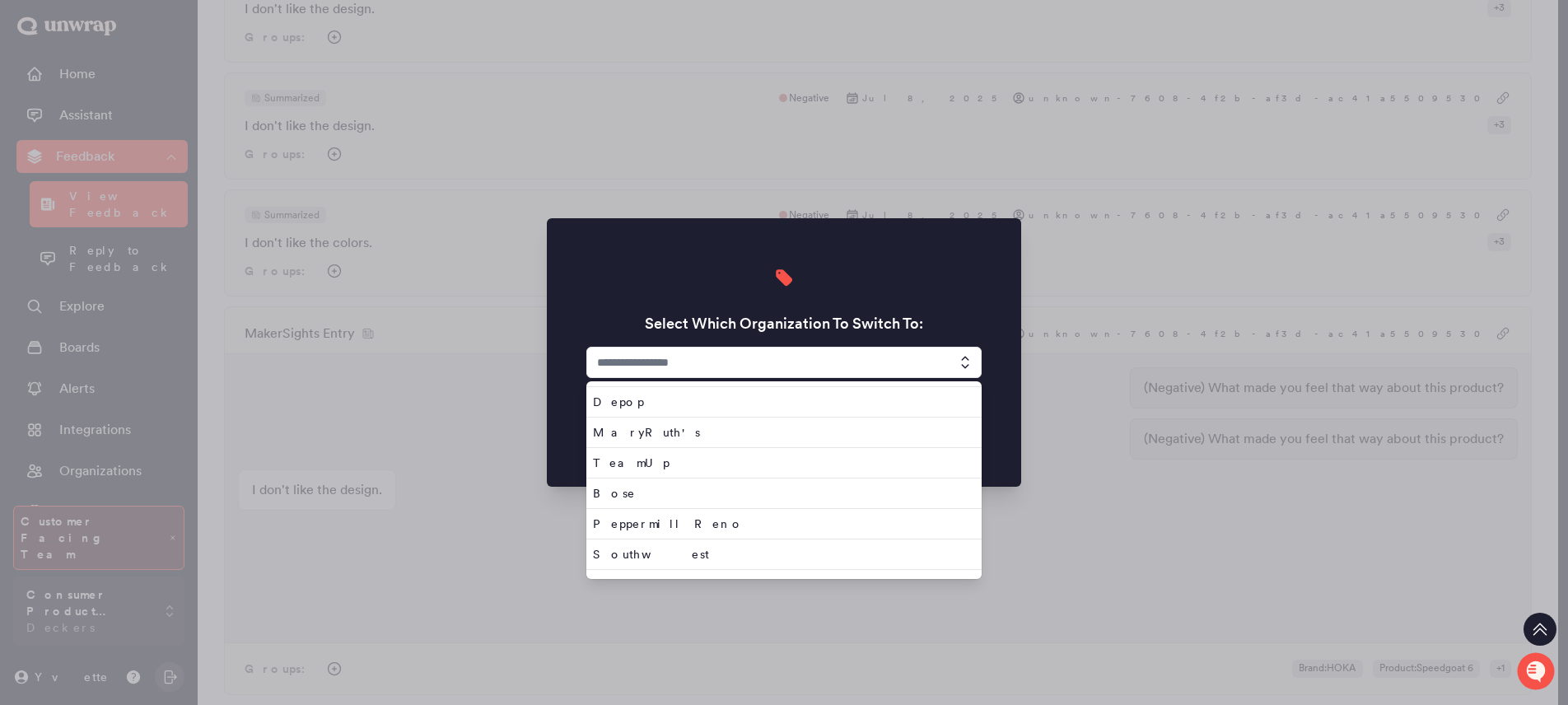 click at bounding box center (784, 362) 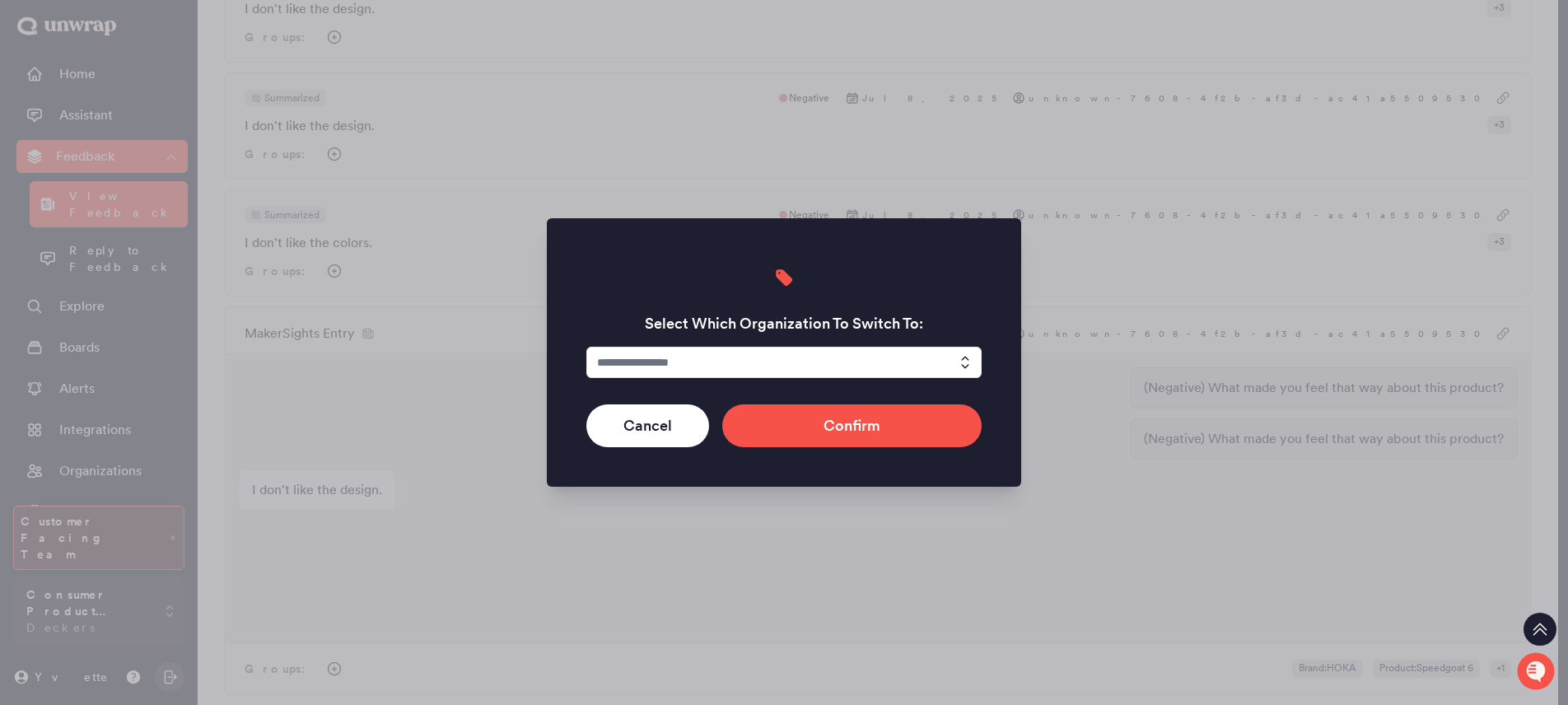 click at bounding box center [784, 362] 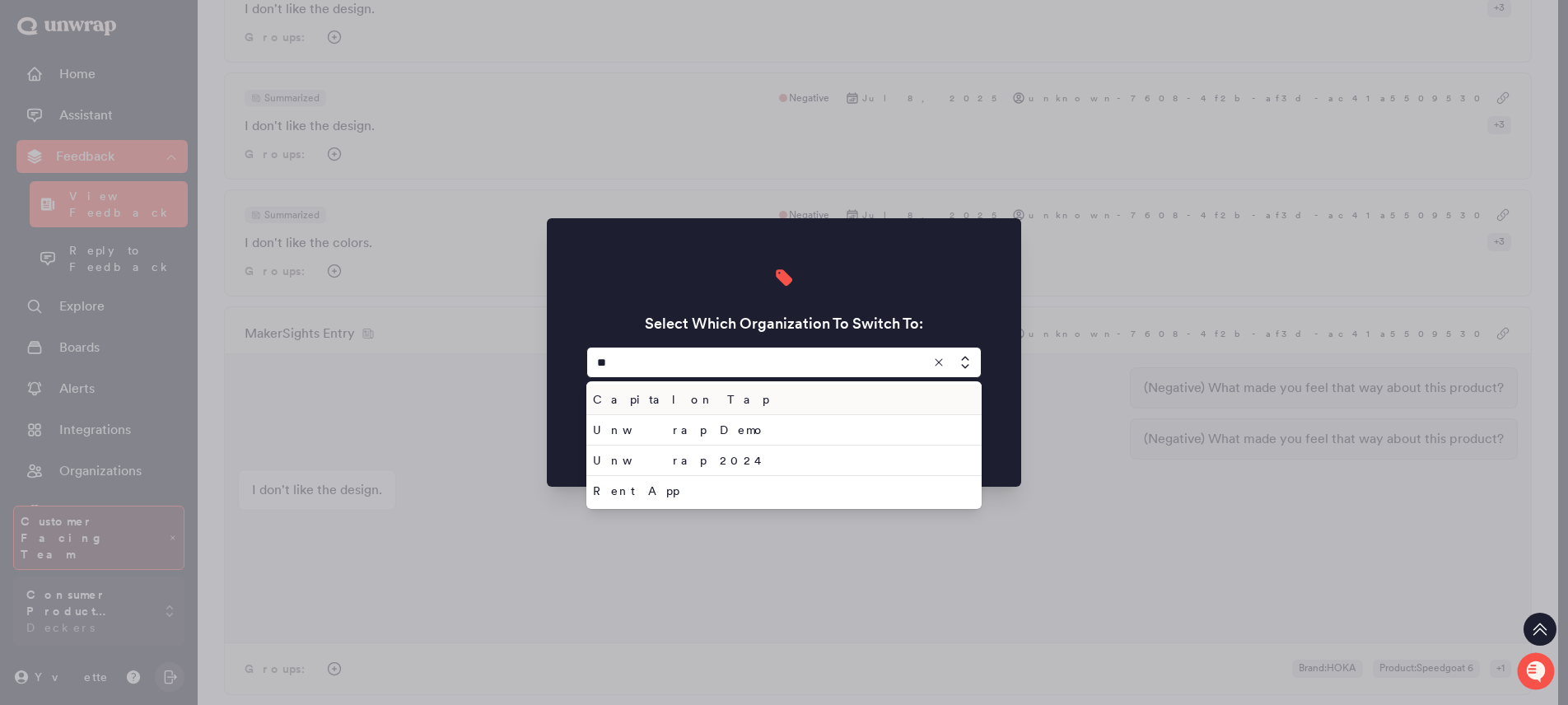 type on "*" 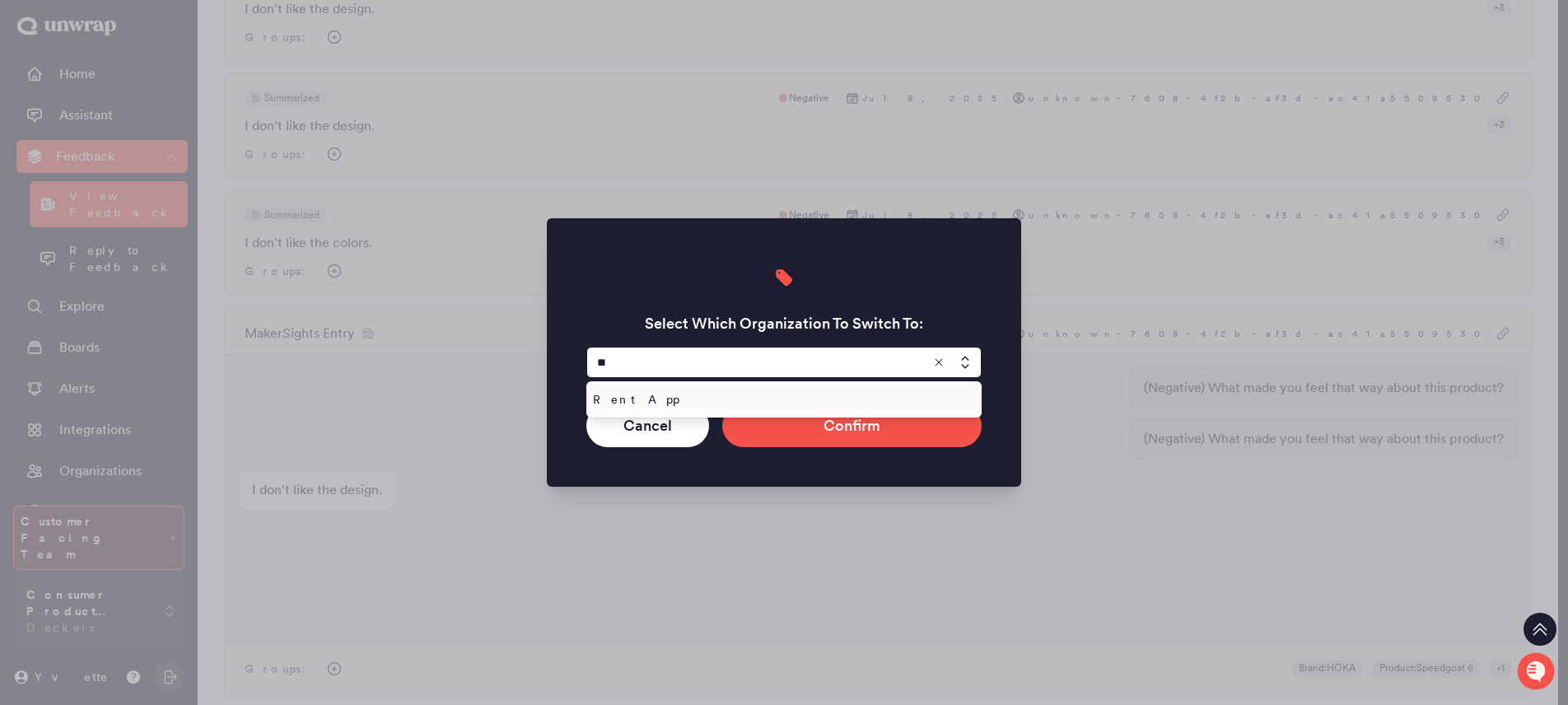 type on "*" 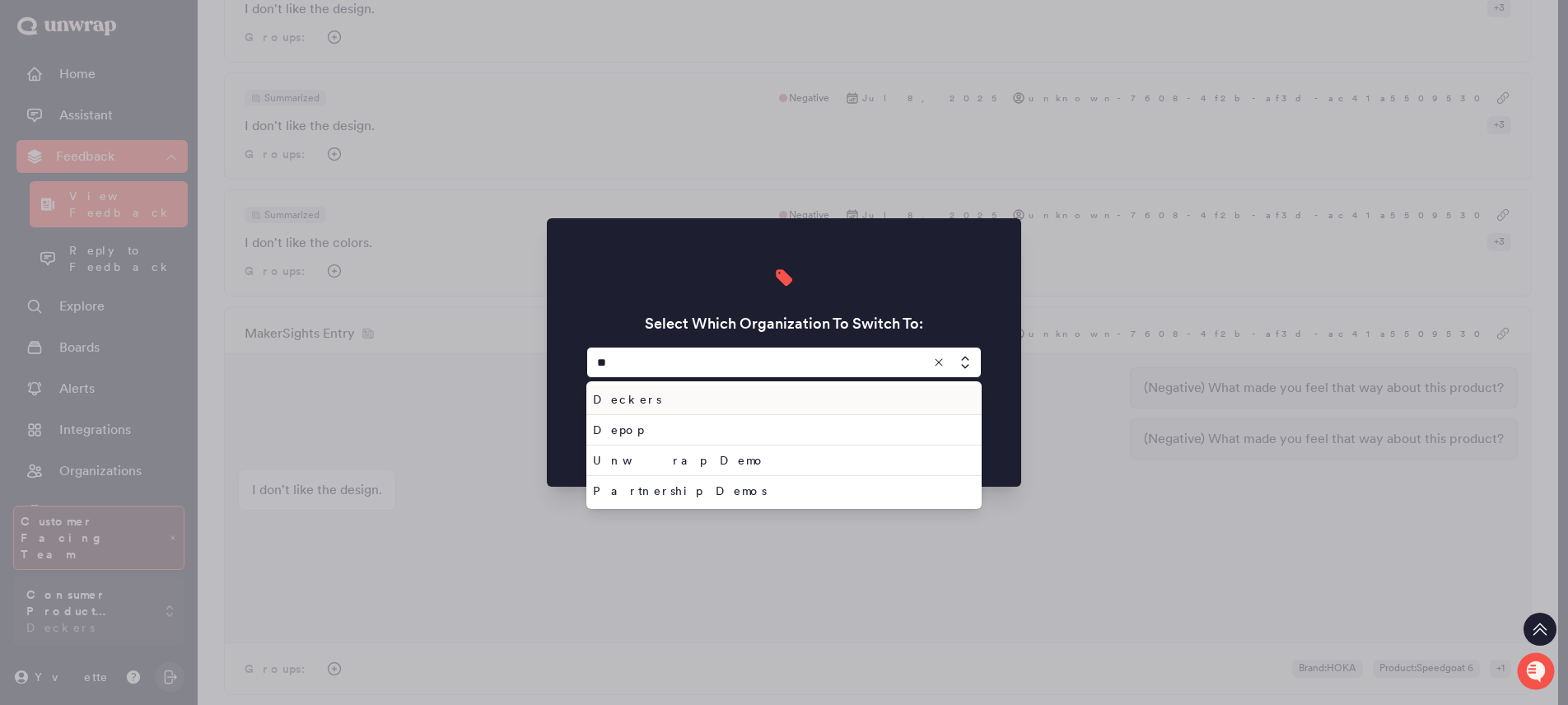 type on "*" 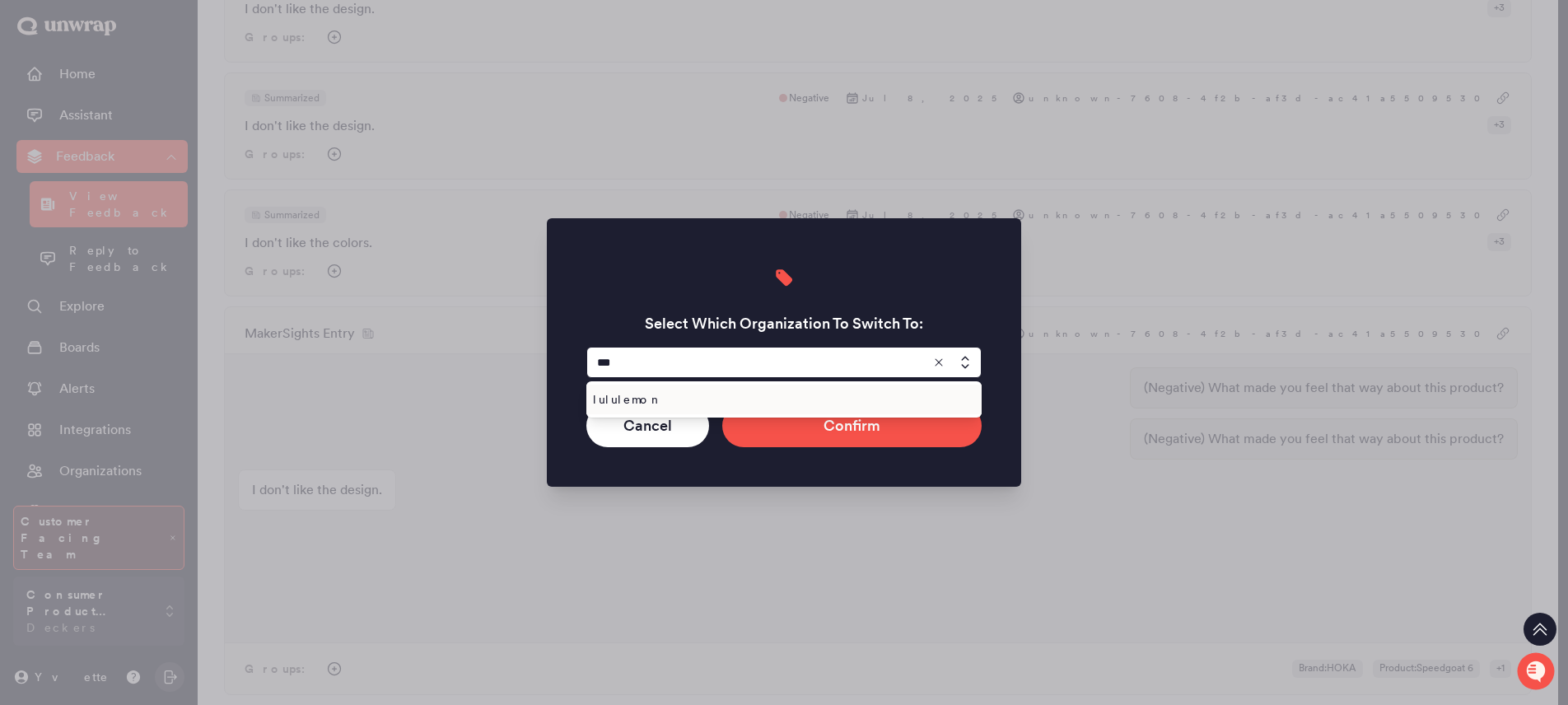 type on "*********" 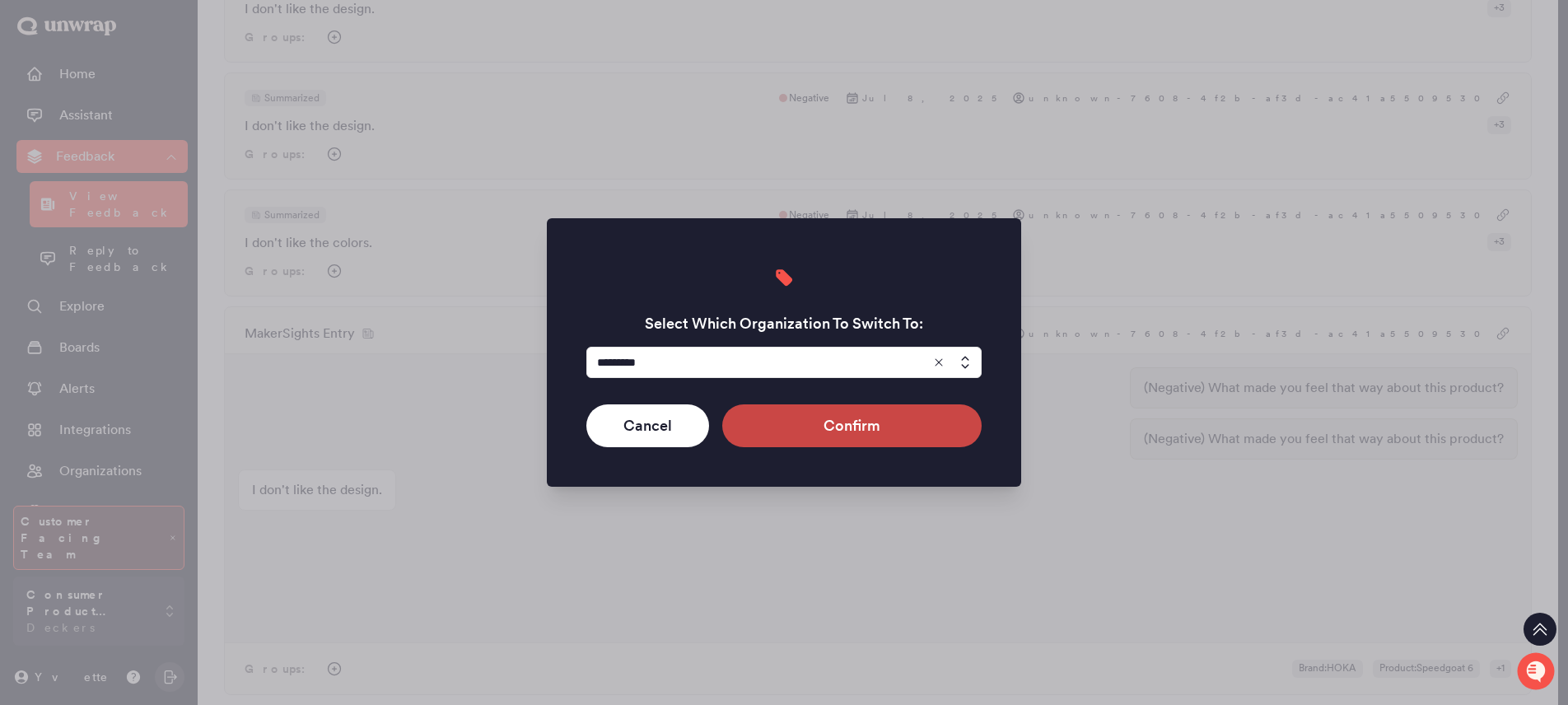 click on "Confirm" at bounding box center [852, 426] 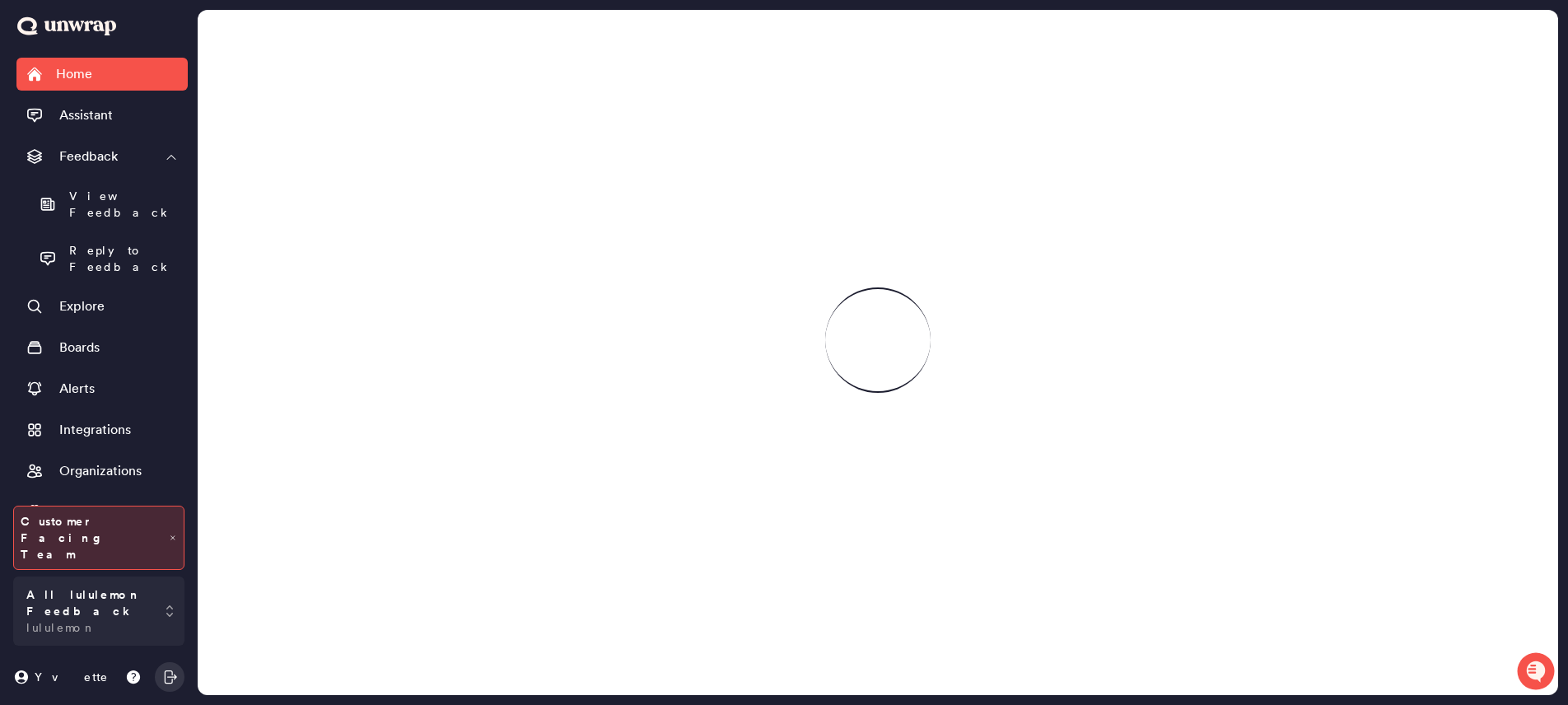 scroll, scrollTop: 0, scrollLeft: 0, axis: both 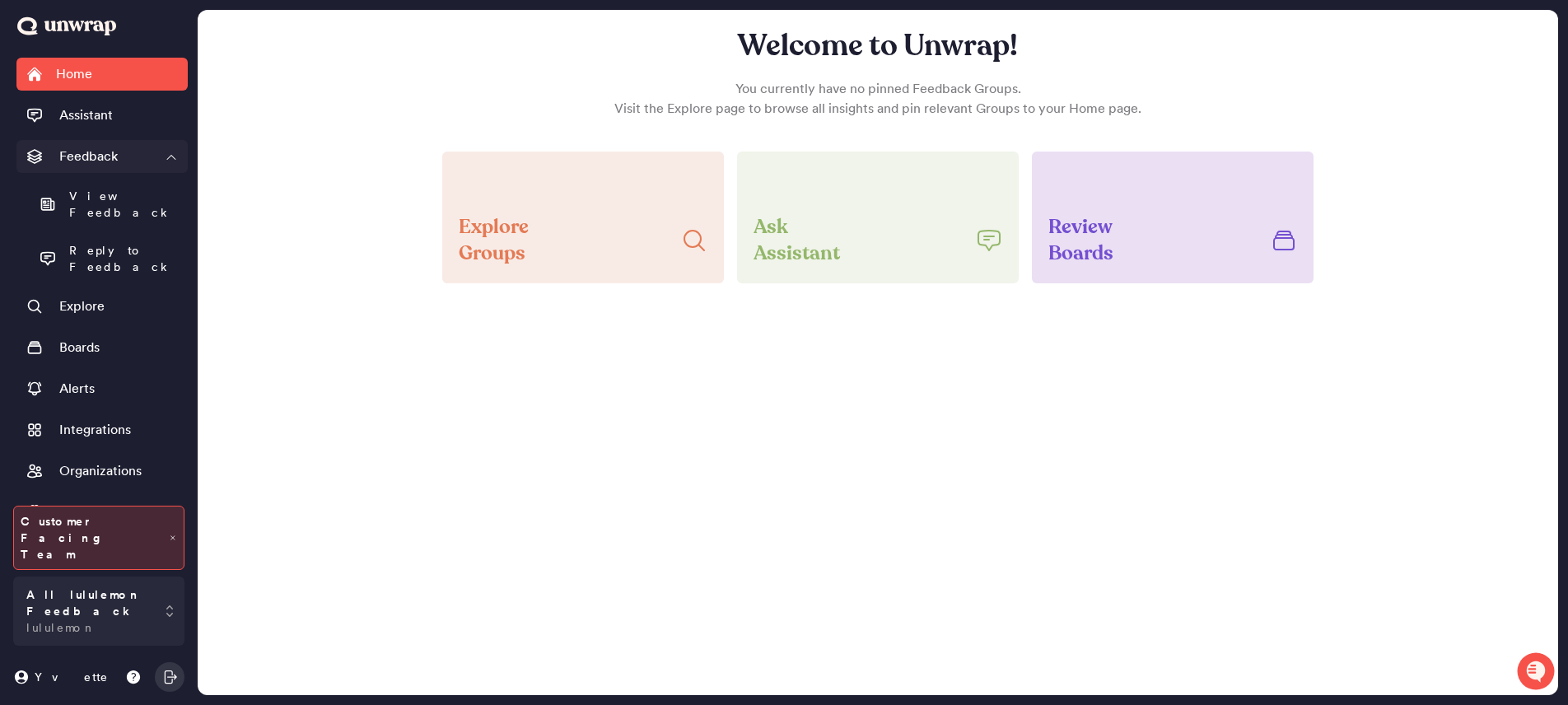 click on "Feedback" at bounding box center [102, 156] 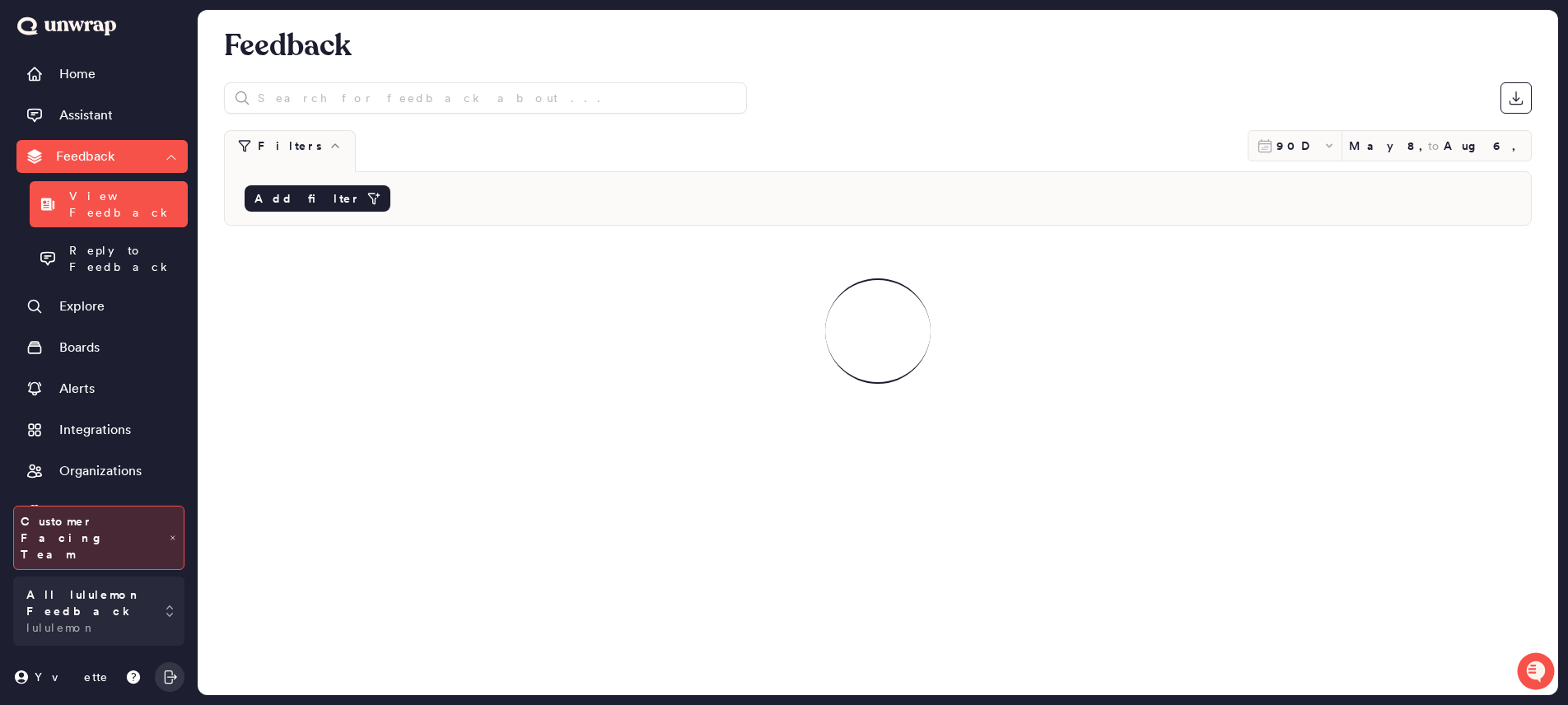 click 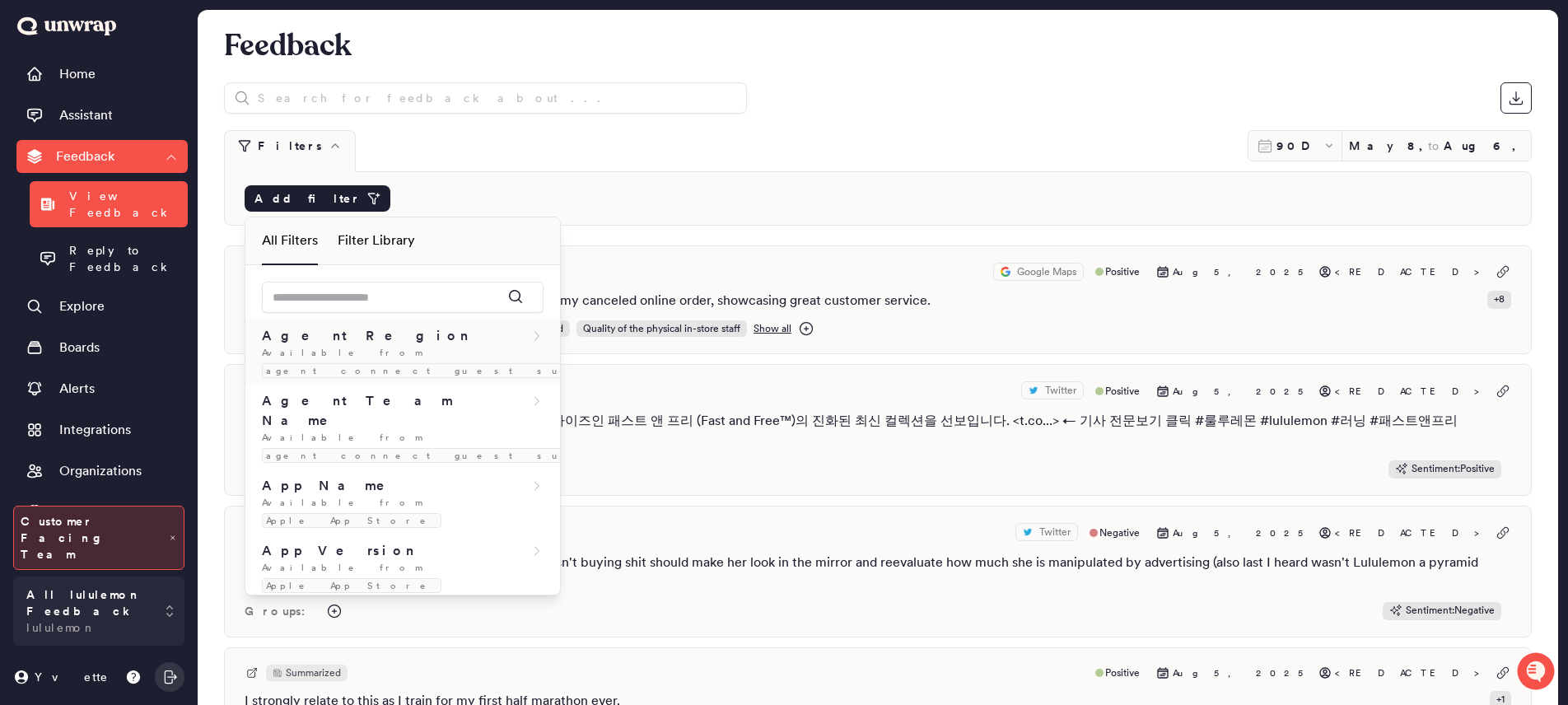 click on "Agent Region" at bounding box center [366, 336] 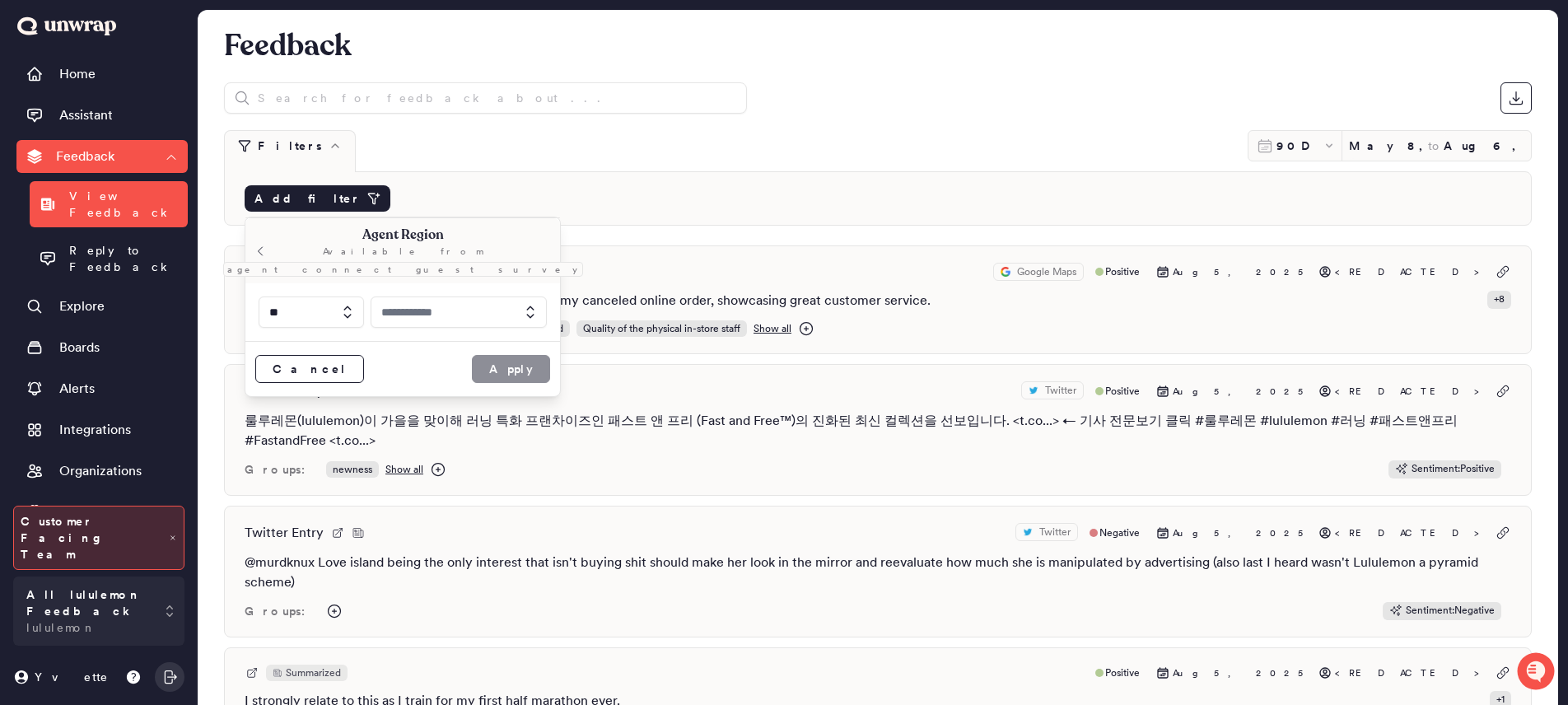 click at bounding box center (459, 312) 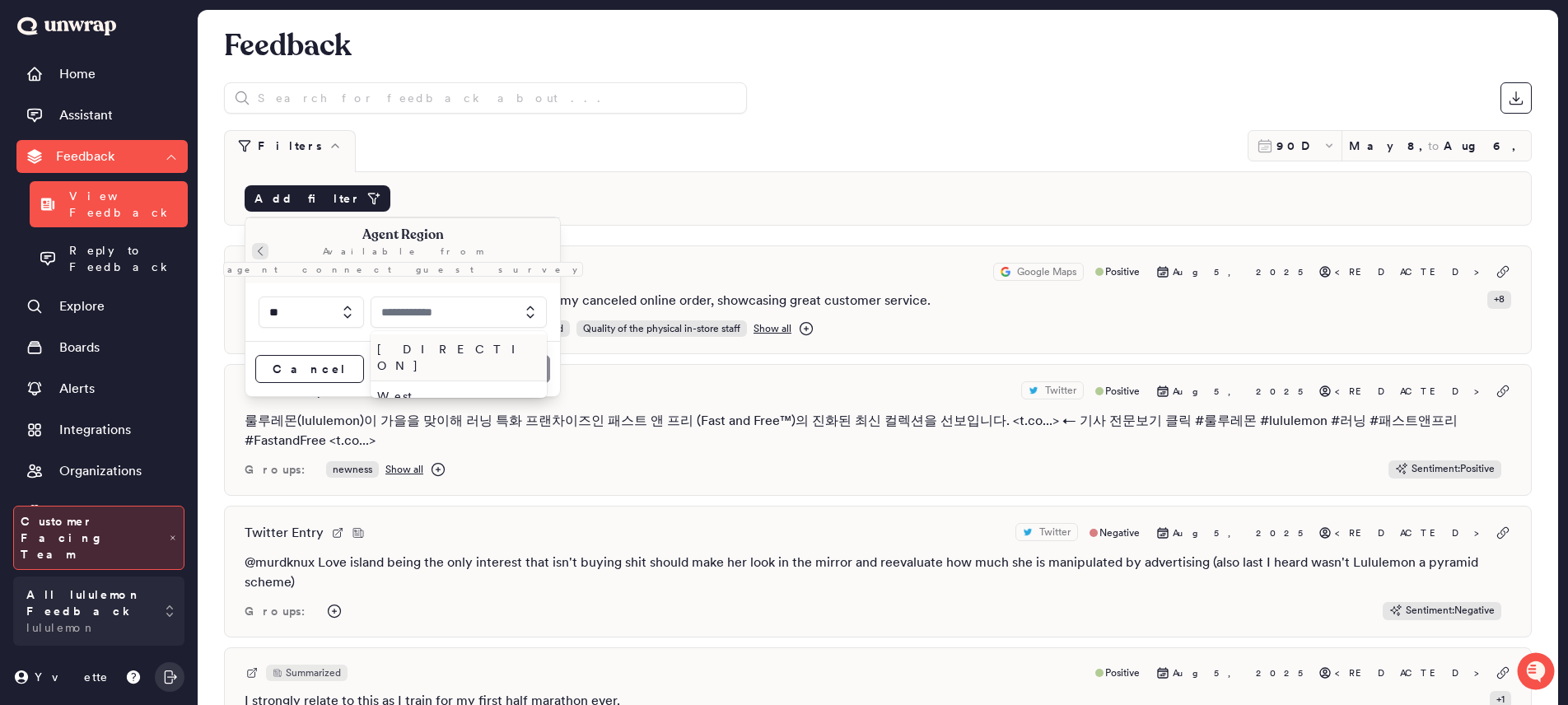 click 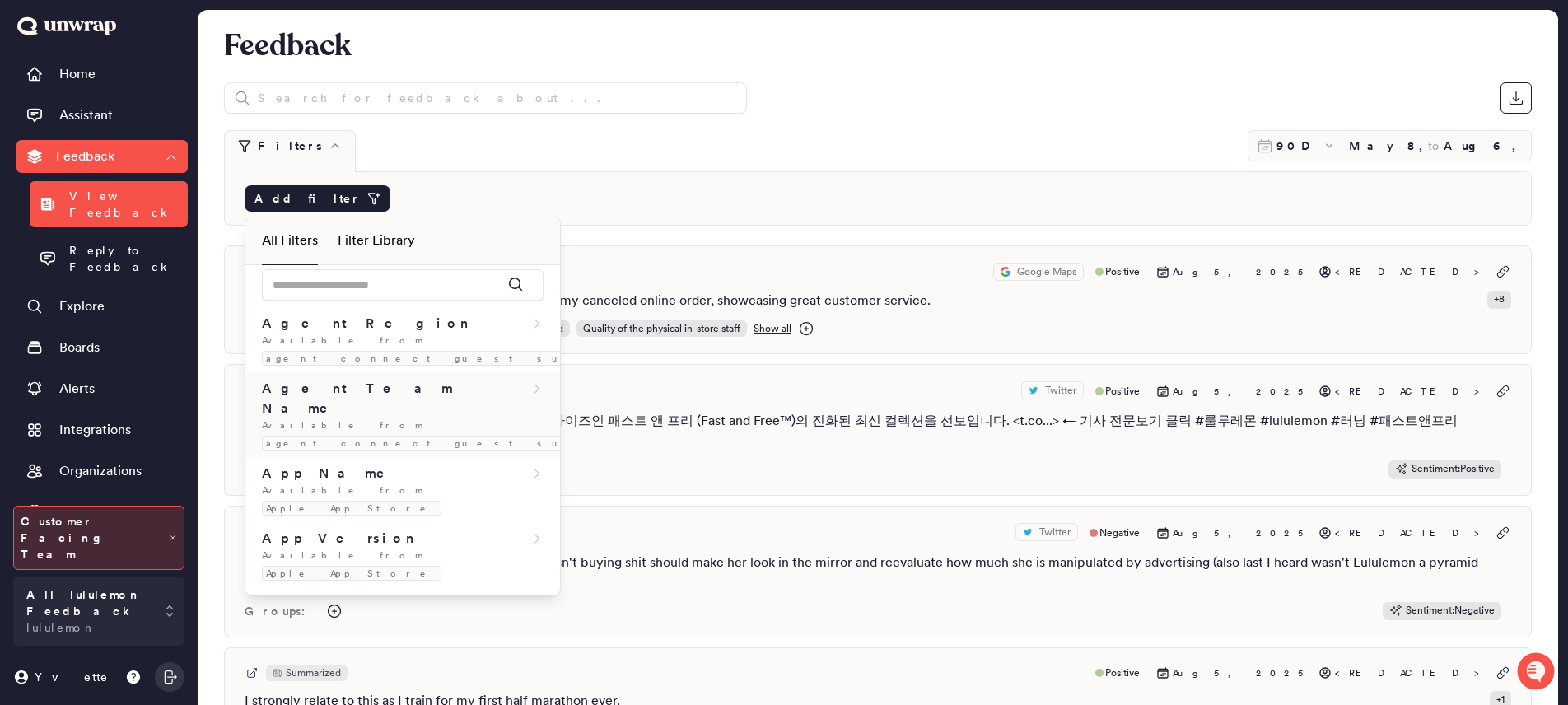 scroll, scrollTop: 44, scrollLeft: 0, axis: vertical 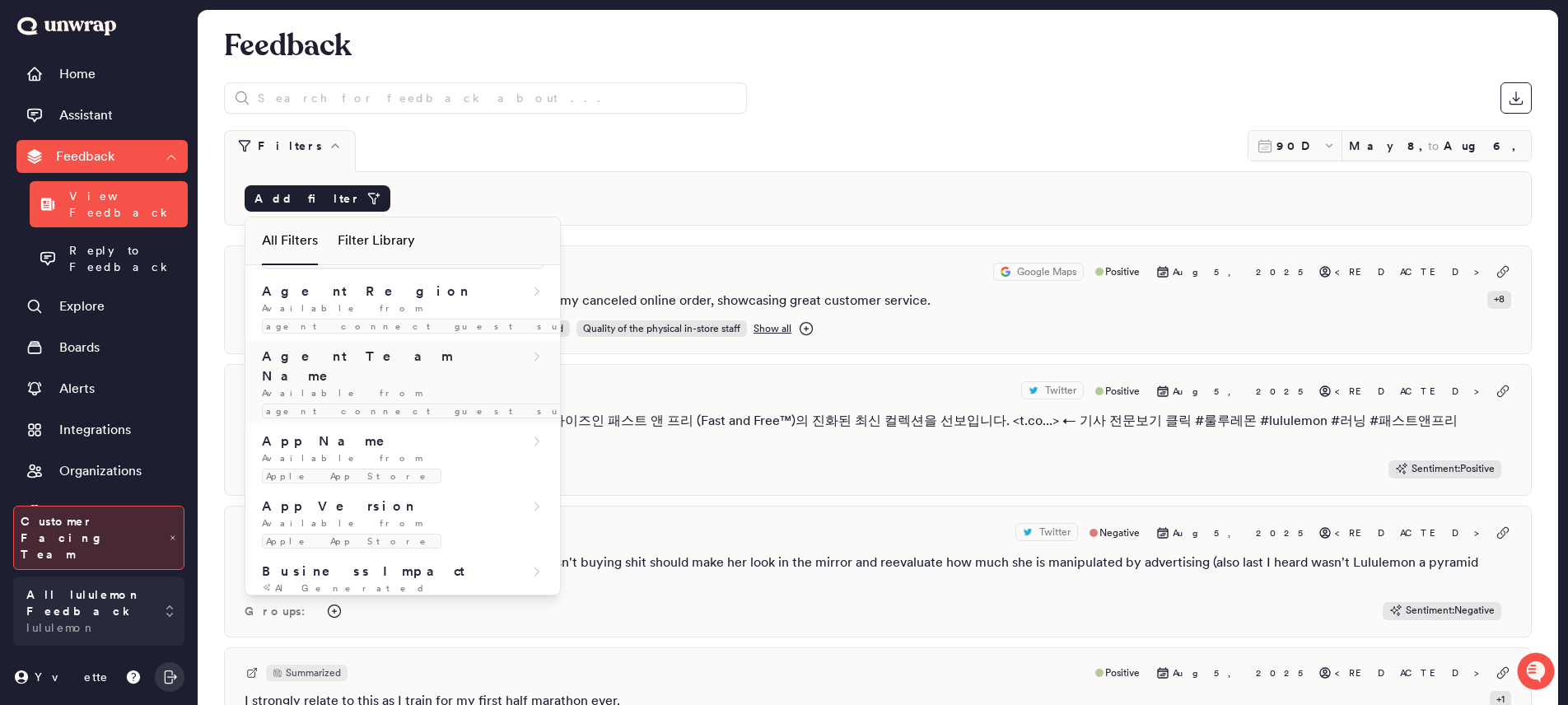 click on "agent connect guest survey" at bounding box center (441, 411) 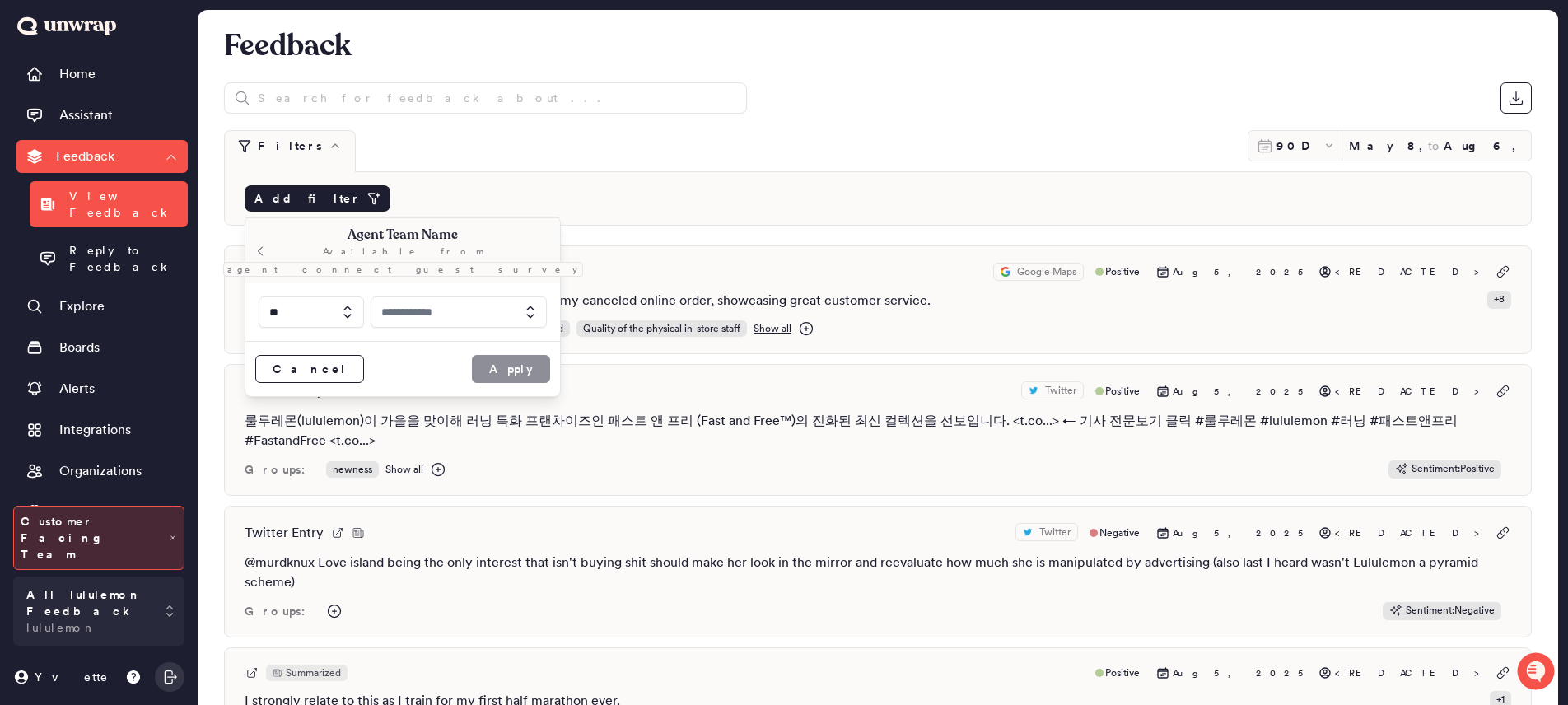 click at bounding box center [459, 312] 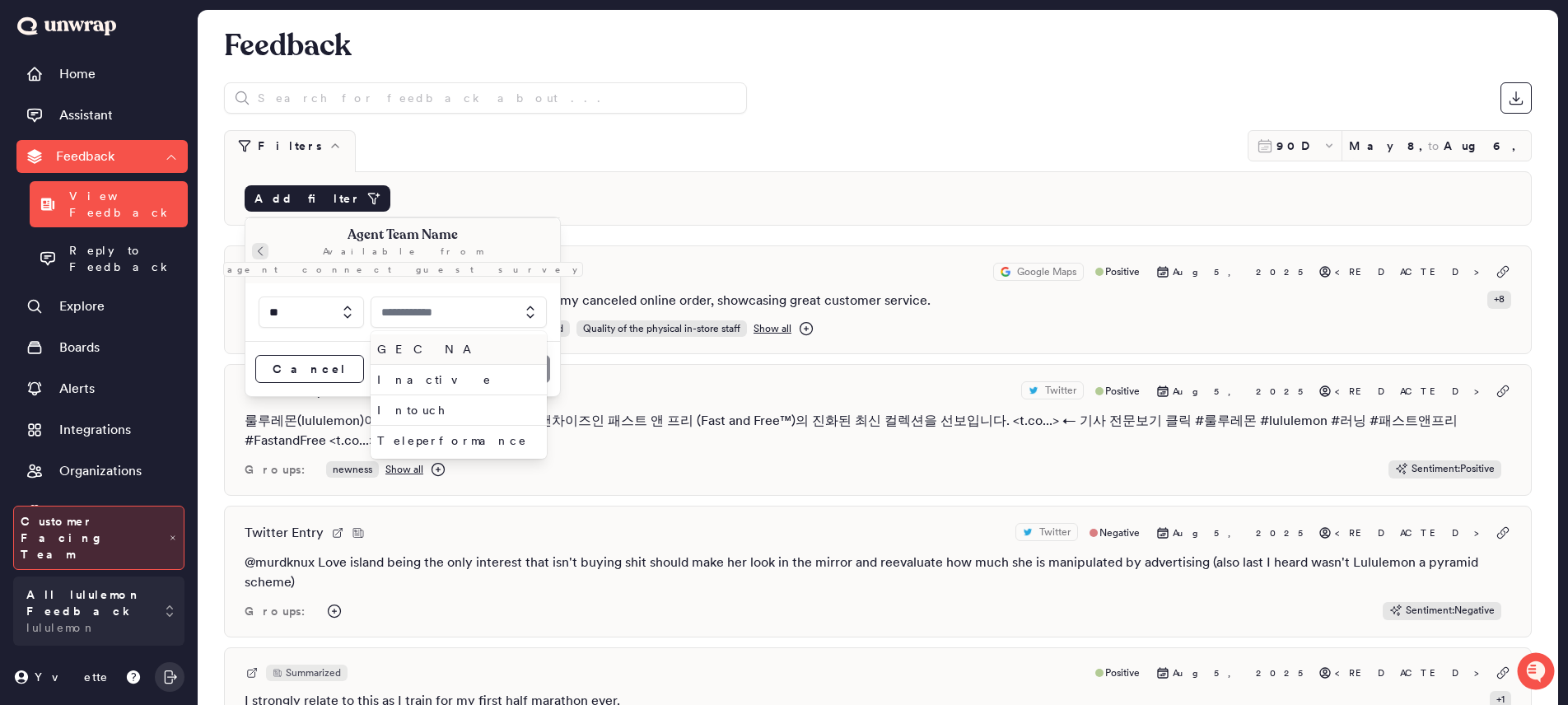 click 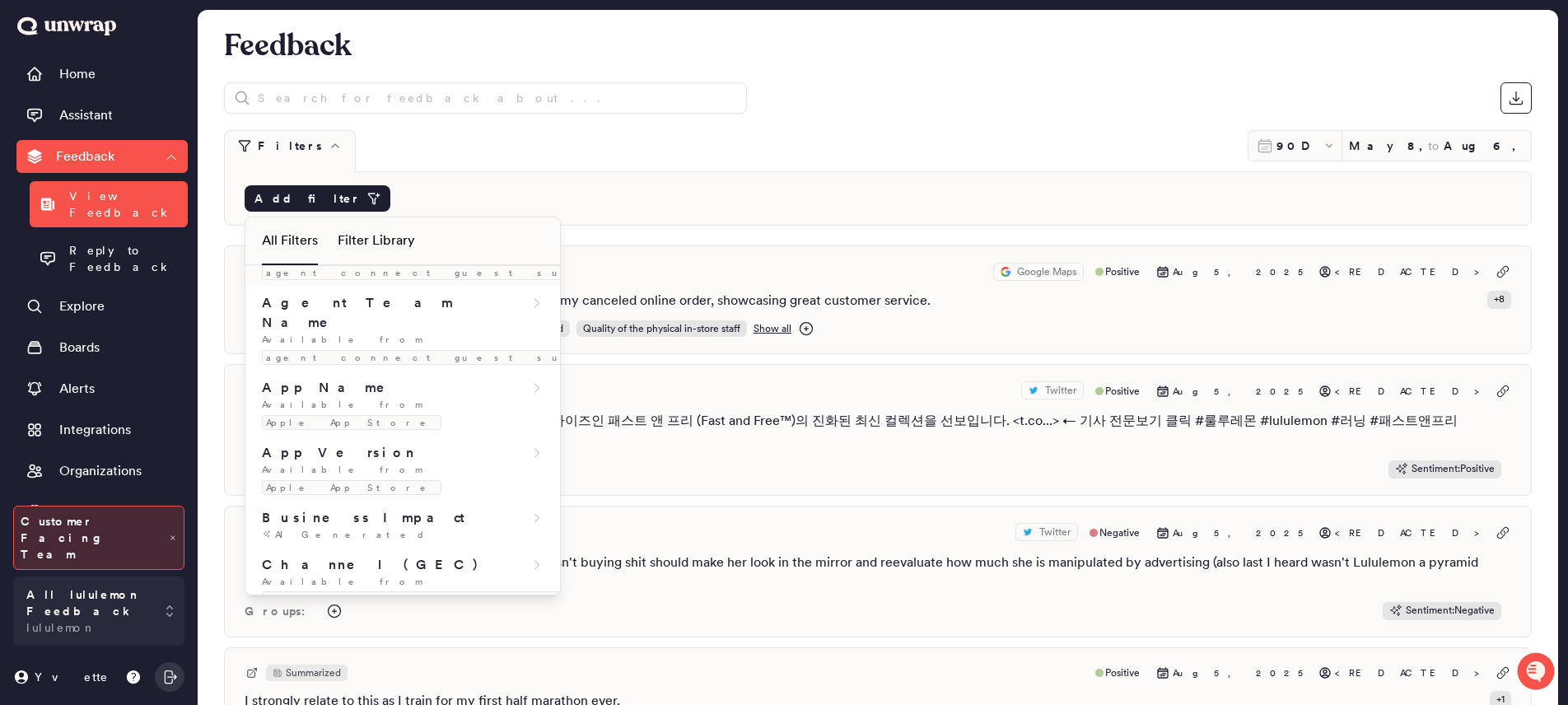 scroll, scrollTop: 105, scrollLeft: 0, axis: vertical 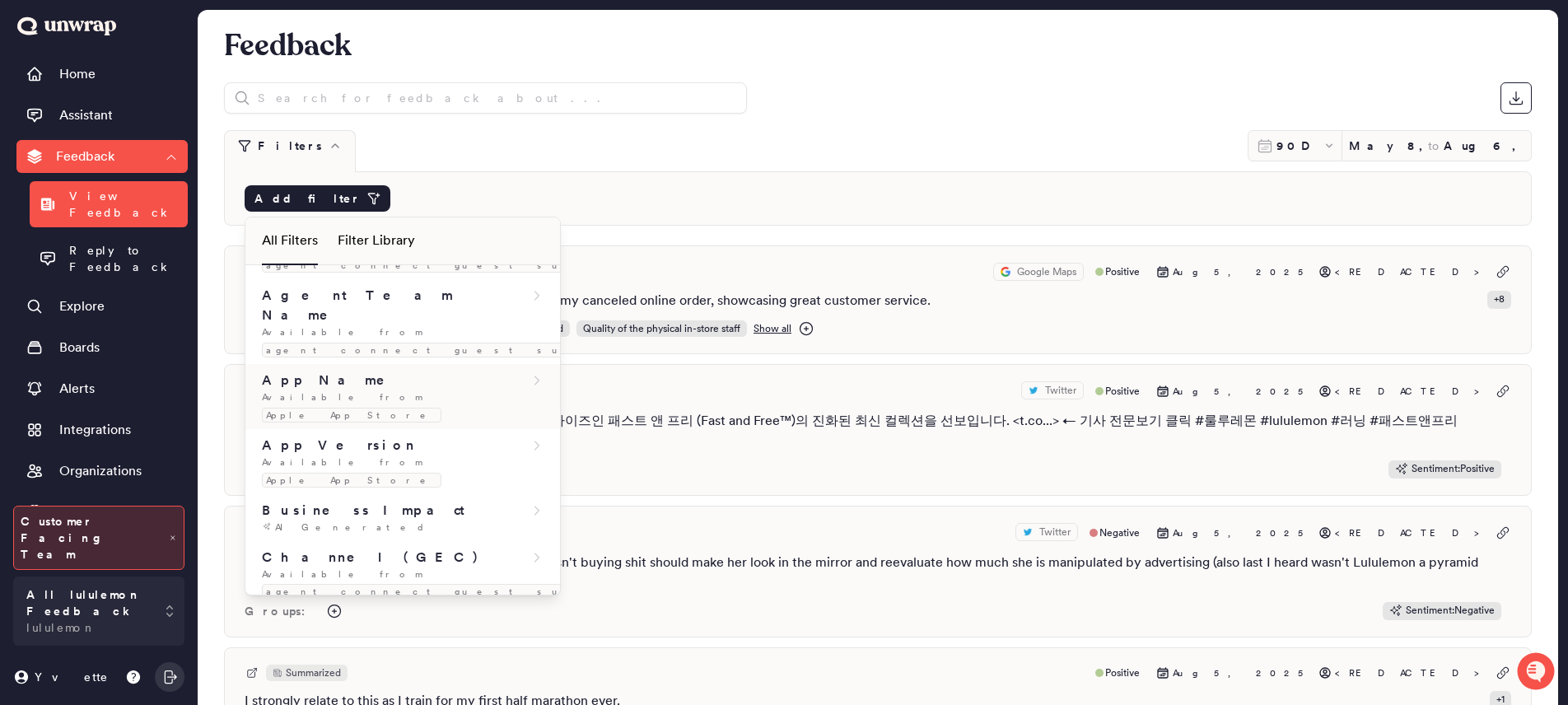 click on "Available from" at bounding box center [342, 397] 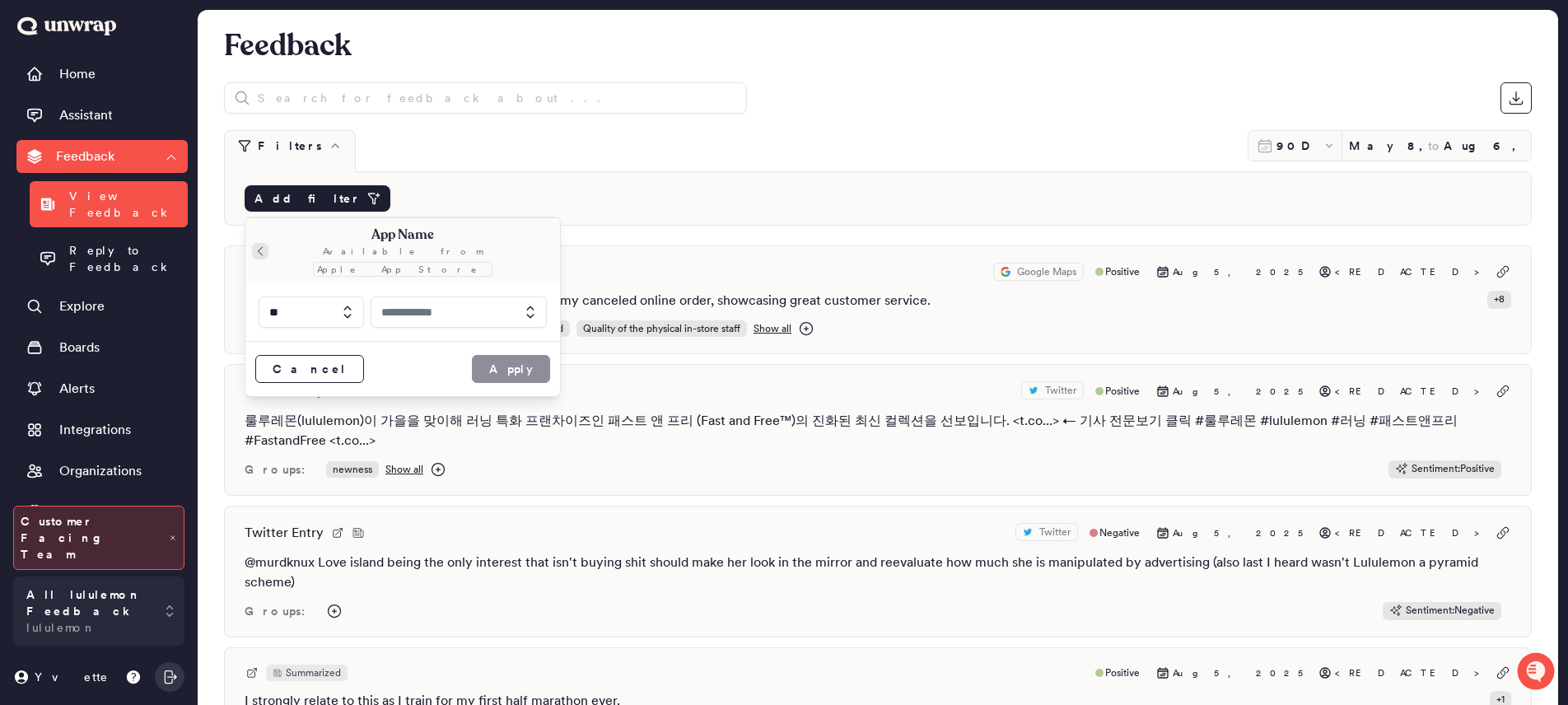 click 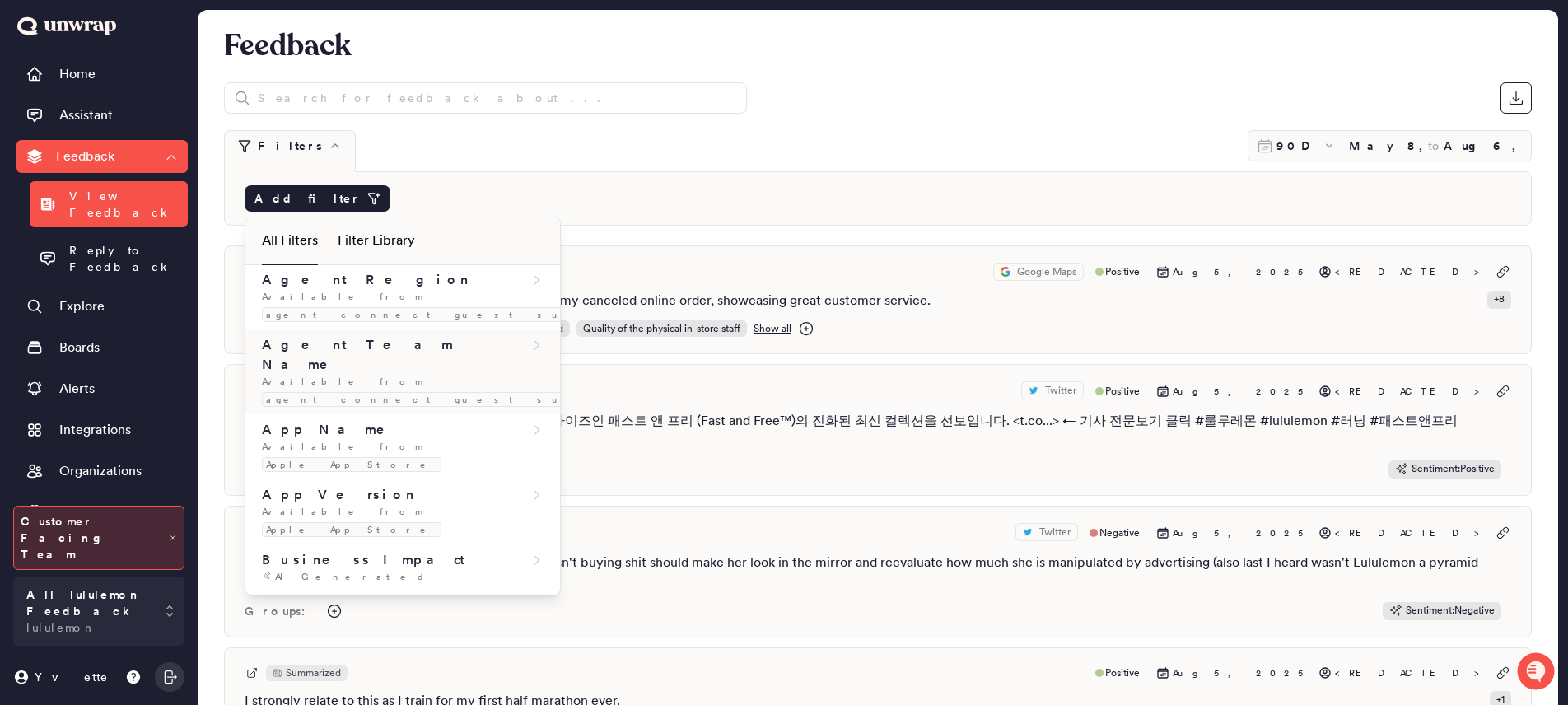 scroll, scrollTop: 67, scrollLeft: 0, axis: vertical 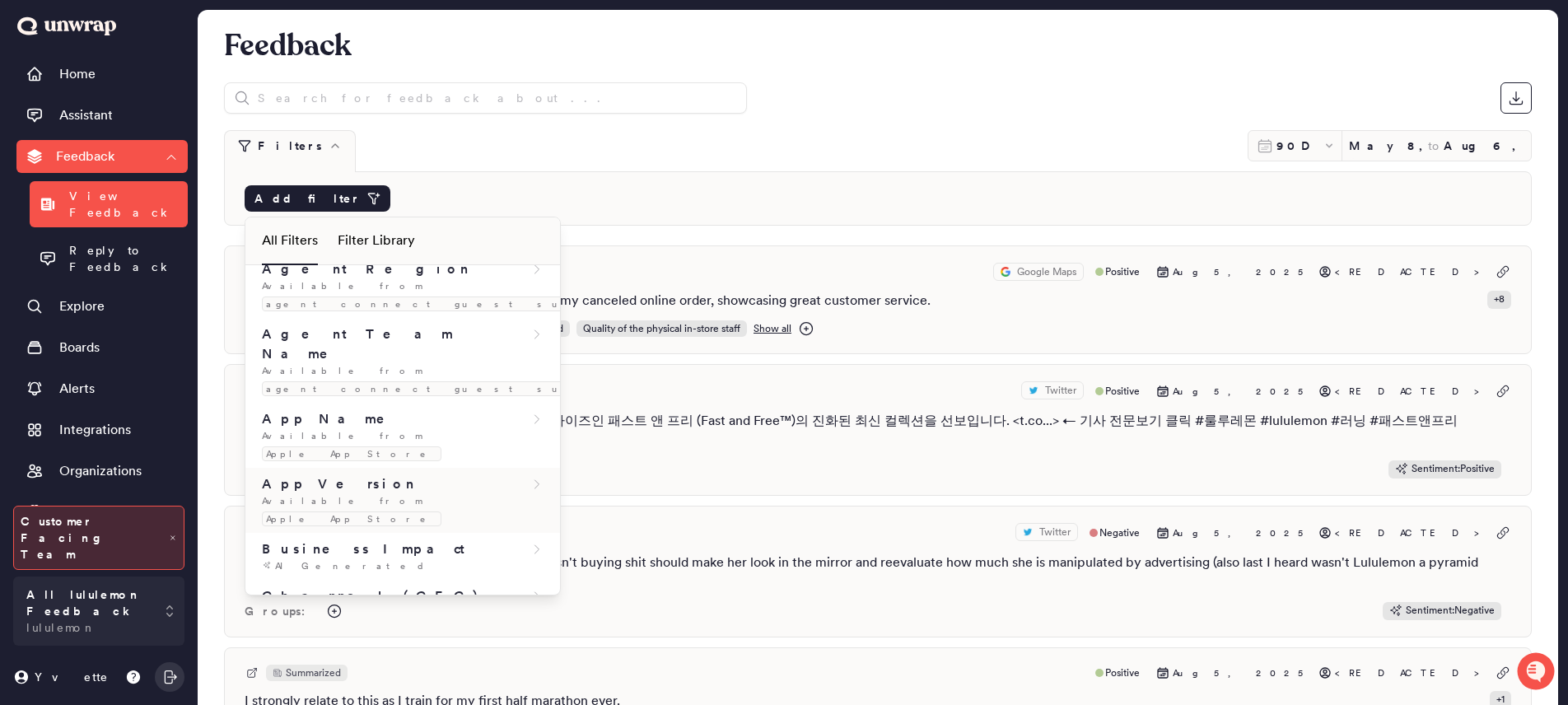 click on "App Version" at bounding box center (338, 484) 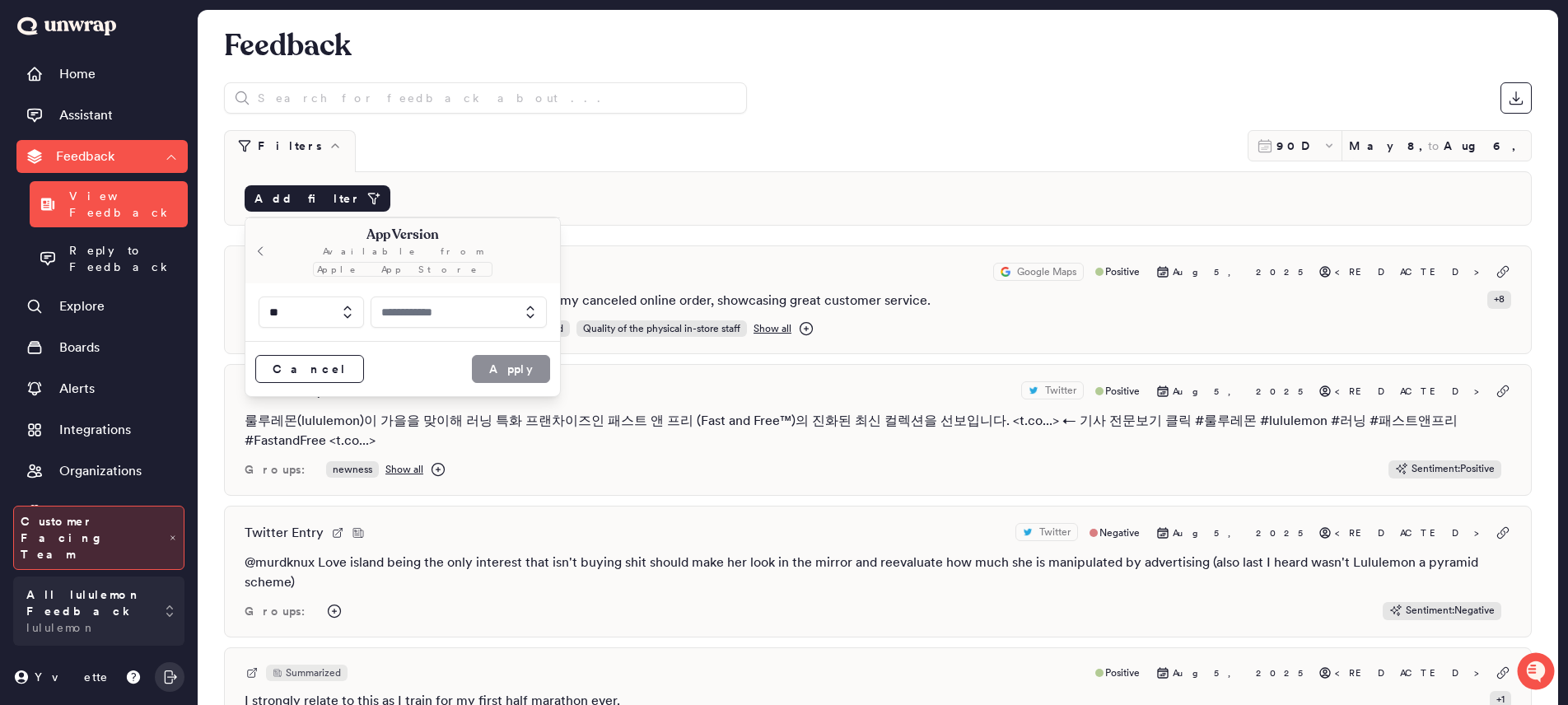 click at bounding box center (459, 312) 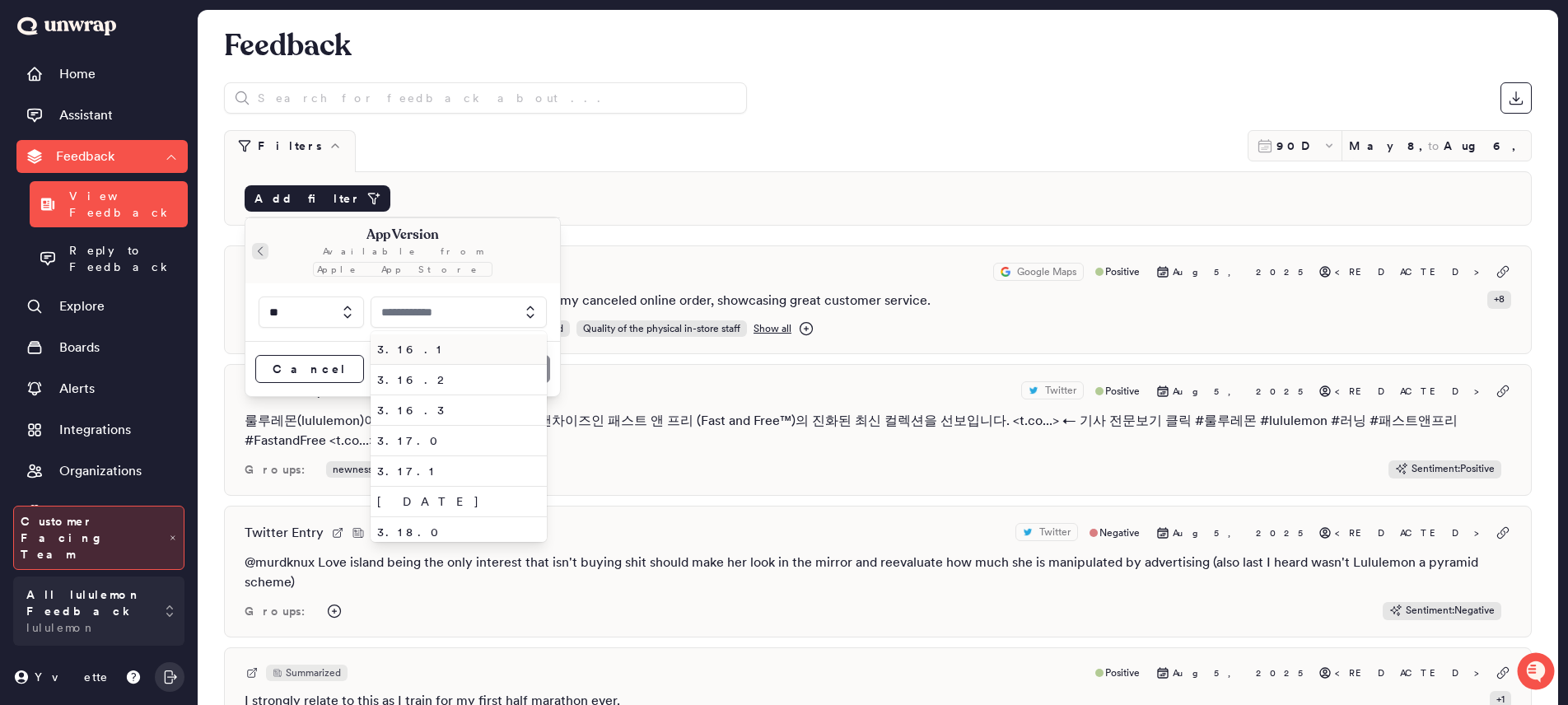 click 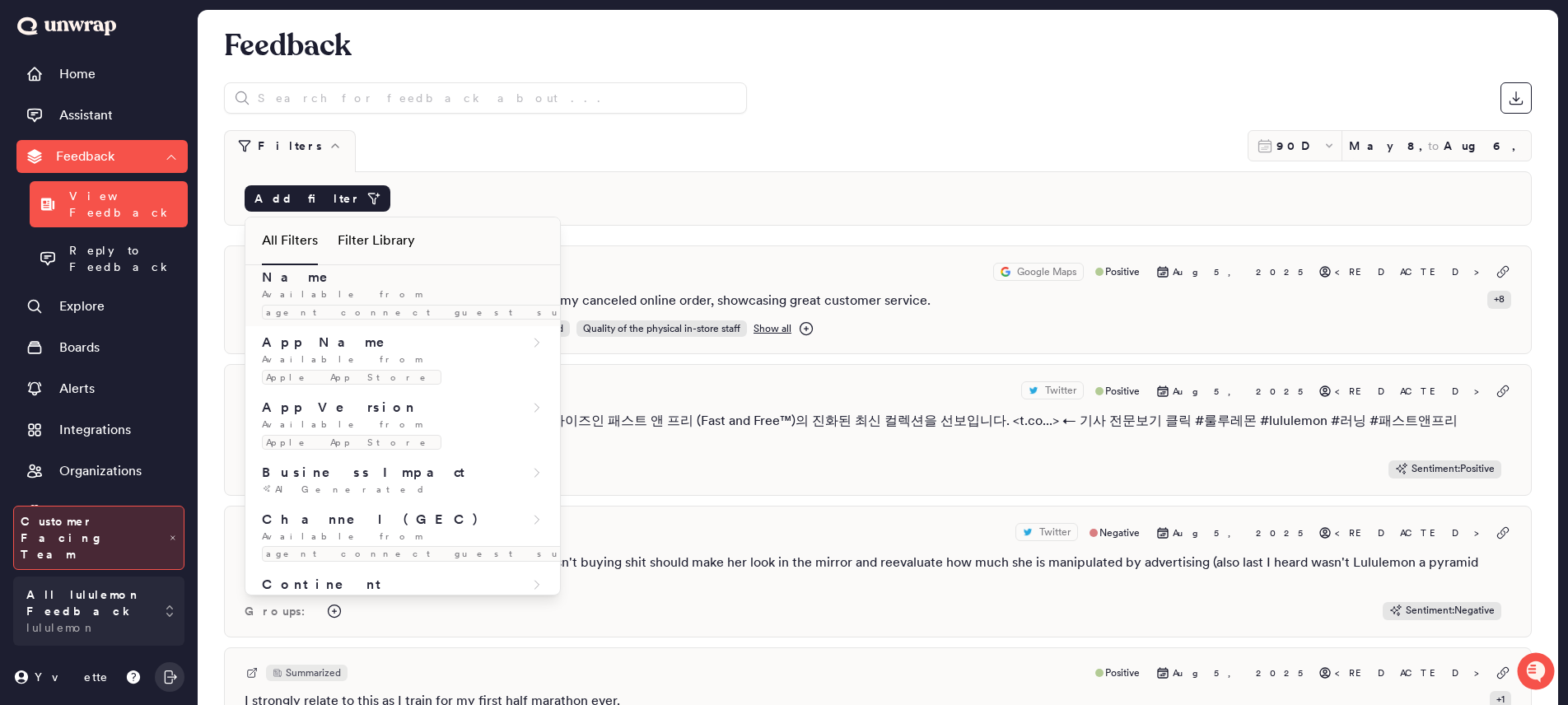 scroll, scrollTop: 152, scrollLeft: 0, axis: vertical 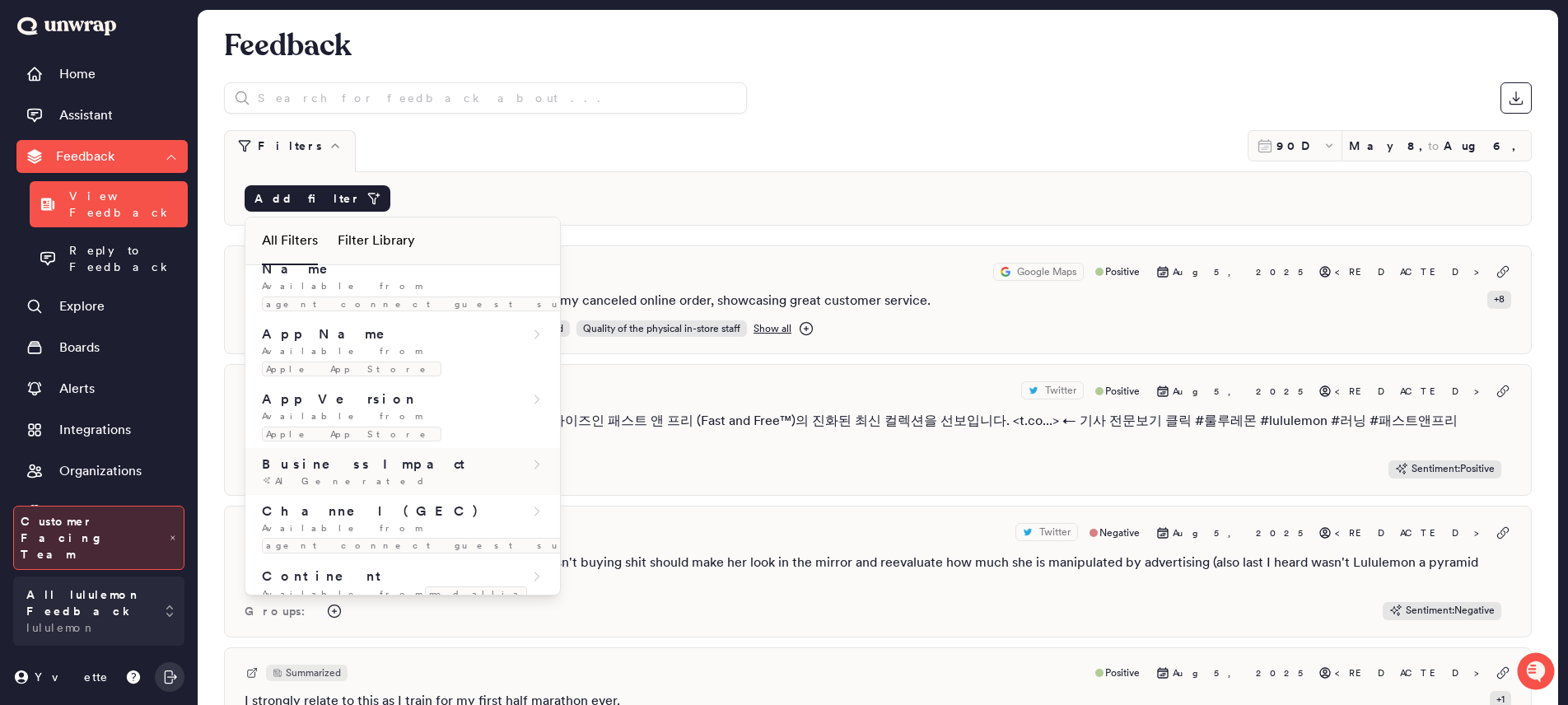 click on "Business Impact" at bounding box center [366, 465] 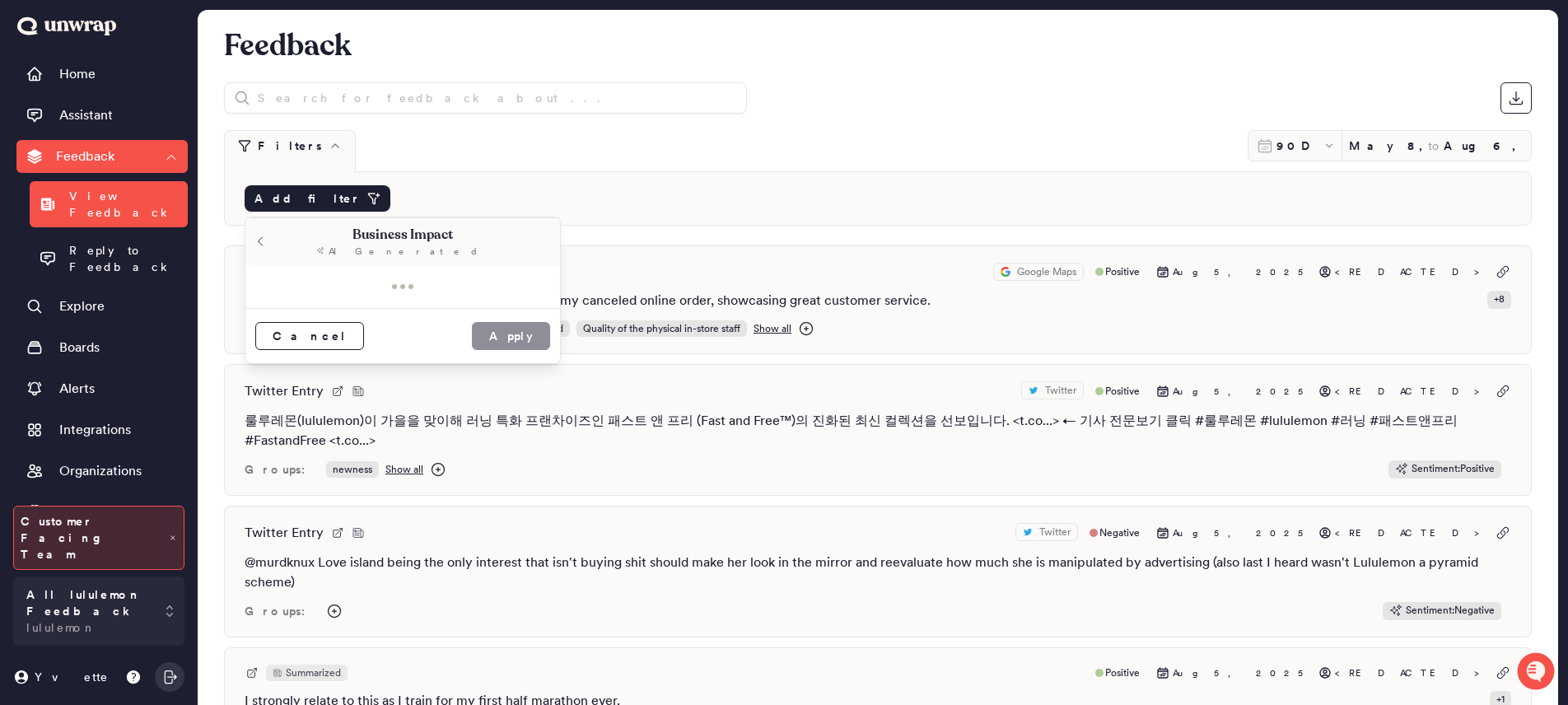 click on "Business Impact AI Generated" at bounding box center [403, 241] 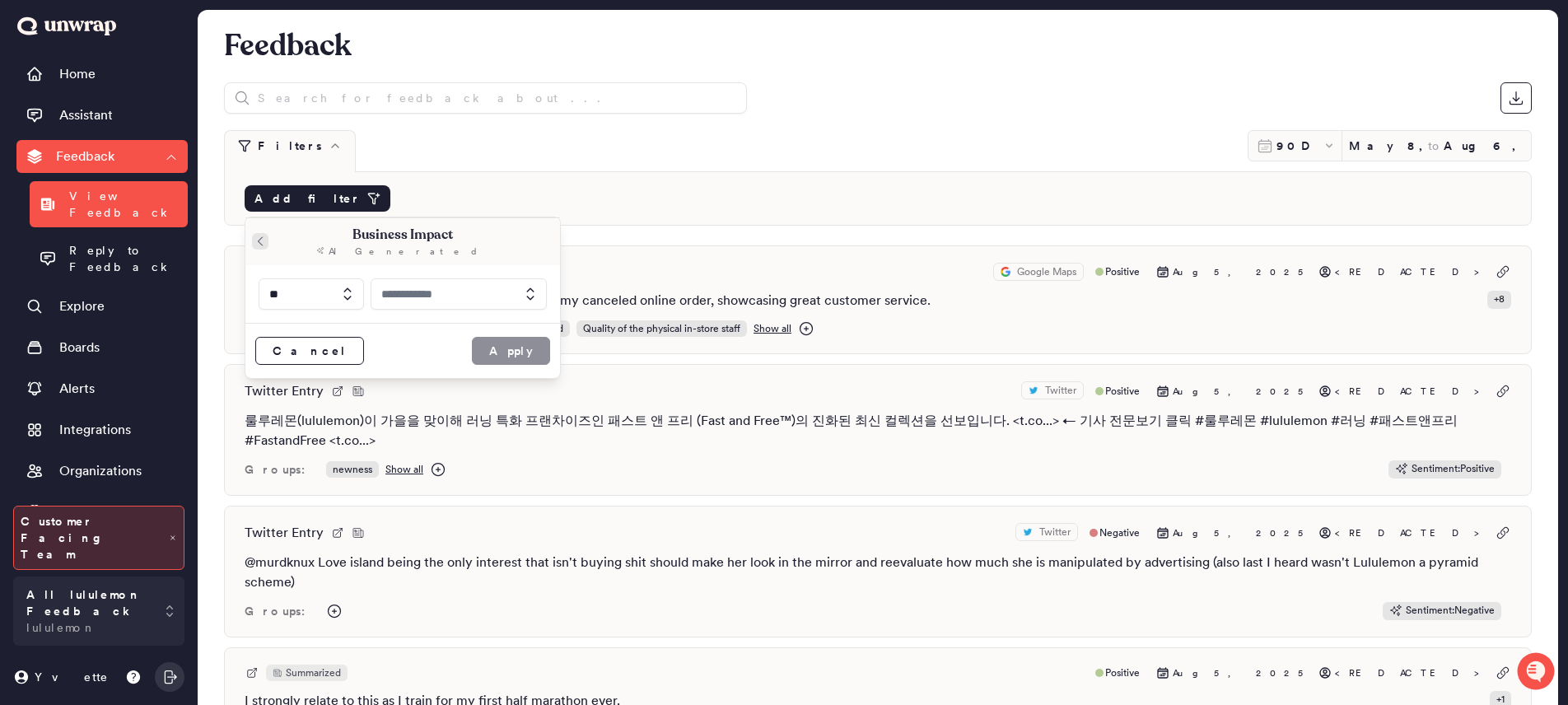 click 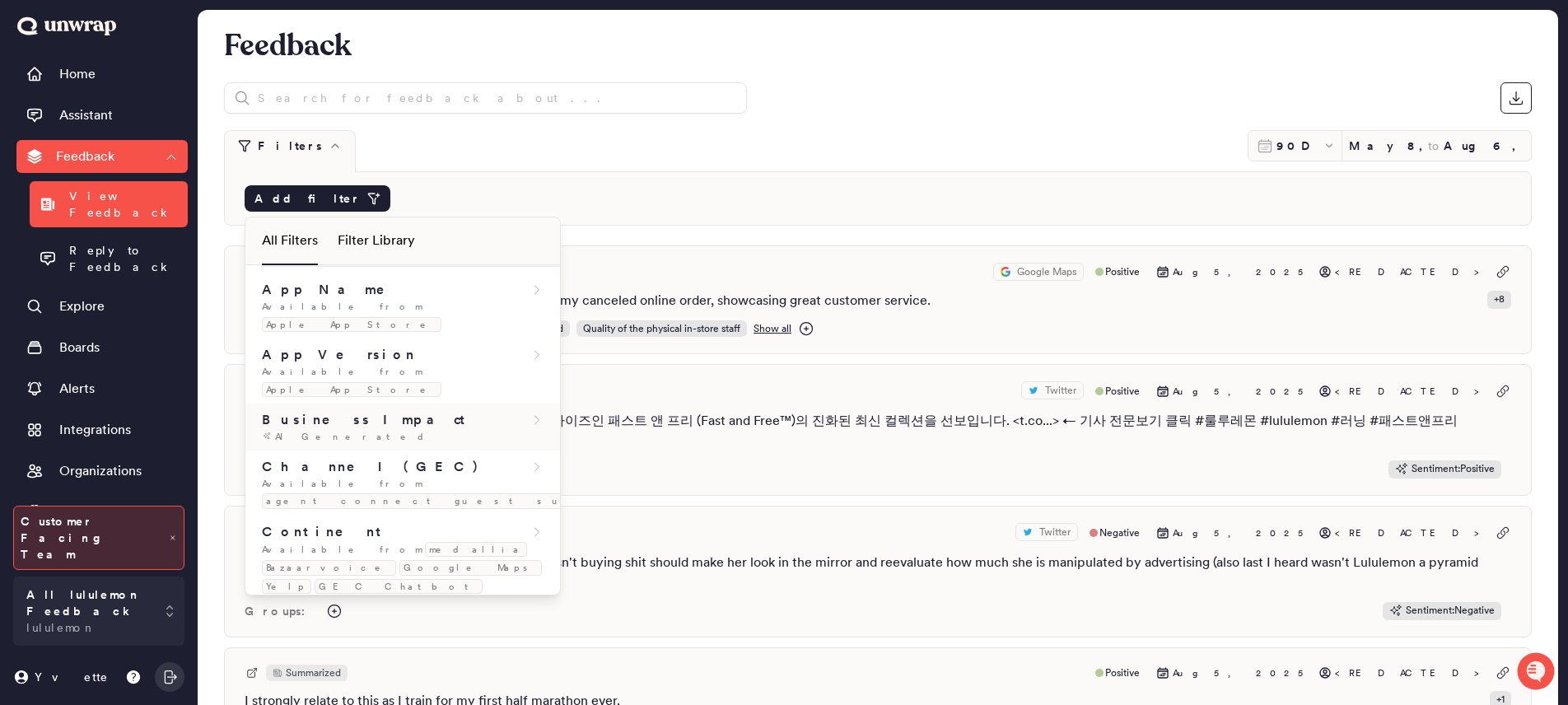 scroll, scrollTop: 208, scrollLeft: 0, axis: vertical 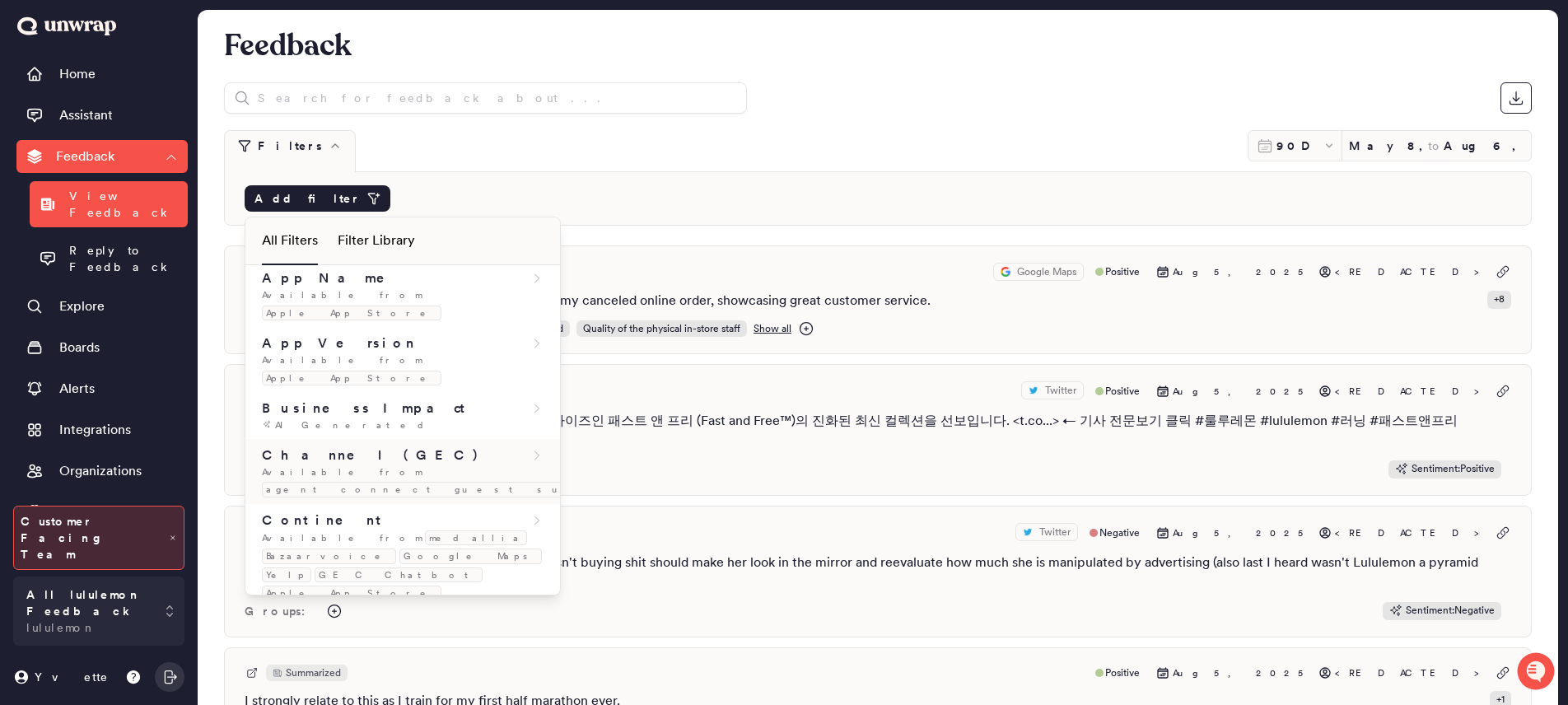 click on "Available from" at bounding box center (342, 472) 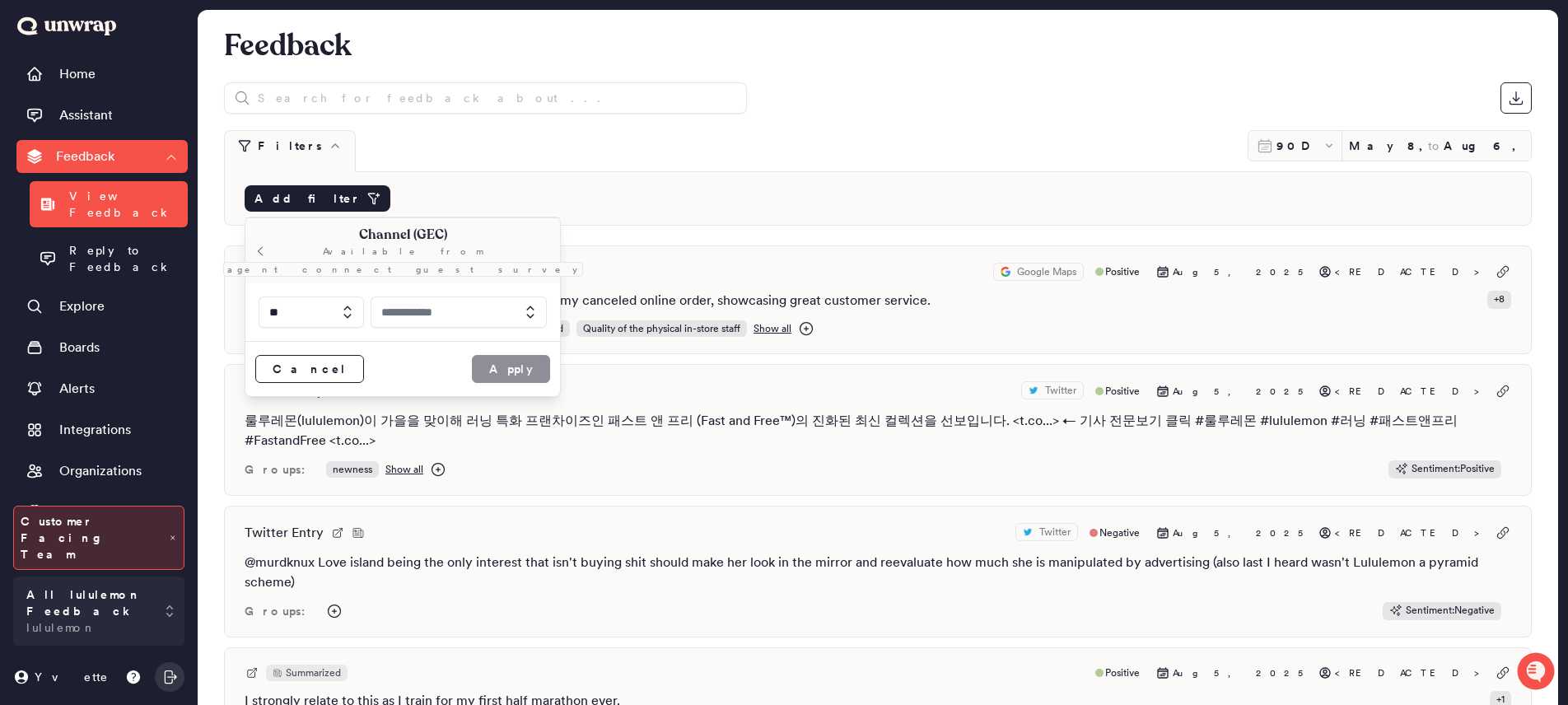 click at bounding box center (459, 312) 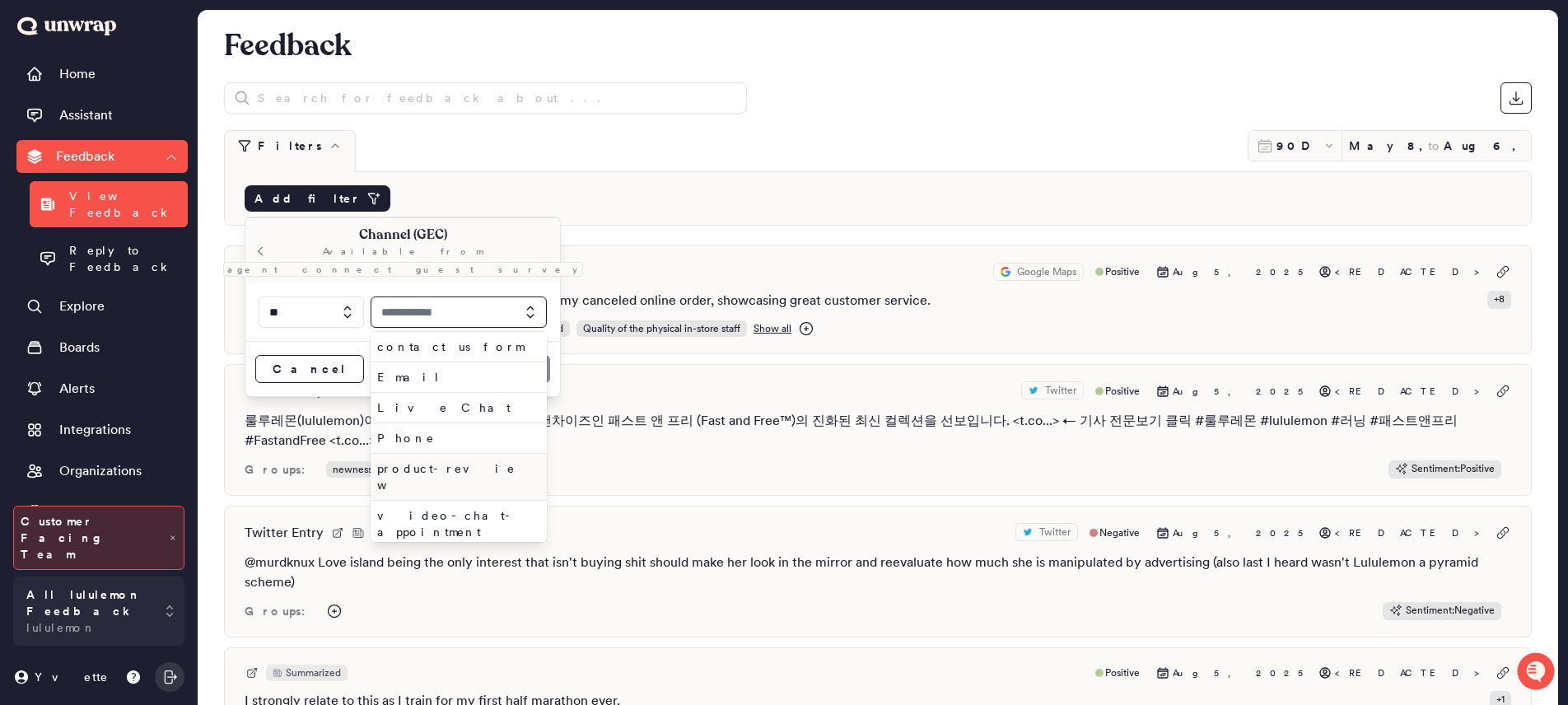 scroll, scrollTop: 0, scrollLeft: 0, axis: both 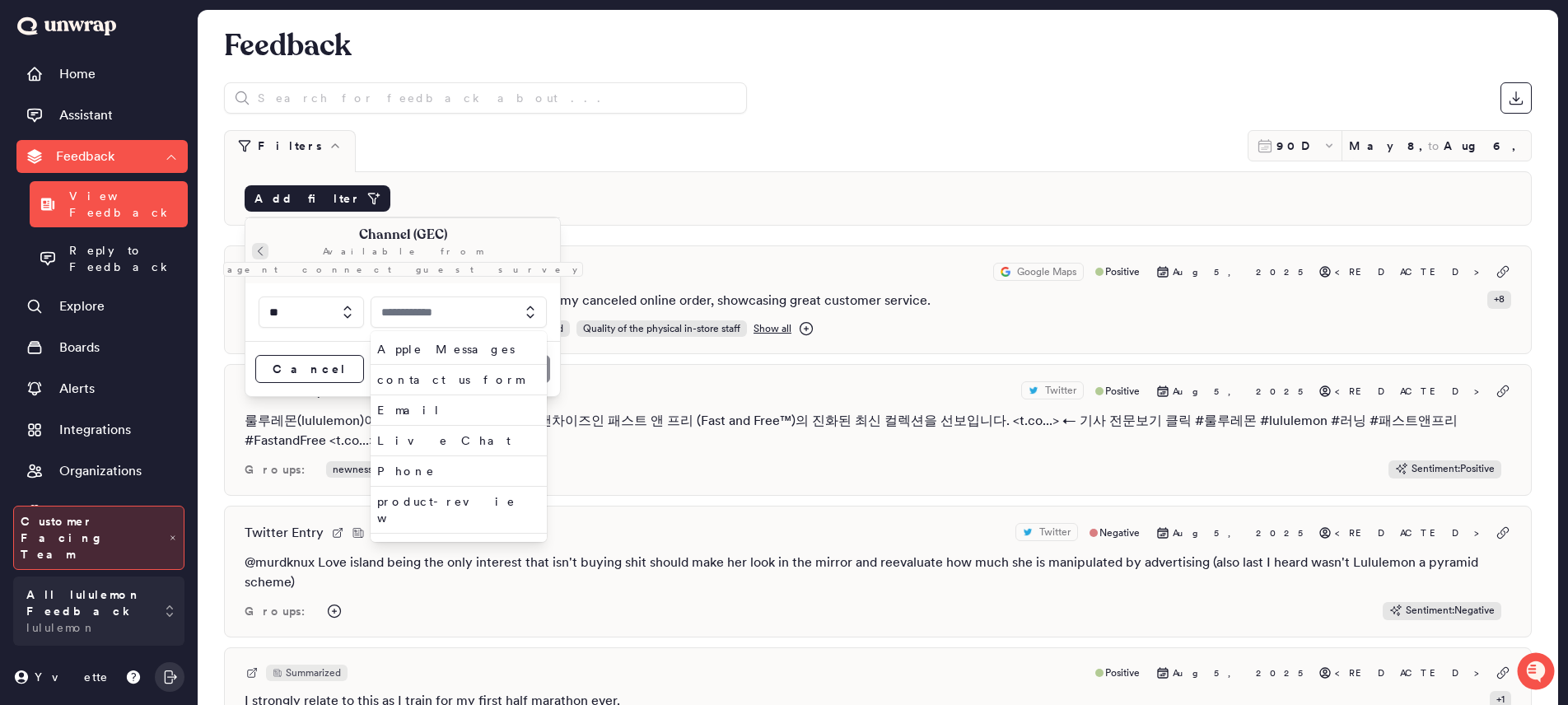 click 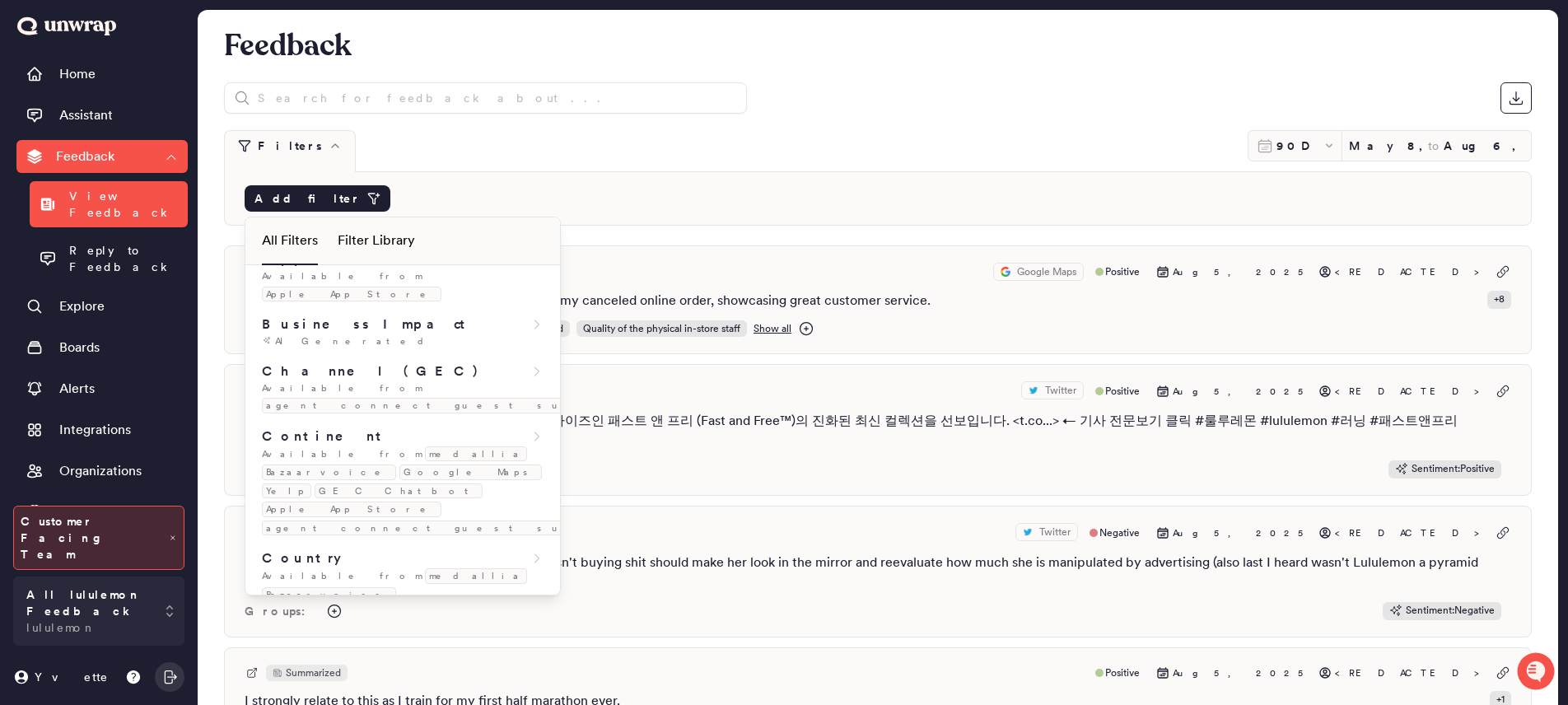 scroll, scrollTop: 295, scrollLeft: 0, axis: vertical 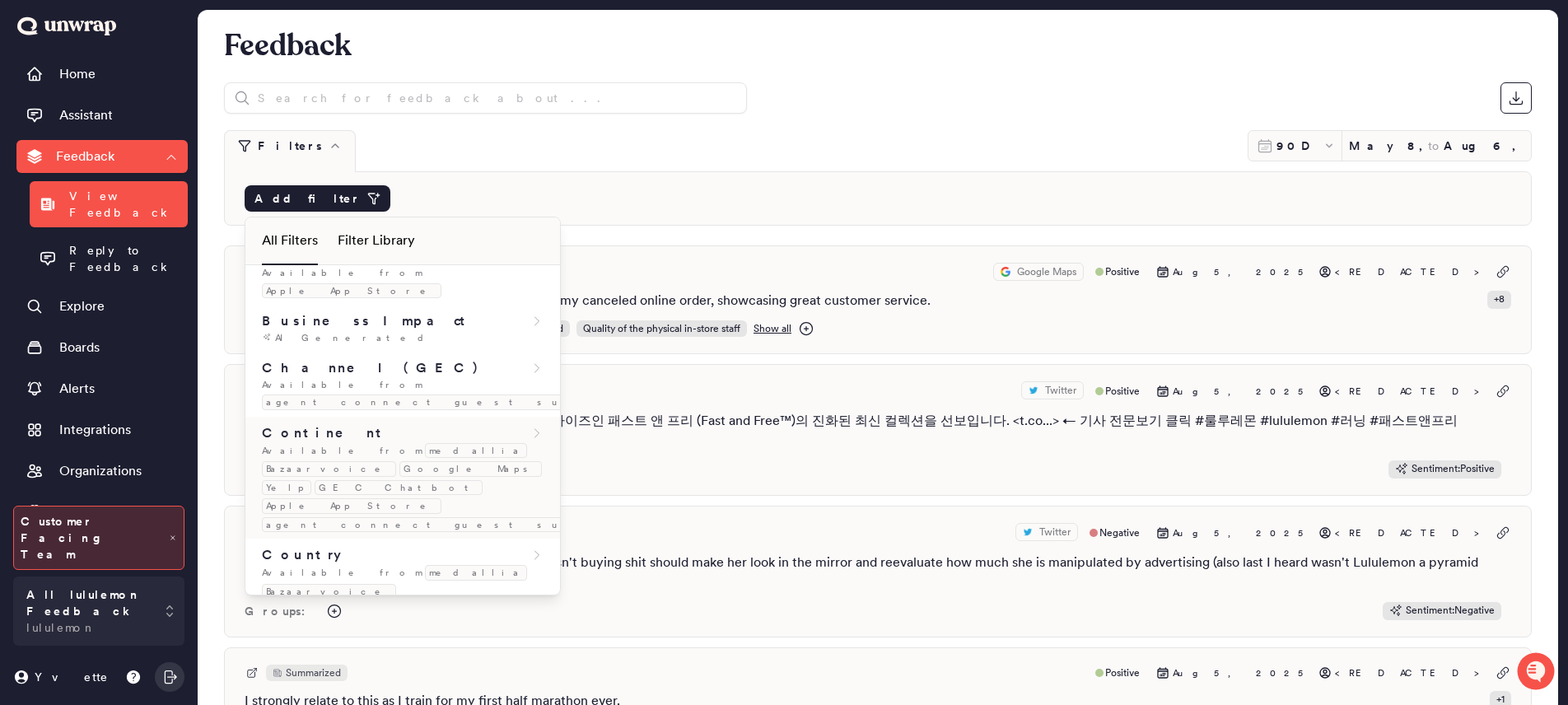 click on "Available from medallia Bazaarvoice Google Maps Yelp GEC Chatbot Apple App Store agent connect guest survey" at bounding box center (403, 488) 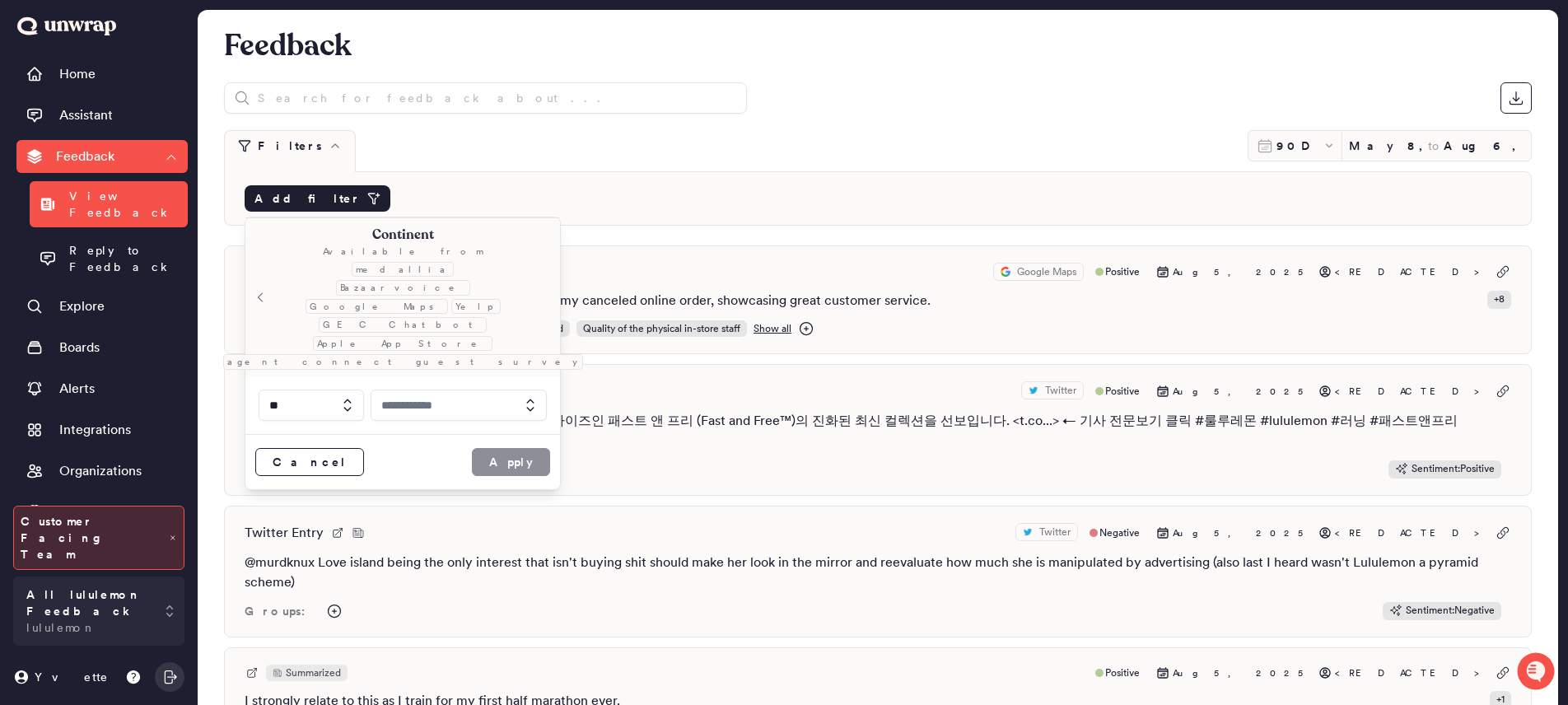 click at bounding box center (459, 405) 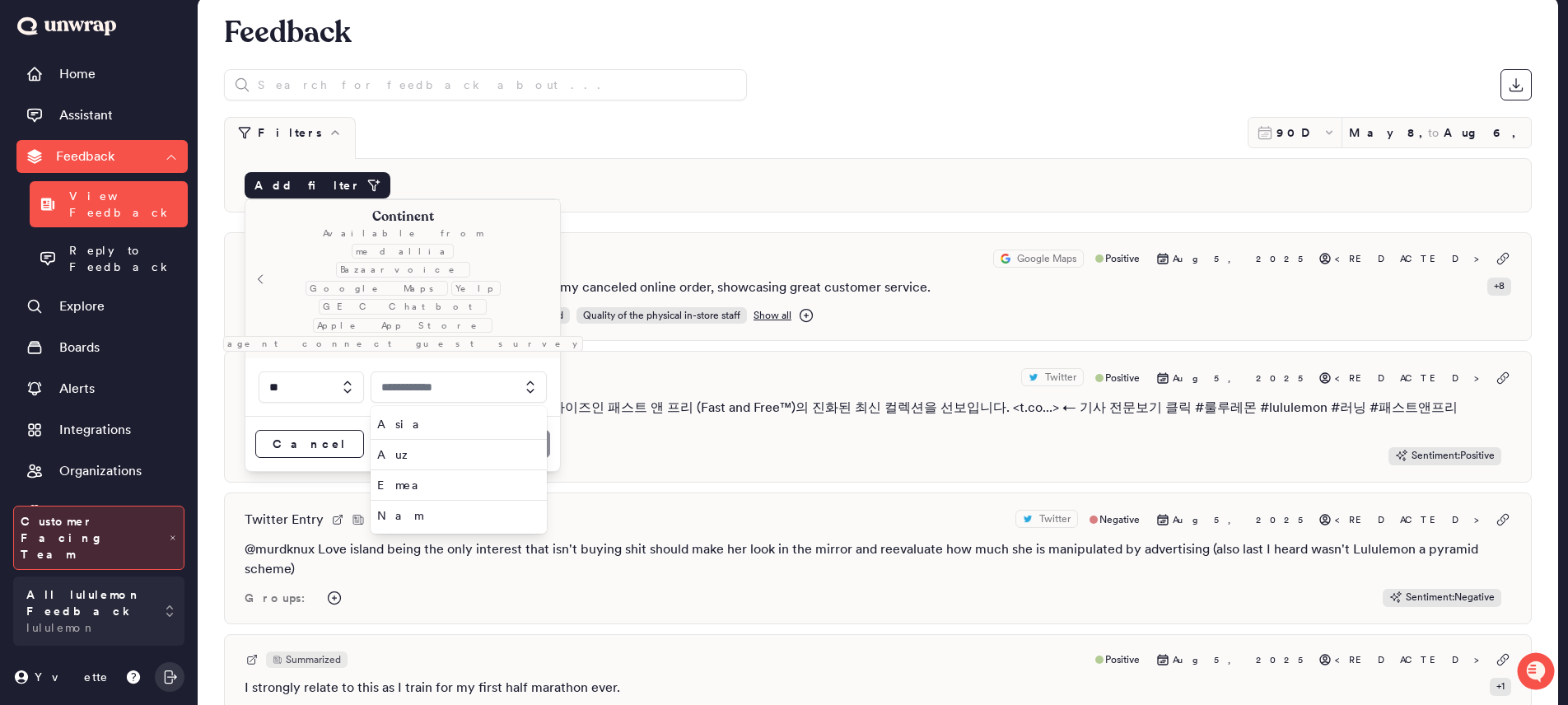 scroll, scrollTop: 20, scrollLeft: 0, axis: vertical 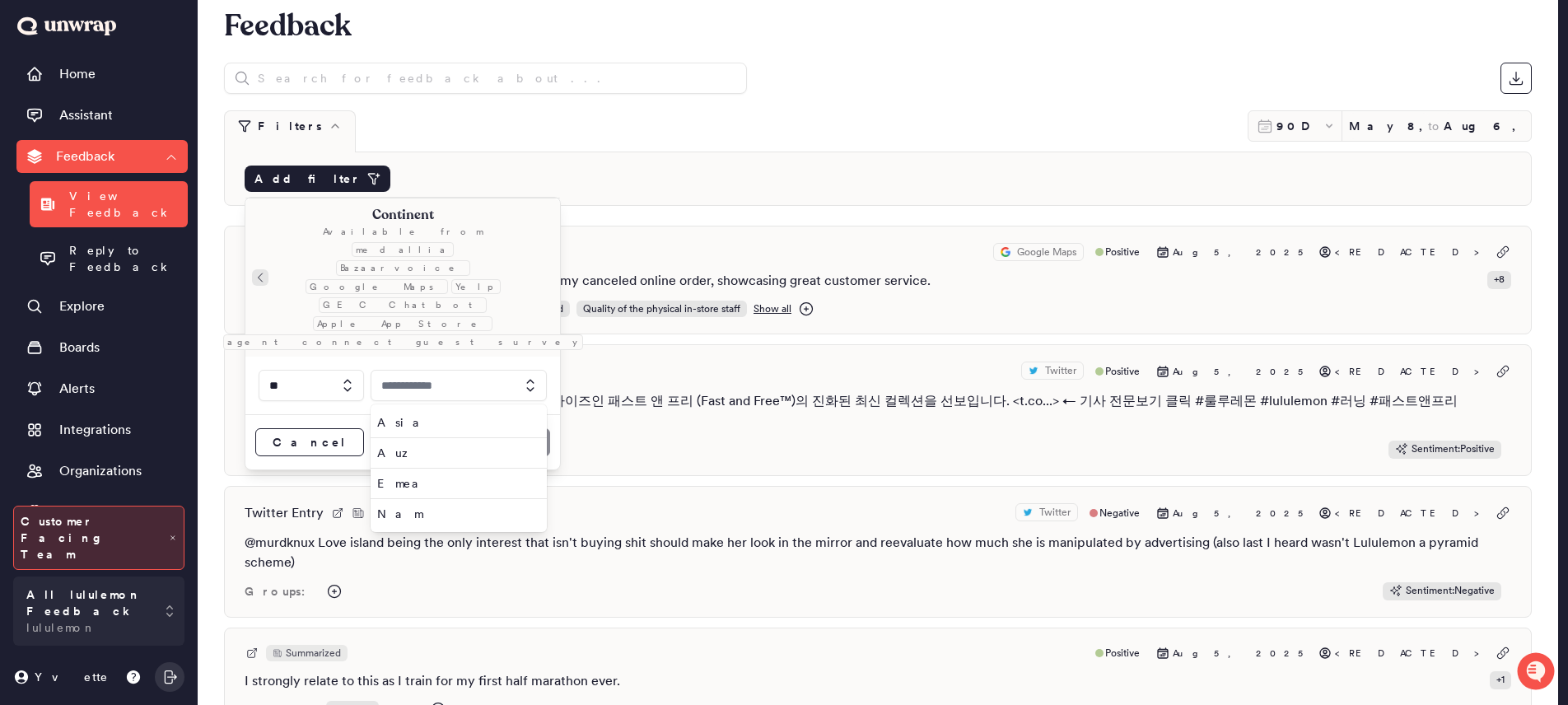 click 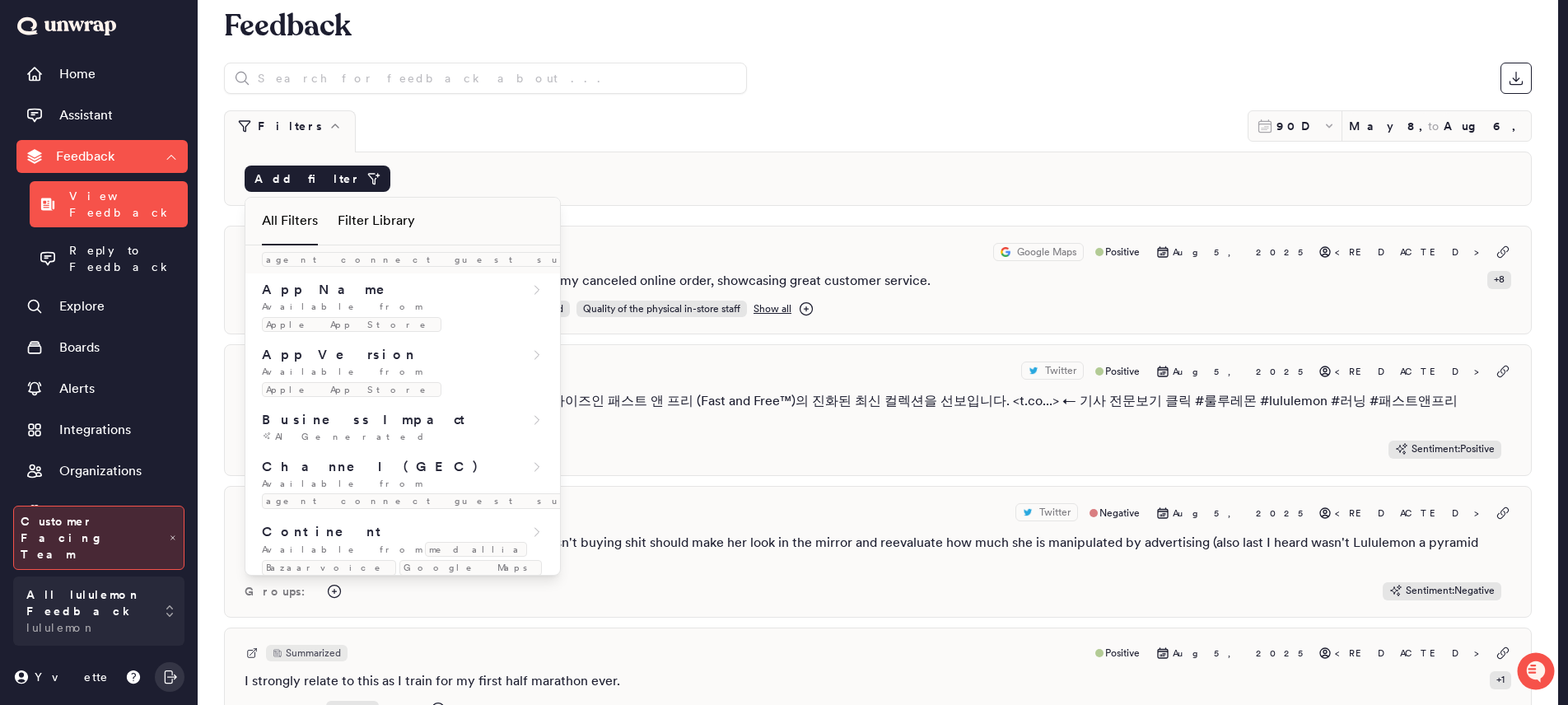 scroll, scrollTop: 216, scrollLeft: 0, axis: vertical 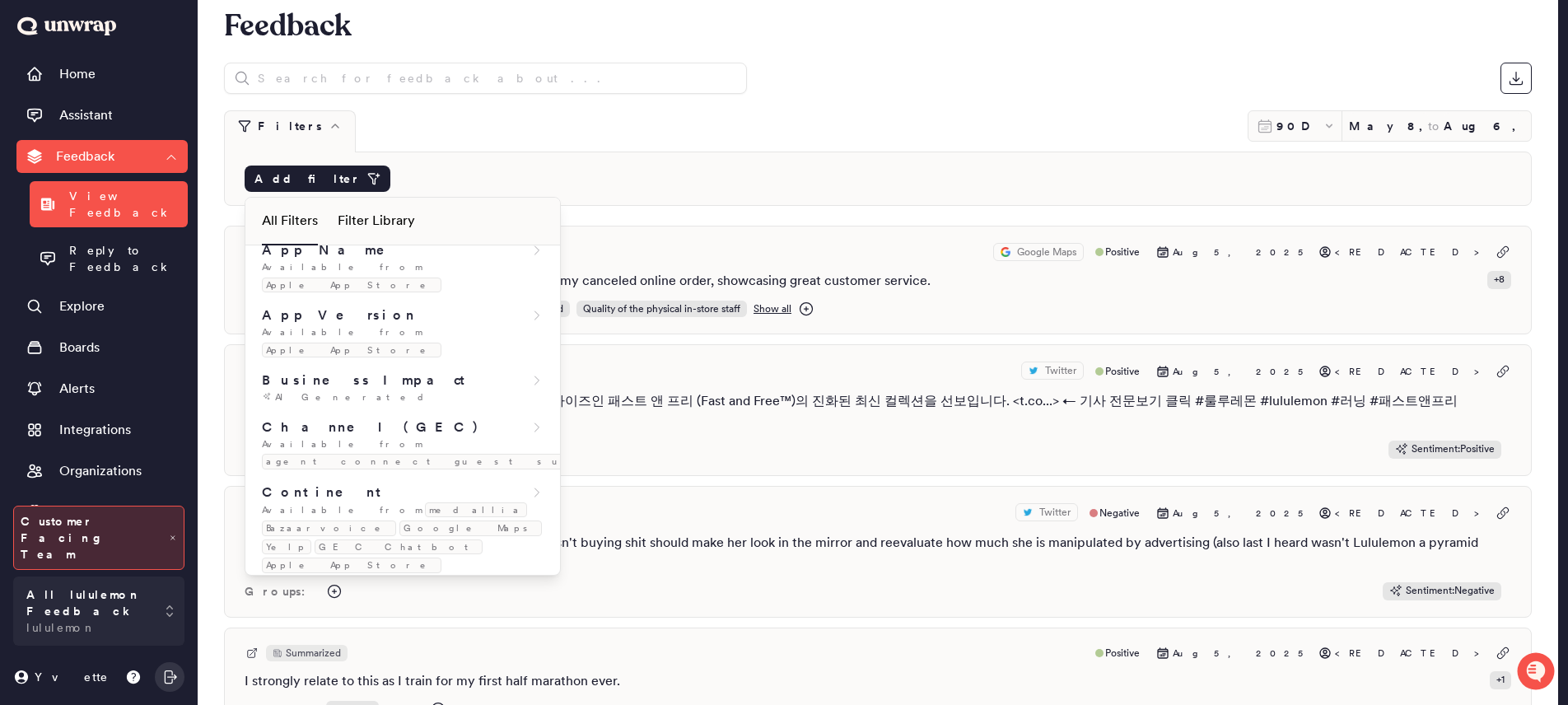click on "Available from medallia Bazaarvoice Apple App Store Google Maps Yelp agent connect guest survey" at bounding box center (403, 669) 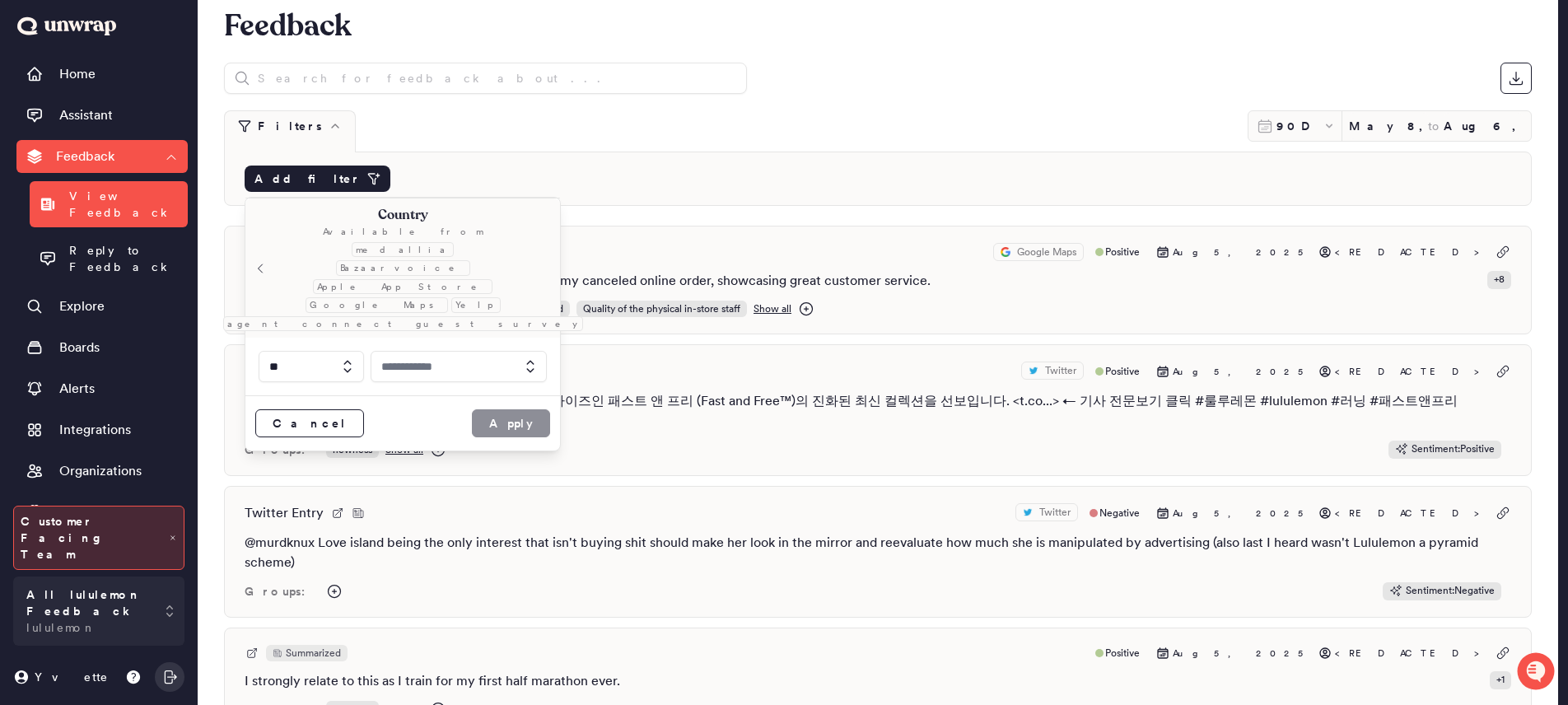 click at bounding box center (459, 367) 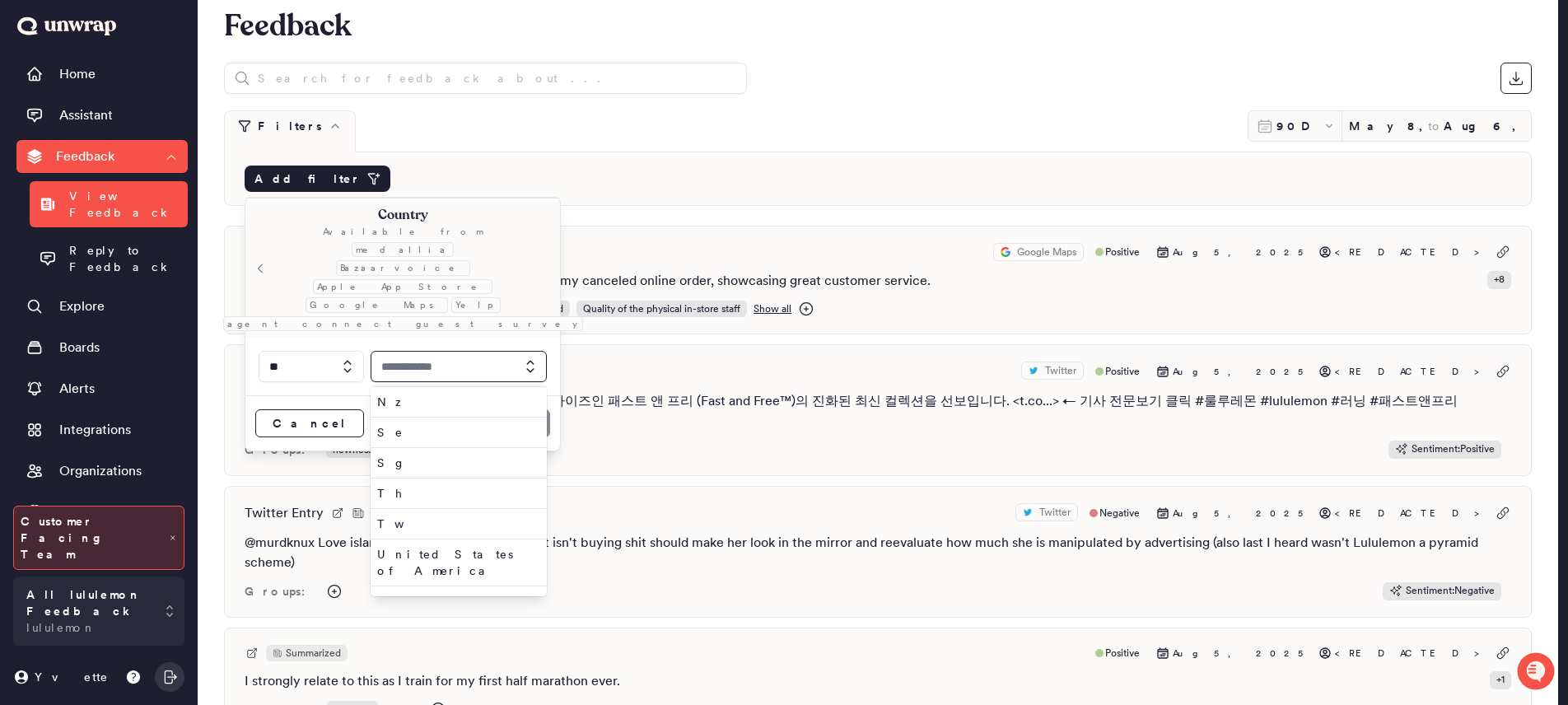scroll, scrollTop: 618, scrollLeft: 0, axis: vertical 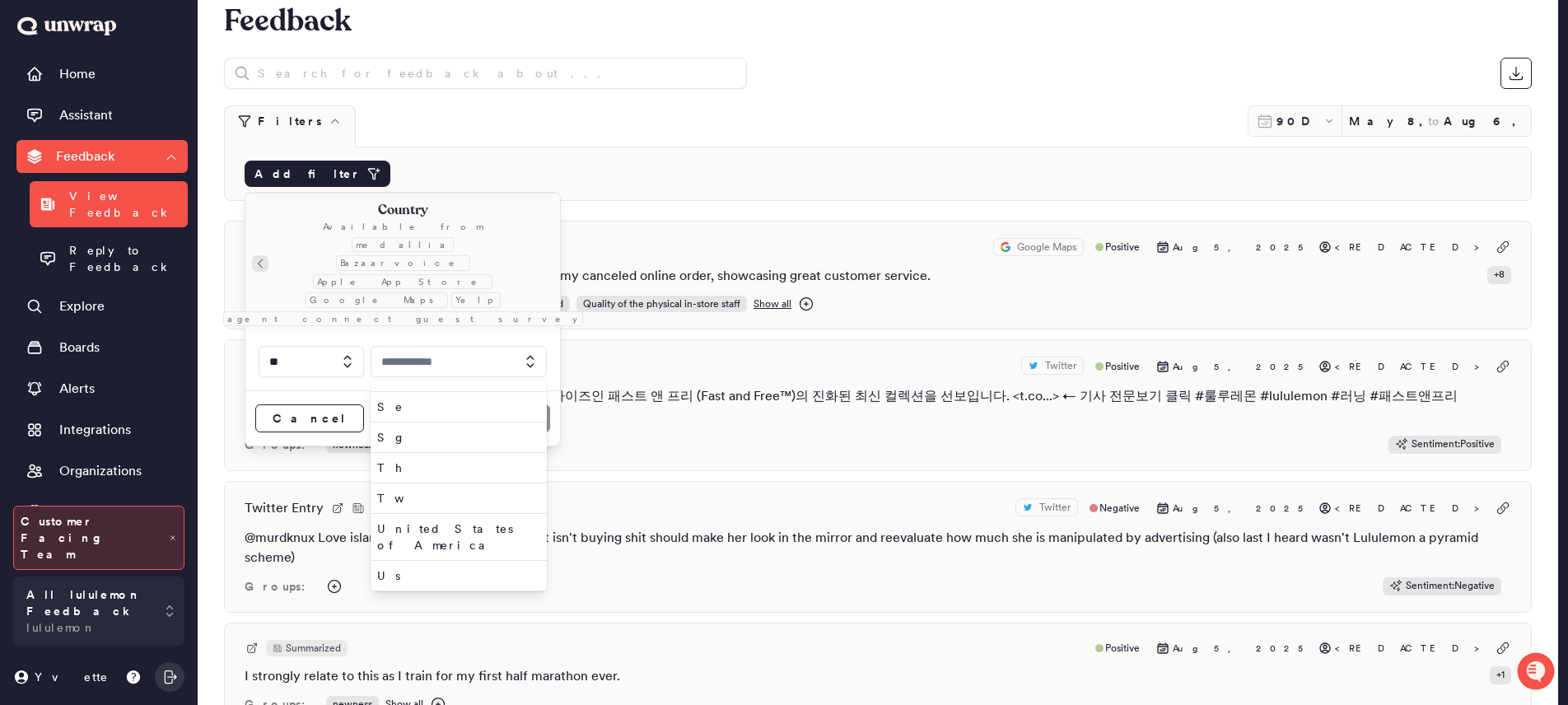 click 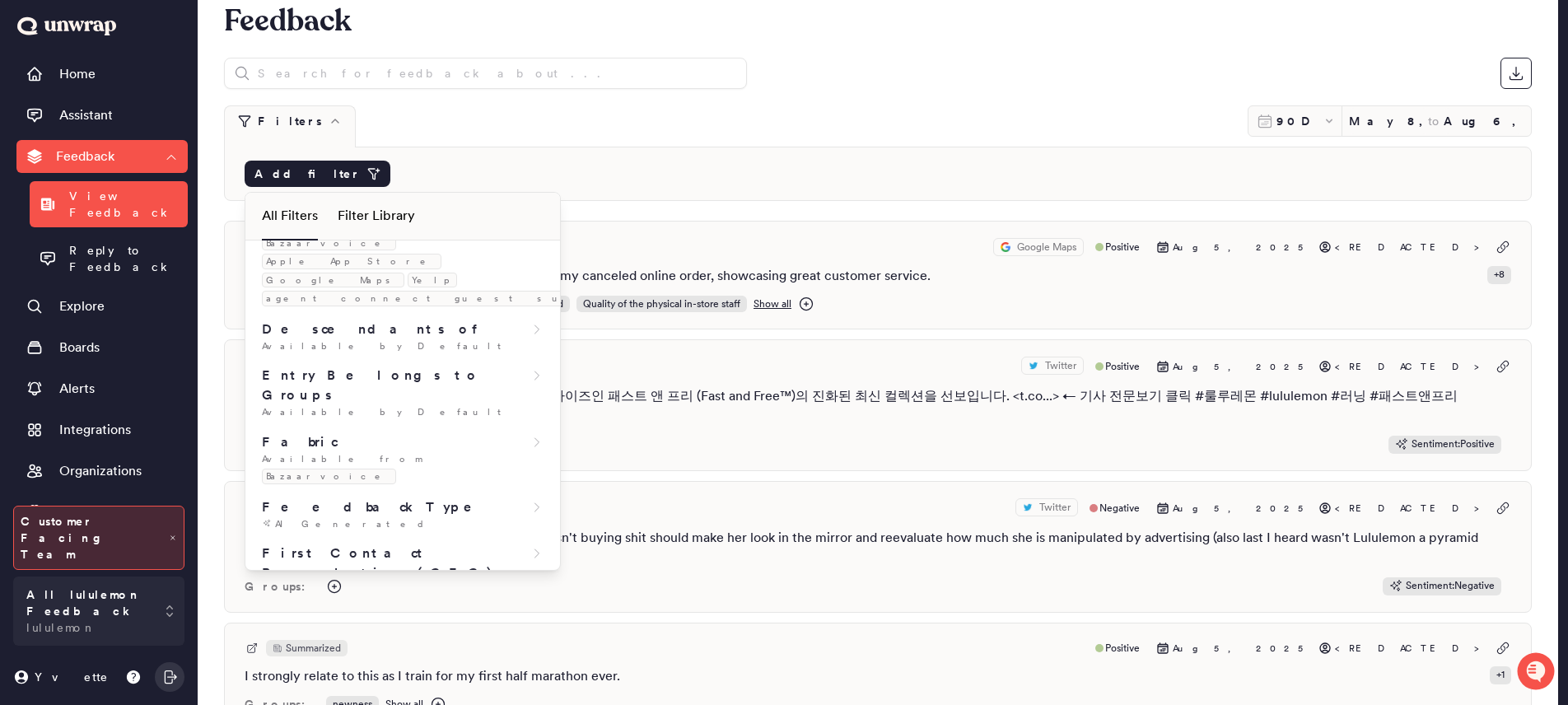 scroll, scrollTop: 613, scrollLeft: 0, axis: vertical 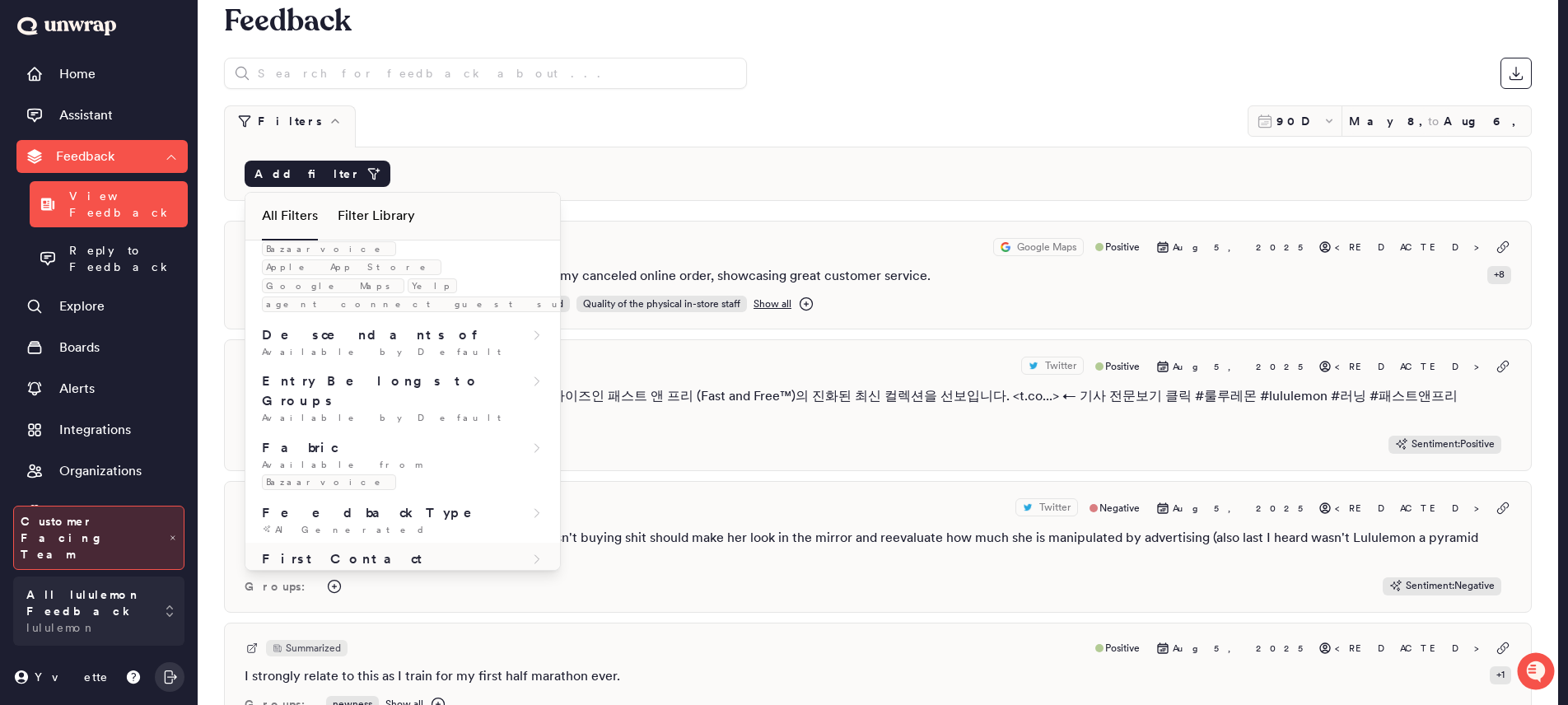 click on "agent connect guest survey" at bounding box center [441, 614] 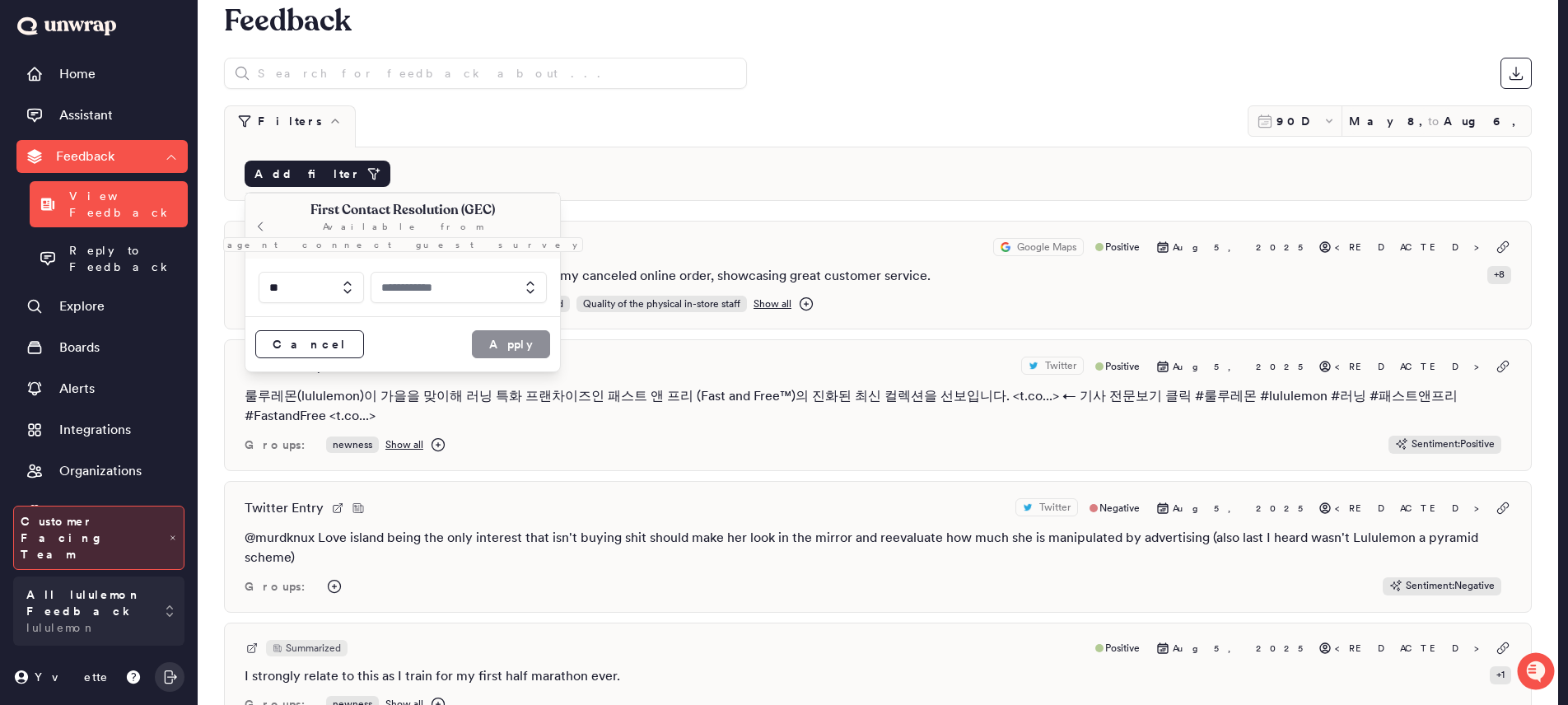 click at bounding box center (459, 287) 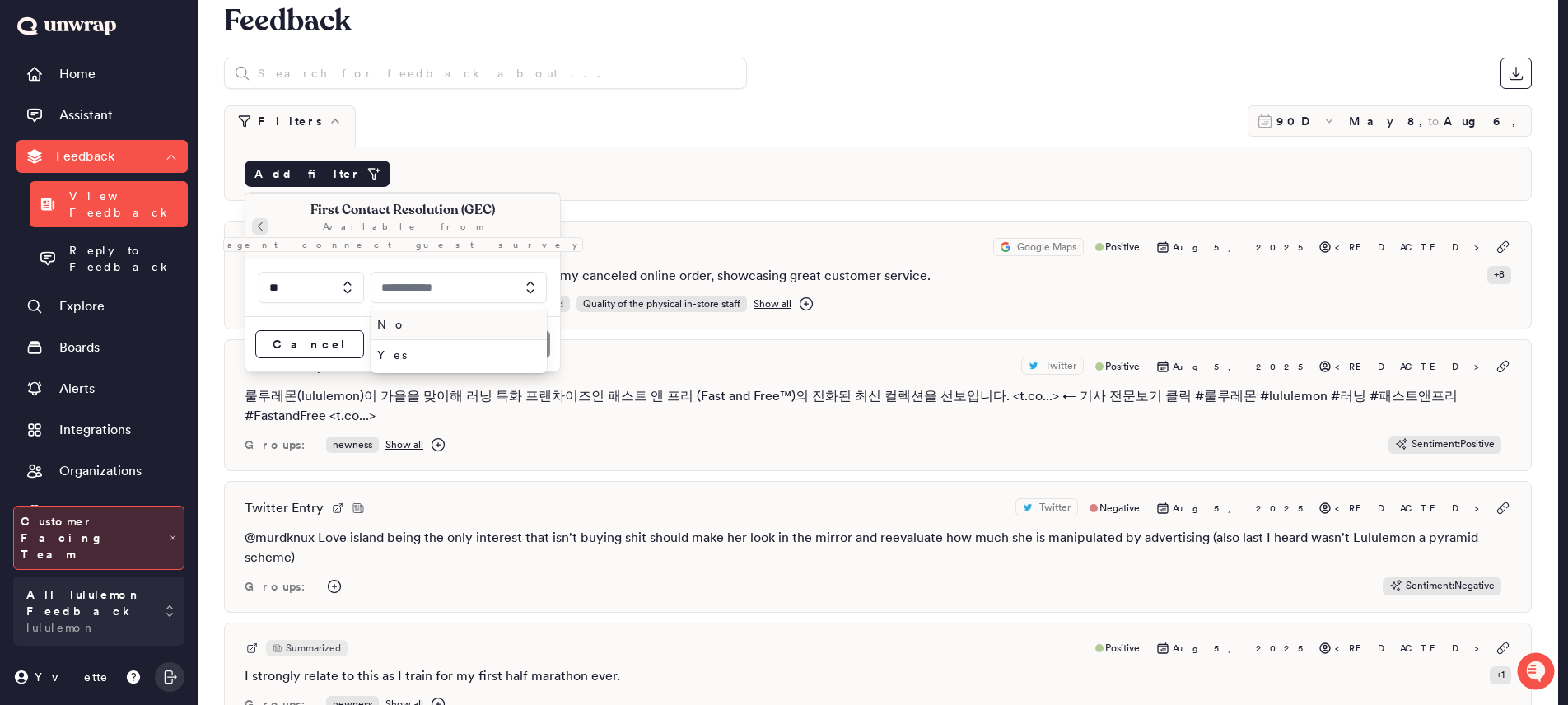 click 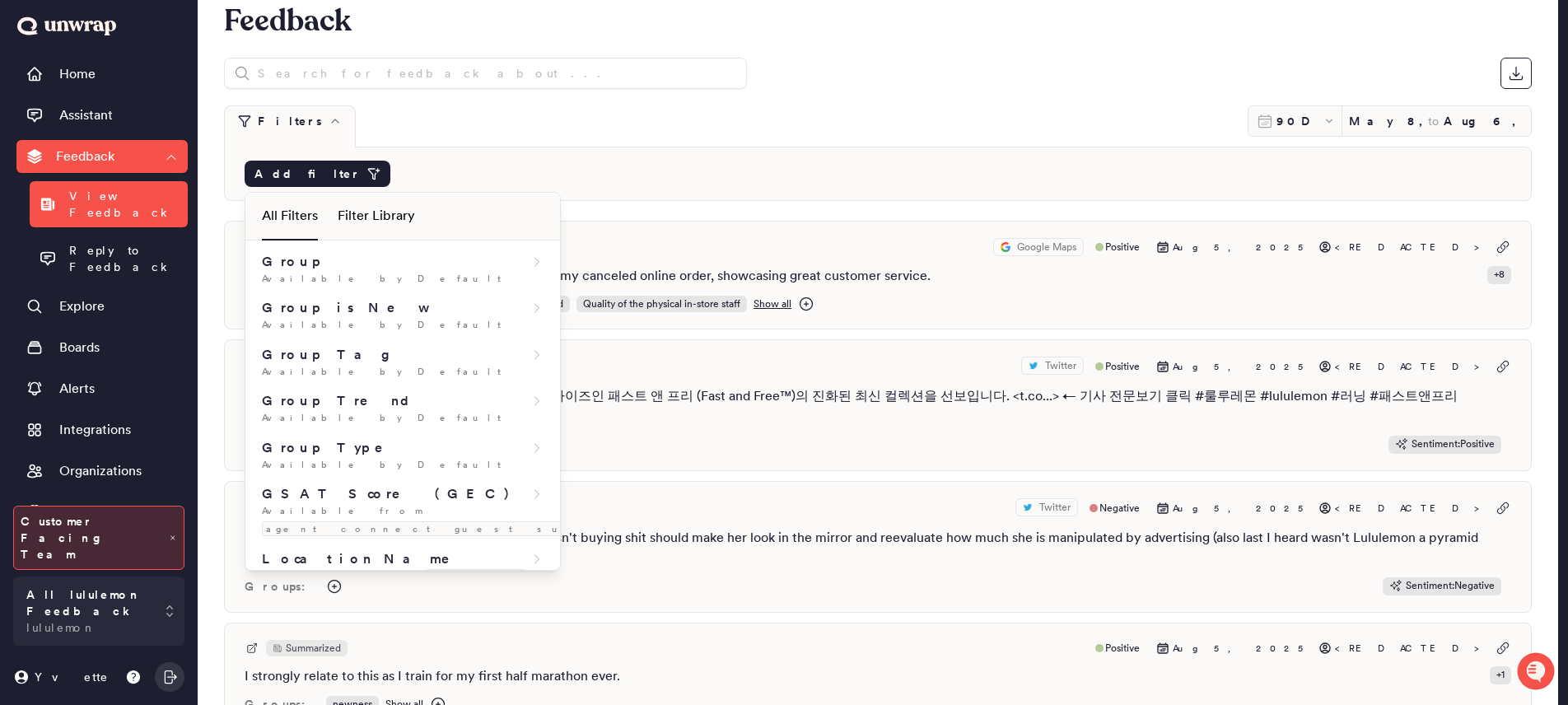 scroll, scrollTop: 1156, scrollLeft: 0, axis: vertical 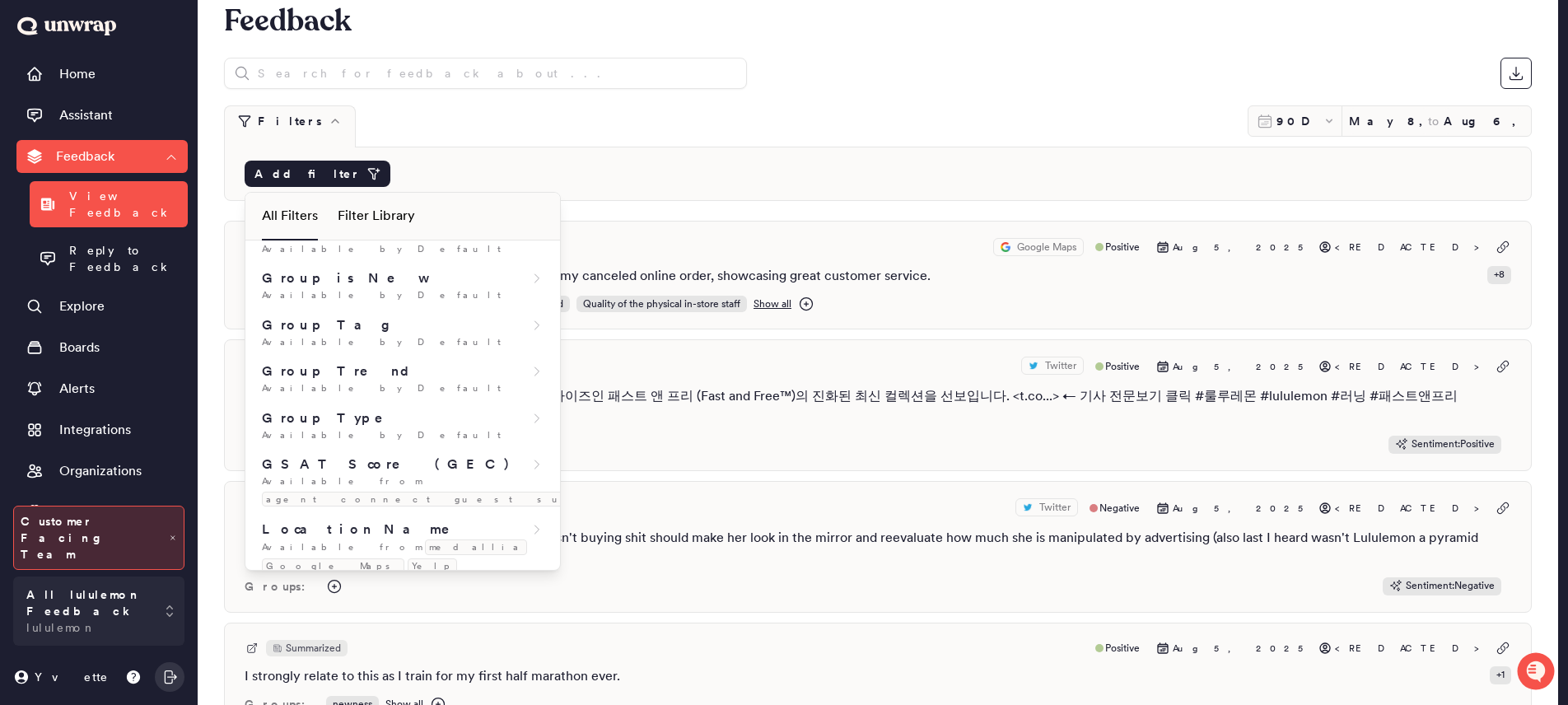 click on "Product Activities" at bounding box center [377, 773] 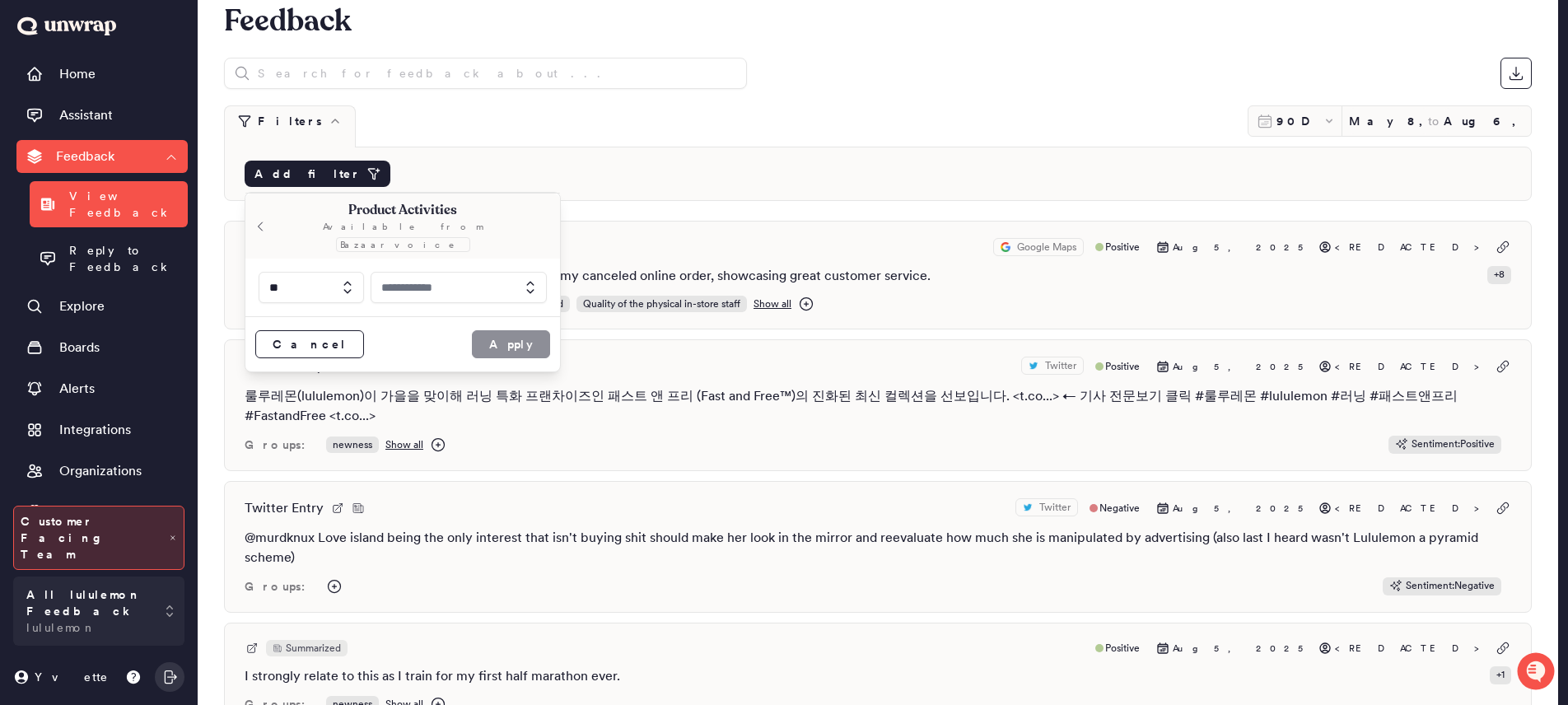 click at bounding box center (459, 287) 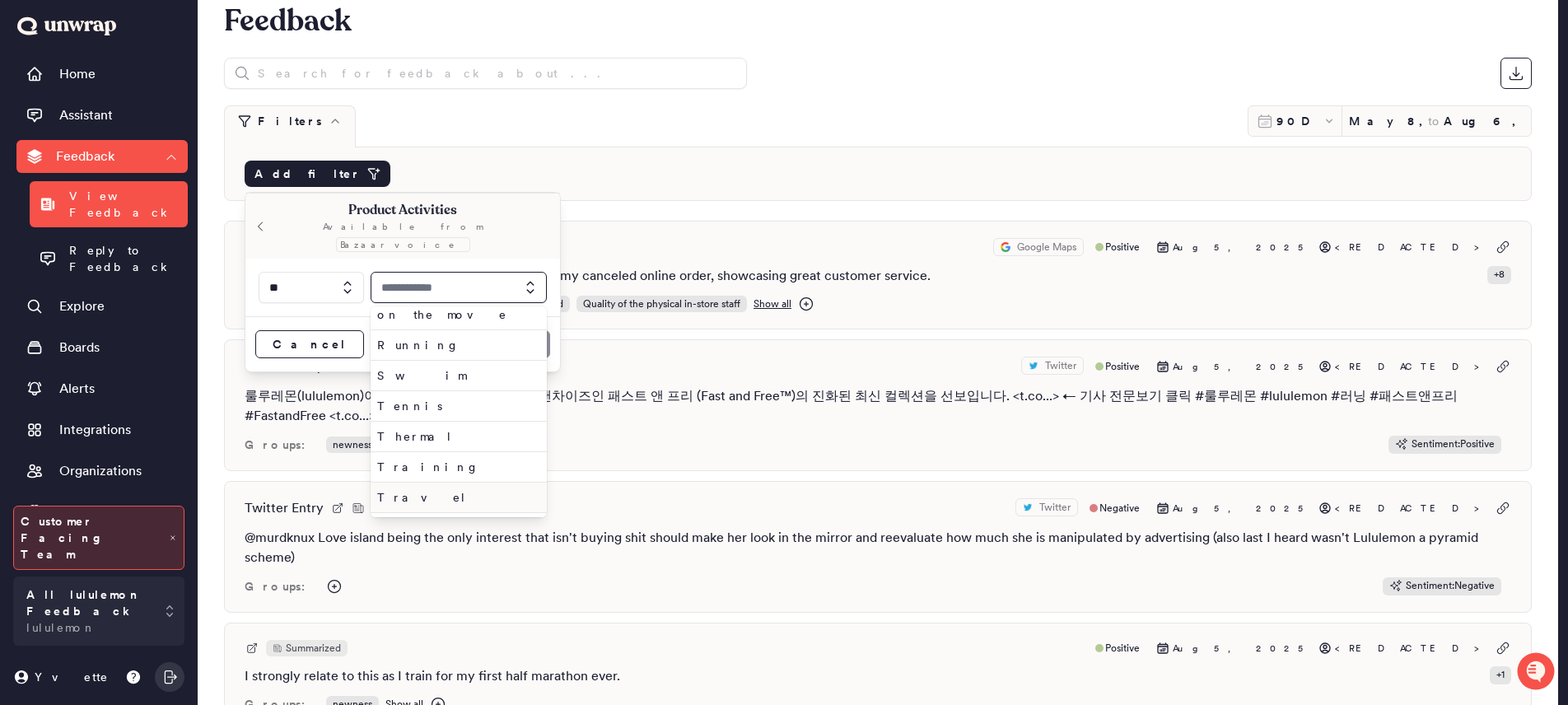 scroll, scrollTop: 0, scrollLeft: 0, axis: both 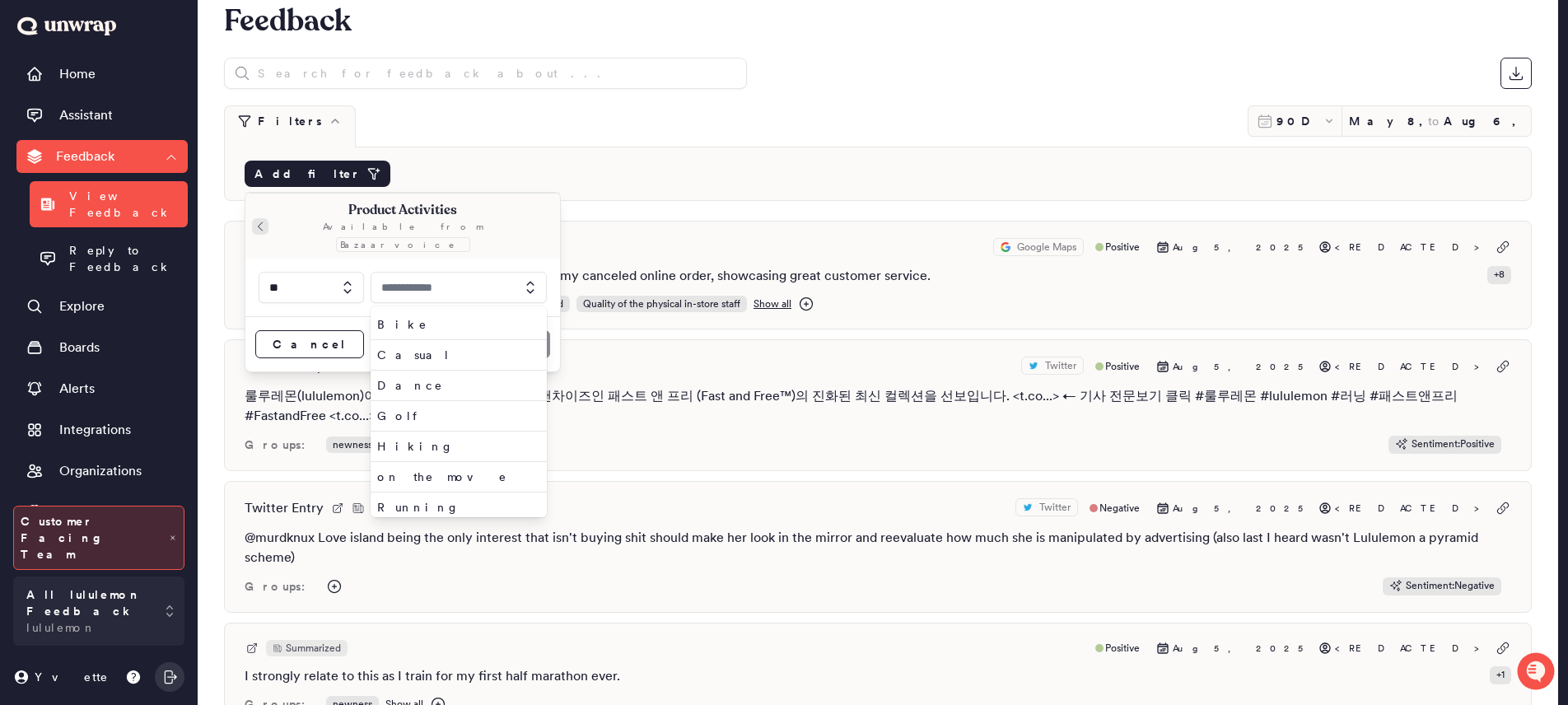 click 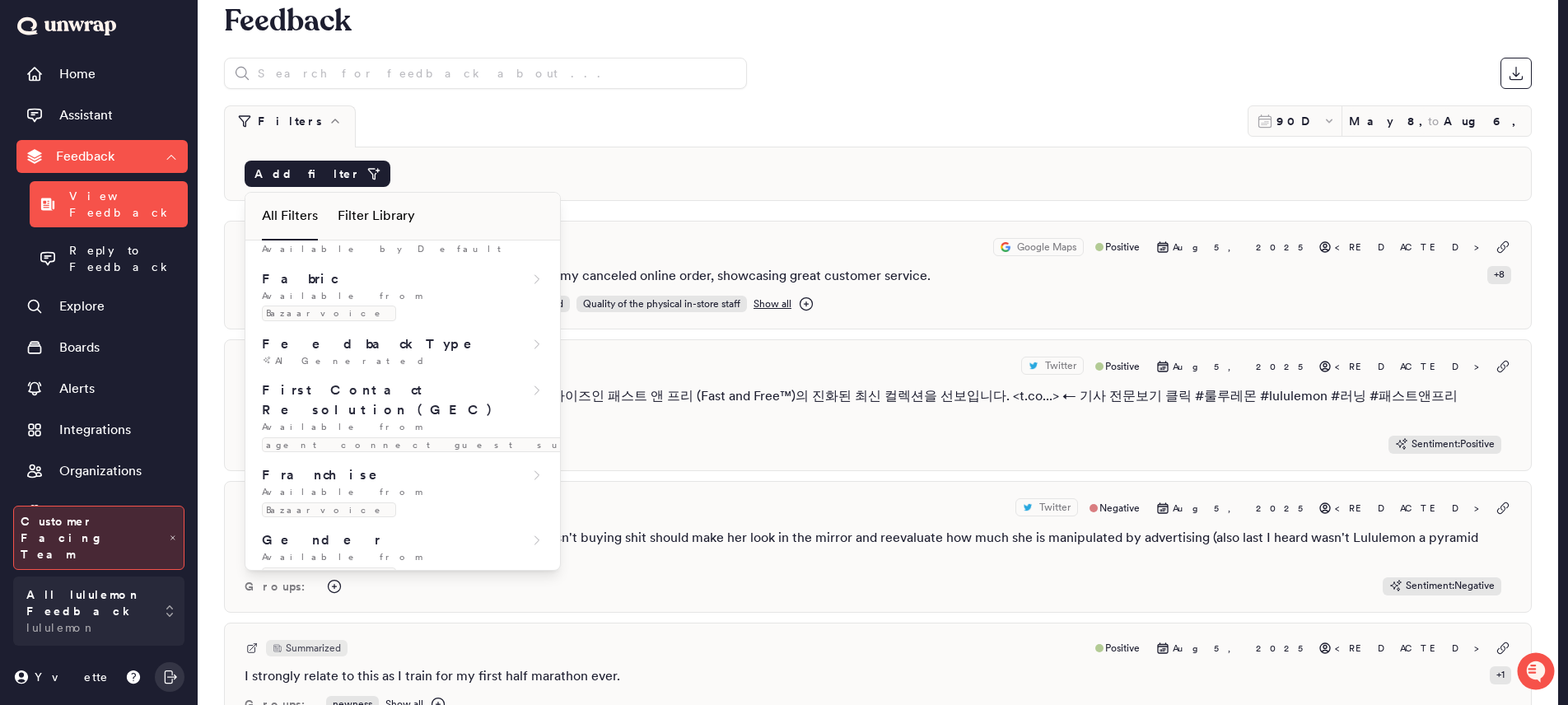 scroll, scrollTop: 0, scrollLeft: 0, axis: both 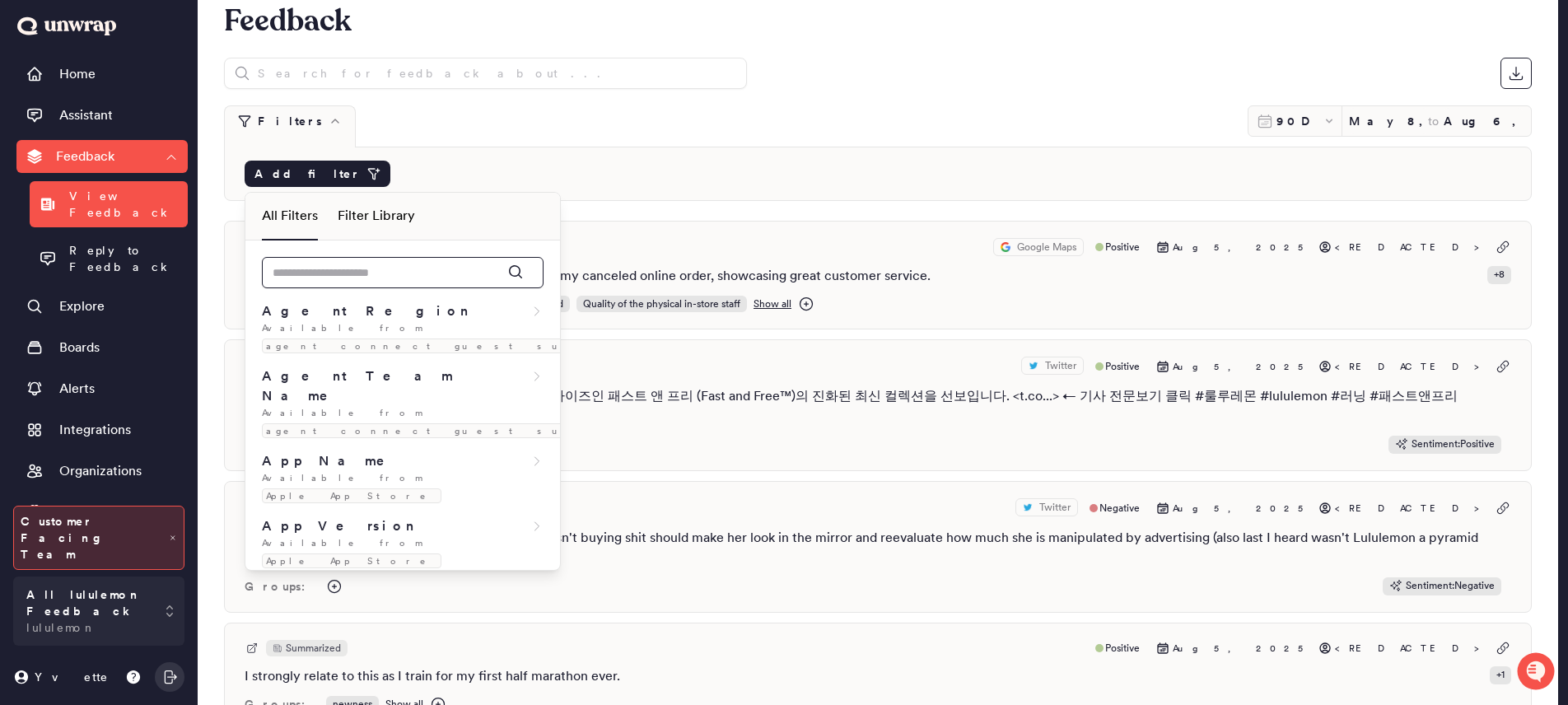 click at bounding box center (403, 273) 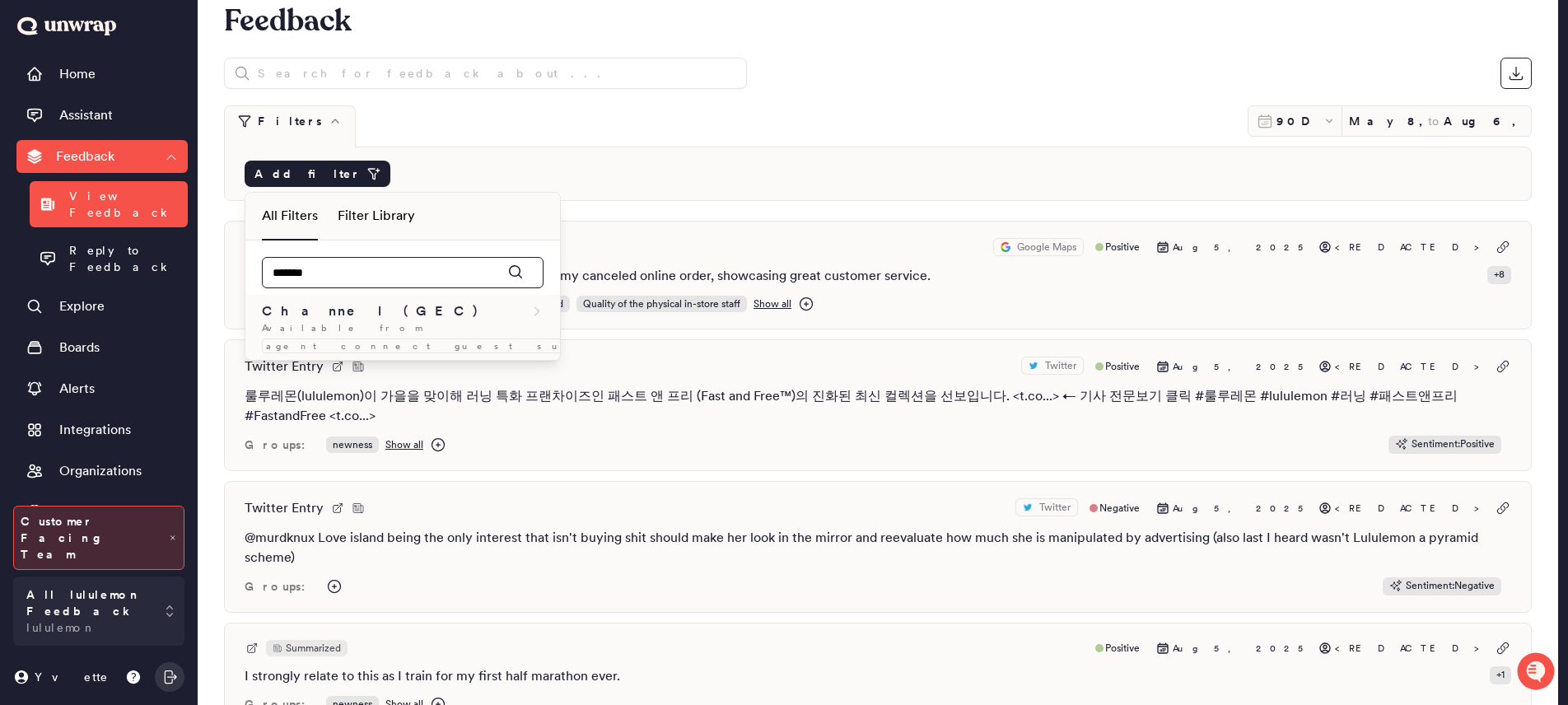 type on "*******" 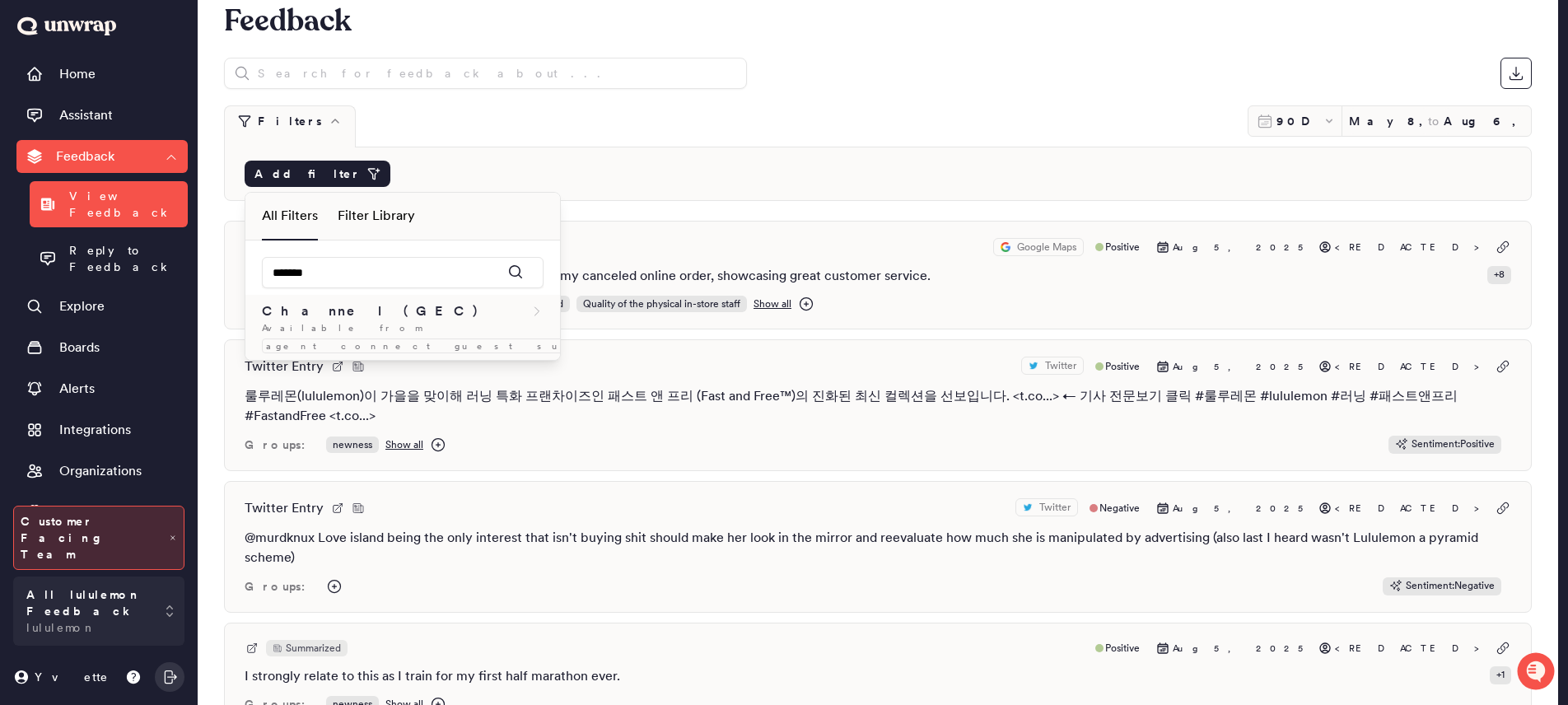 click on "Available from agent connect guest survey" at bounding box center [403, 337] 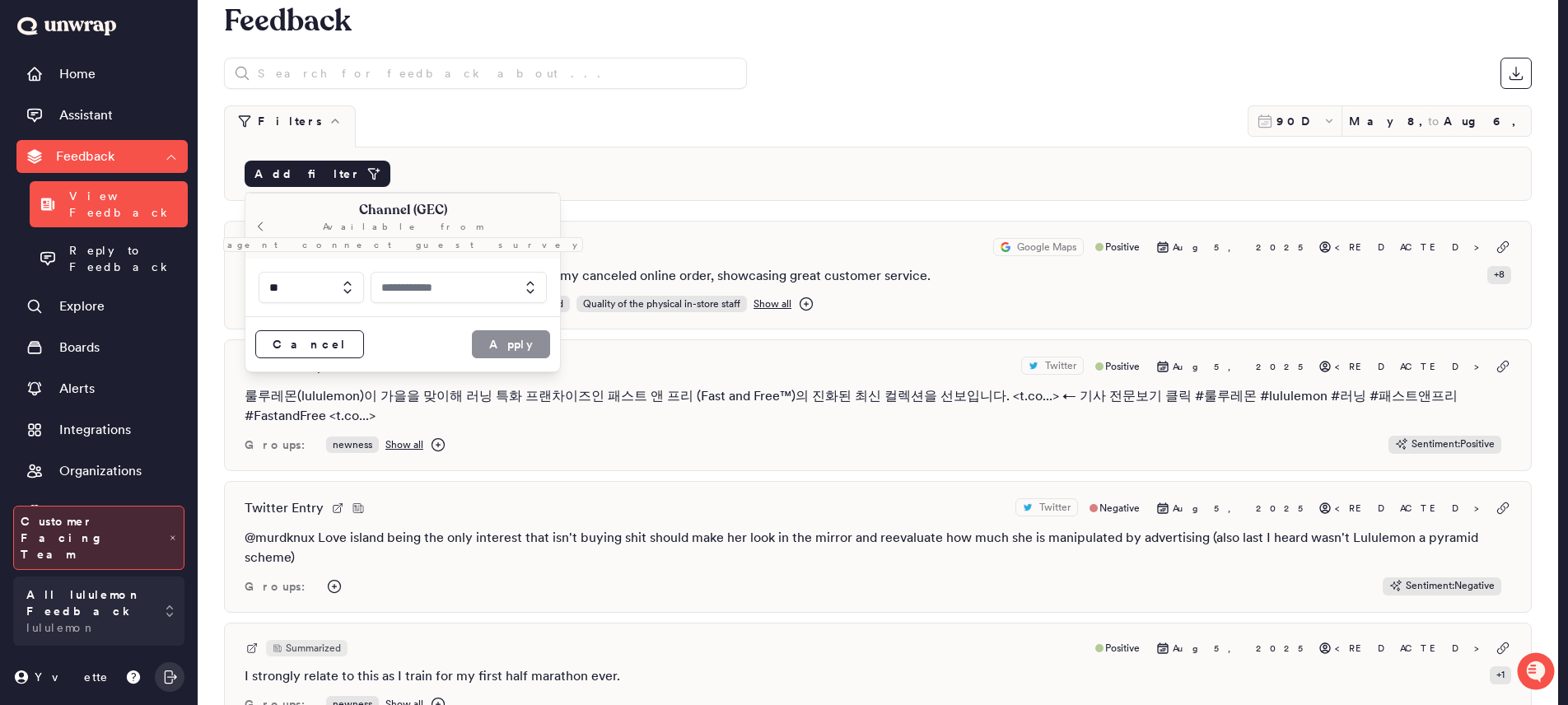 click at bounding box center (459, 287) 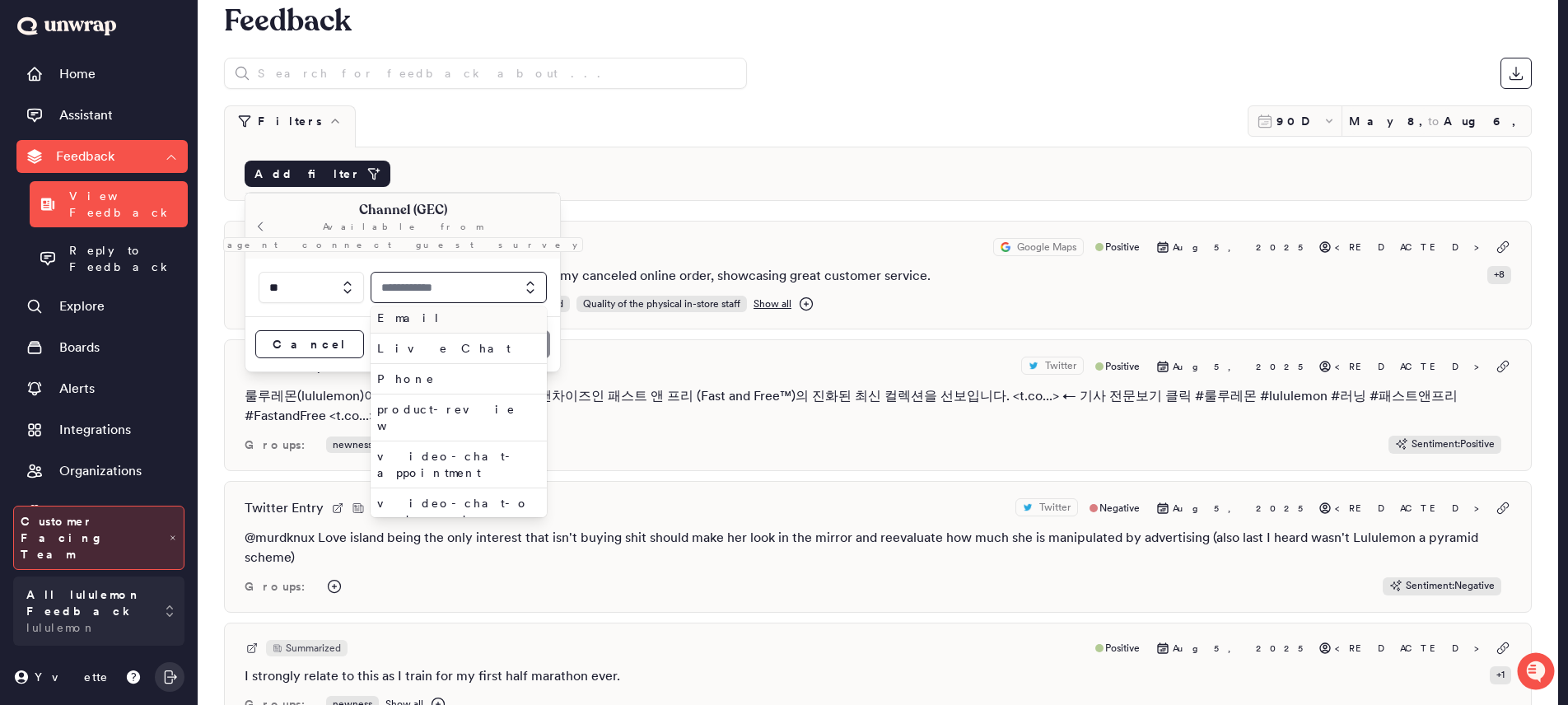 scroll, scrollTop: 69, scrollLeft: 0, axis: vertical 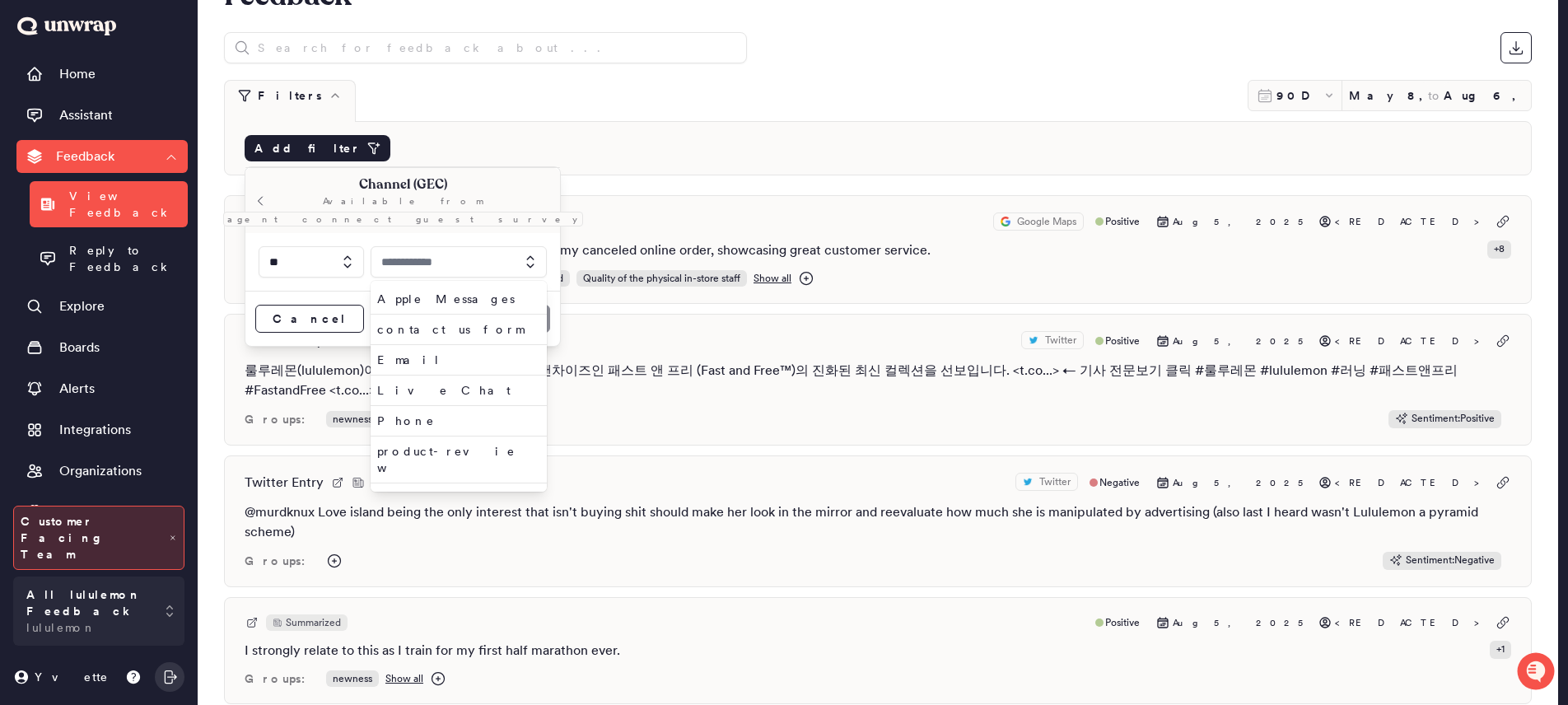 click at bounding box center [346, 262] 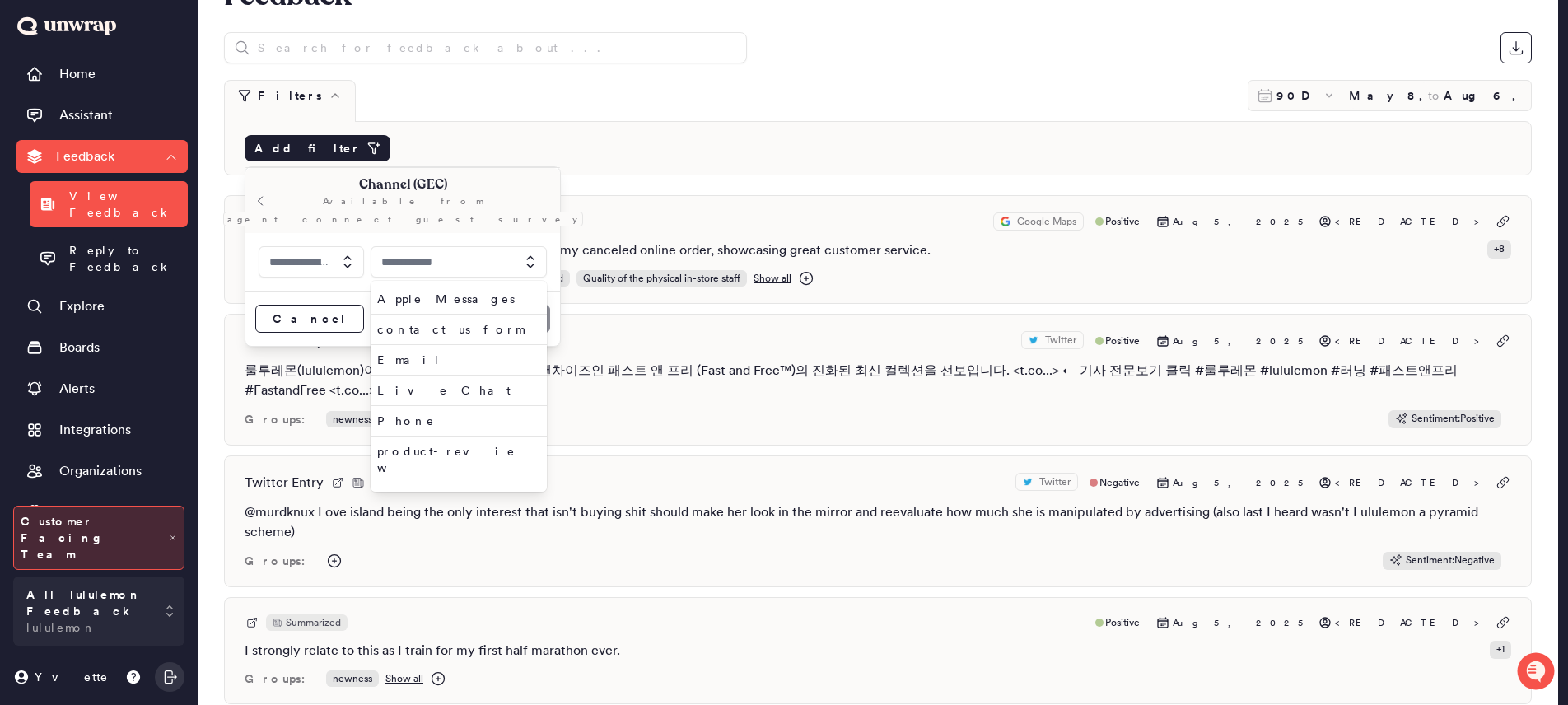 type on "**" 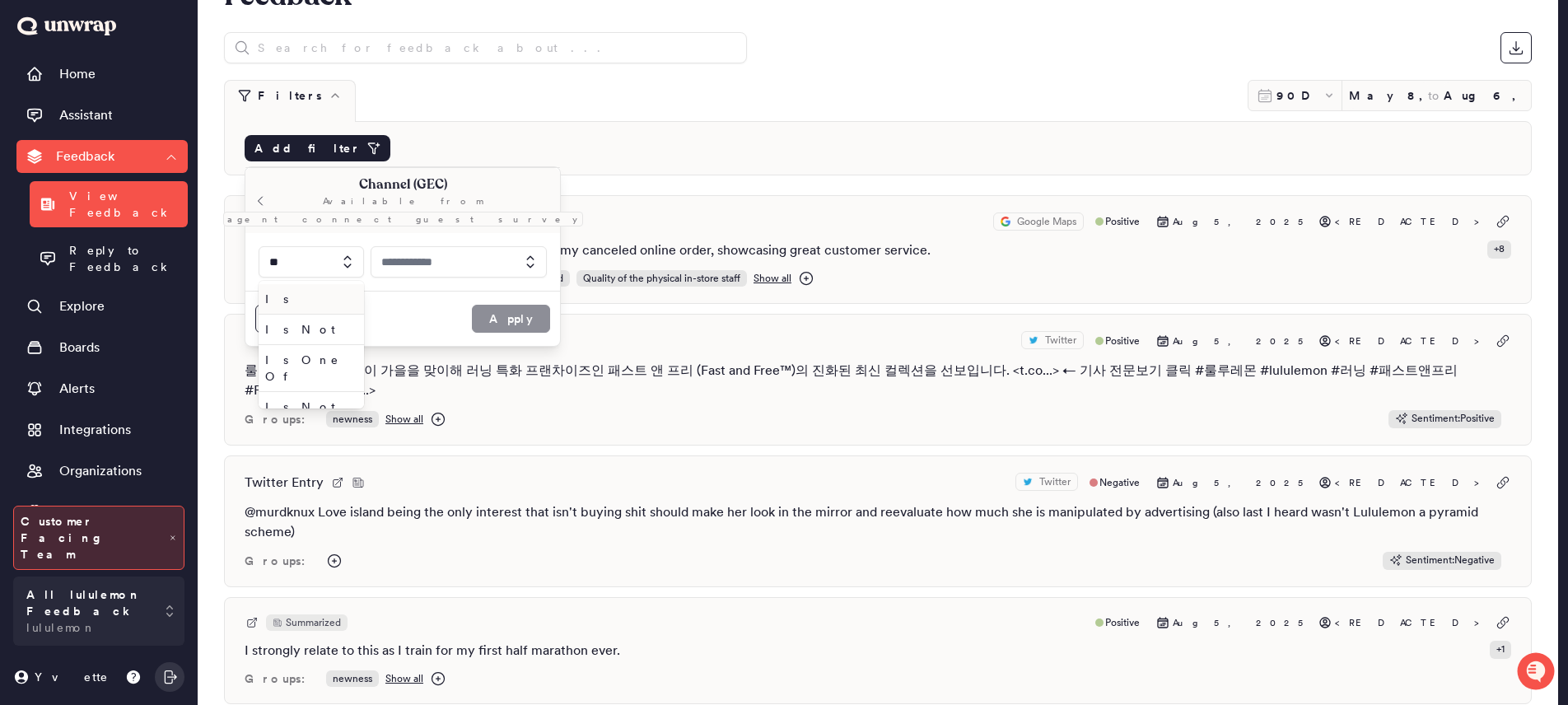 click on "Channel (GEC) Available from agent connect guest survey" at bounding box center (403, 200) 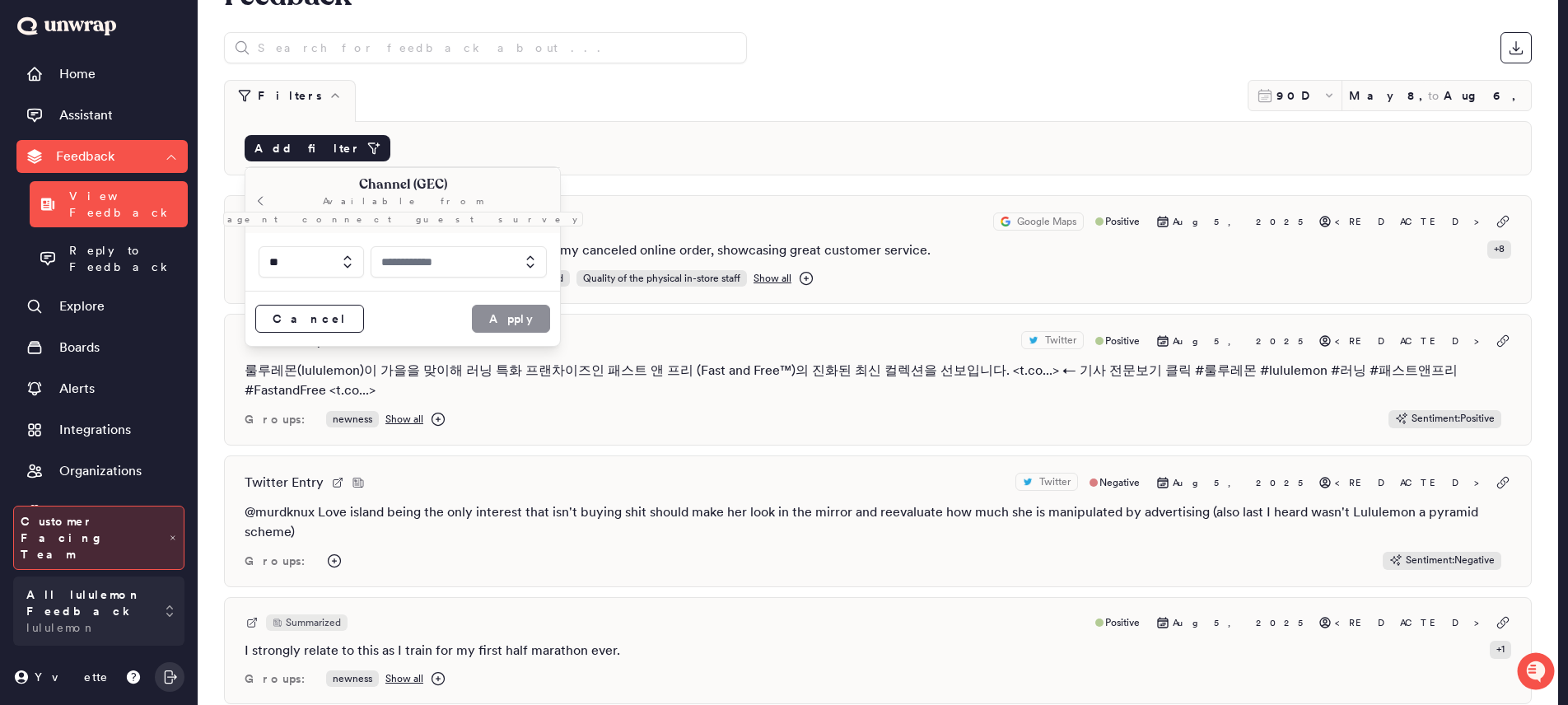 click on "Channel (GEC) Available from agent connect guest survey" at bounding box center (403, 200) 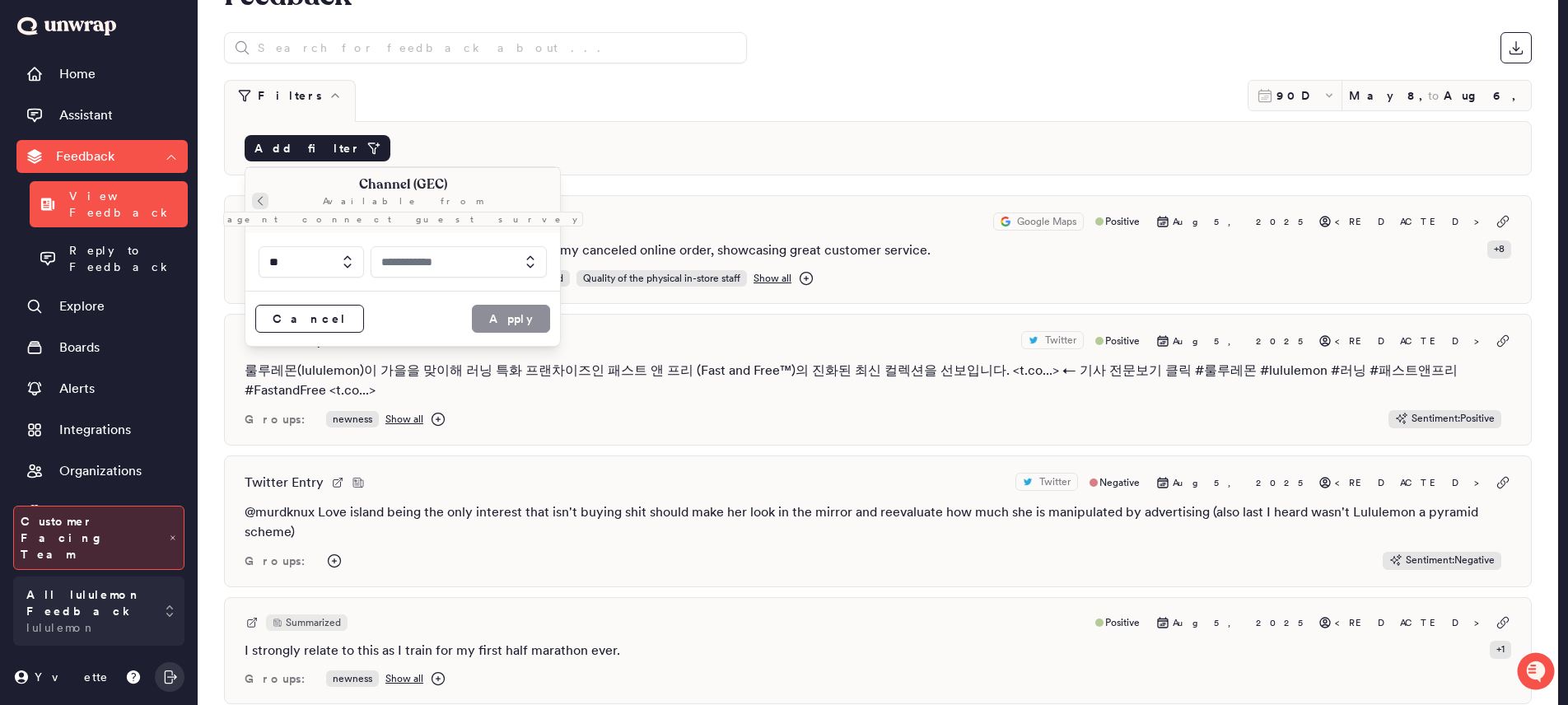 click at bounding box center [260, 201] 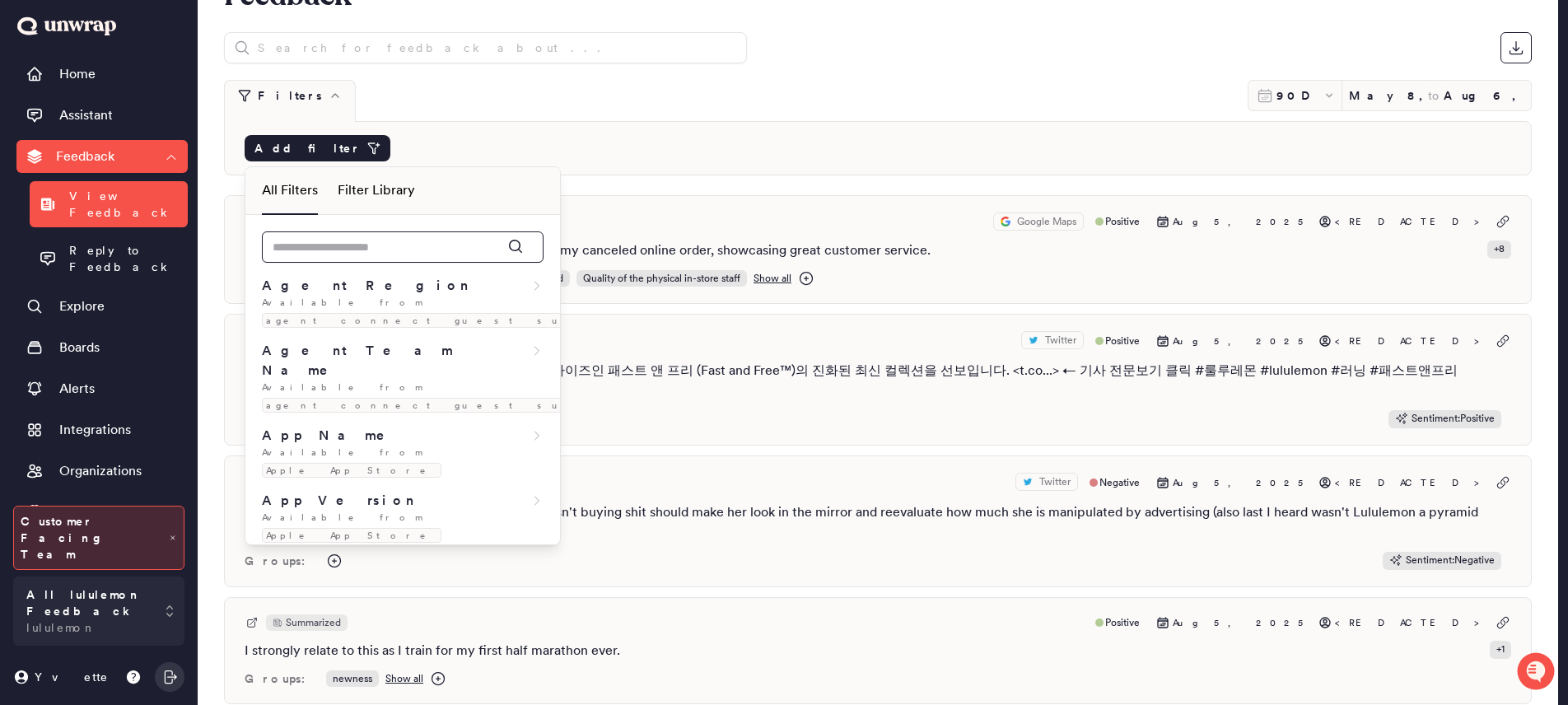 click at bounding box center (403, 247) 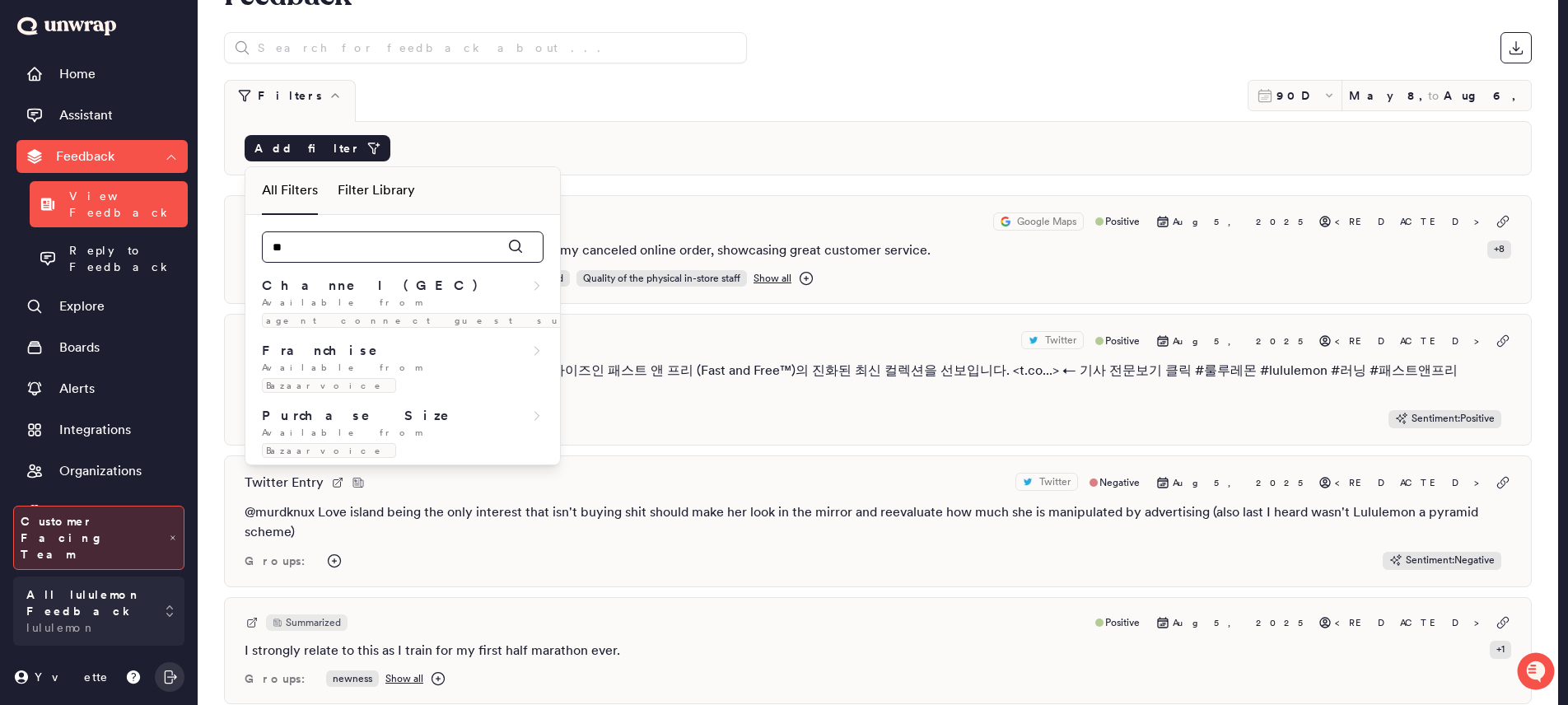 type on "*" 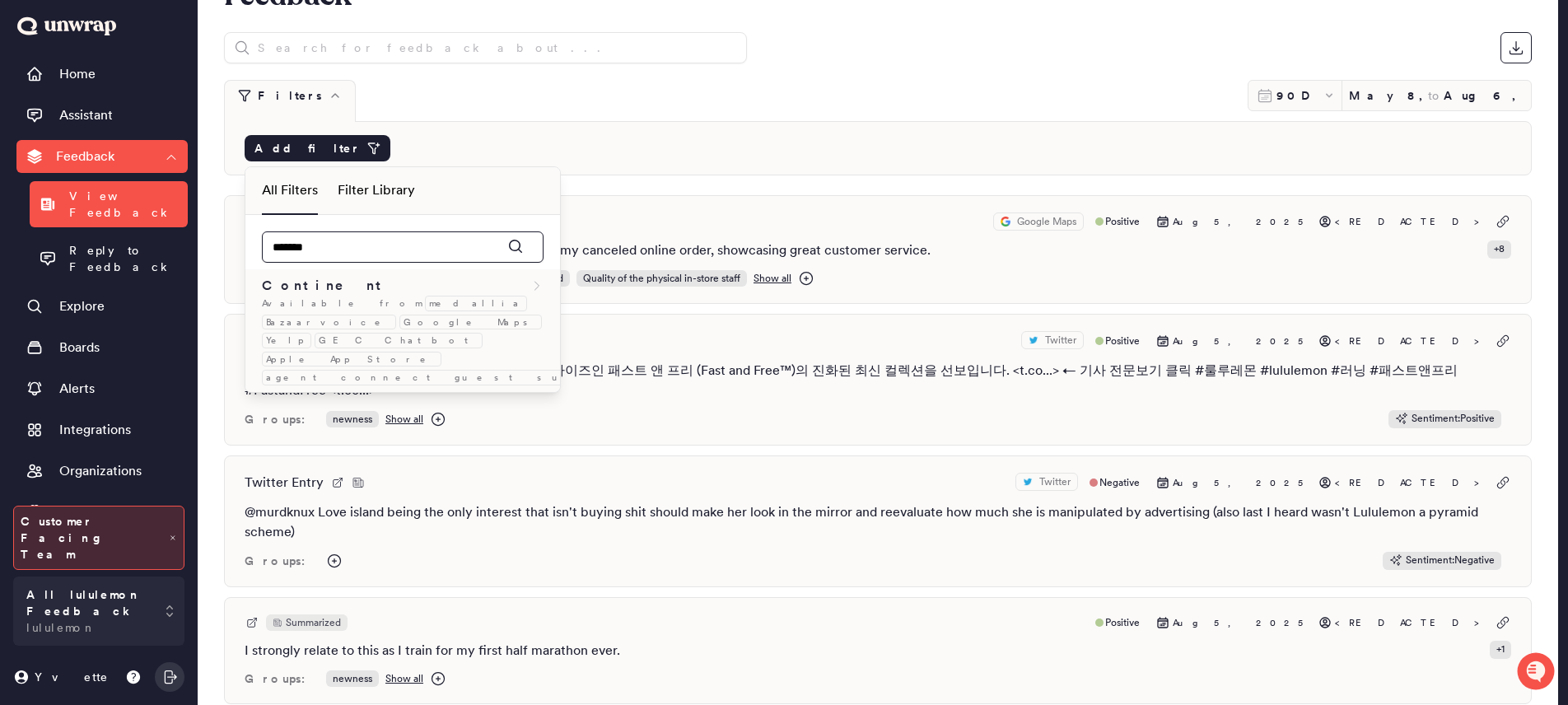 type on "*******" 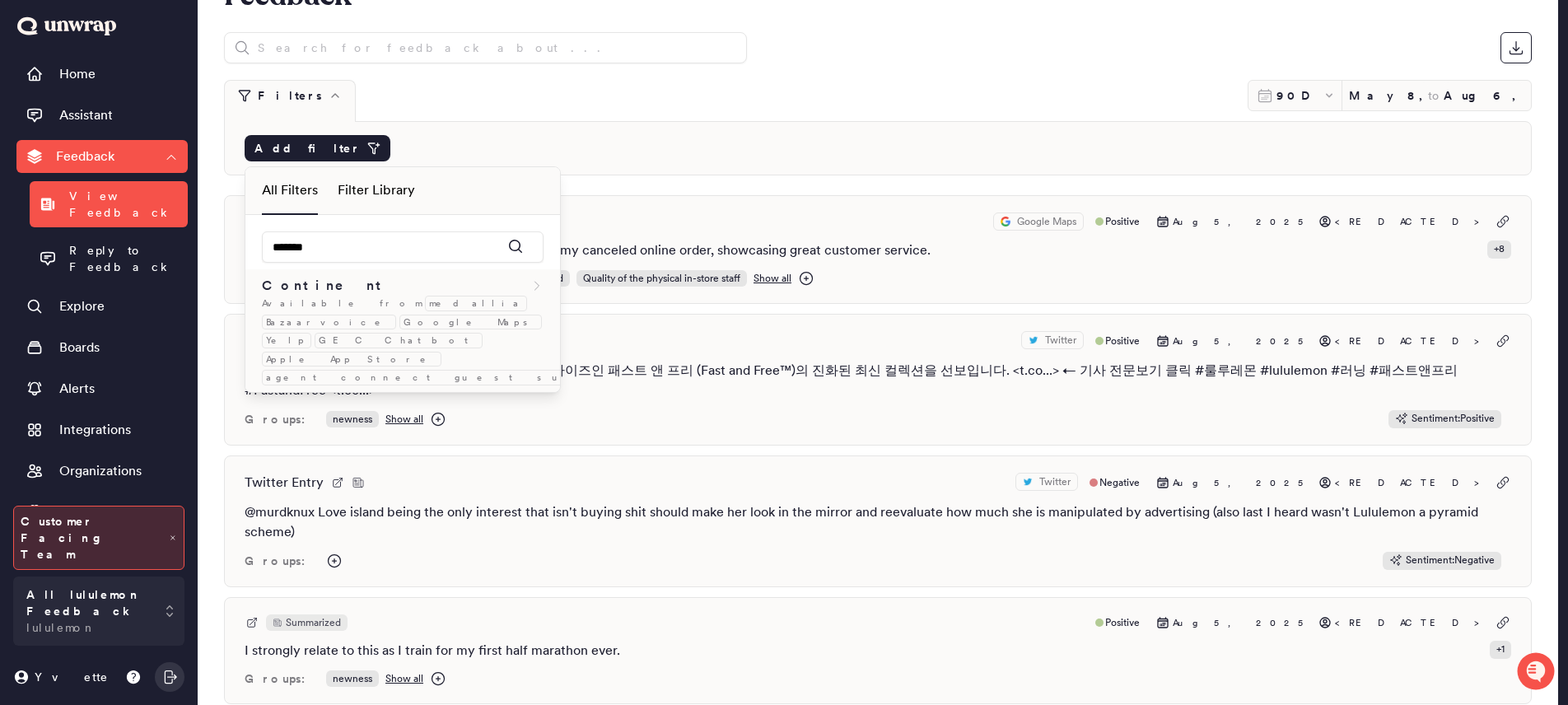 click on "Bazaarvoice" at bounding box center [329, 322] 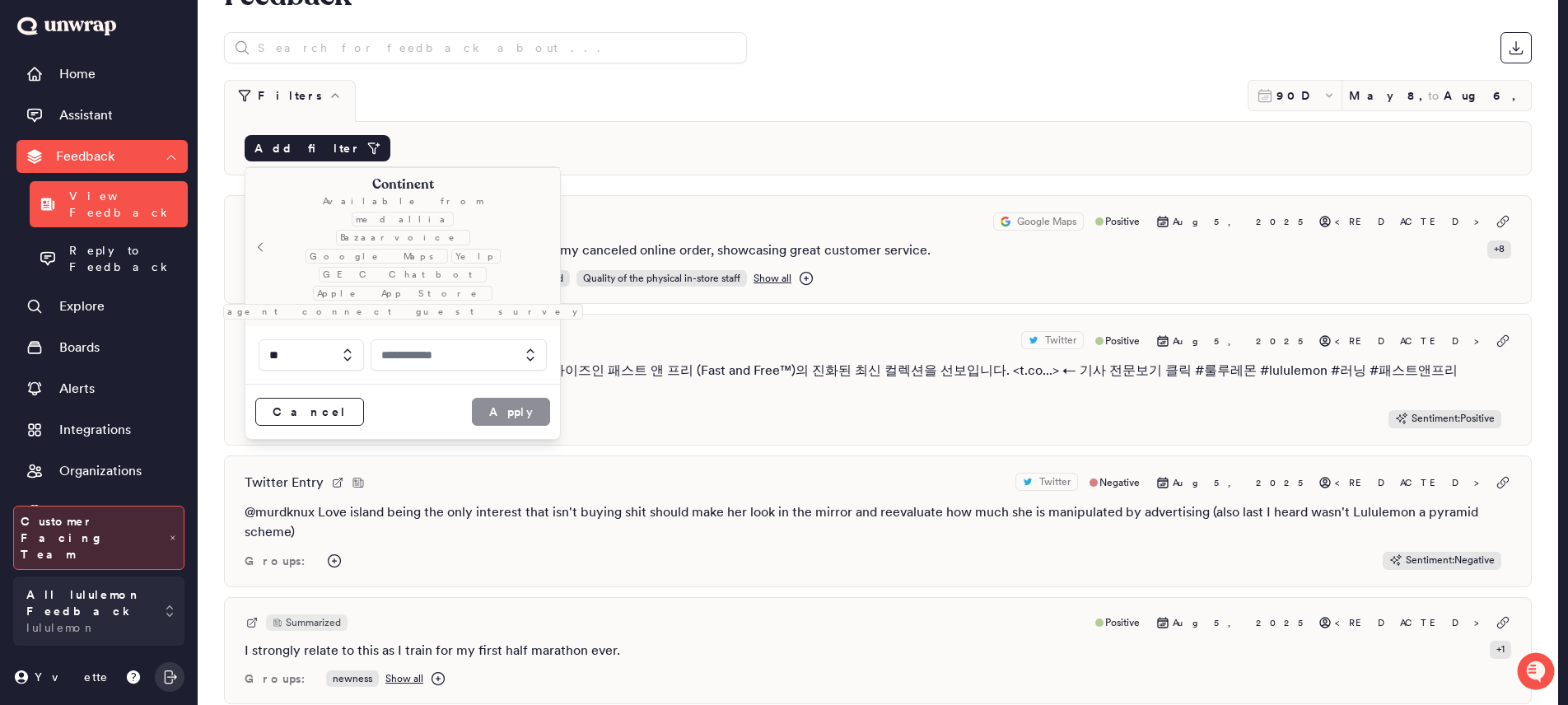 click at bounding box center (459, 355) 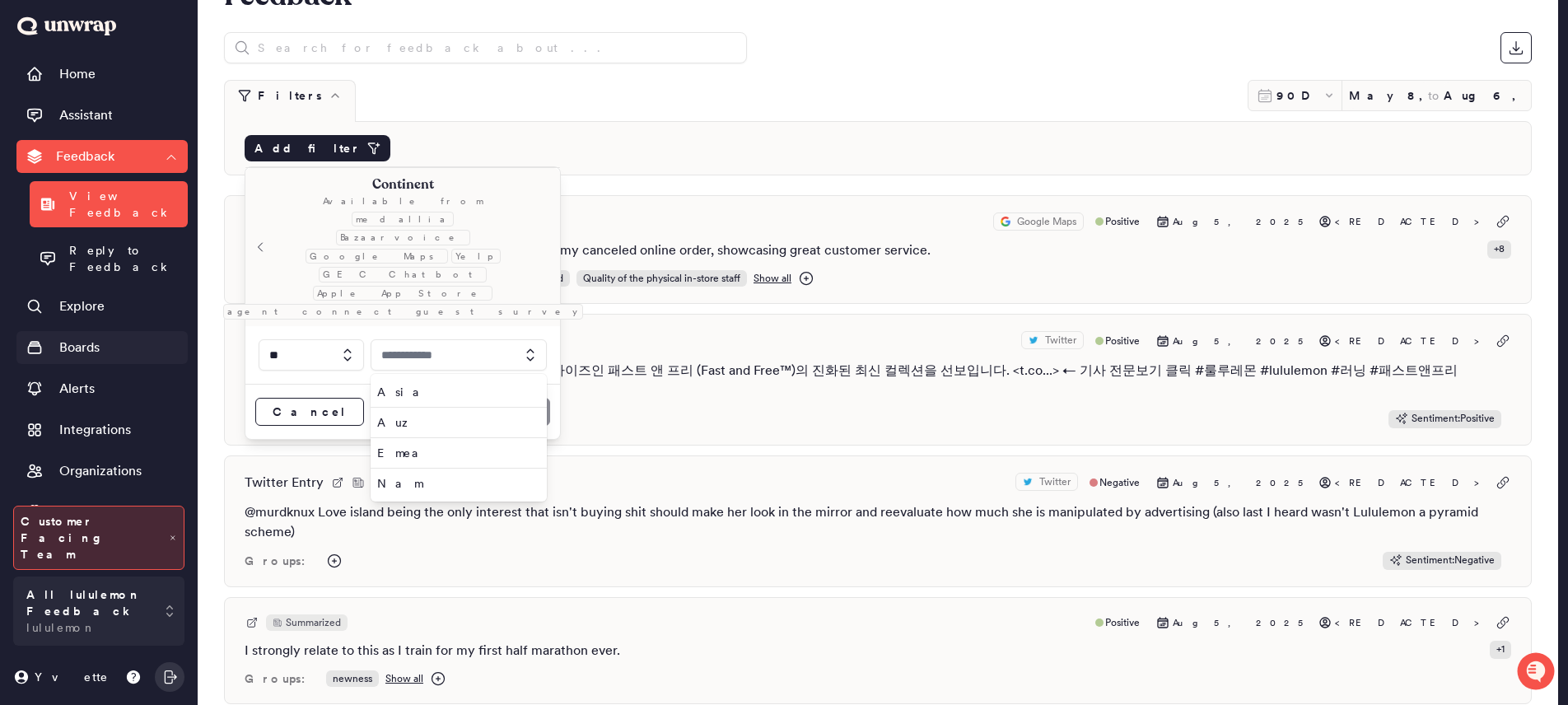 click on "Boards" at bounding box center [102, 348] 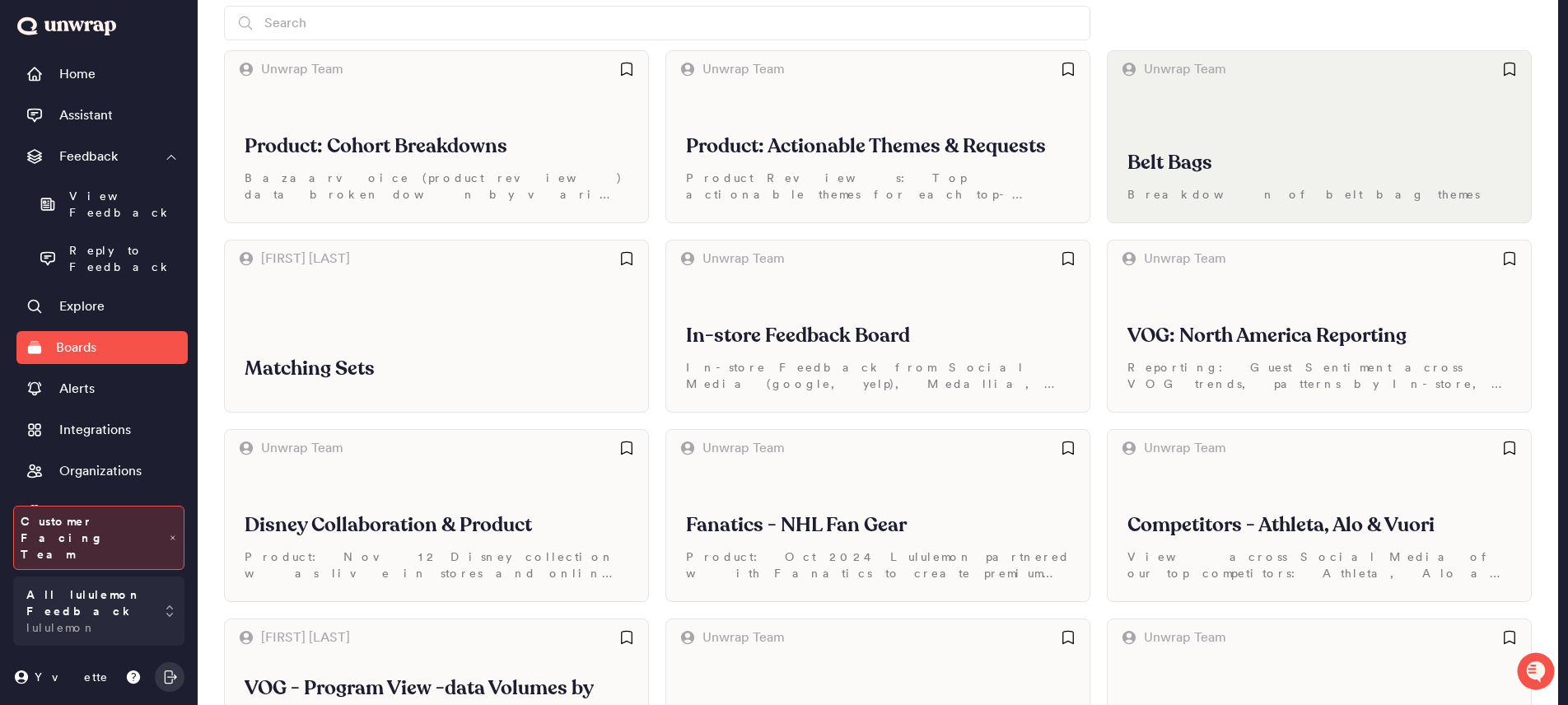 scroll, scrollTop: 72, scrollLeft: 0, axis: vertical 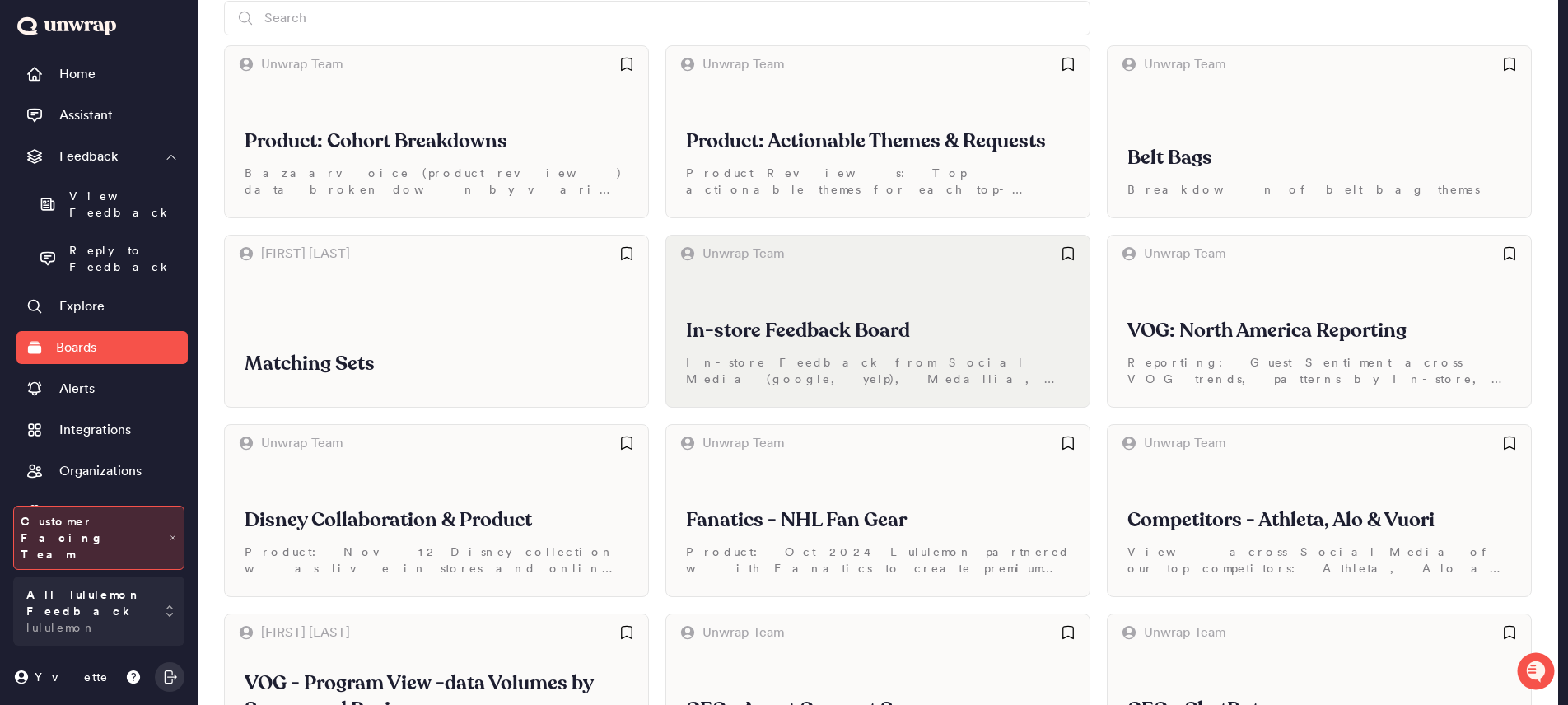 click on "In-store Feedback Board  In-store Feedback from Social Media (google, yelp), Medallia, GEC (including Top Doors, Brand, Regional Store views)" at bounding box center (878, 339) 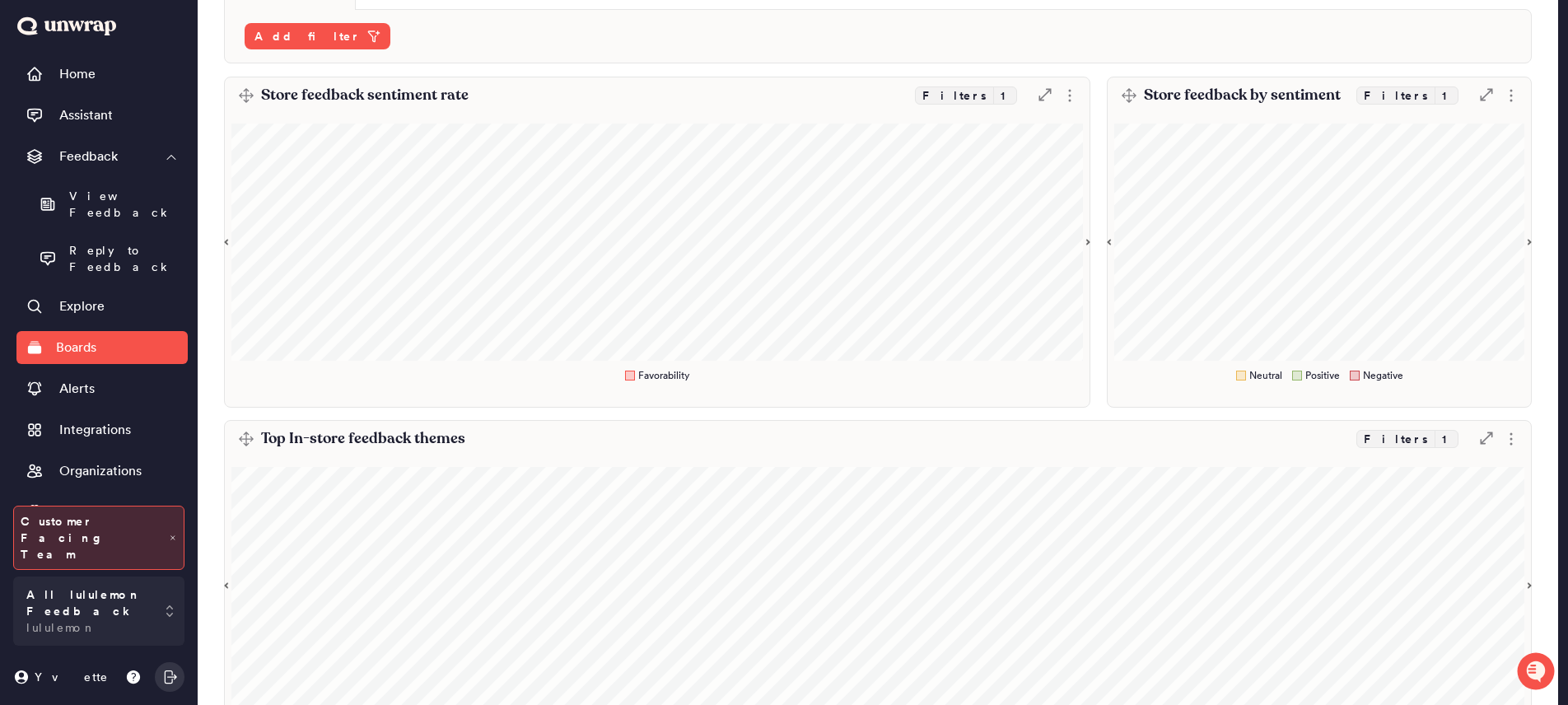 scroll, scrollTop: 0, scrollLeft: 0, axis: both 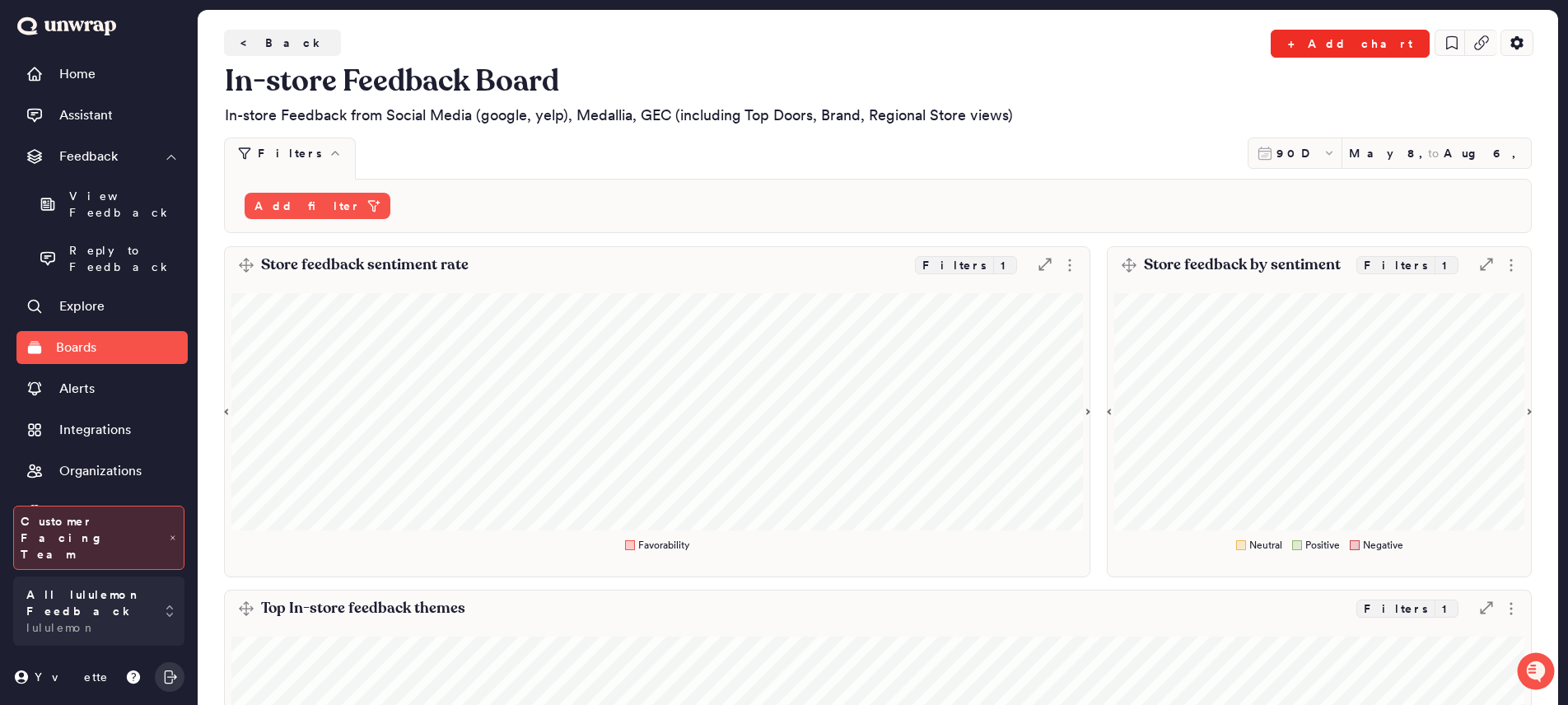 click on "+ Add chart" at bounding box center (1350, 44) 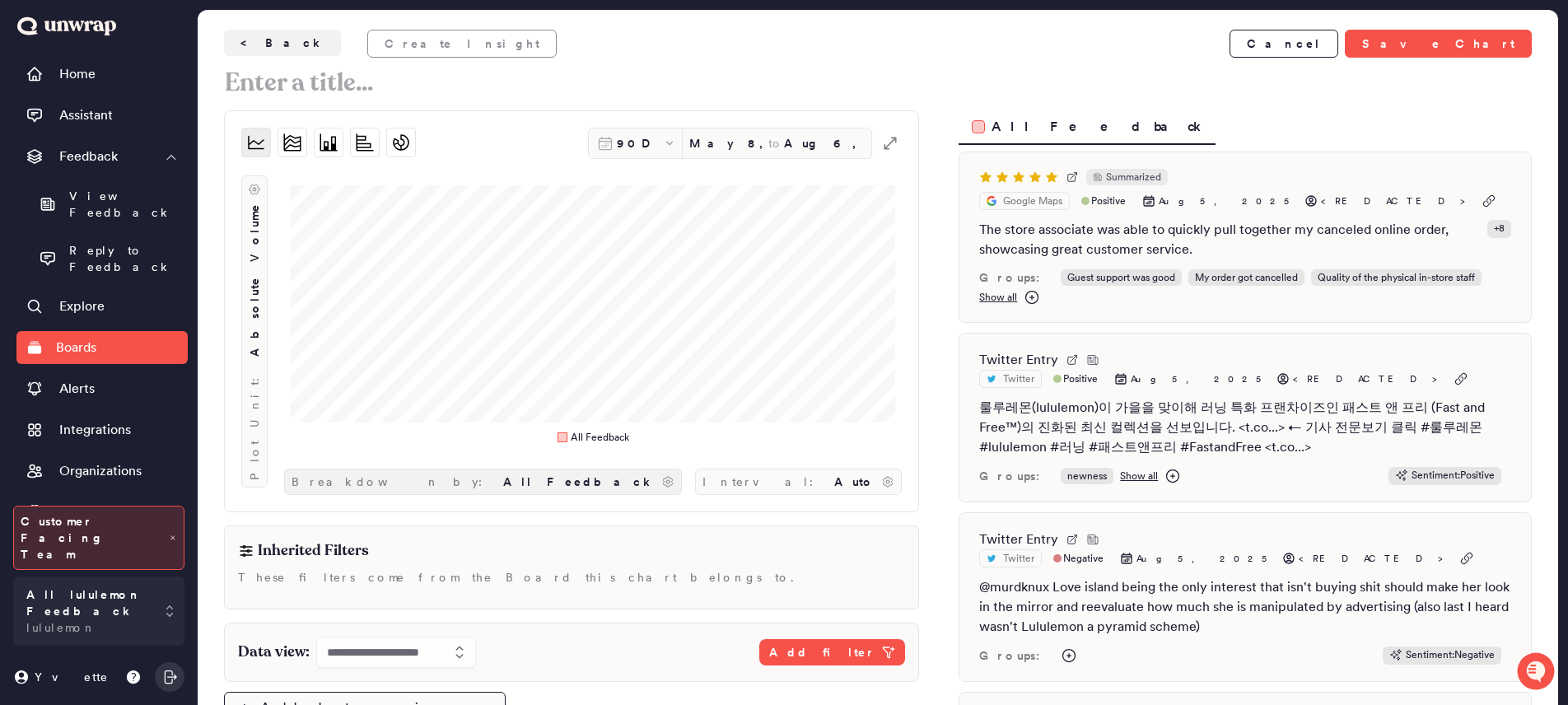 click on "All Feedback" at bounding box center [579, 482] 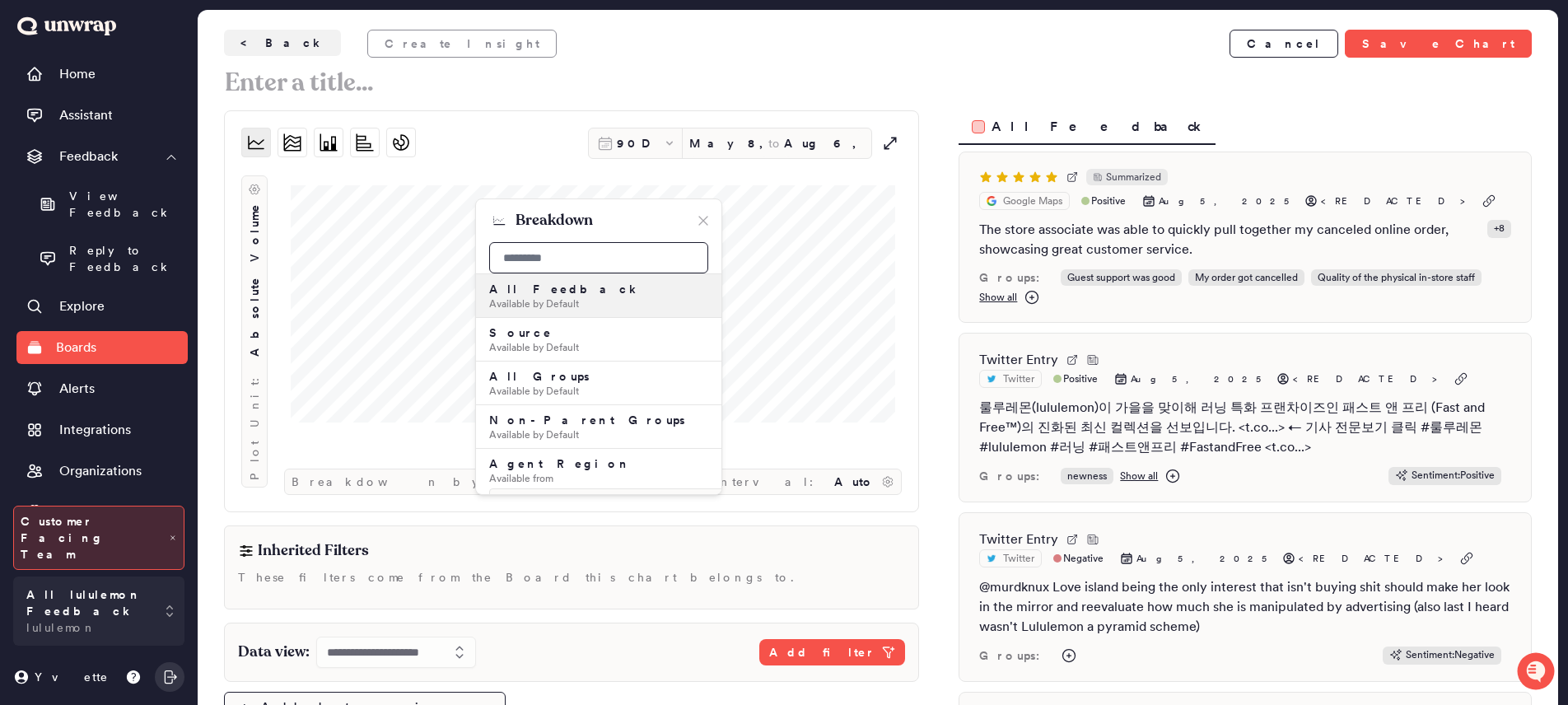 click at bounding box center [599, 258] 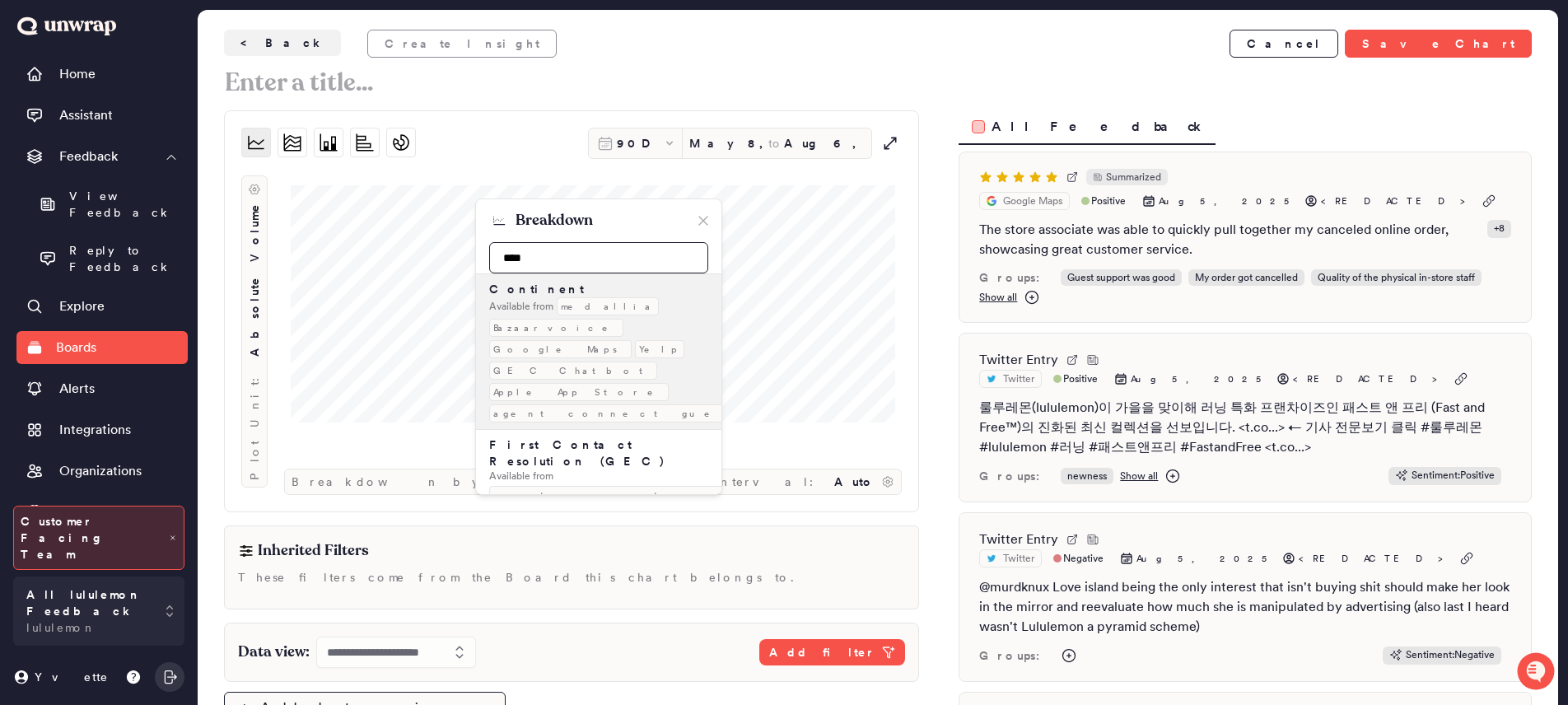 type on "****" 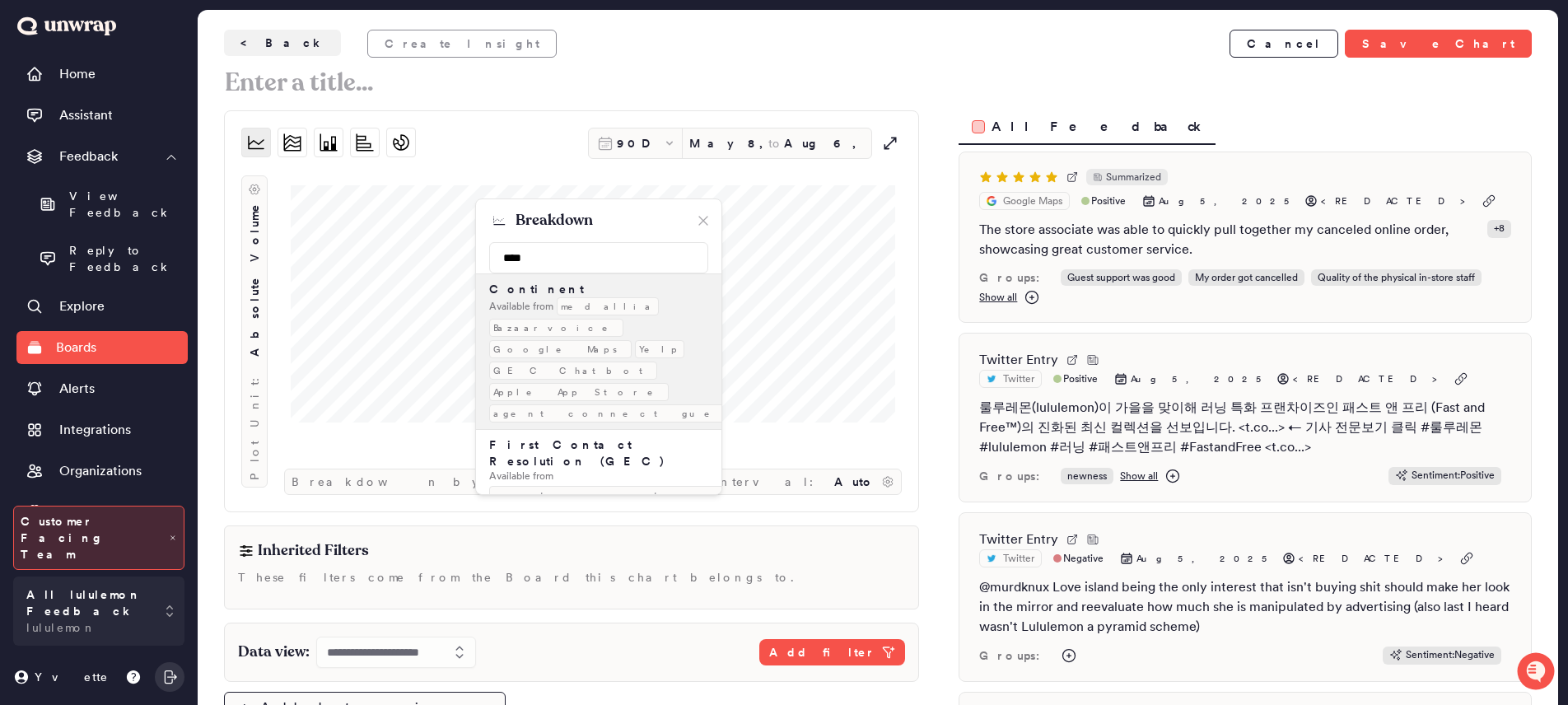 click on "medallia" at bounding box center [608, 306] 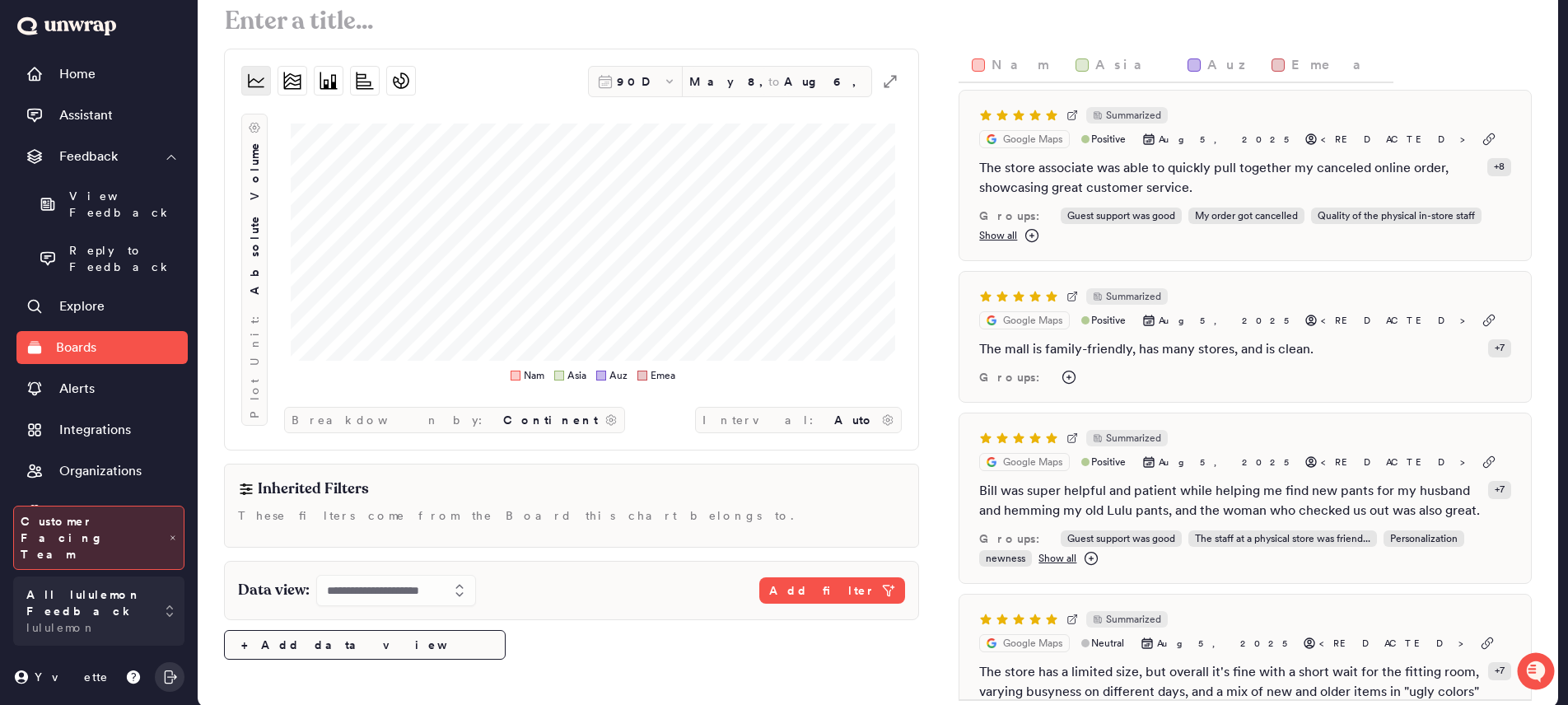 scroll, scrollTop: 74, scrollLeft: 0, axis: vertical 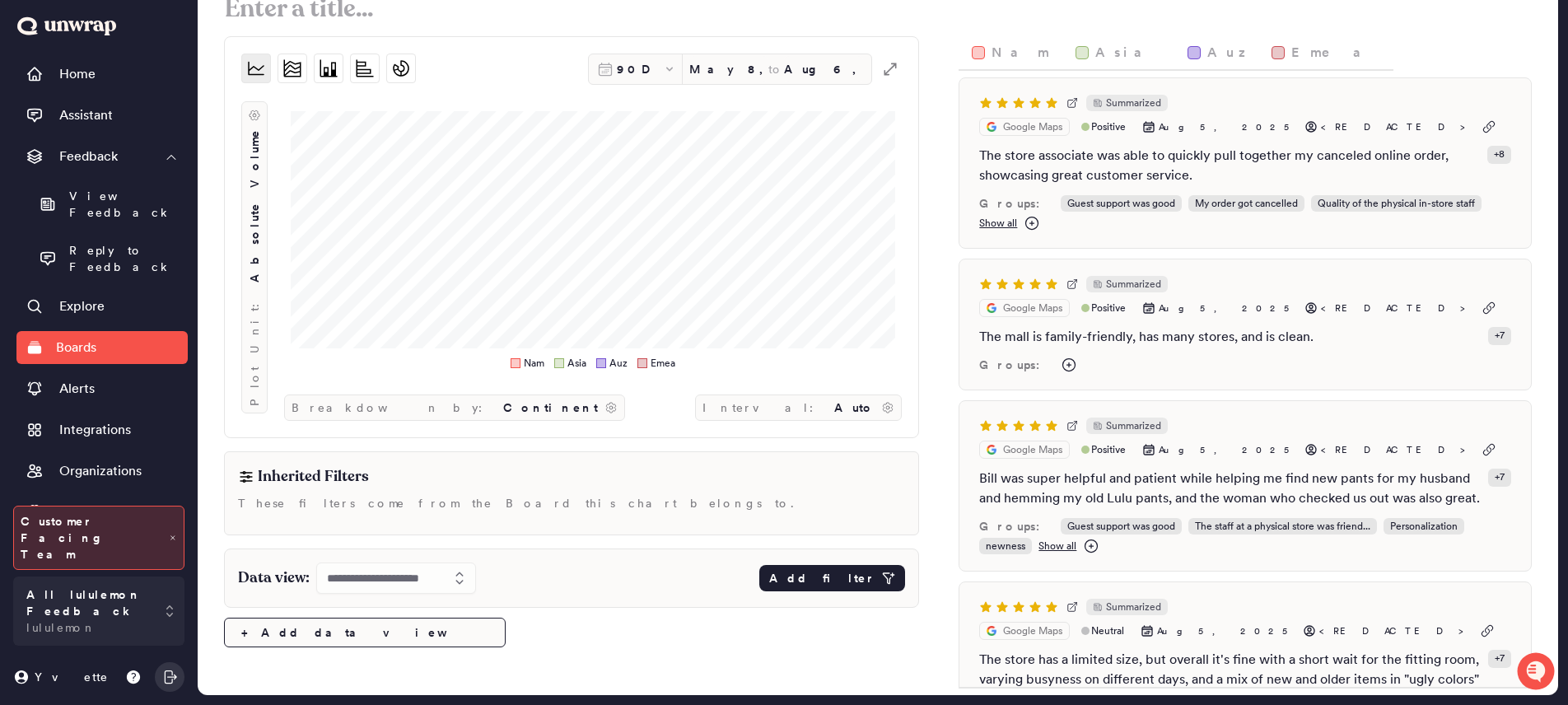 click on "Add filter" at bounding box center [822, 578] 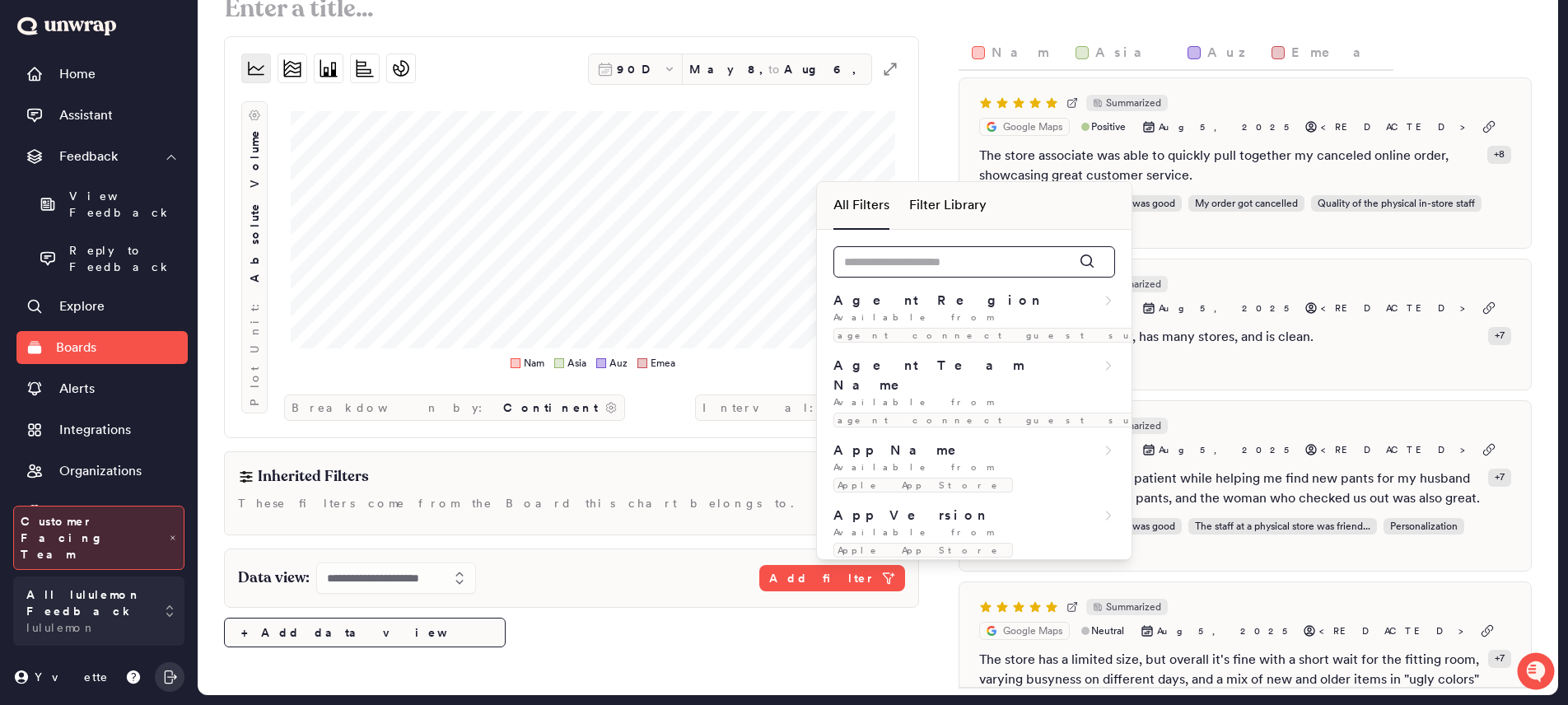 click at bounding box center [974, 262] 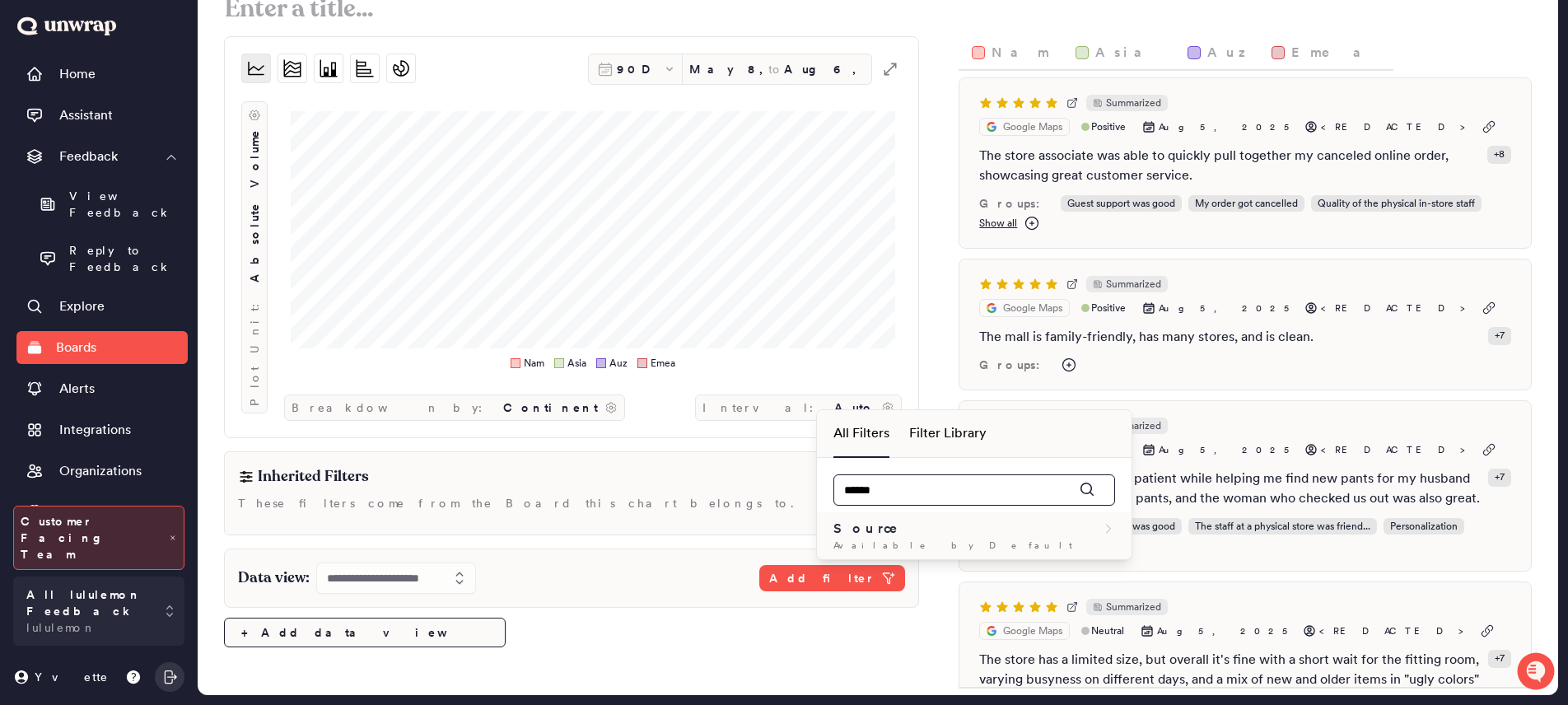 type on "******" 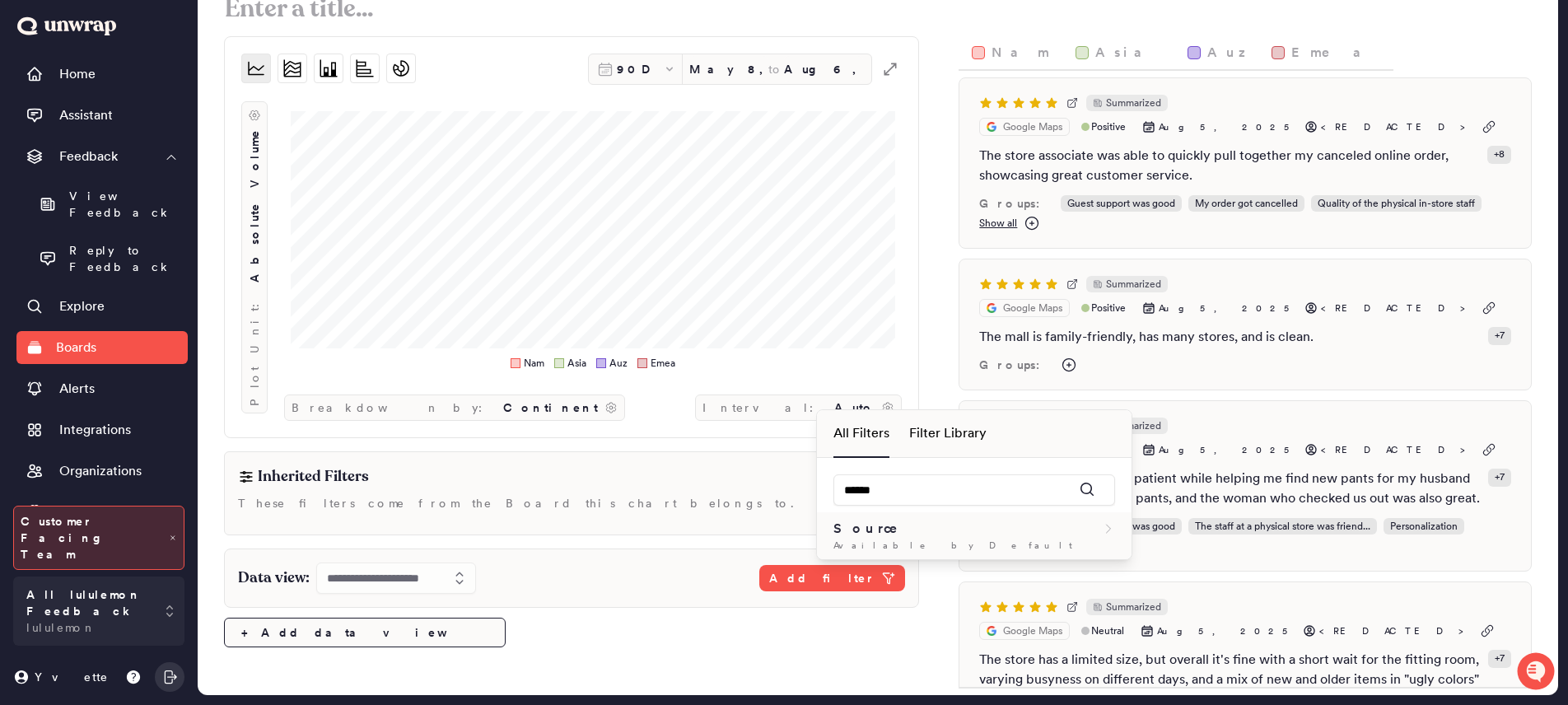 click on "Source" at bounding box center [974, 529] 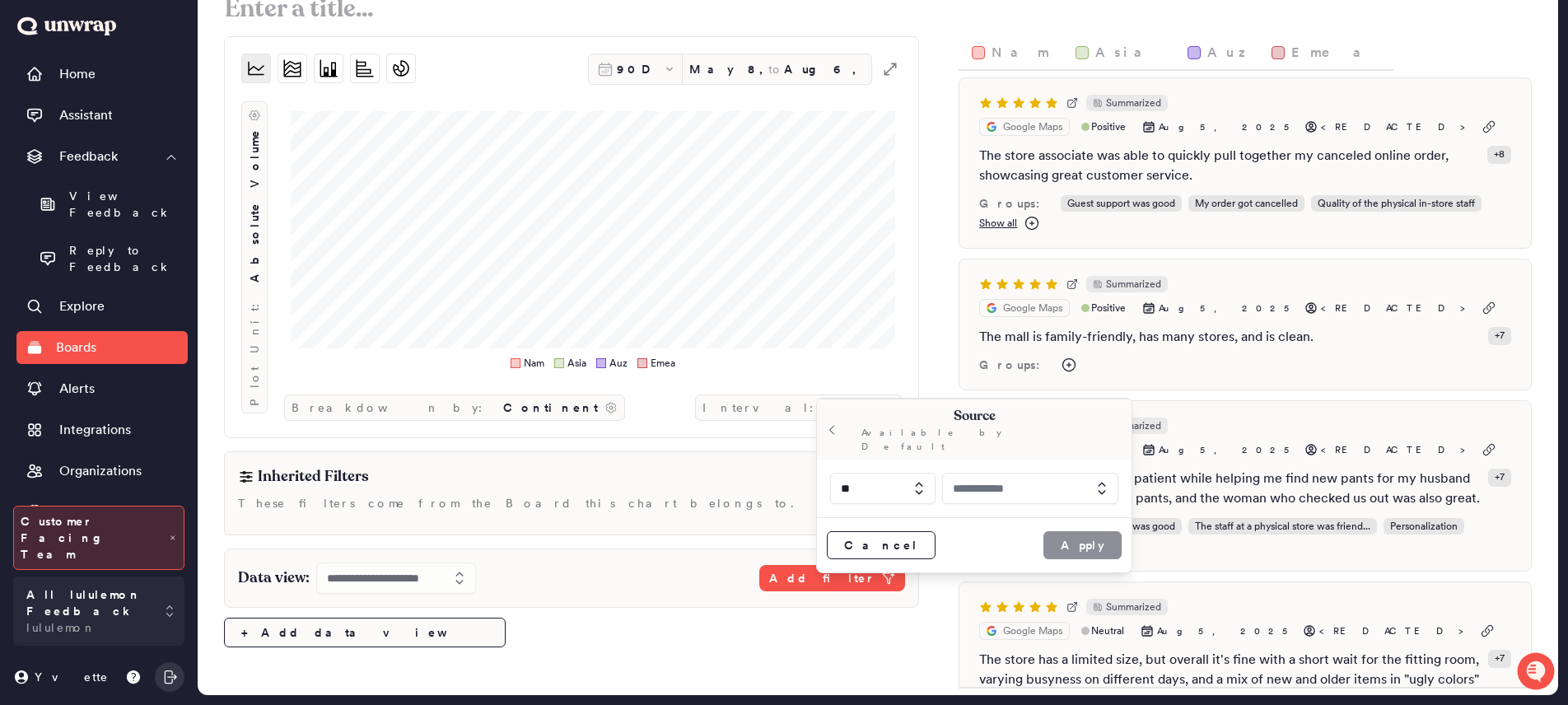 click at bounding box center [1030, 488] 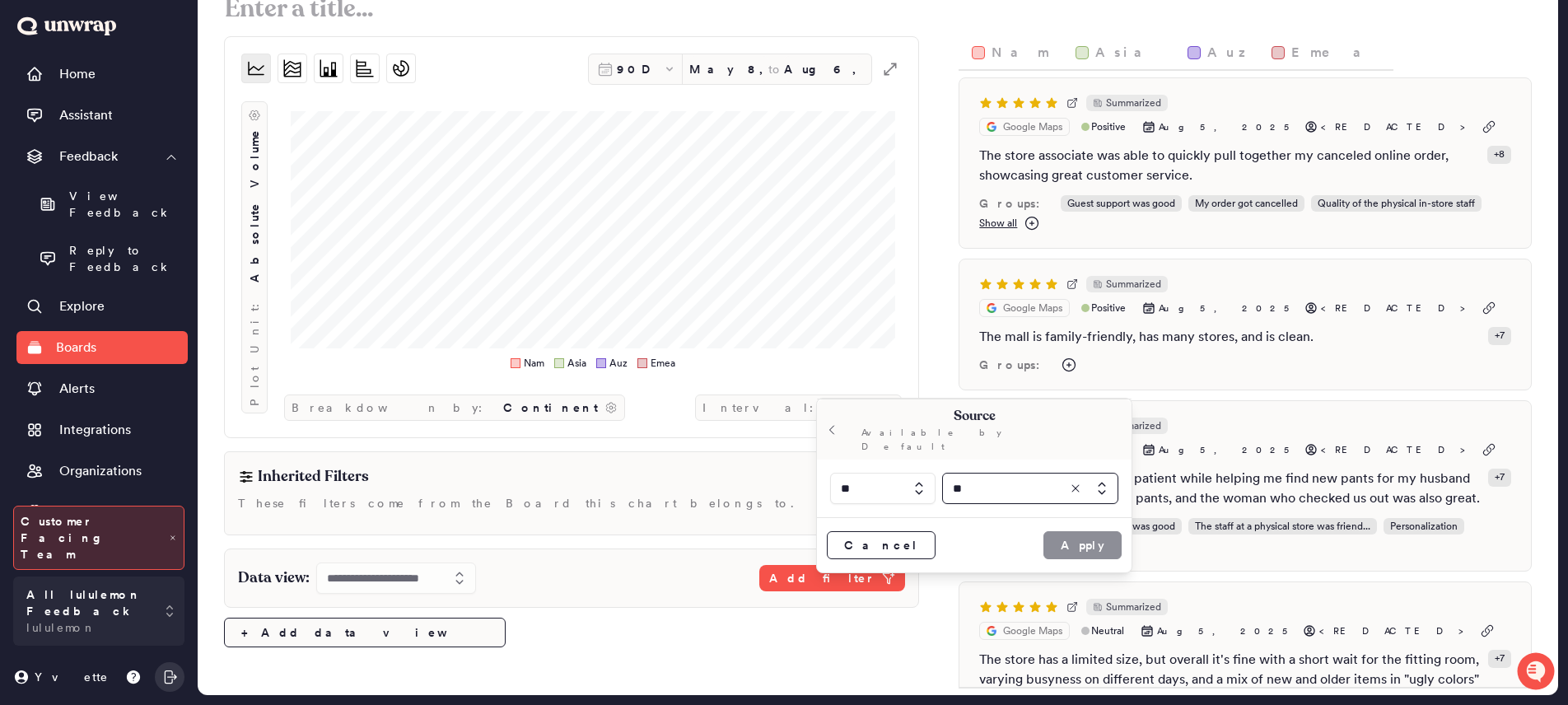 type on "*" 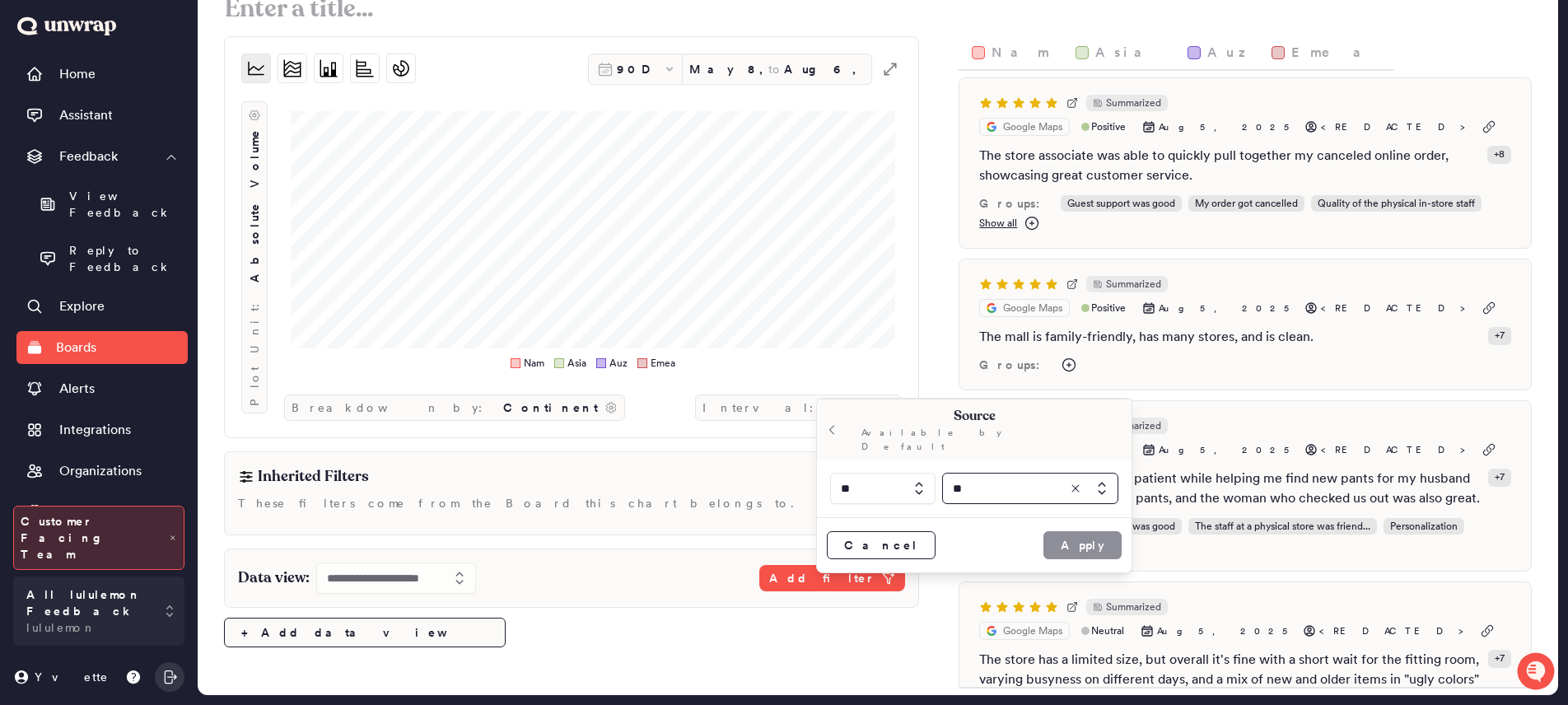 type on "*" 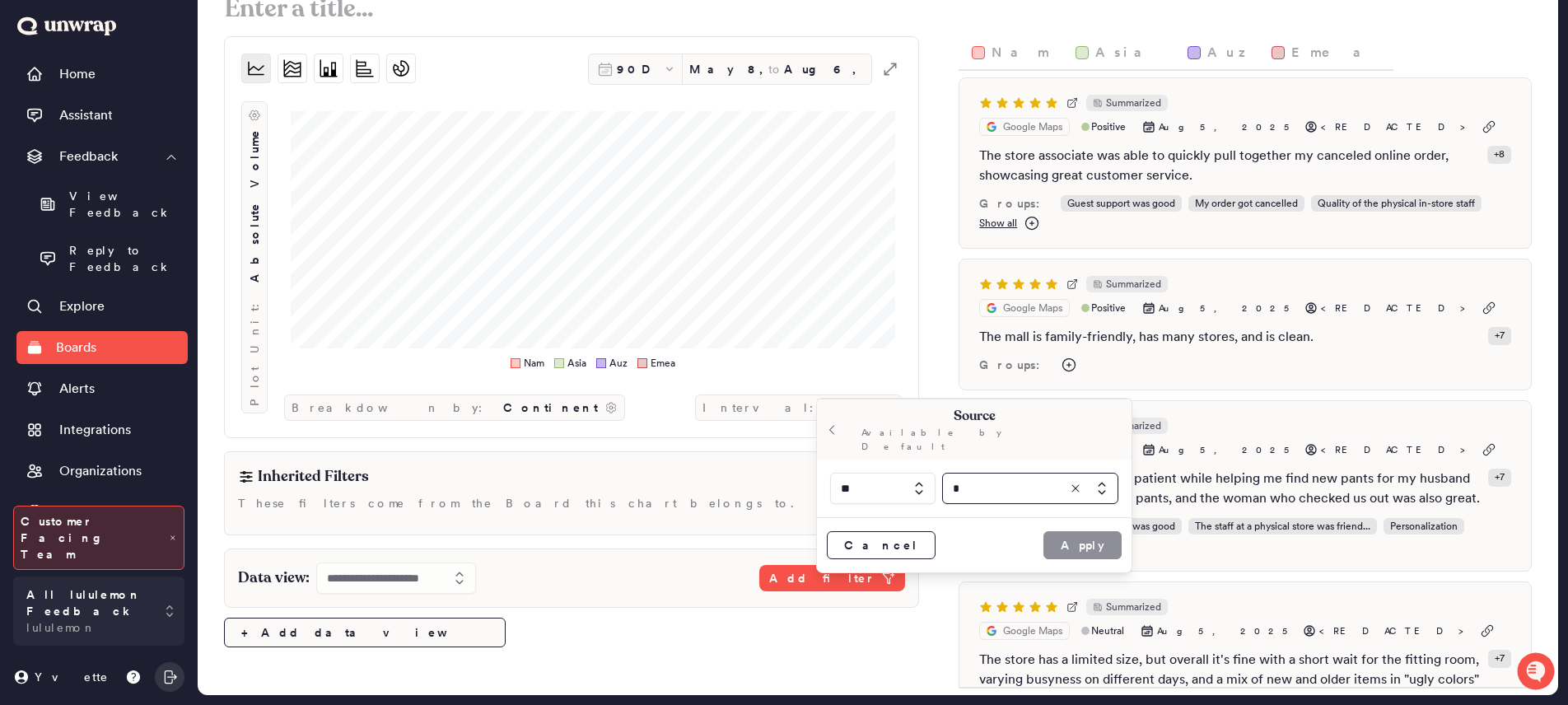 type 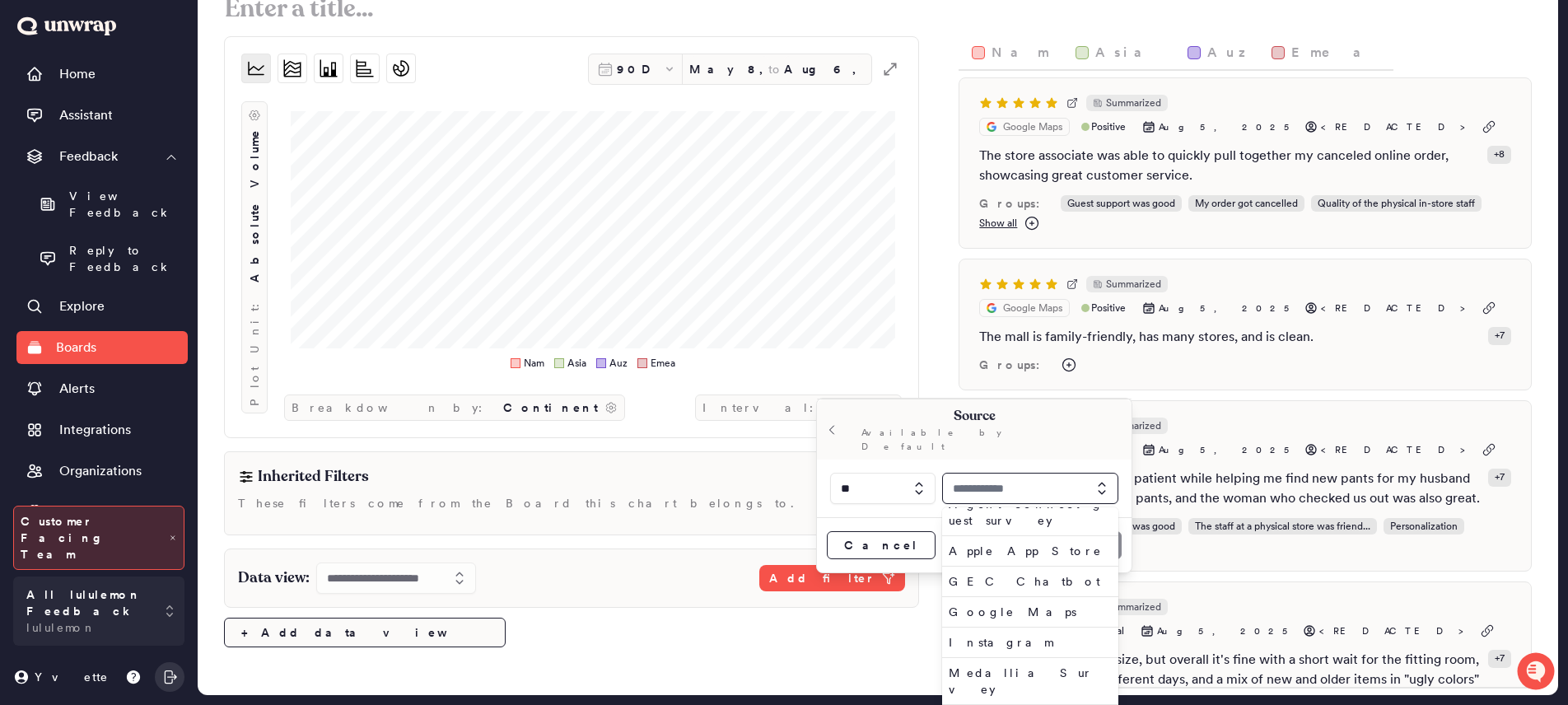 scroll, scrollTop: 130, scrollLeft: 0, axis: vertical 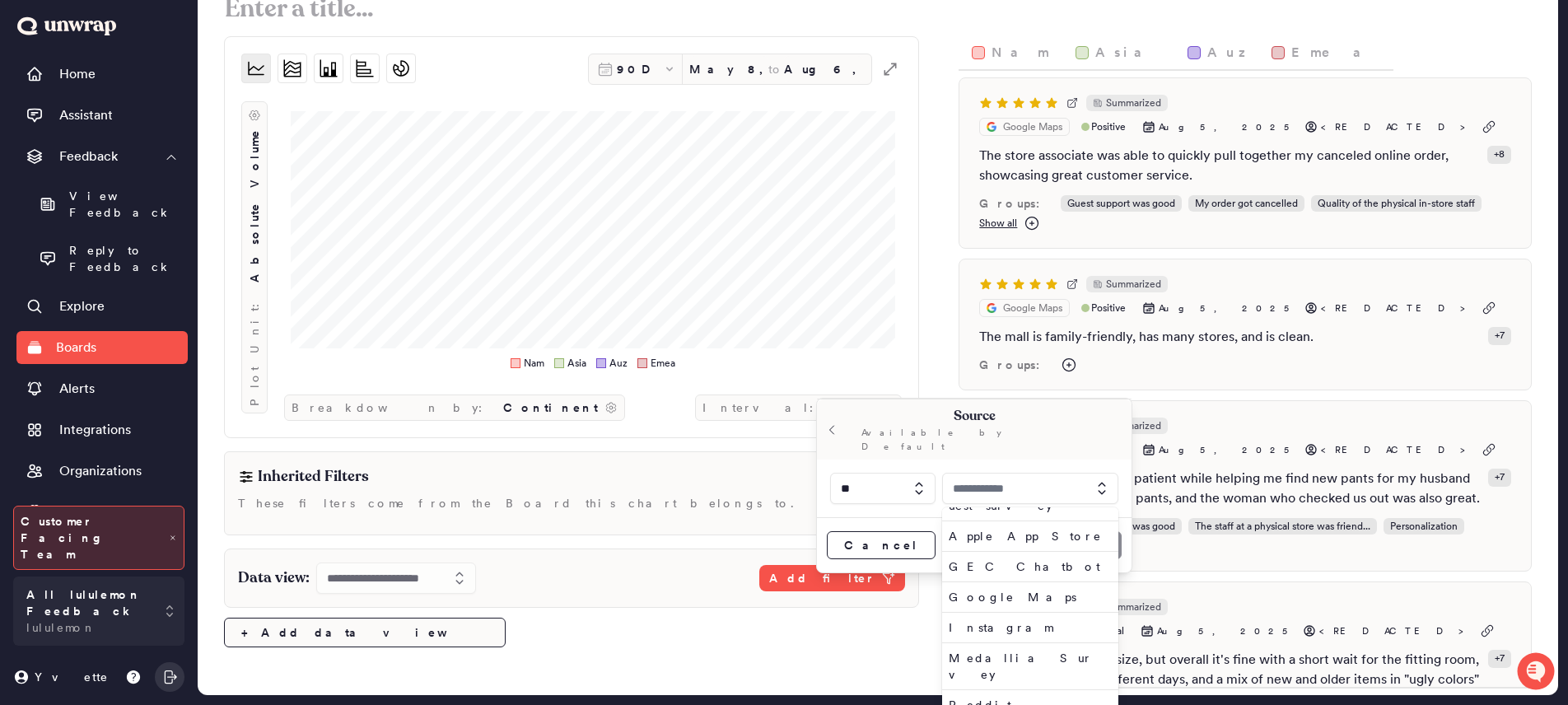 click on "Inherited Filters These filters come from the Board this chart belongs to." at bounding box center [572, 493] 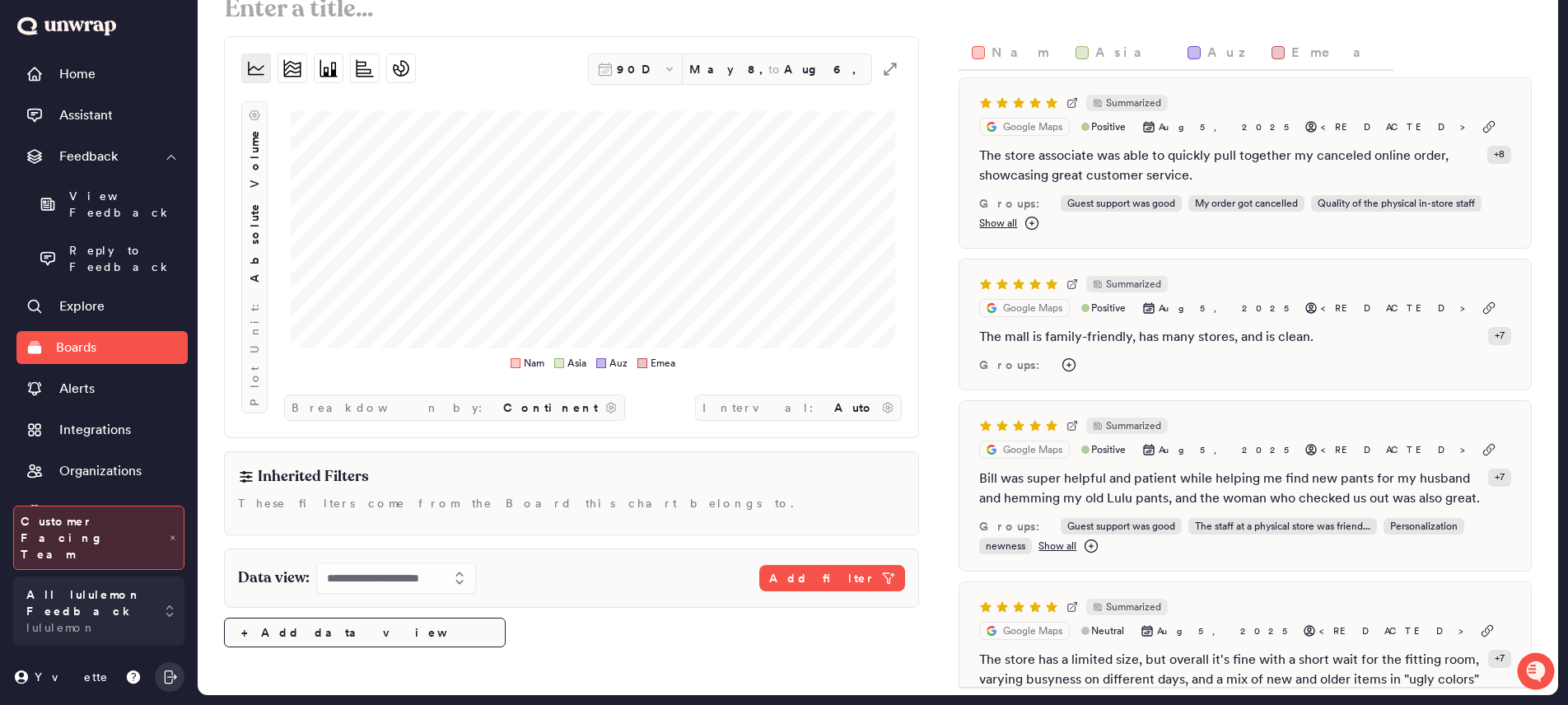 click on "**********" at bounding box center (572, 578) 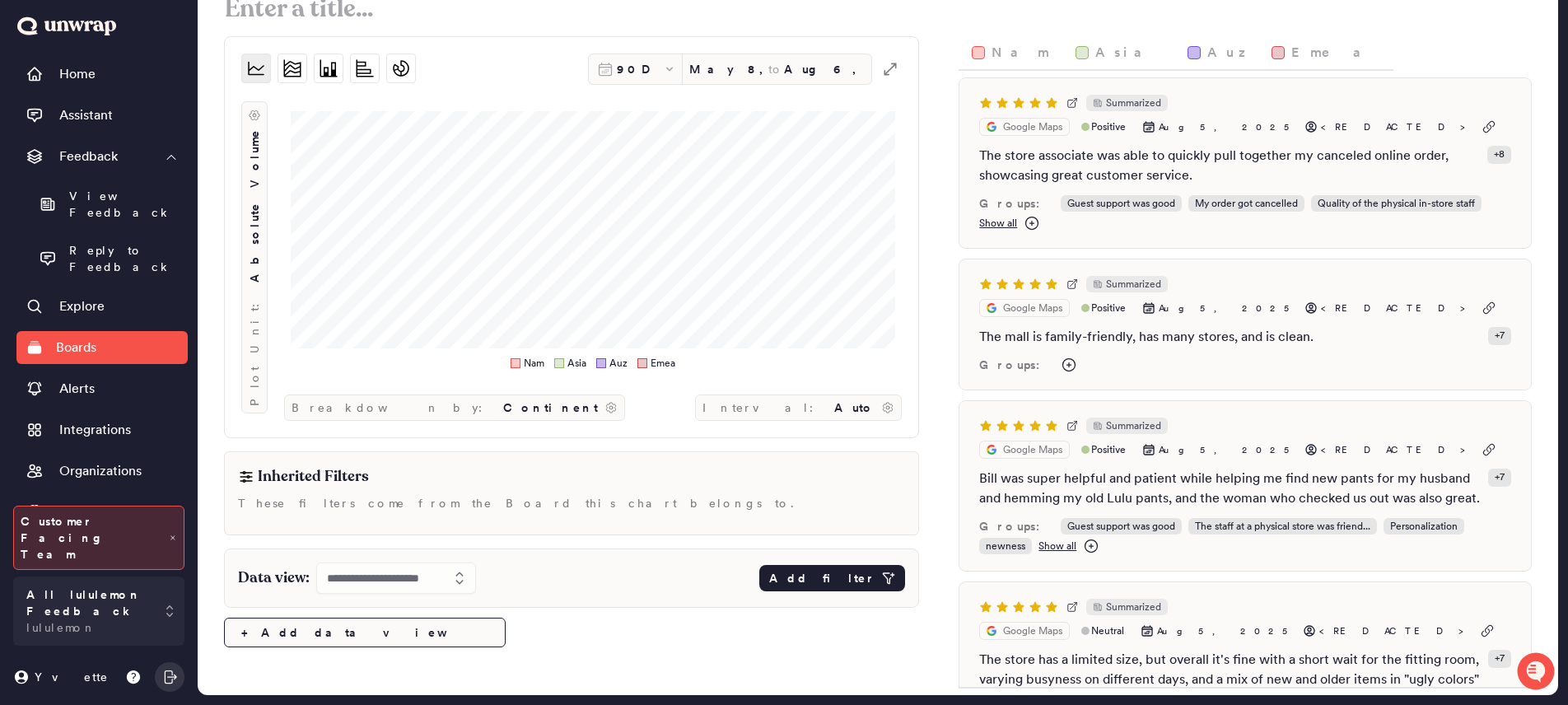 click on "Add filter" at bounding box center (822, 578) 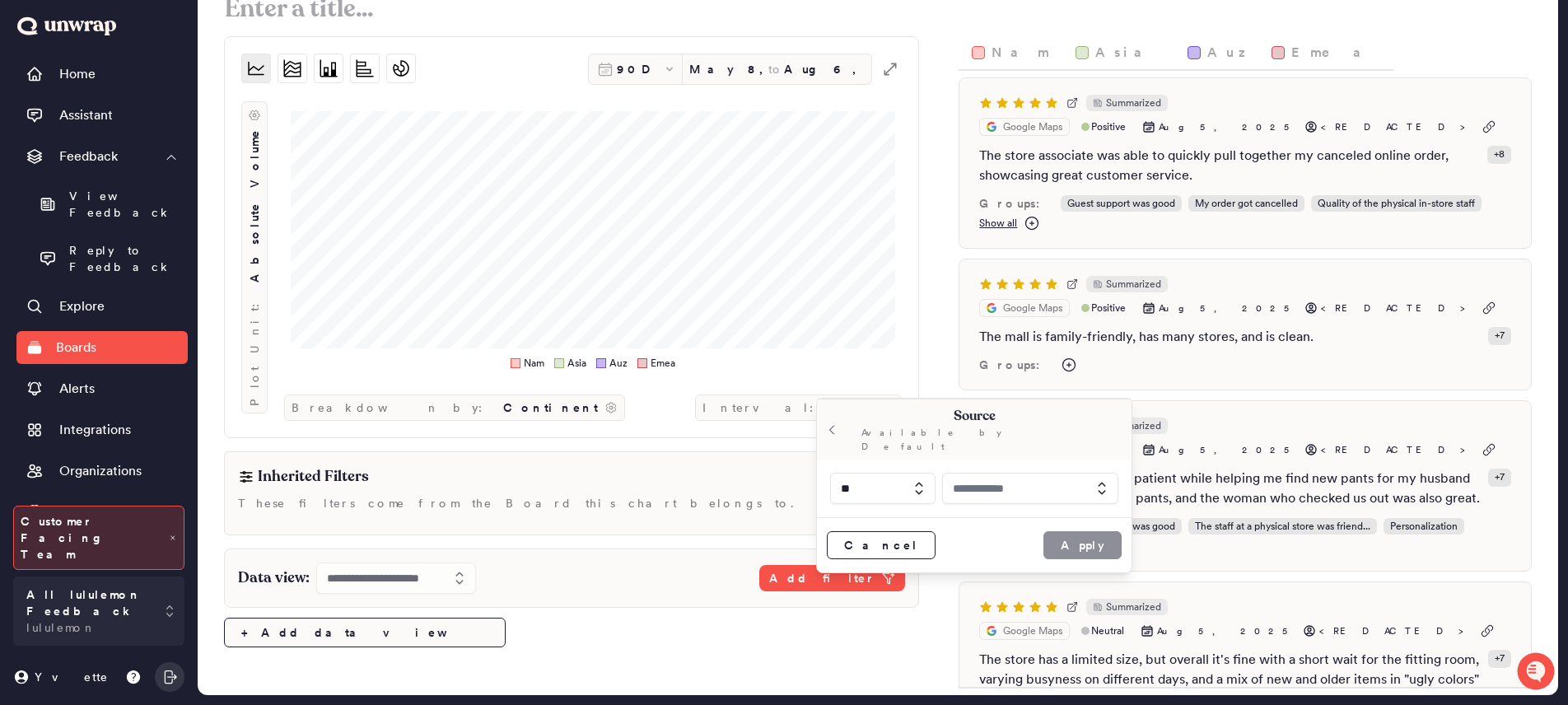 click on "**" at bounding box center (974, 488) 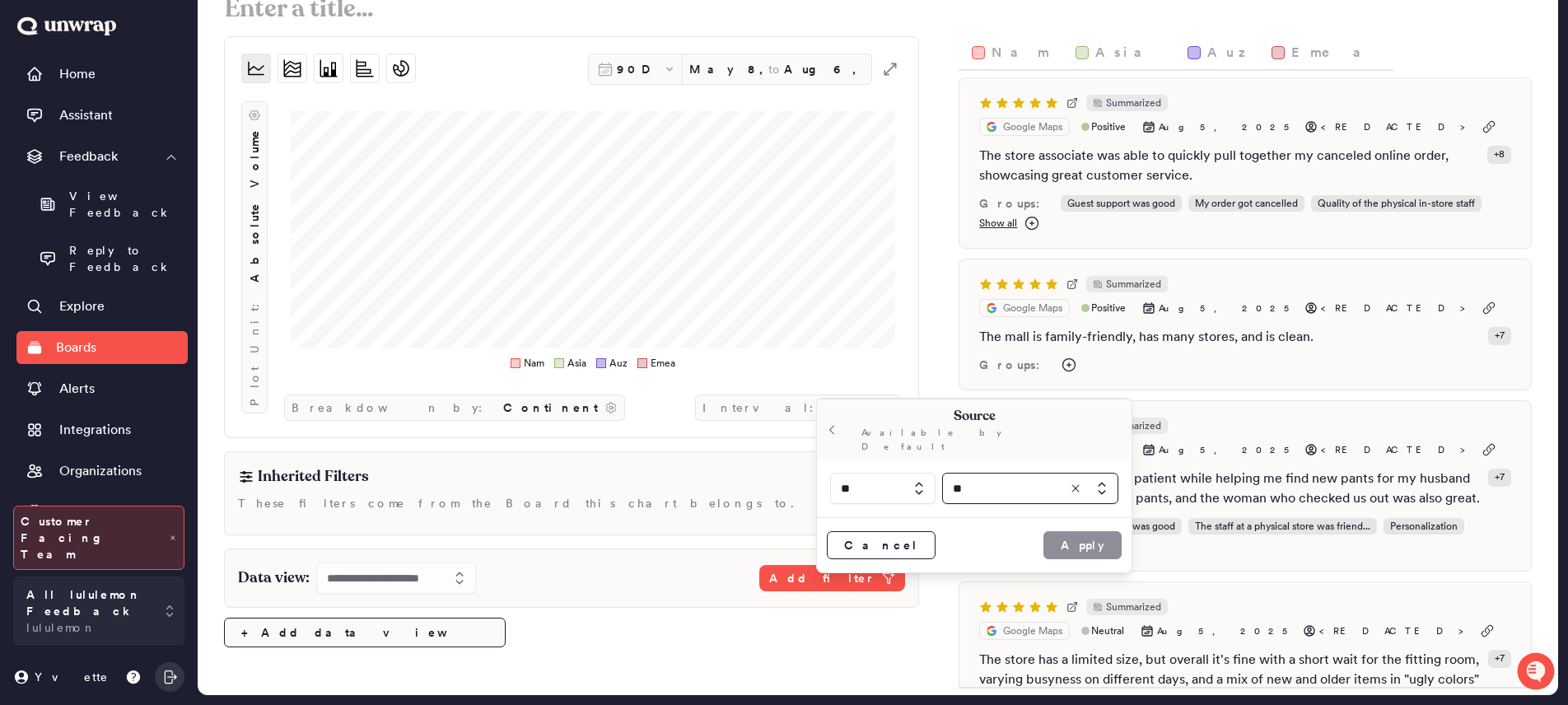 type on "*" 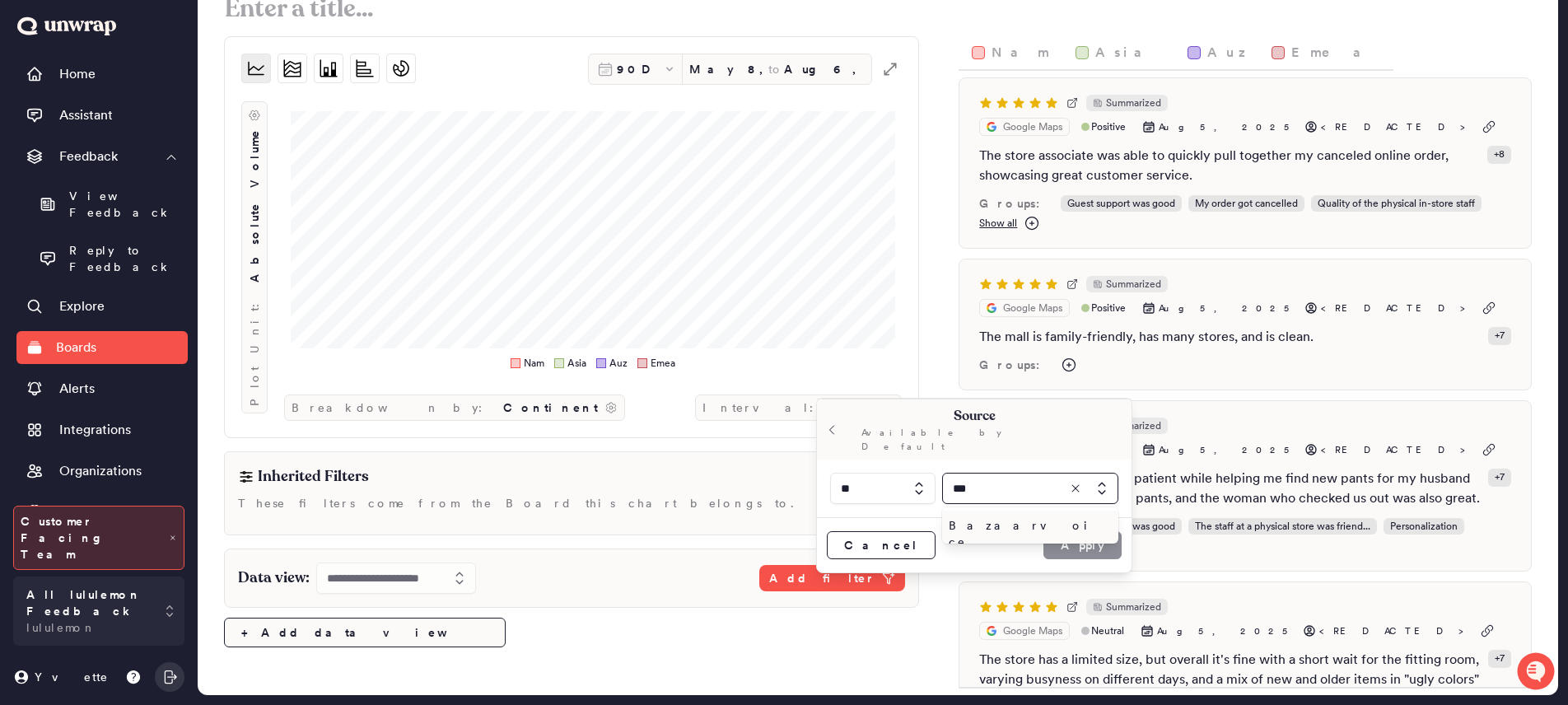 type on "***" 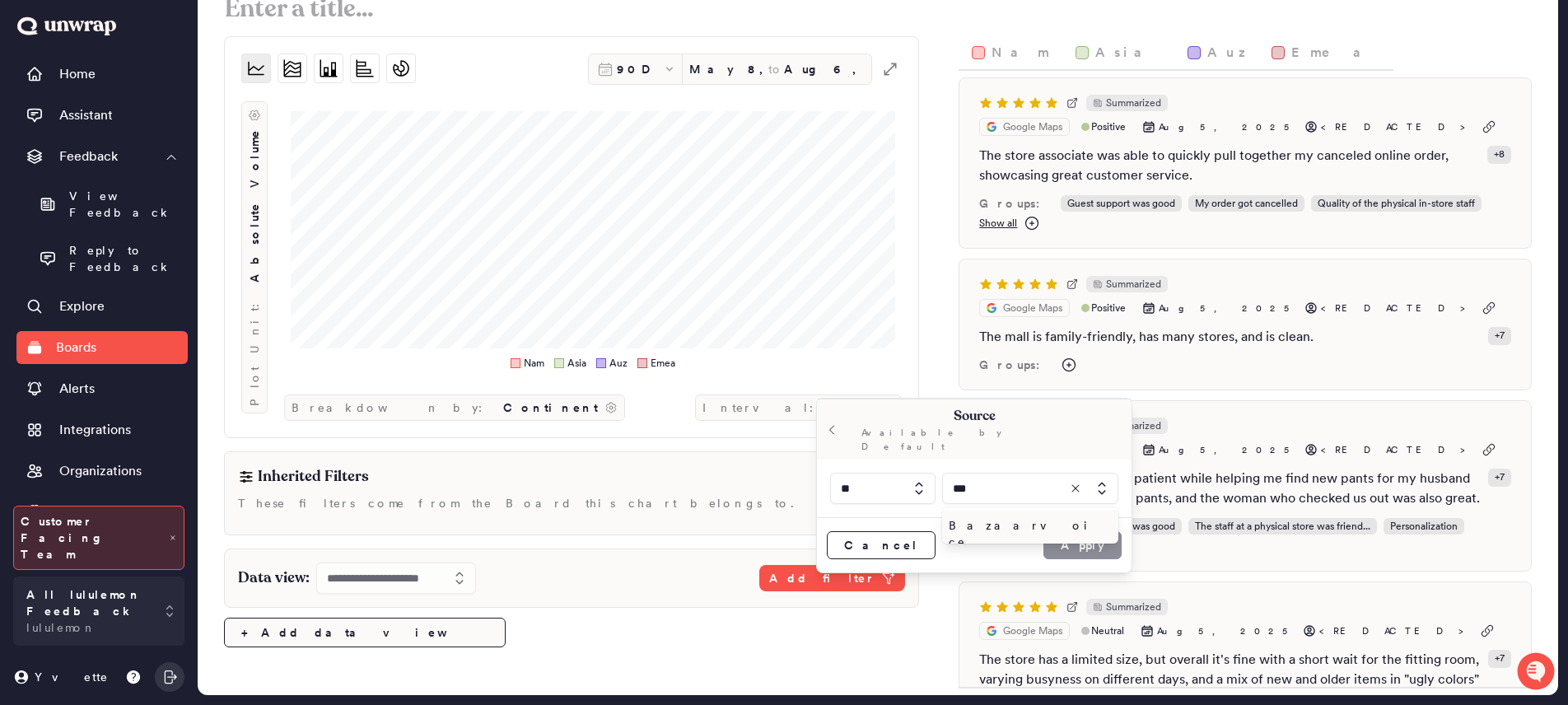 click on "Bazaarvoice" at bounding box center [1027, 534] 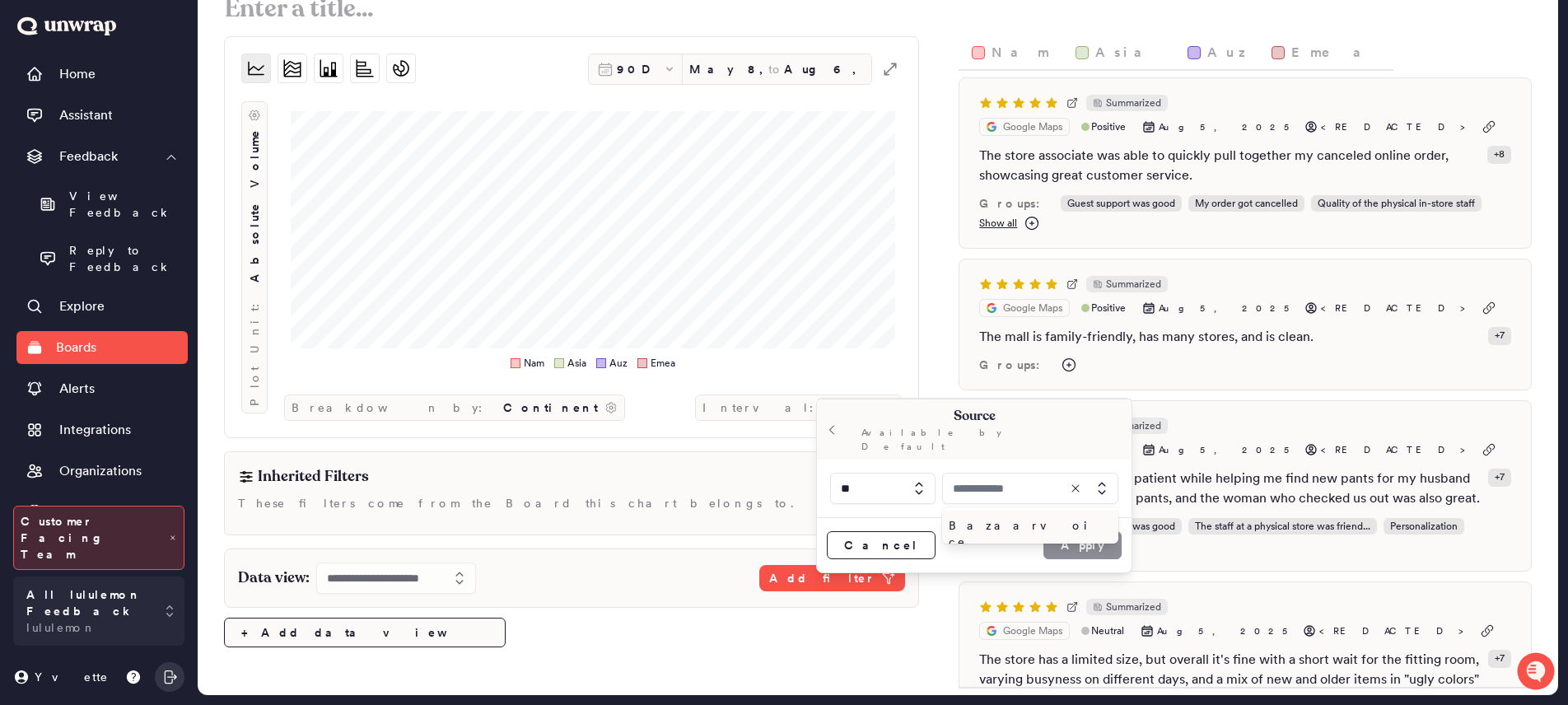 type on "**********" 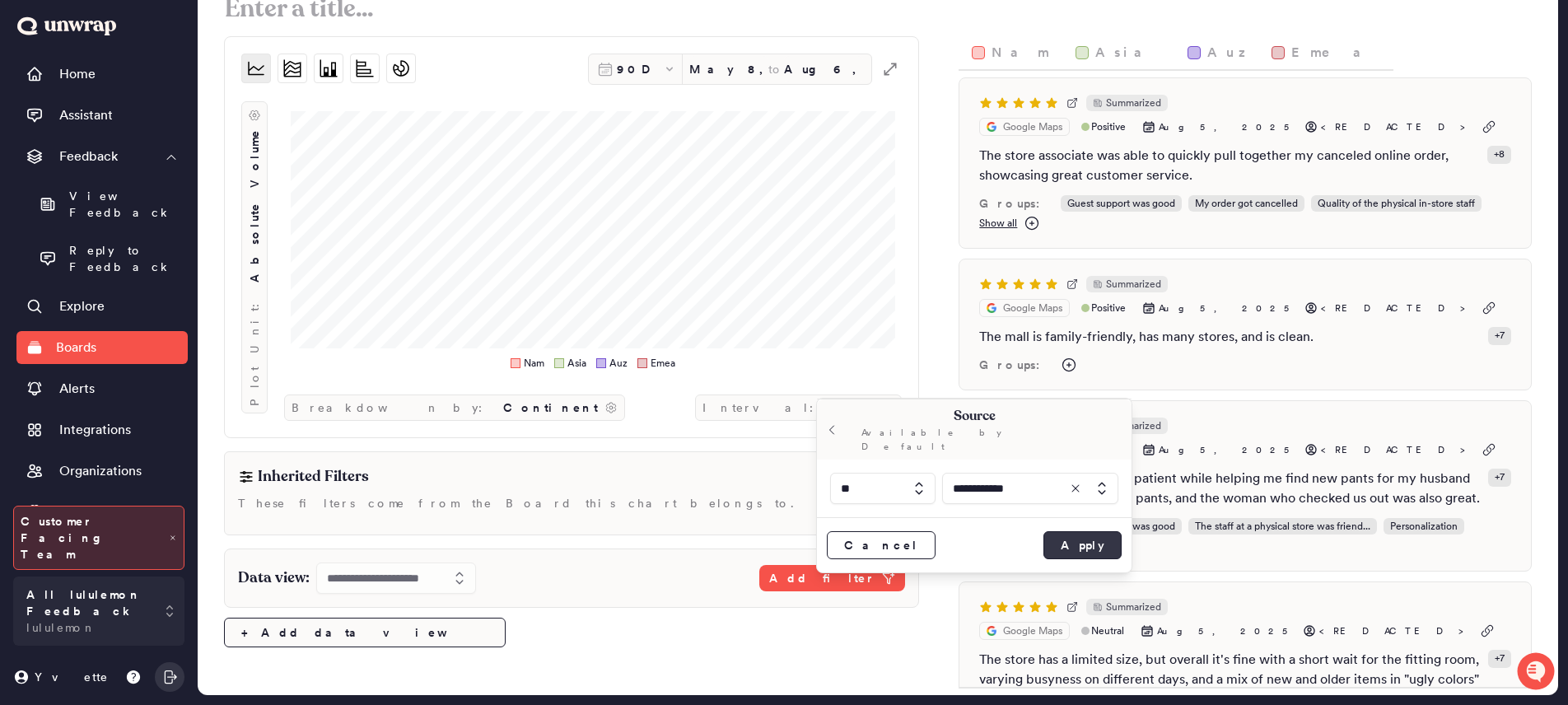 click on "Apply" at bounding box center (1082, 545) 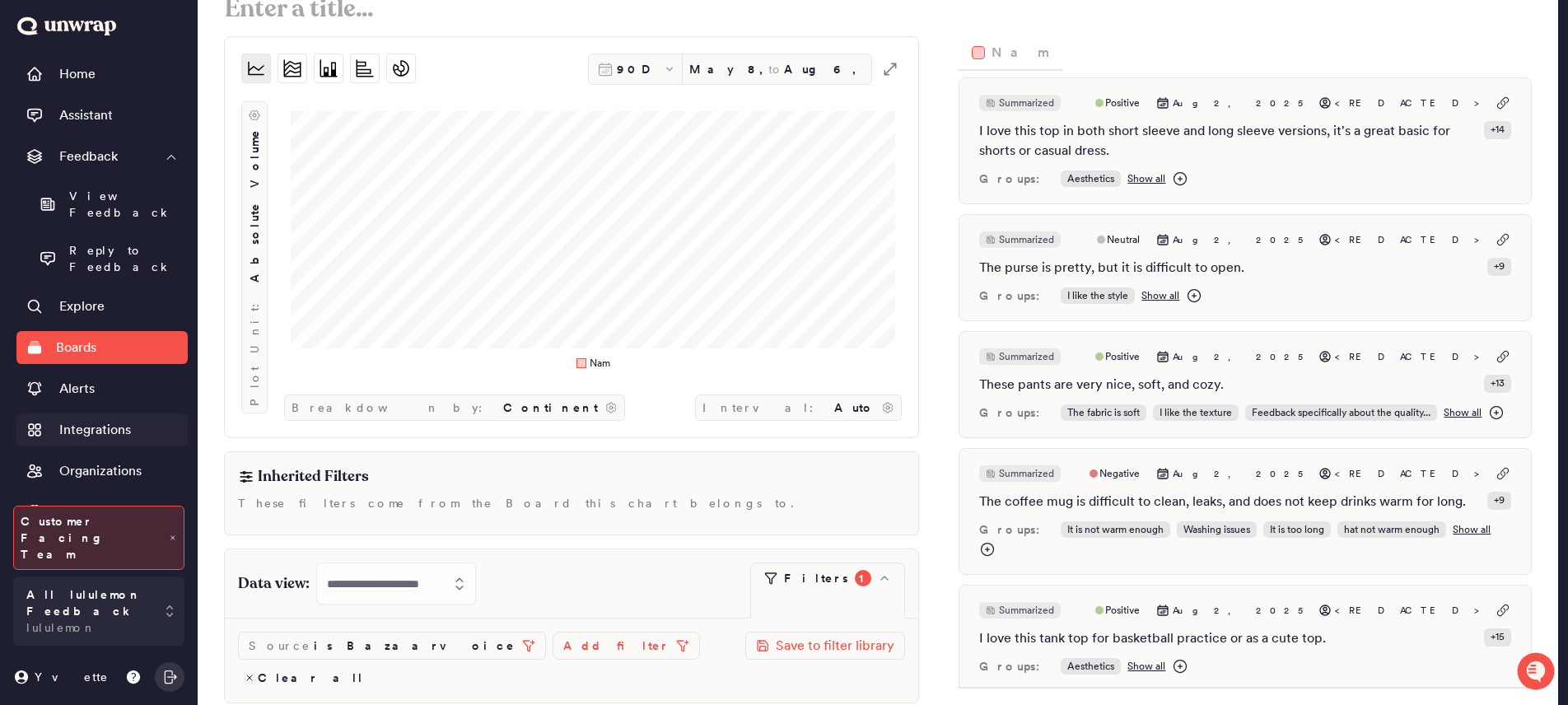 click on "Integrations" at bounding box center (102, 430) 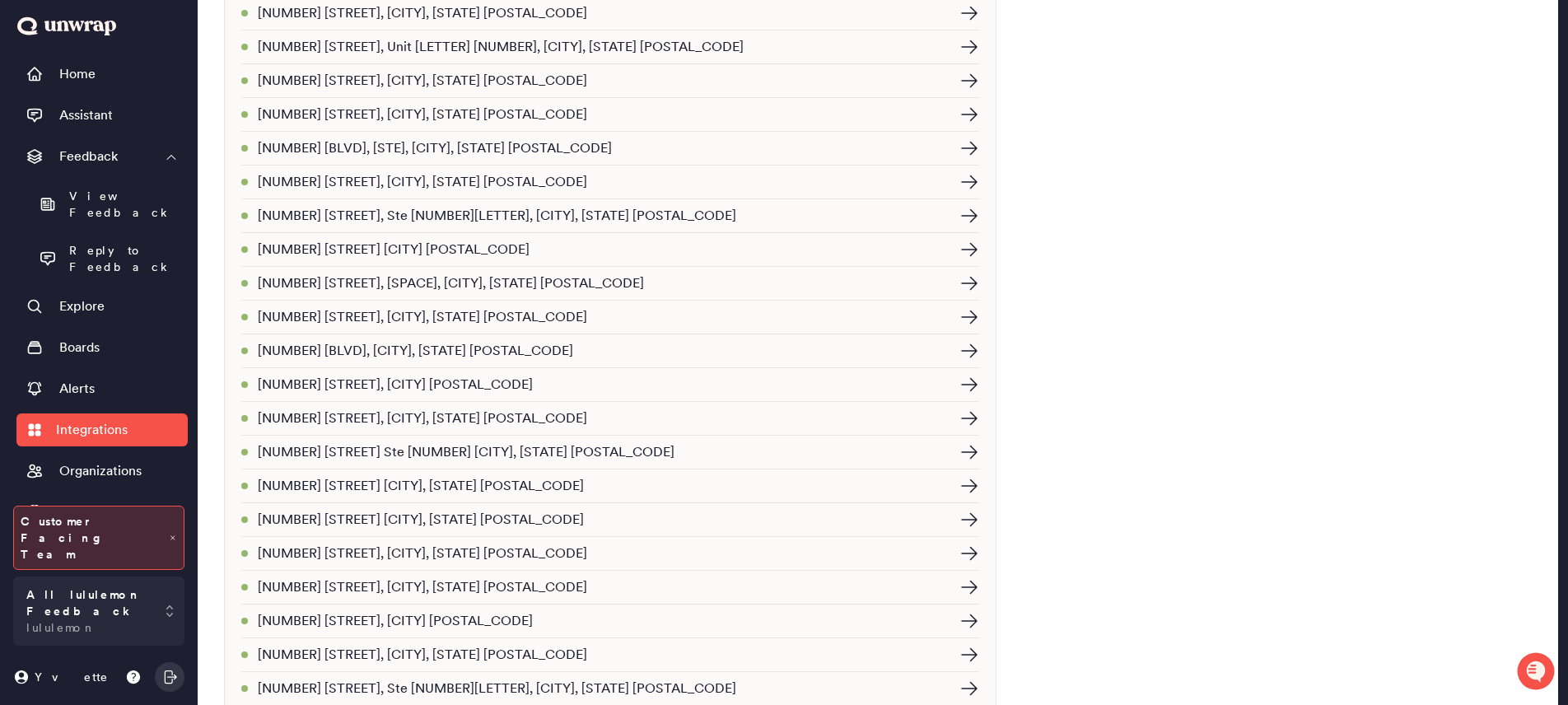 scroll, scrollTop: 2638, scrollLeft: 0, axis: vertical 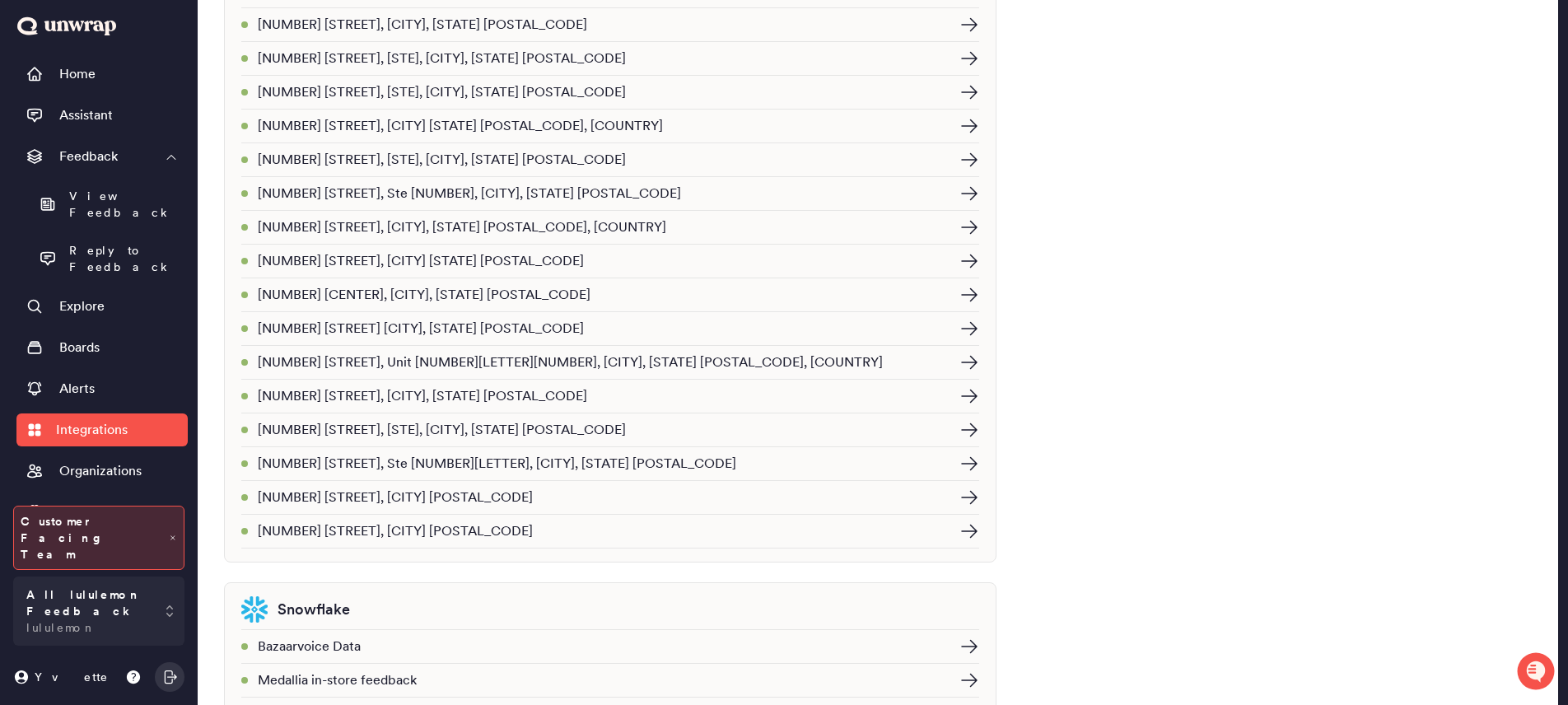 click 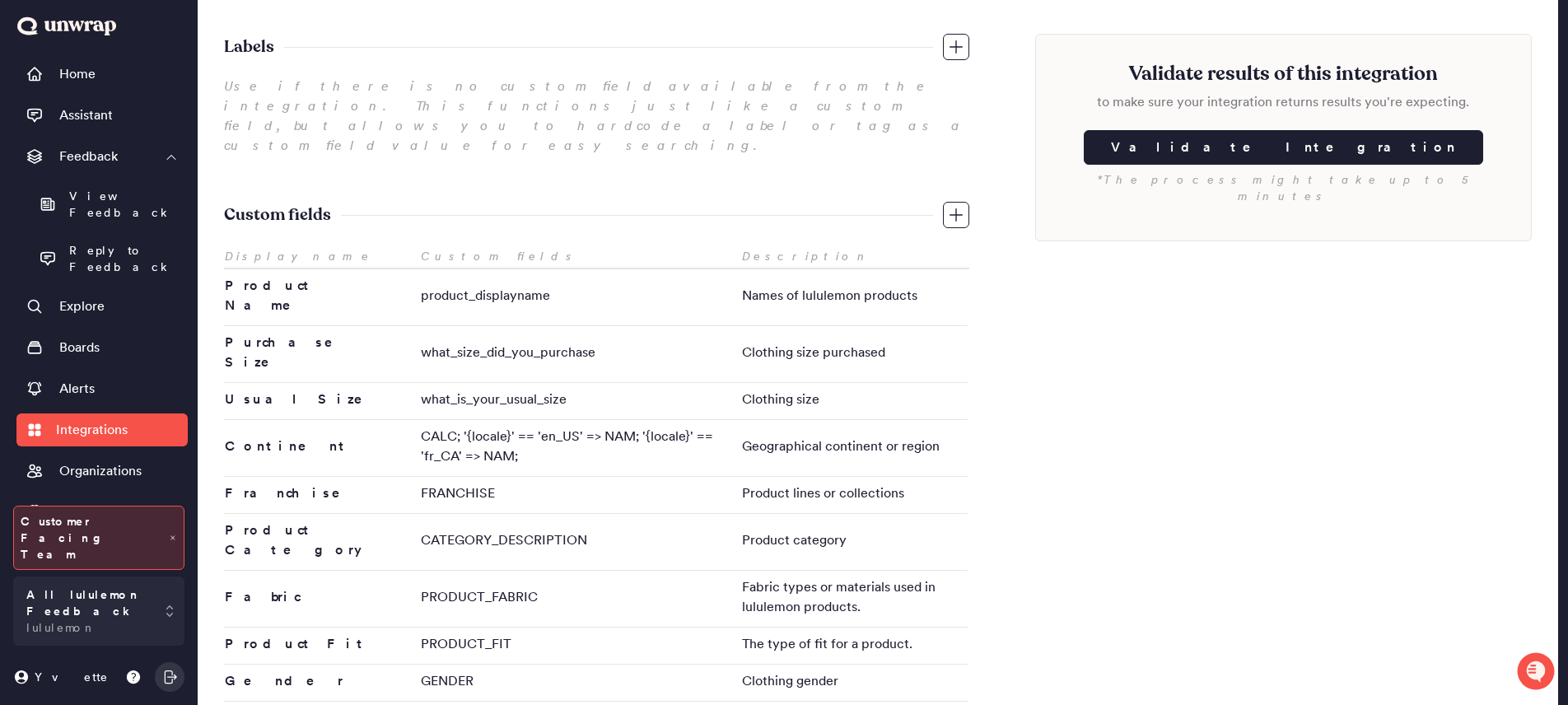 scroll, scrollTop: 137, scrollLeft: 0, axis: vertical 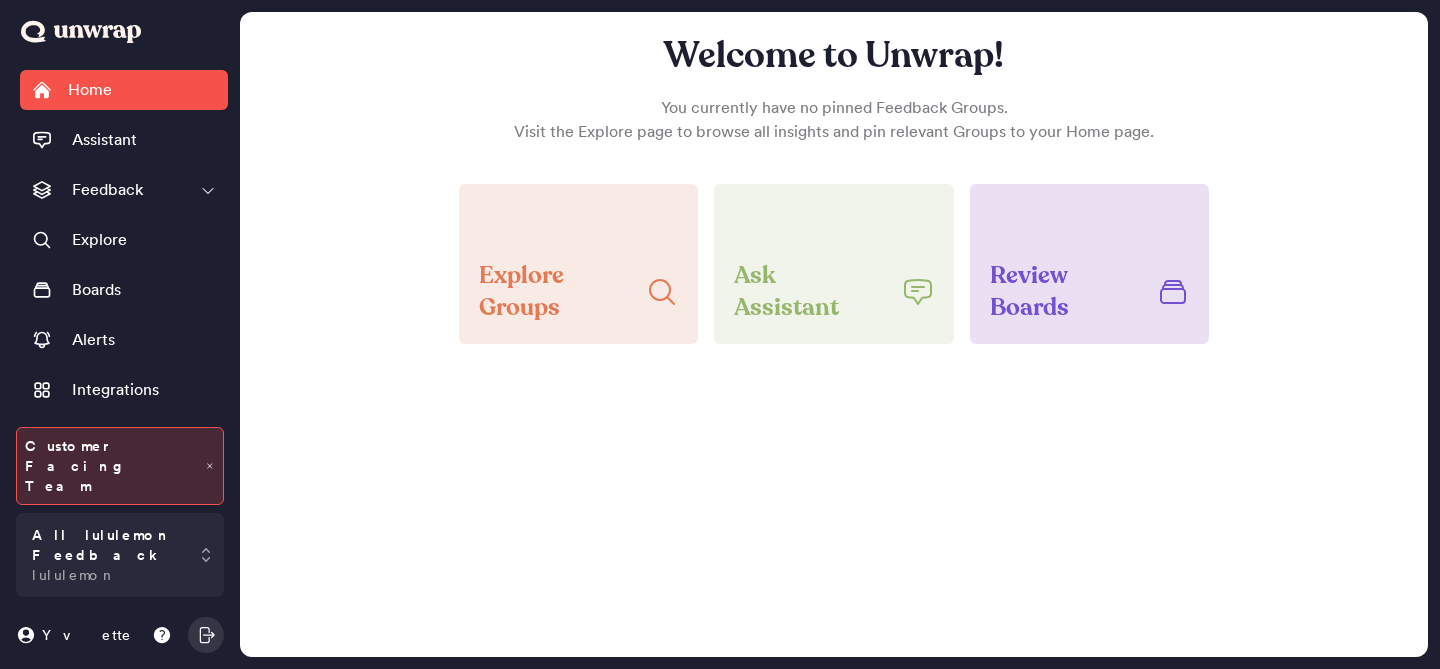 click on "All lululemon Feedback lululemon" at bounding box center [106, 555] 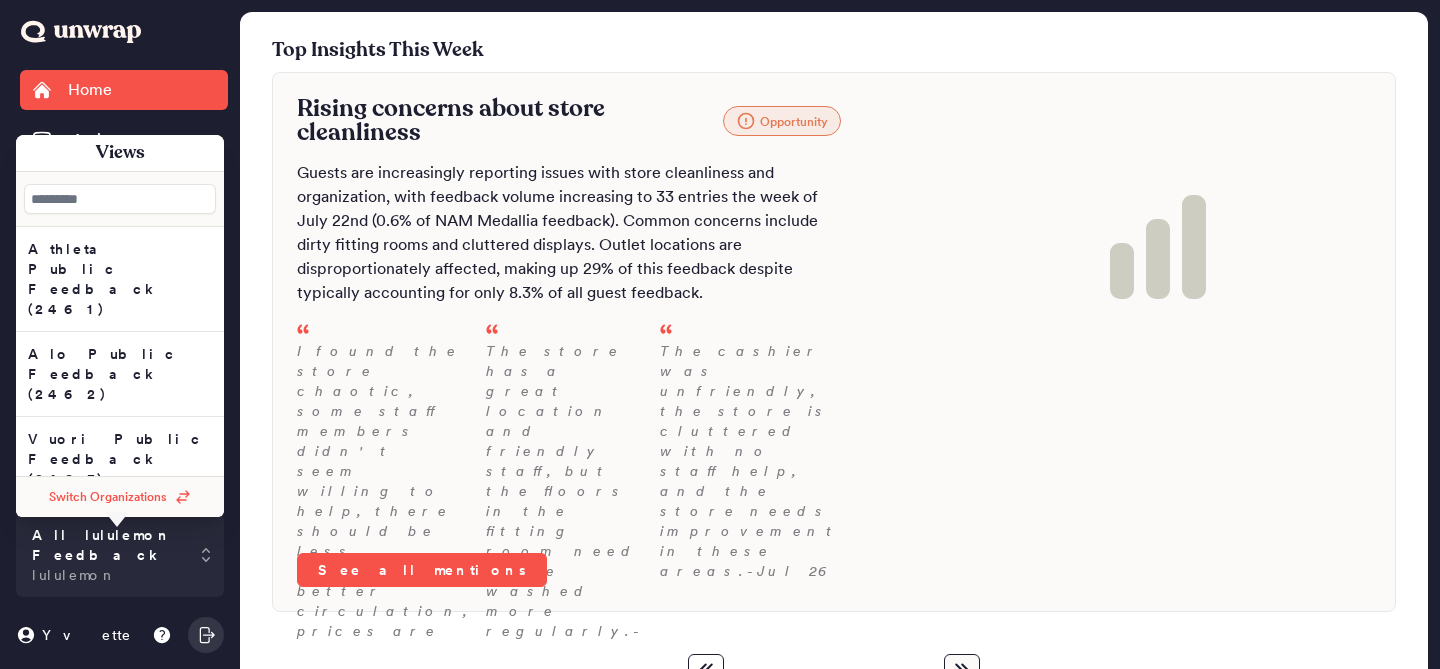 scroll, scrollTop: 0, scrollLeft: 0, axis: both 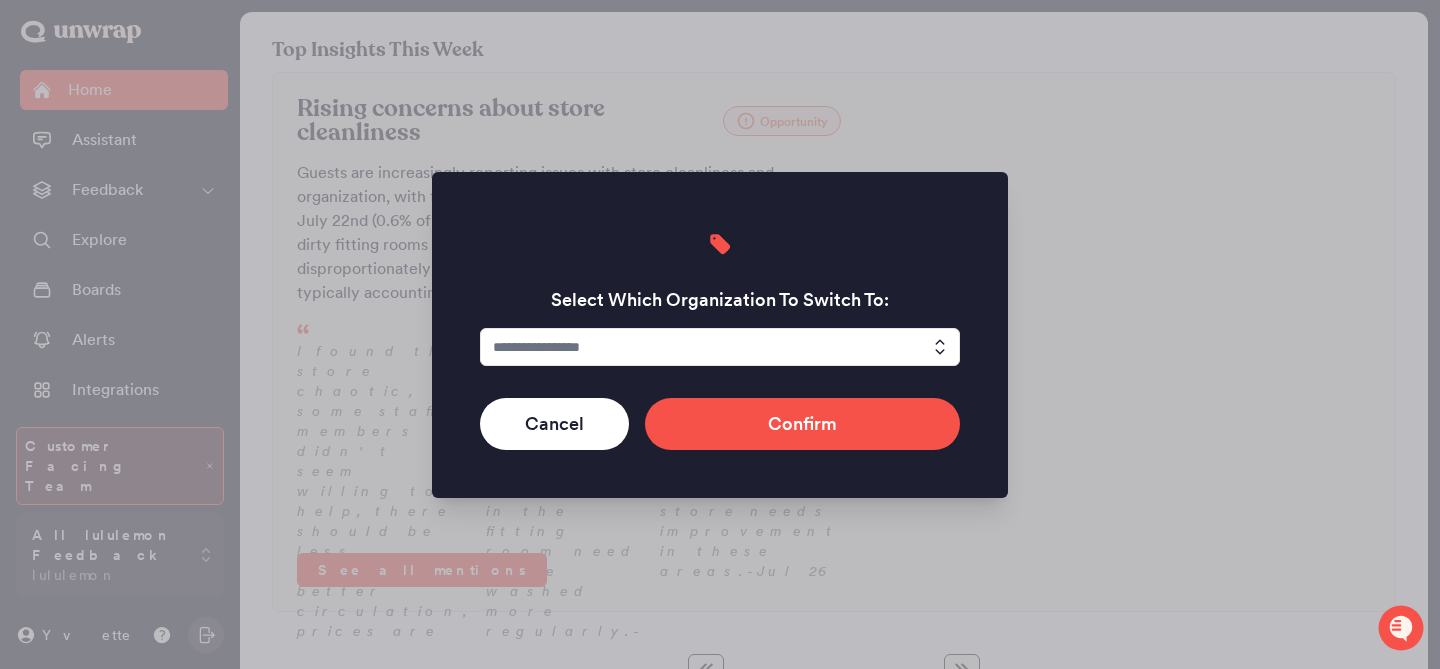 click at bounding box center [720, 347] 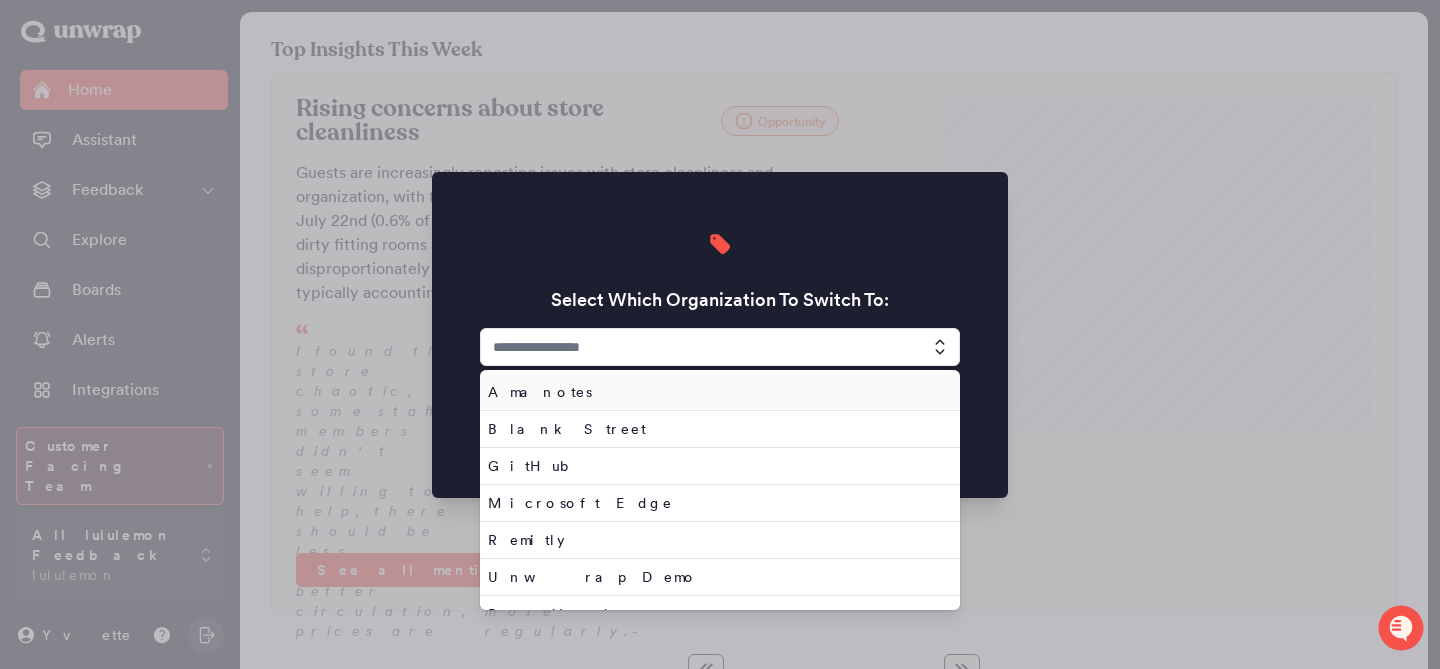 type 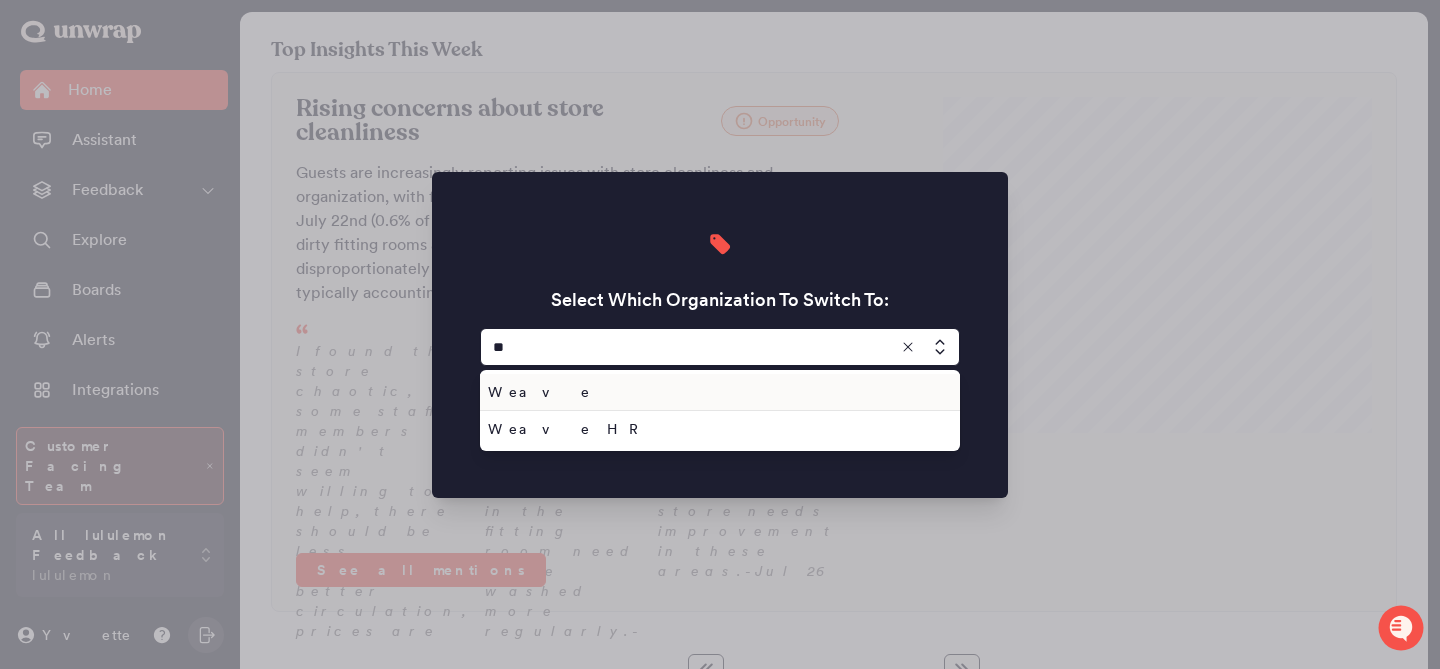 type on "*" 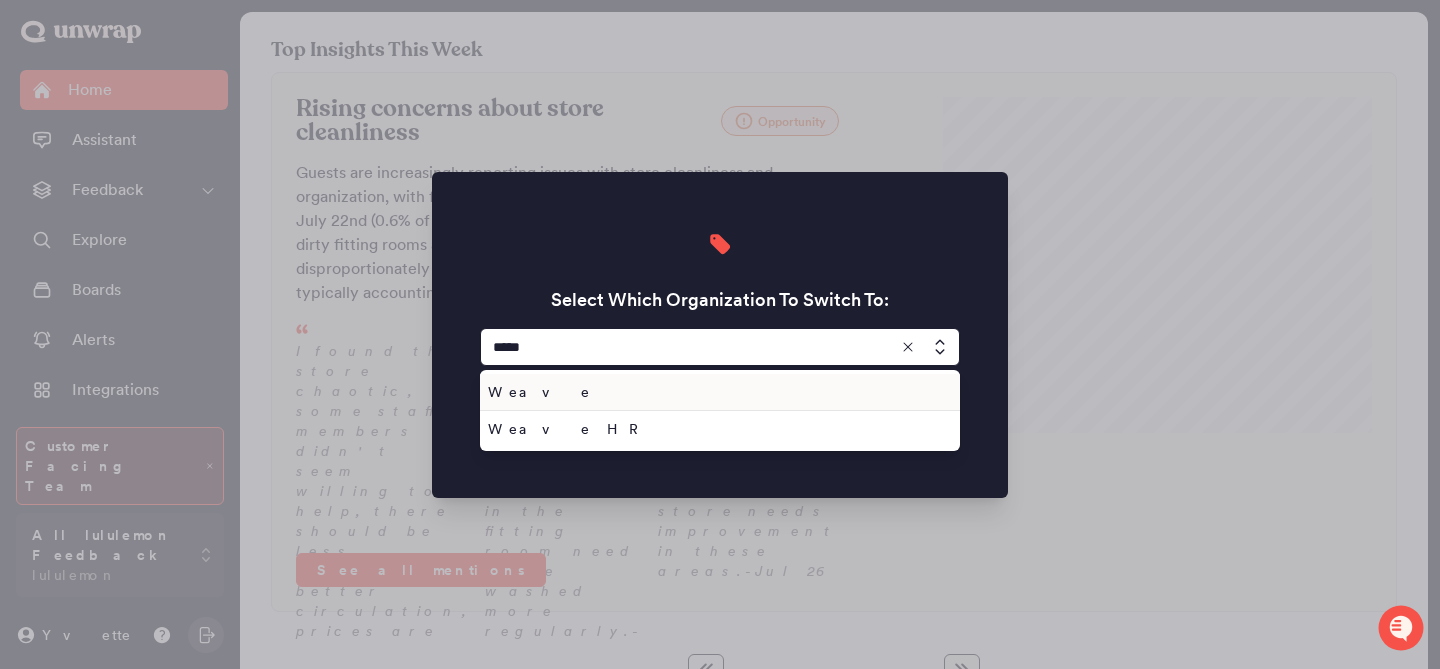 type on "*****" 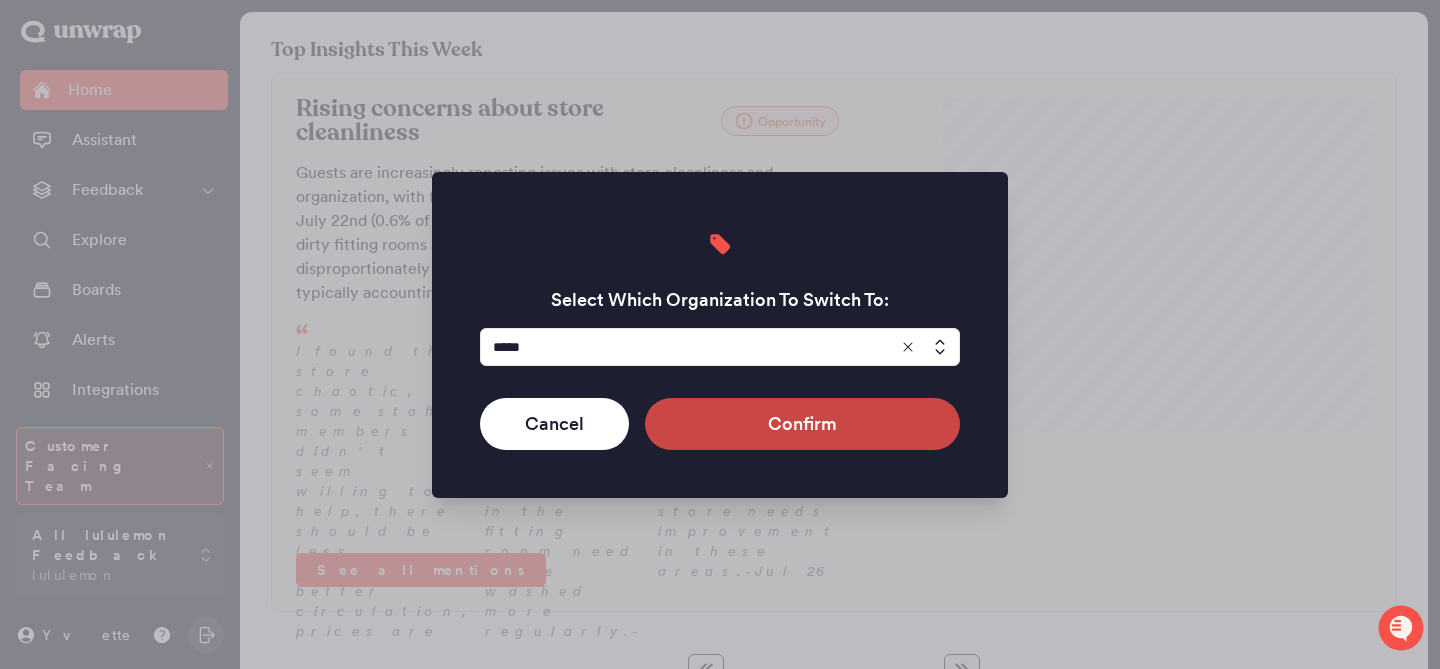 click on "Confirm" at bounding box center (802, 424) 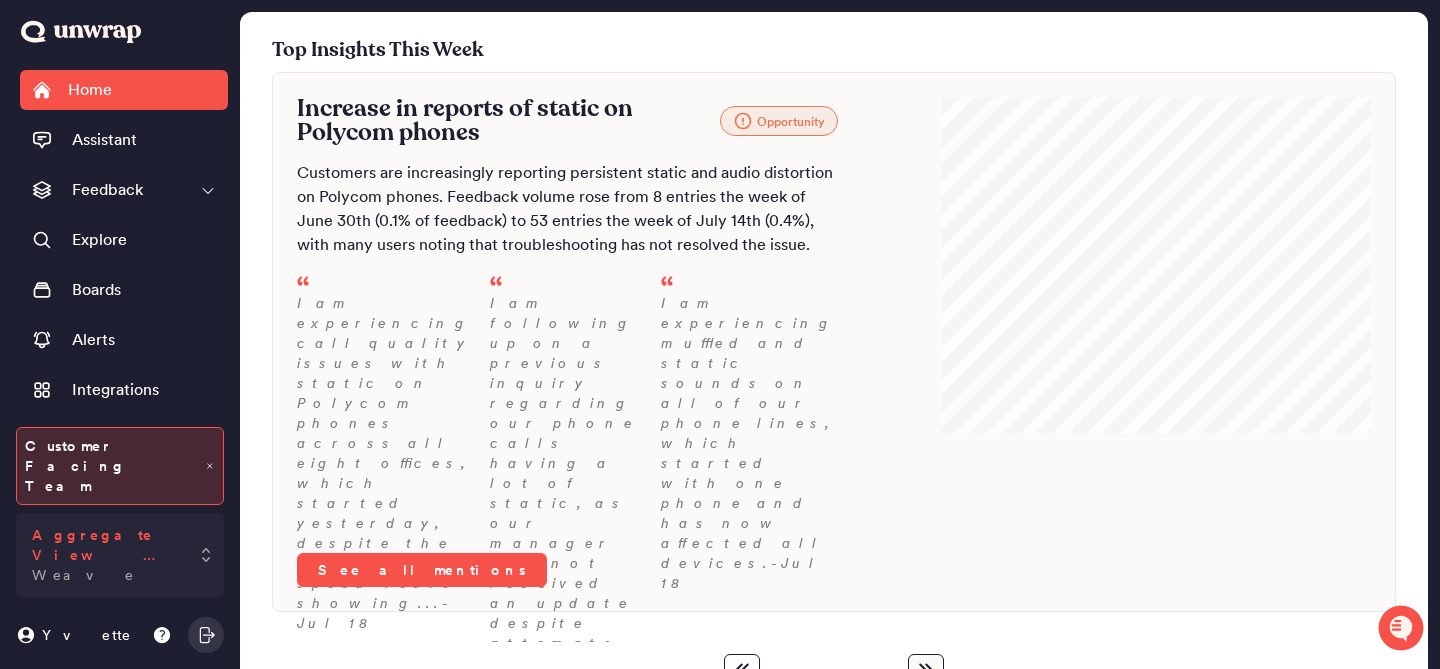 click on "Aggregate View (all sources)" at bounding box center (106, 545) 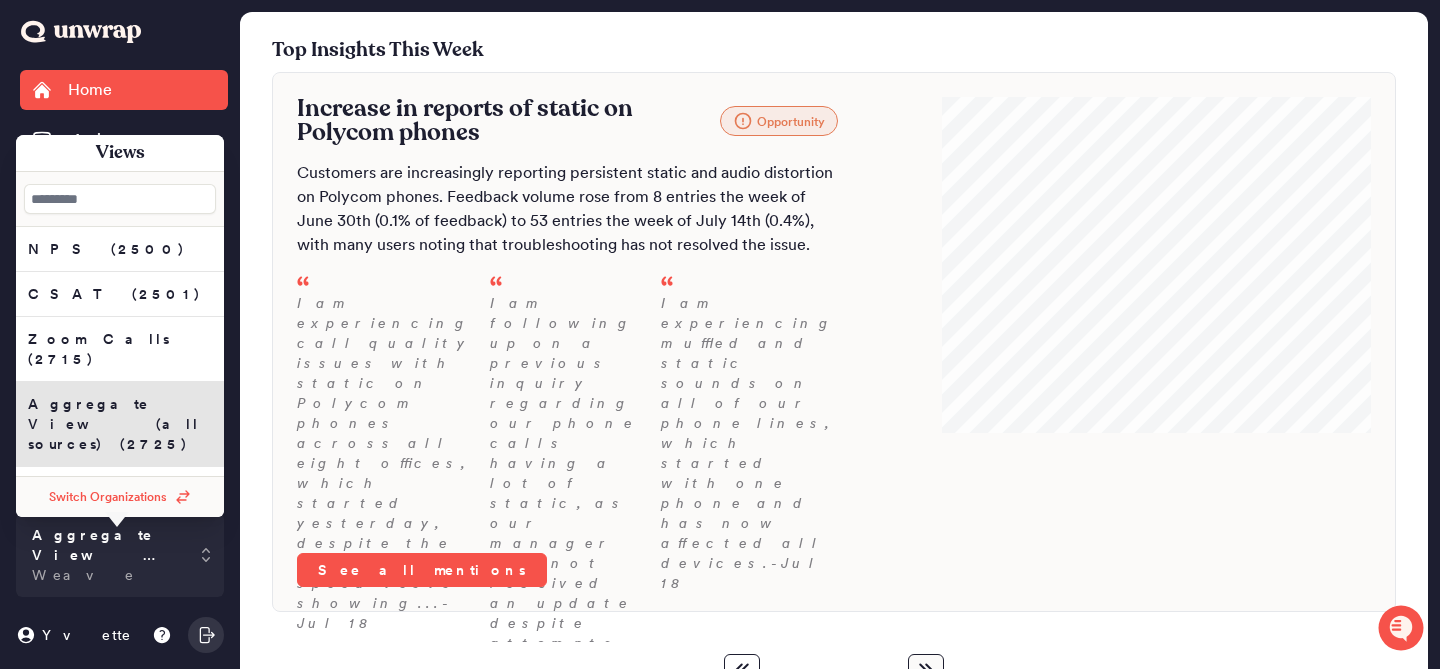 click 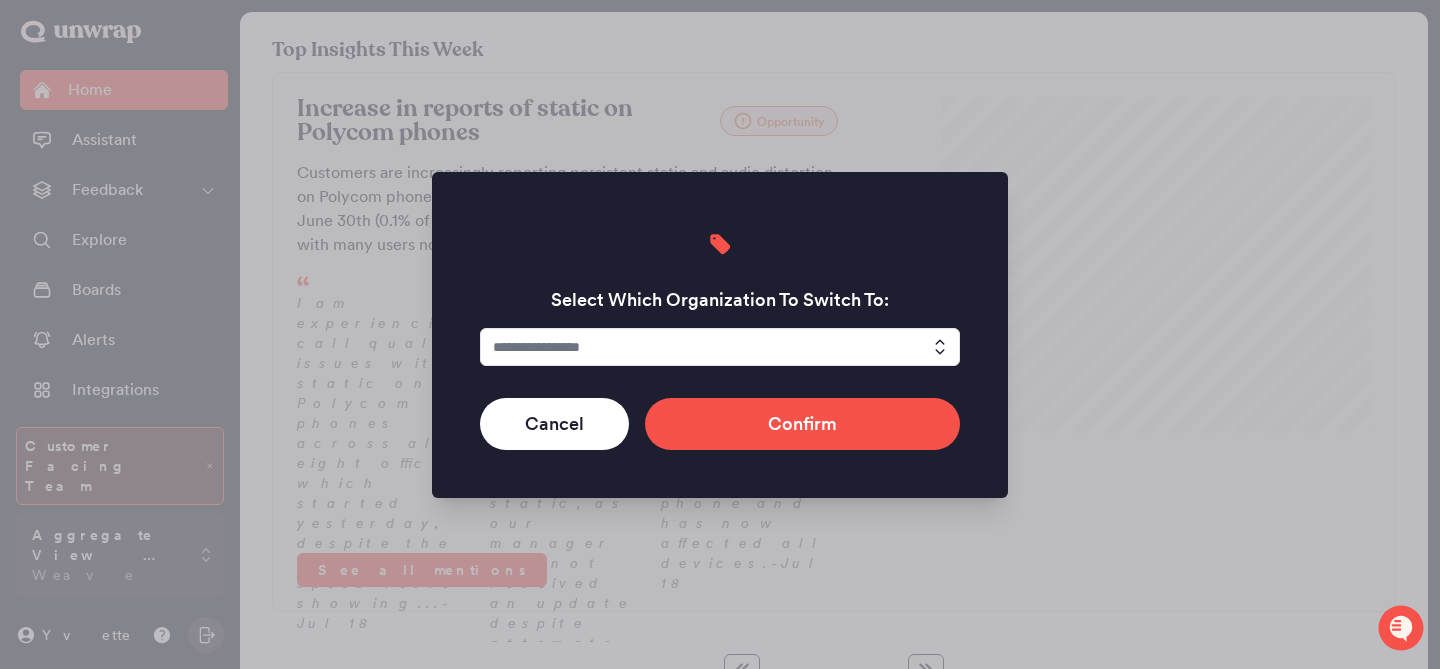 click at bounding box center (720, 347) 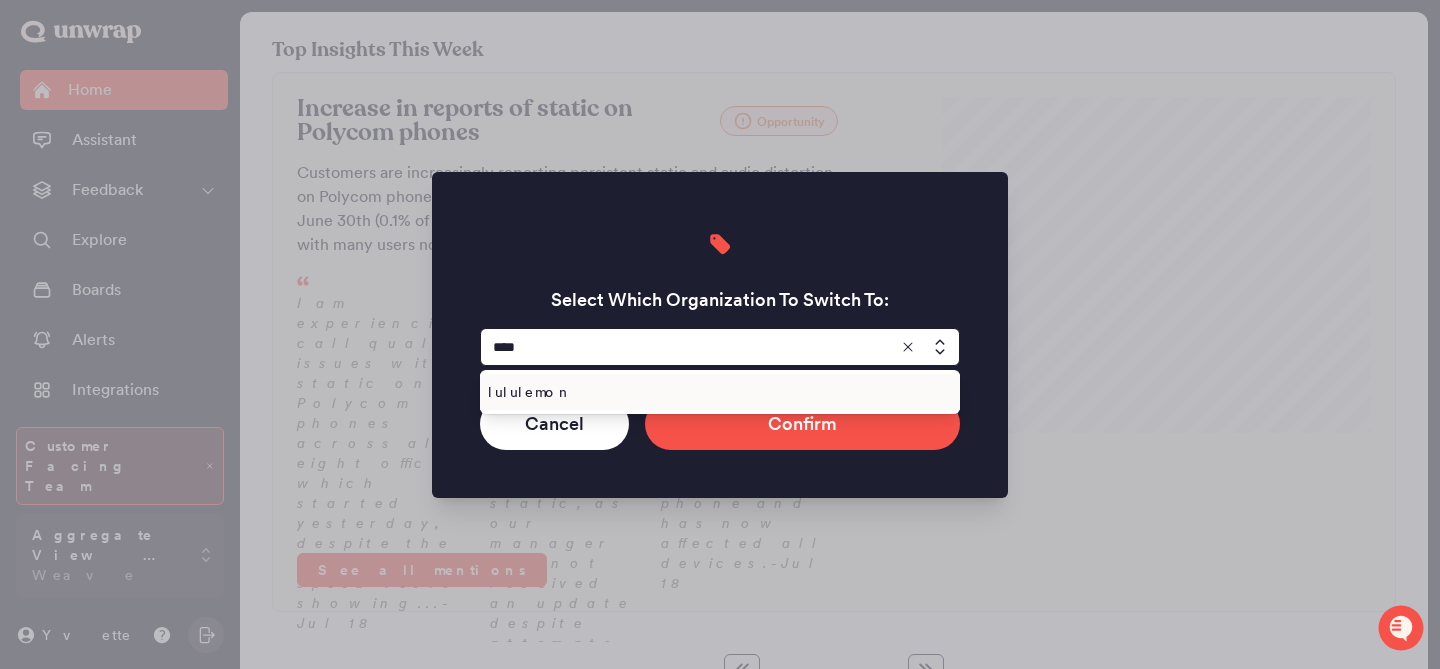 type on "****" 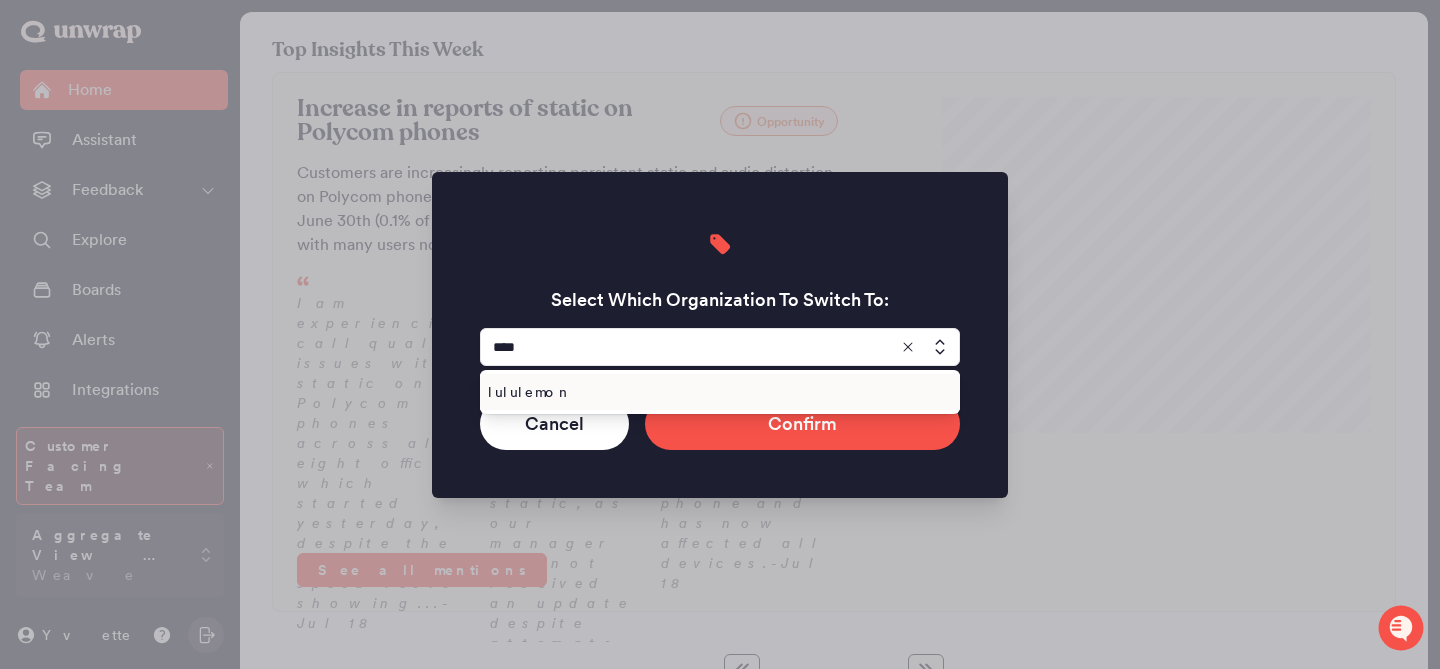 click on "lululemon" at bounding box center [716, 392] 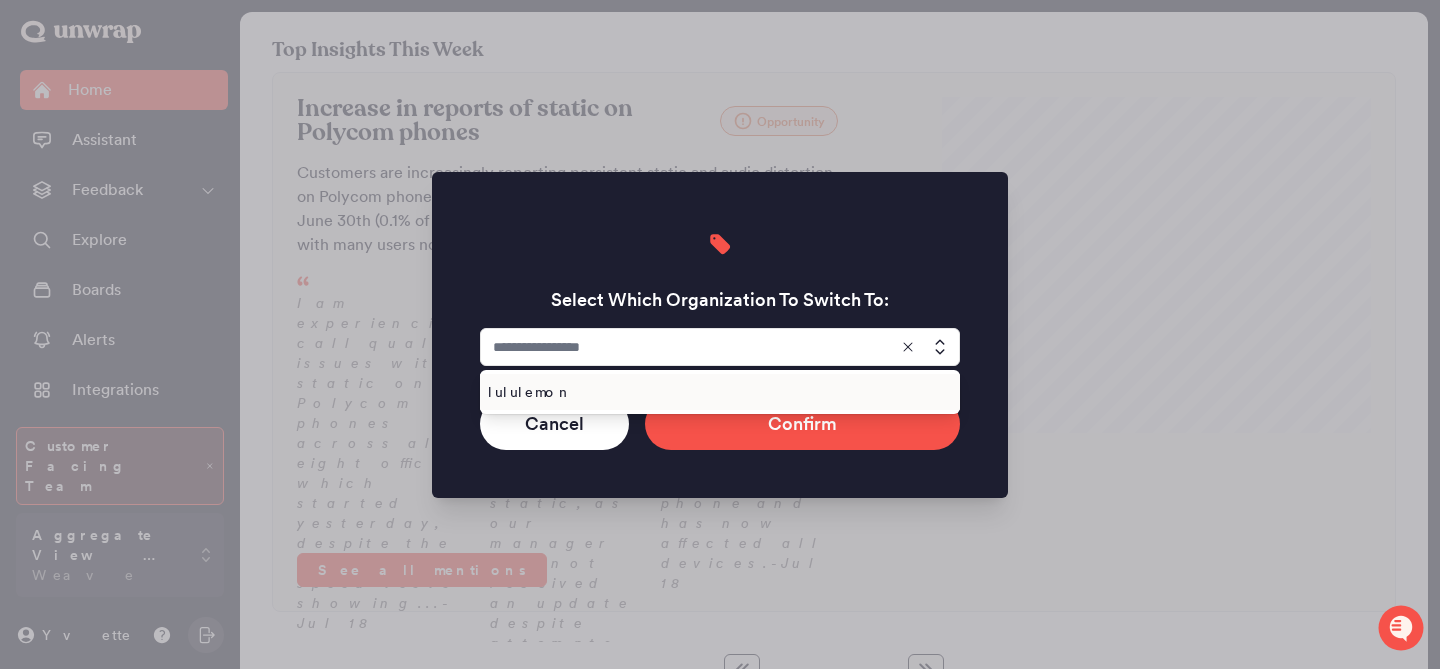 type on "*********" 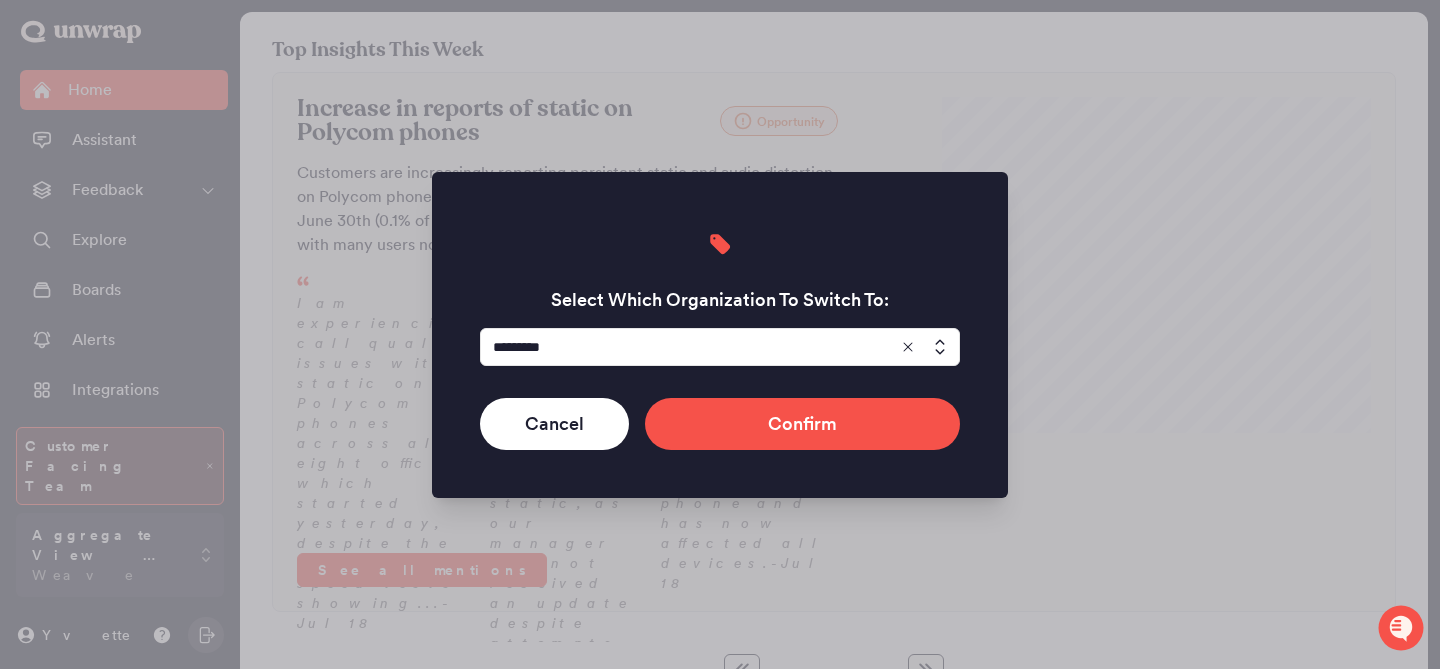 click on "Select Which Organization To Switch To: ********* Cancel Confirm" at bounding box center (720, 335) 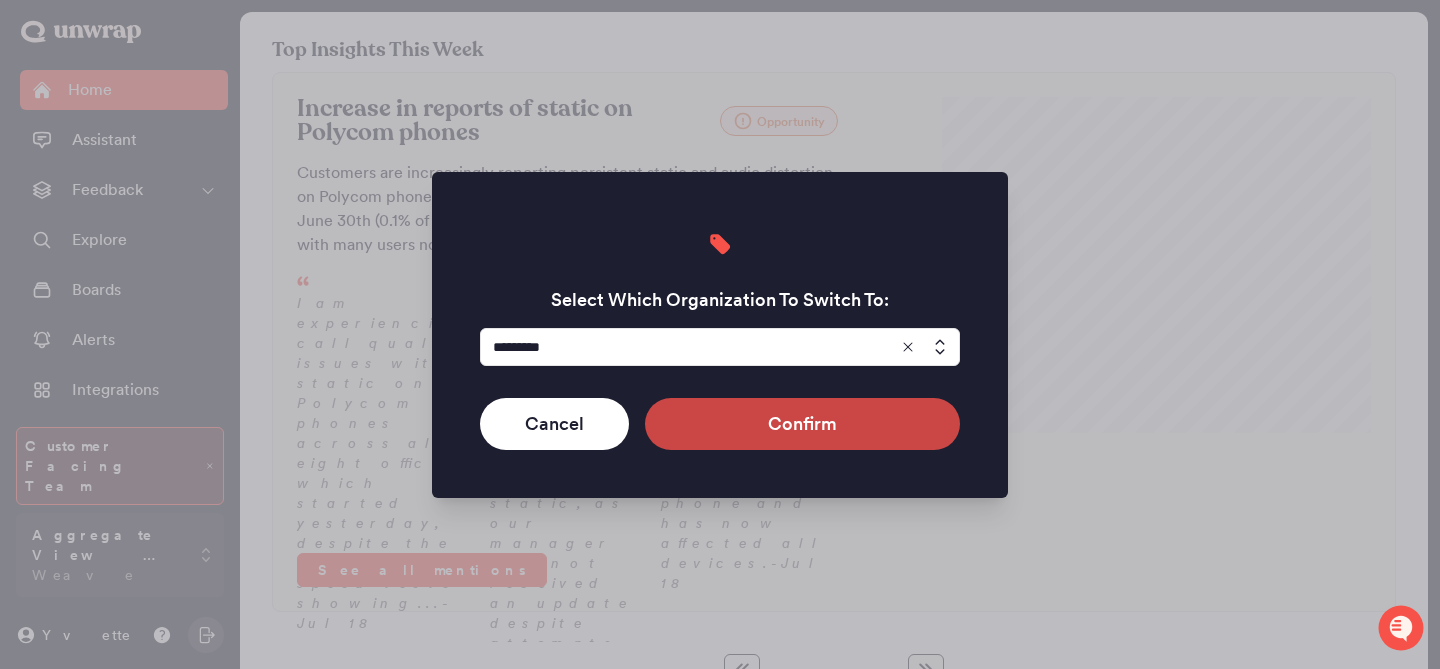 click on "Confirm" at bounding box center [802, 424] 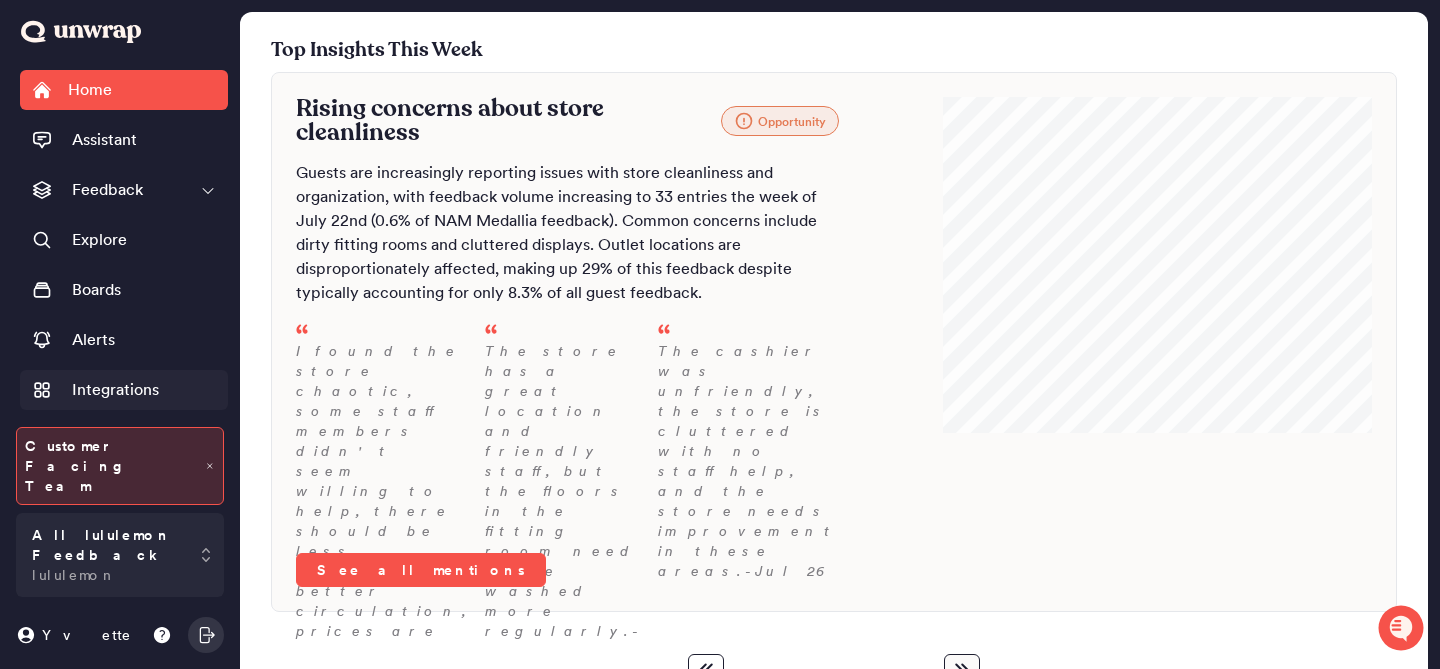 click on "Integrations" at bounding box center (124, 390) 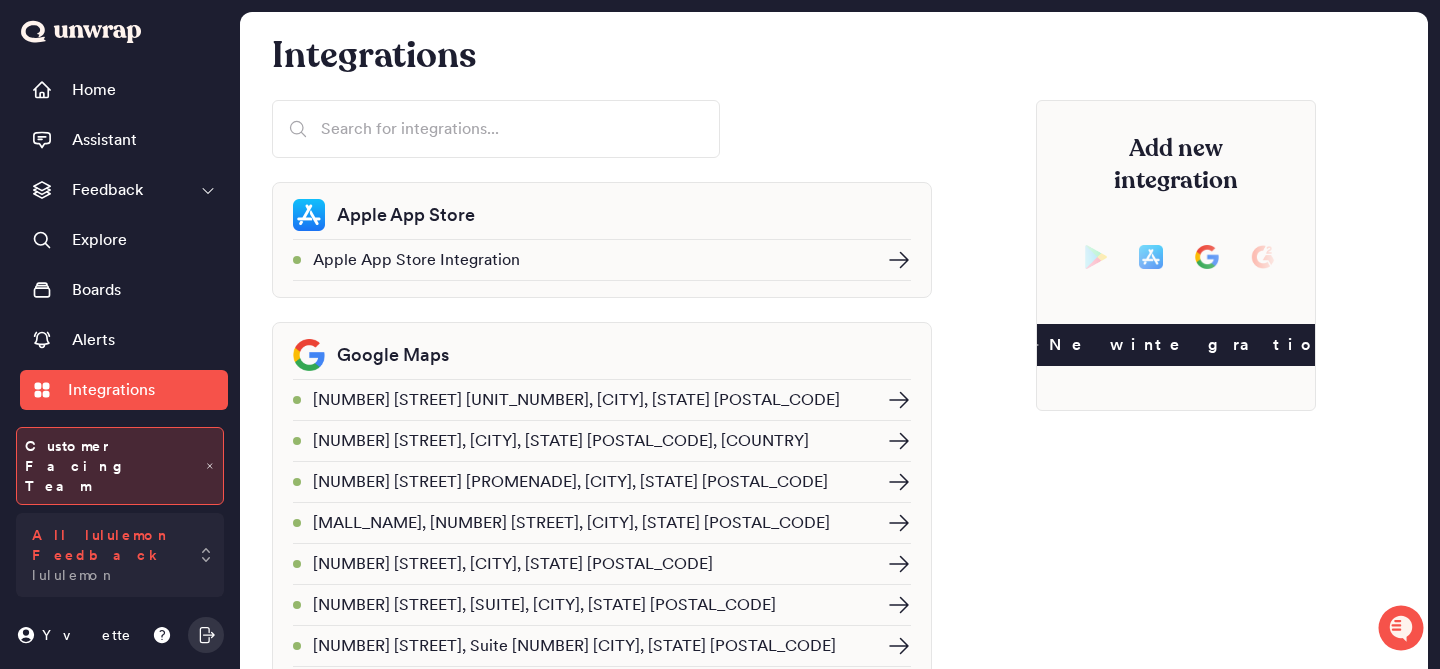 click on "All lululemon Feedback" at bounding box center [106, 545] 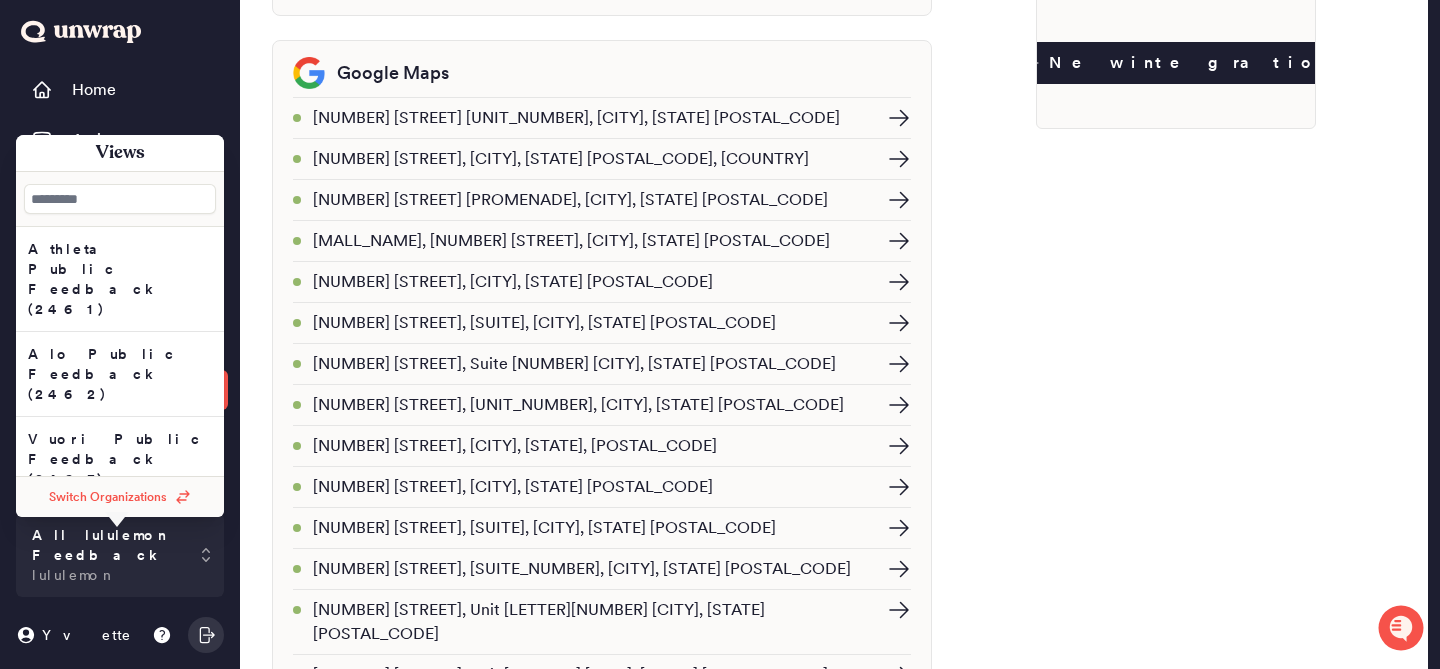 scroll, scrollTop: 0, scrollLeft: 0, axis: both 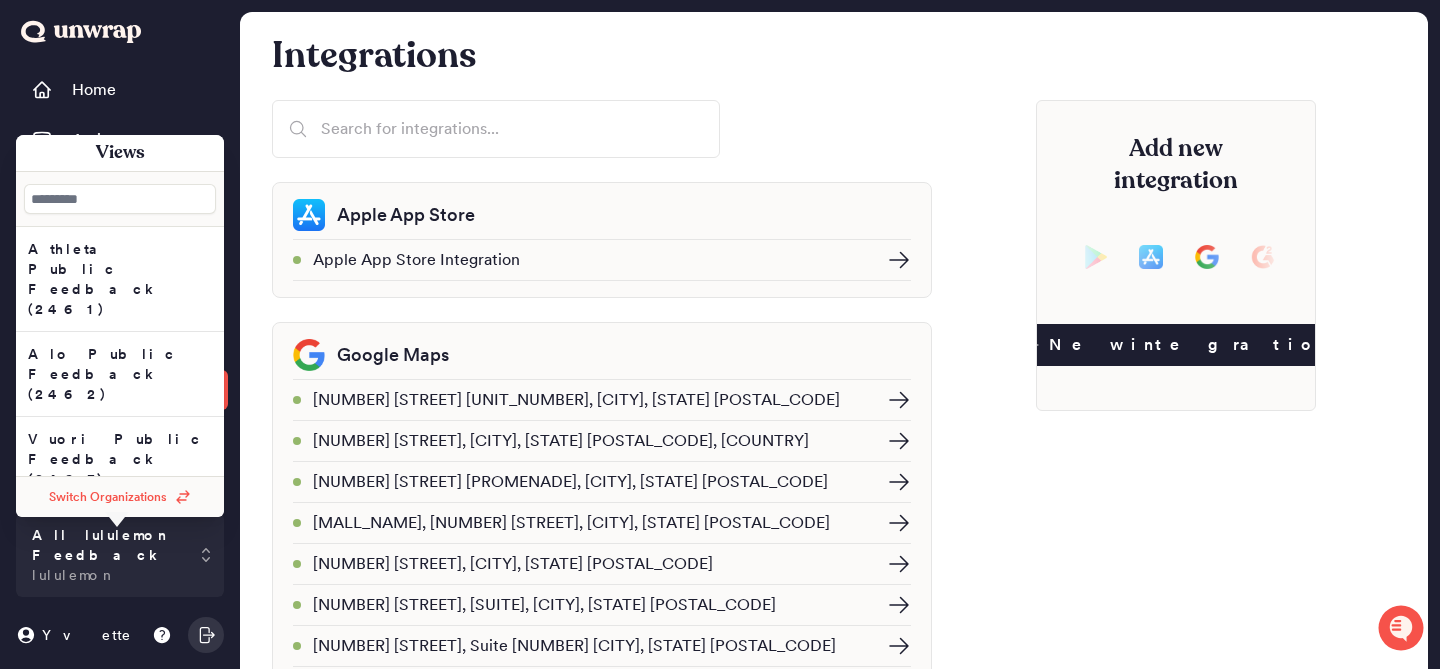 click on "Apple App Store Apple App Store Integration" at bounding box center [602, 240] 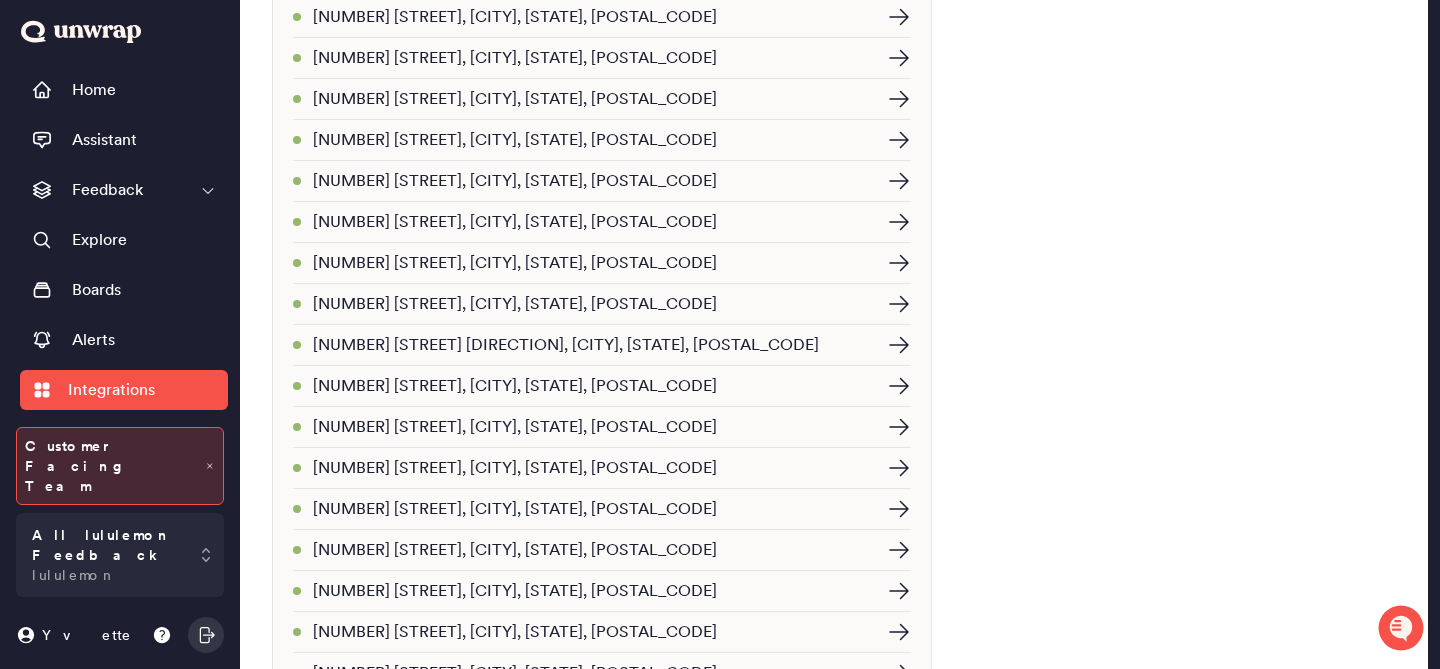 scroll, scrollTop: 14990, scrollLeft: 0, axis: vertical 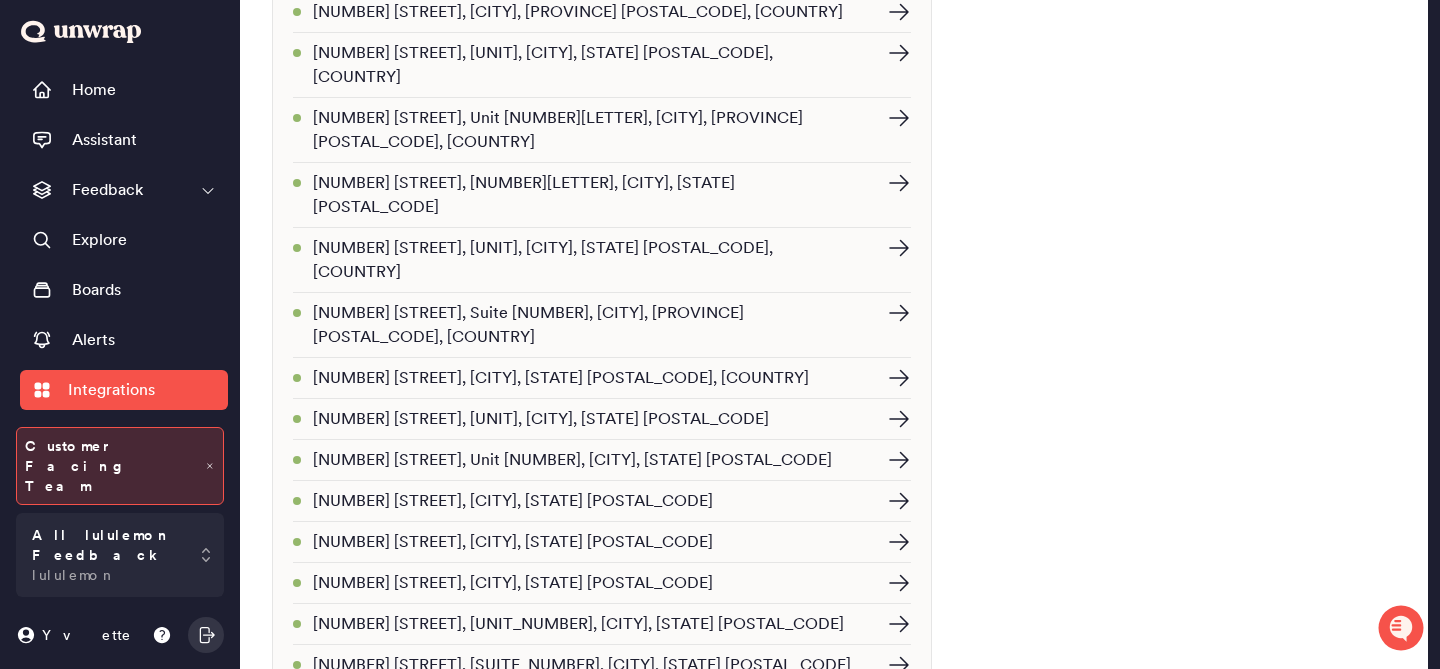 click 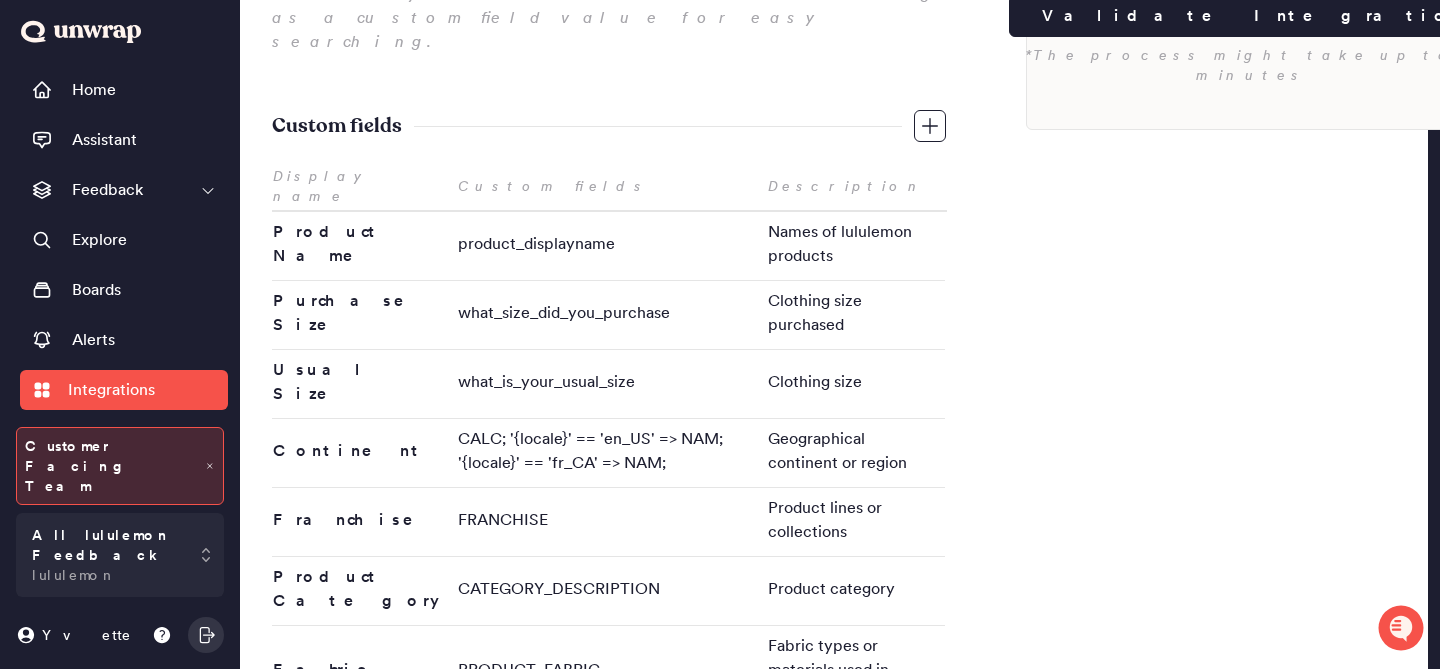 scroll, scrollTop: 810, scrollLeft: 0, axis: vertical 